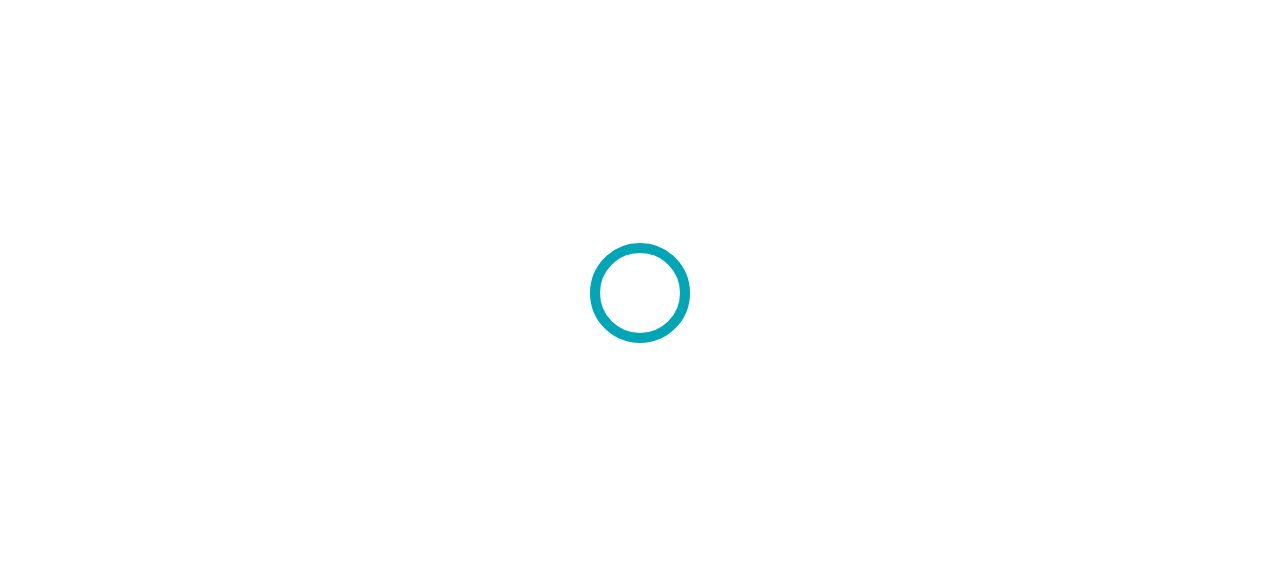 scroll, scrollTop: 0, scrollLeft: 0, axis: both 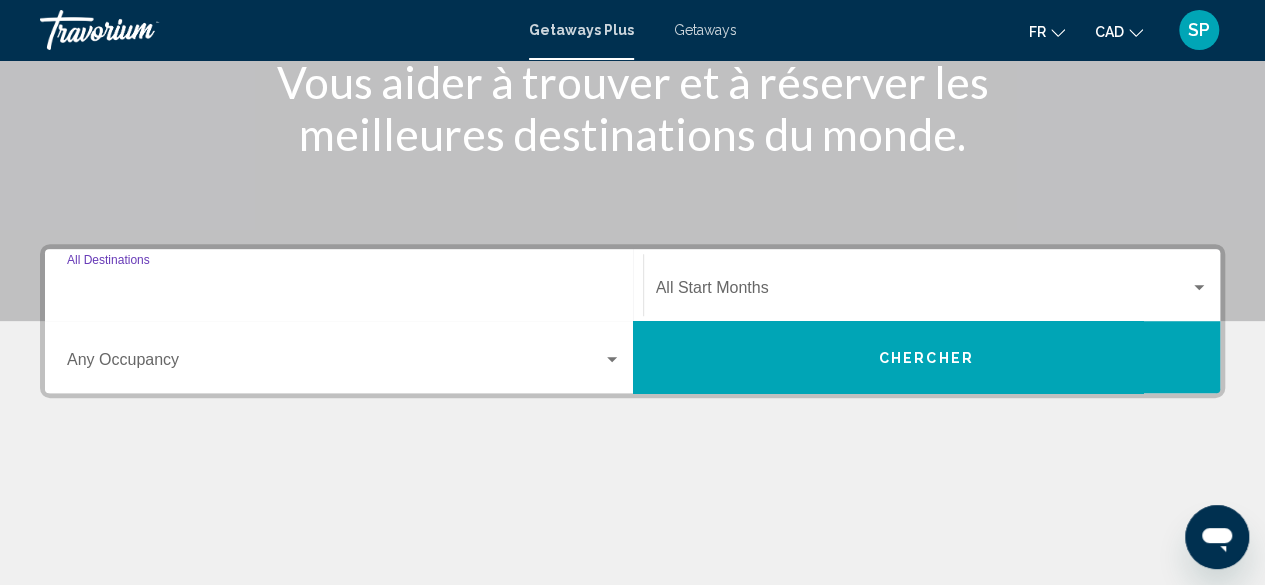 click on "Destination All Destinations" at bounding box center (344, 292) 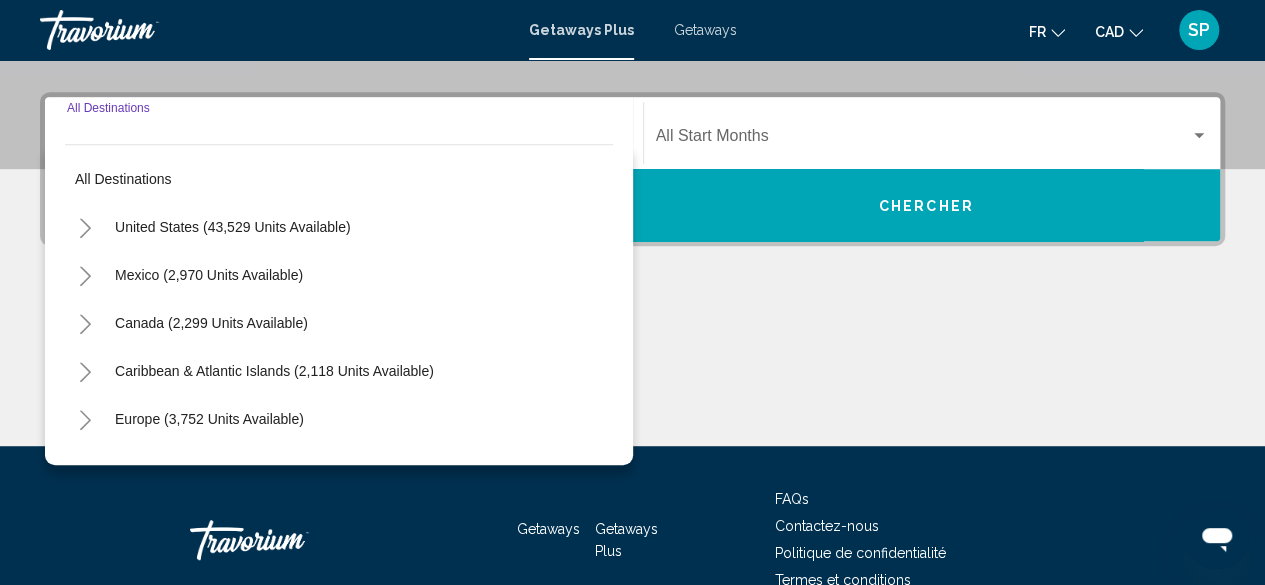 scroll, scrollTop: 458, scrollLeft: 0, axis: vertical 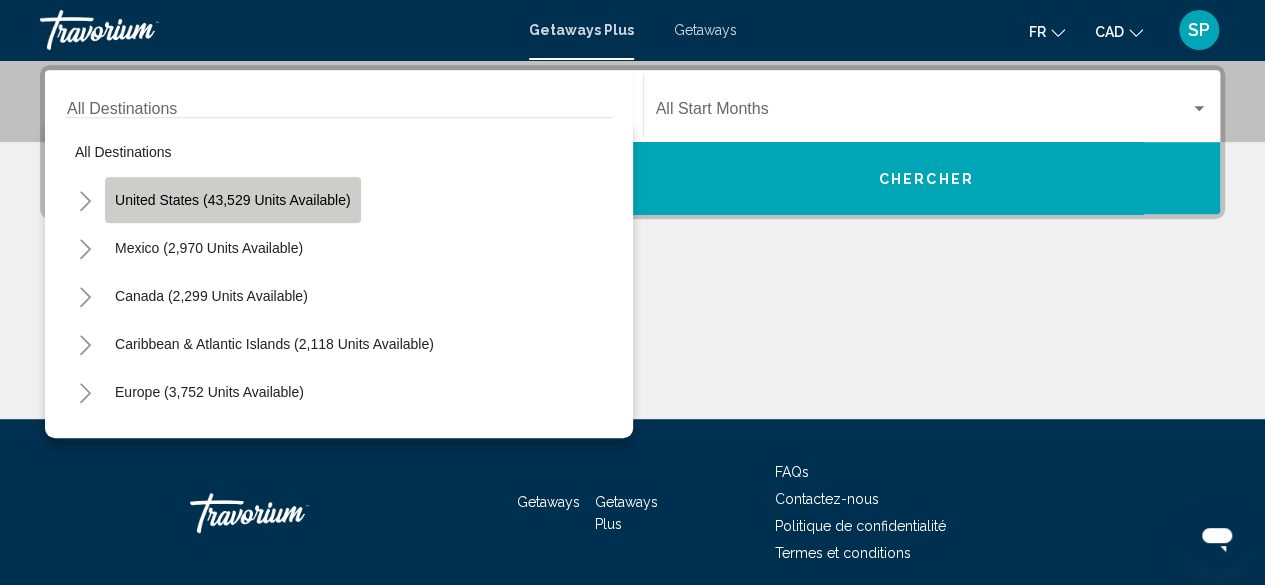 click on "United States (43,529 units available)" 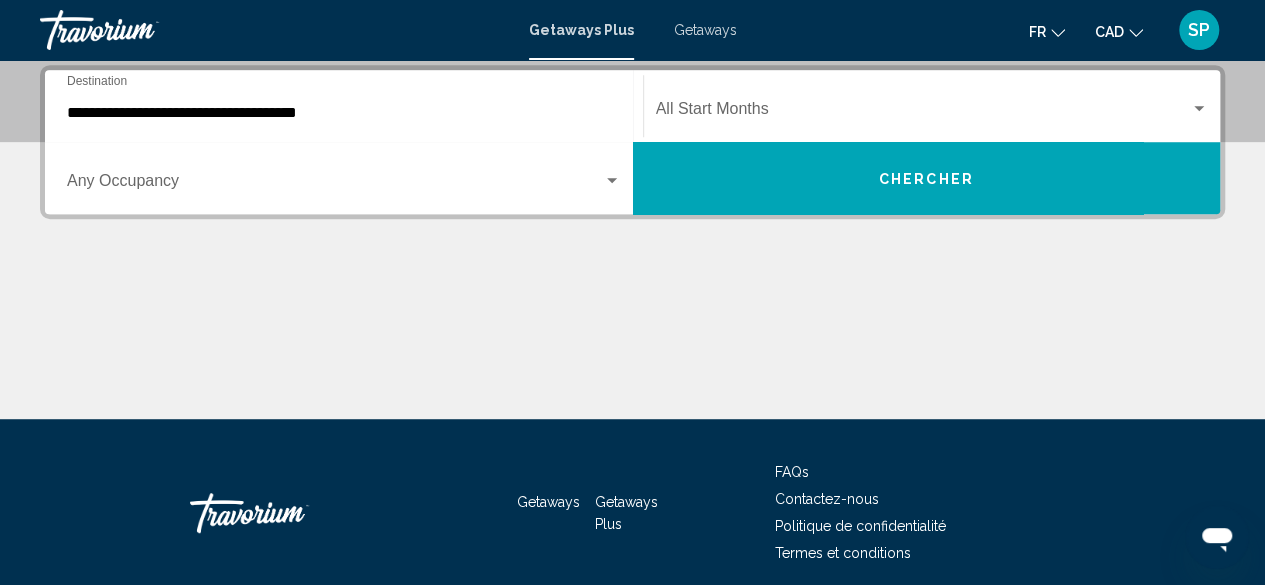 click on "Start Month All Start Months" 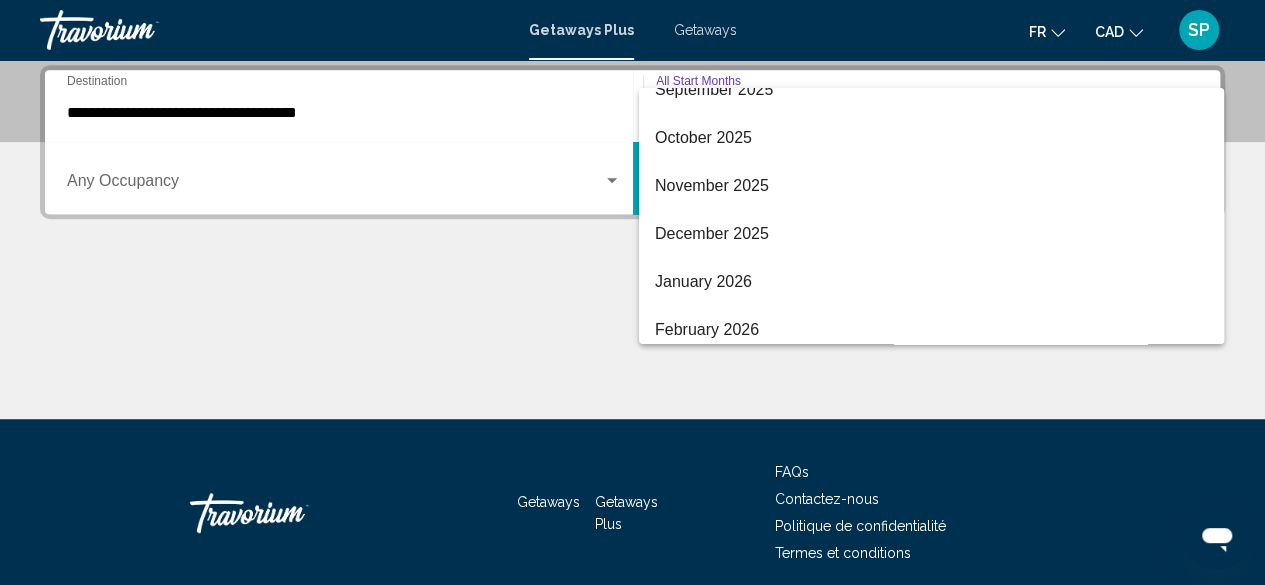 scroll, scrollTop: 178, scrollLeft: 0, axis: vertical 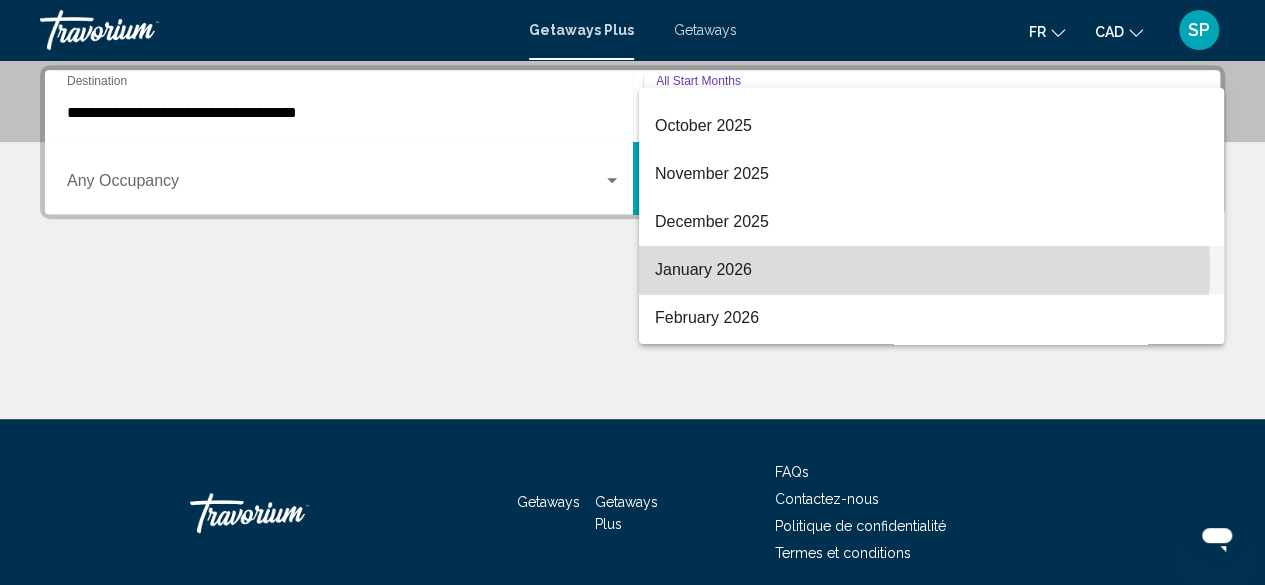 click on "January 2026" at bounding box center (931, 270) 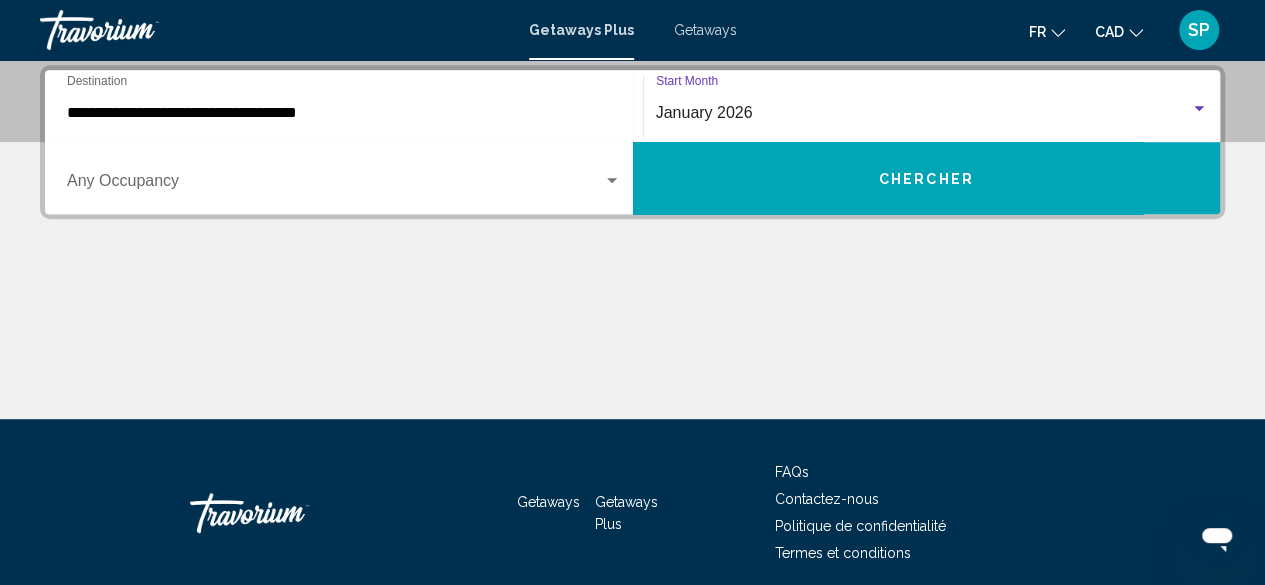 click on "Occupancy Any Occupancy" at bounding box center [344, 178] 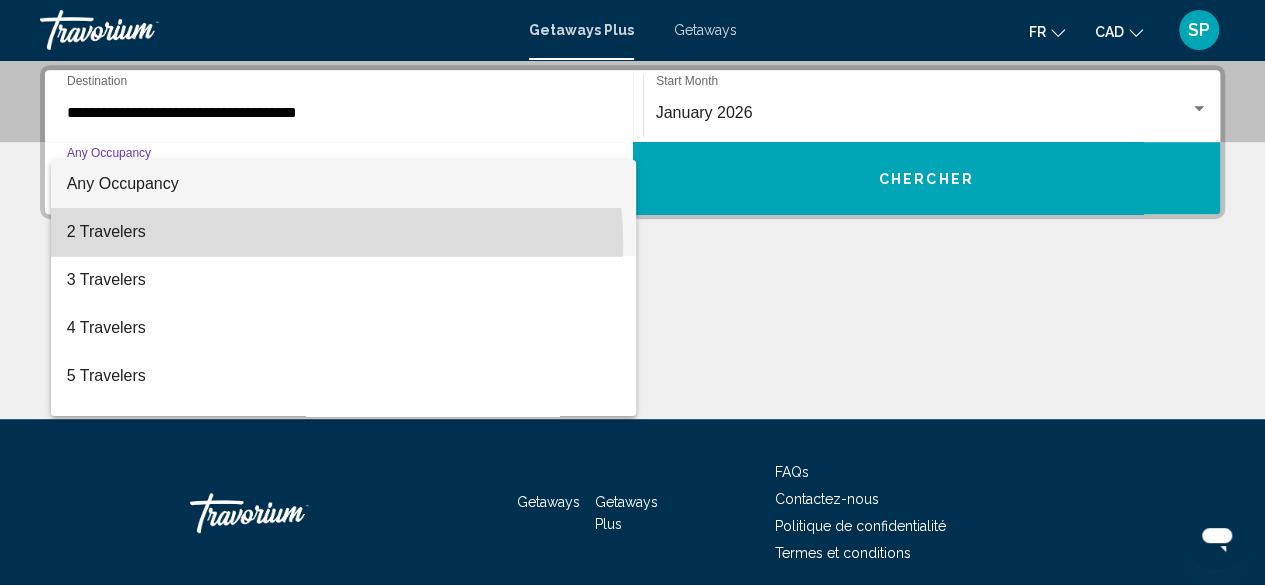 click on "2 Travelers" at bounding box center [344, 232] 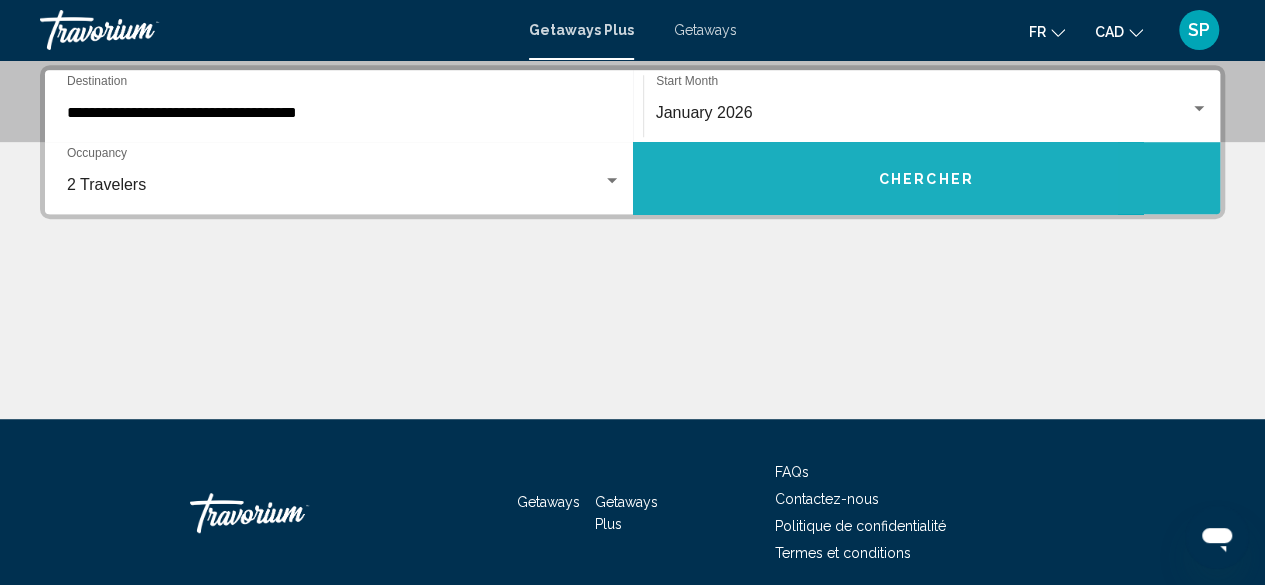click on "Chercher" at bounding box center (927, 178) 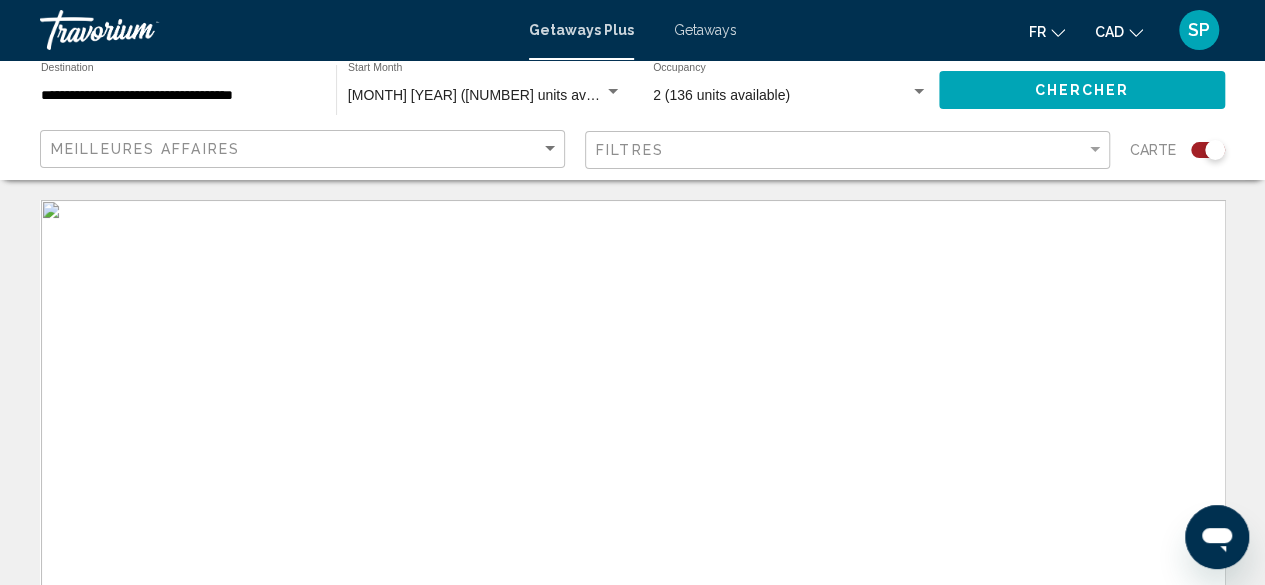drag, startPoint x: 788, startPoint y: 177, endPoint x: 955, endPoint y: 145, distance: 170.03824 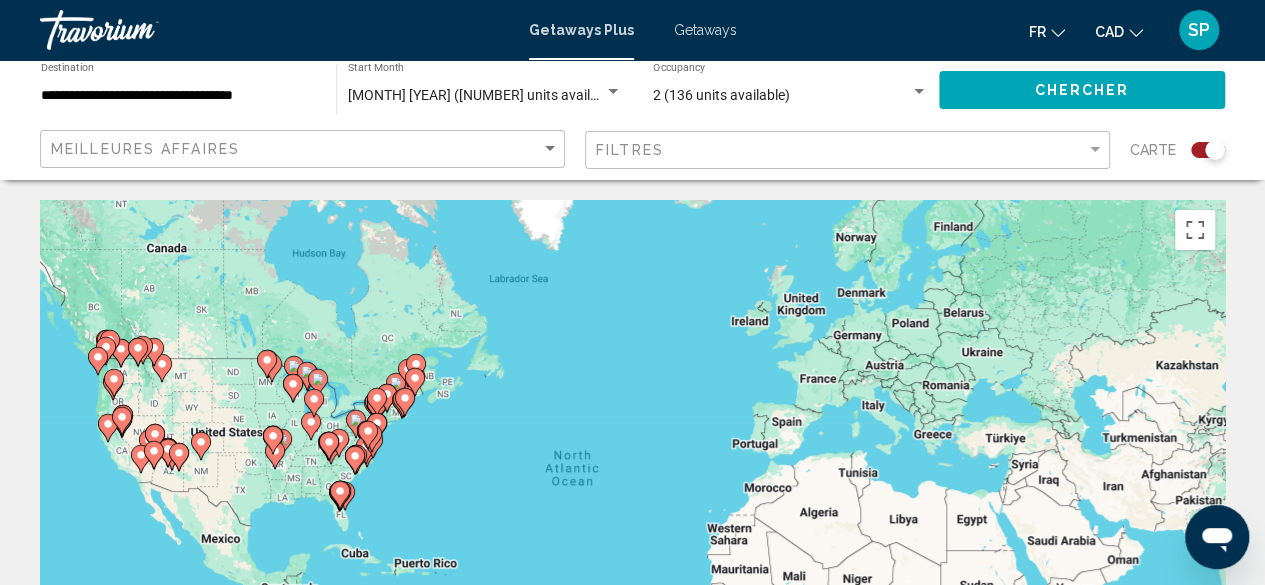 click at bounding box center (141, 459) 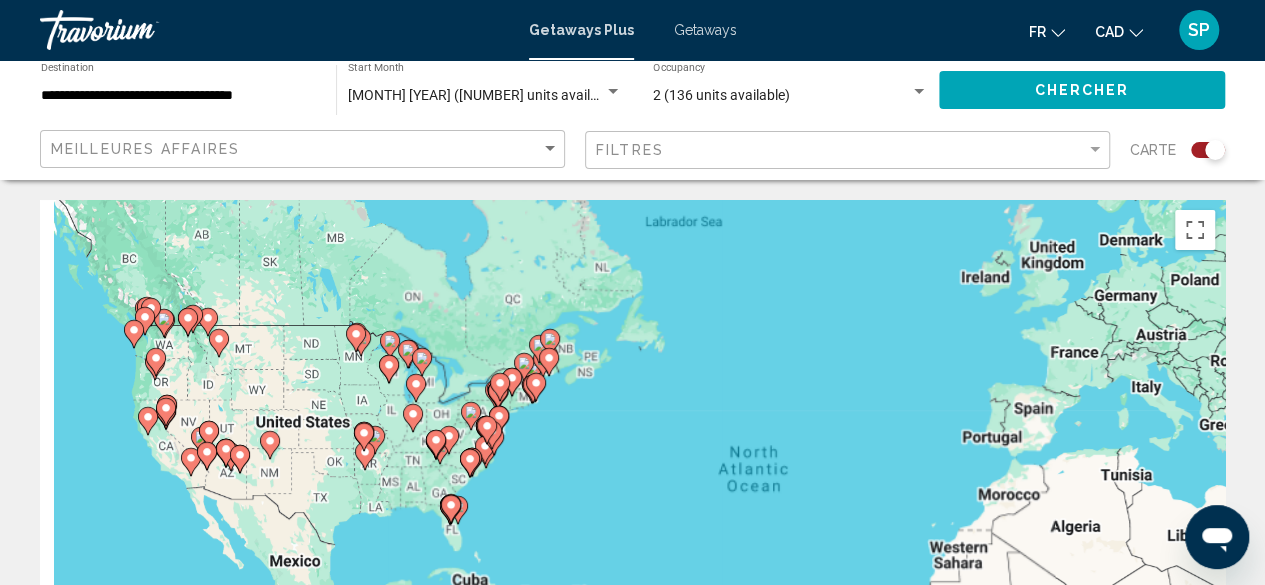 click on "To activate drag with keyboard, press Alt + Enter. Once in keyboard drag state, use the arrow keys to move the marker. To complete the drag, press the Enter key. To cancel, press Escape." at bounding box center [632, 500] 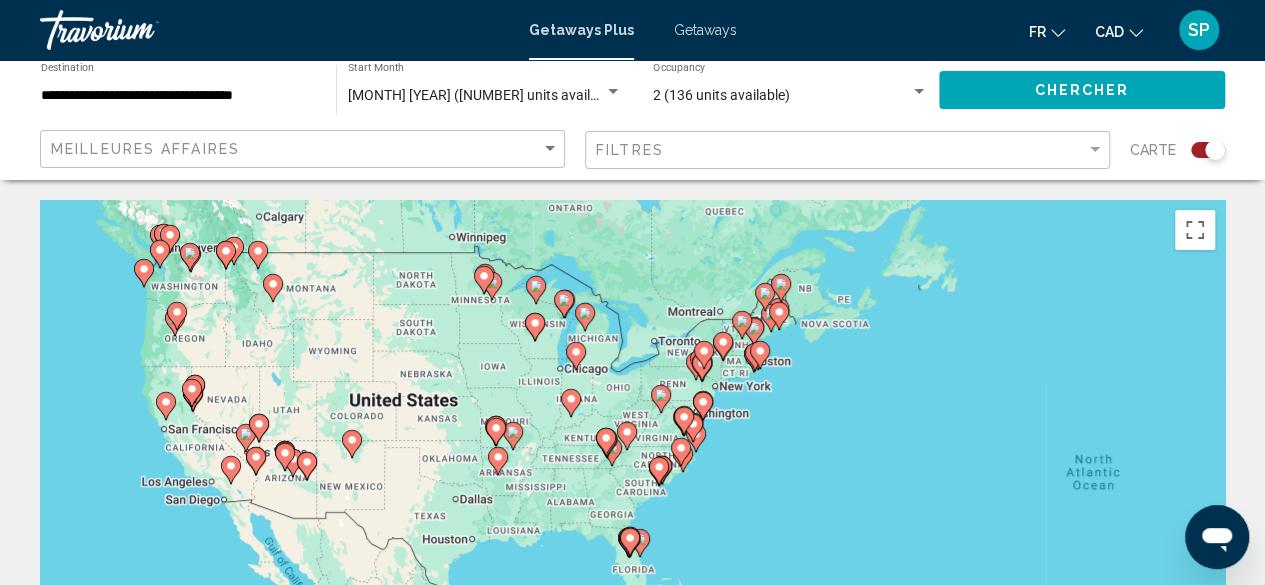 click on "To activate drag with keyboard, press Alt + Enter. Once in keyboard drag state, use the arrow keys to move the marker. To complete the drag, press the Enter key. To cancel, press Escape." at bounding box center (632, 500) 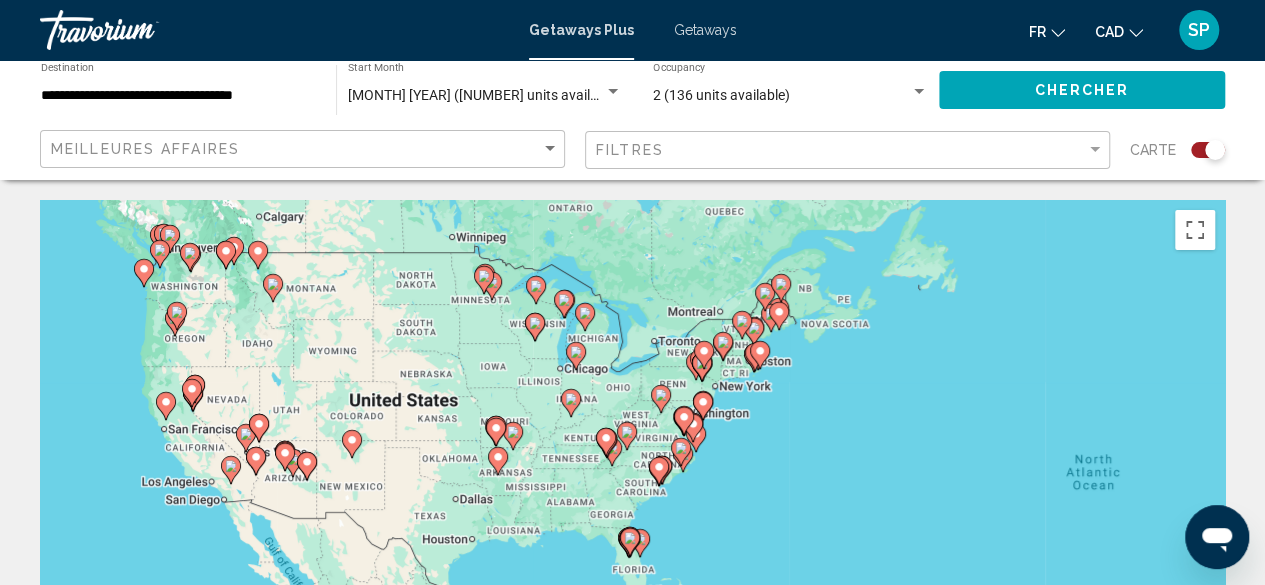 click on "To activate drag with keyboard, press Alt + Enter. Once in keyboard drag state, use the arrow keys to move the marker. To complete the drag, press the Enter key. To cancel, press Escape." at bounding box center [632, 500] 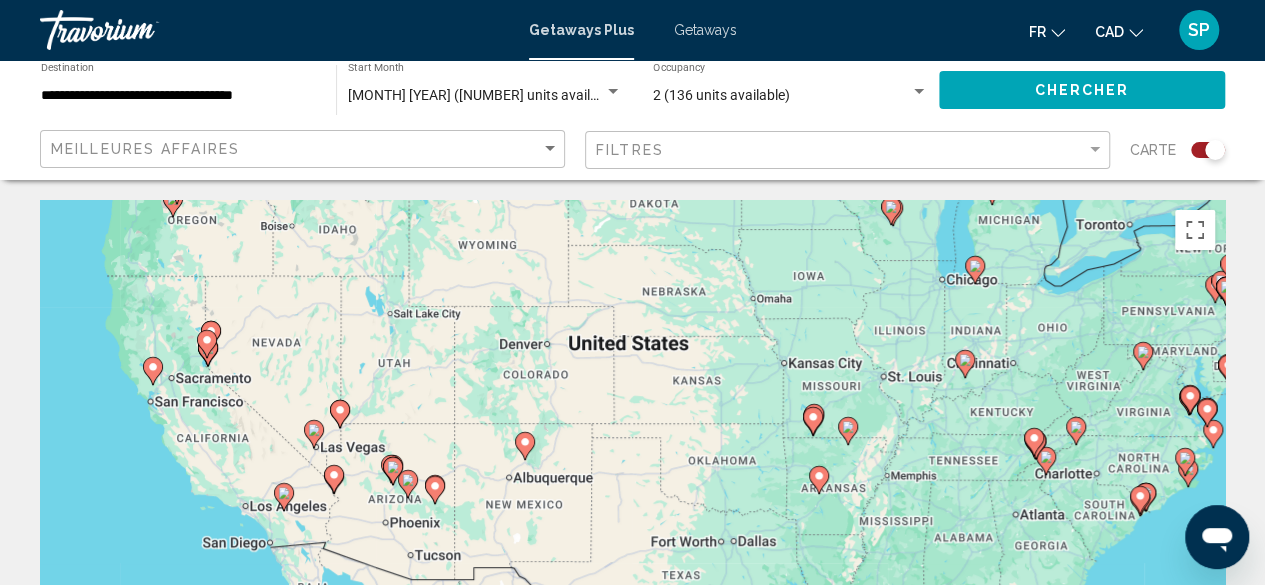 click 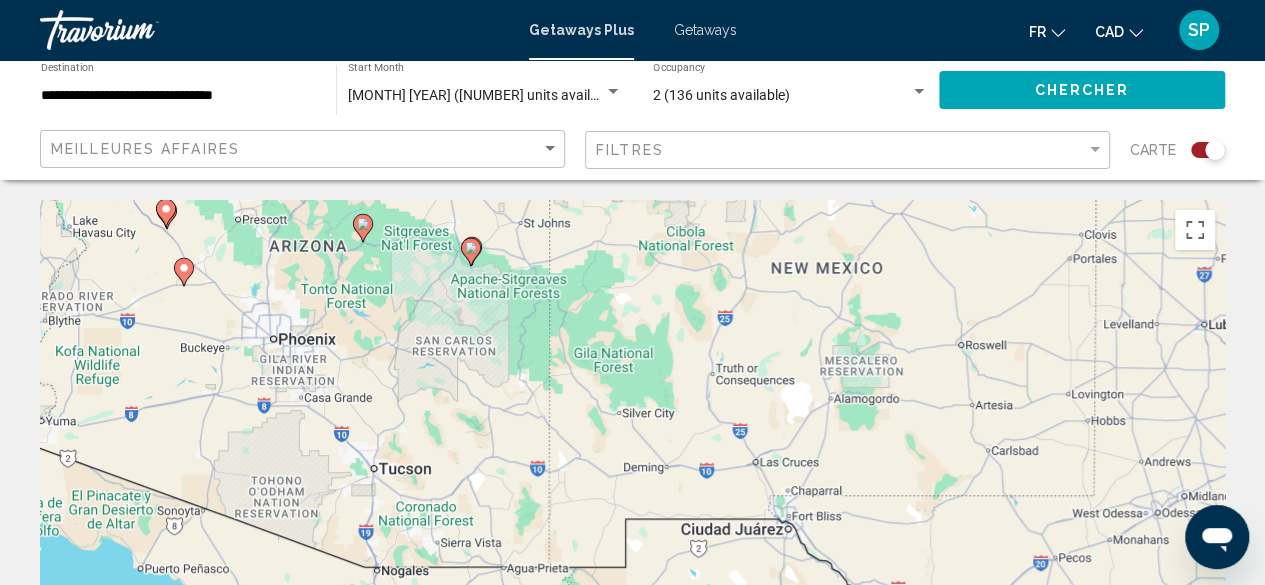 drag, startPoint x: 232, startPoint y: 507, endPoint x: 886, endPoint y: 241, distance: 706.0255 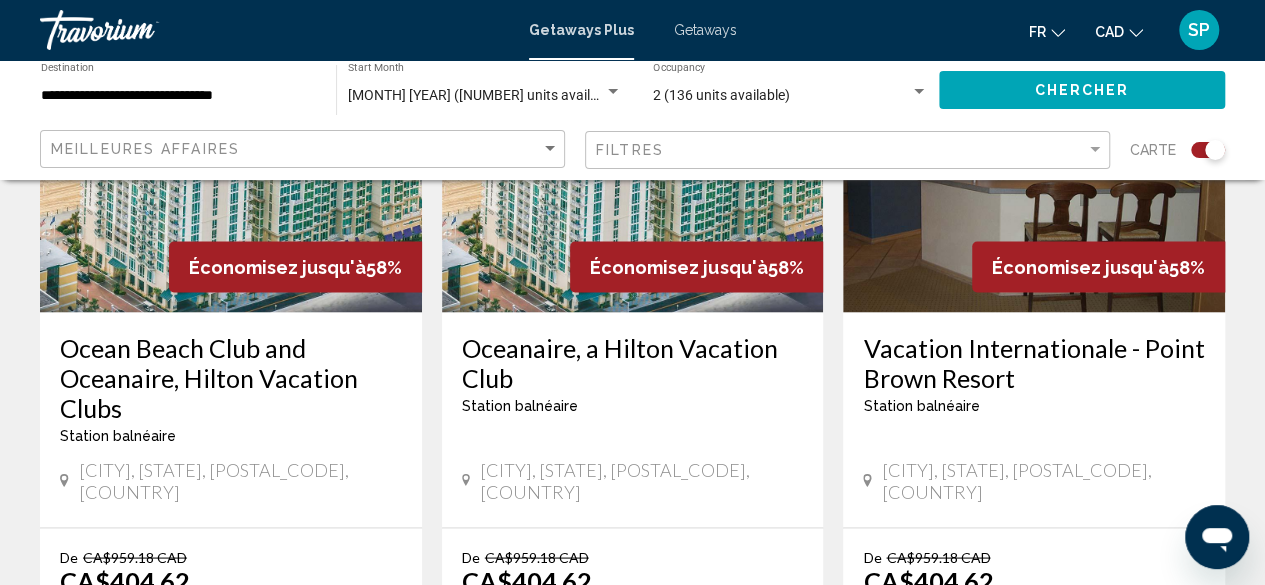 drag, startPoint x: 324, startPoint y: 443, endPoint x: 492, endPoint y: 627, distance: 249.15858 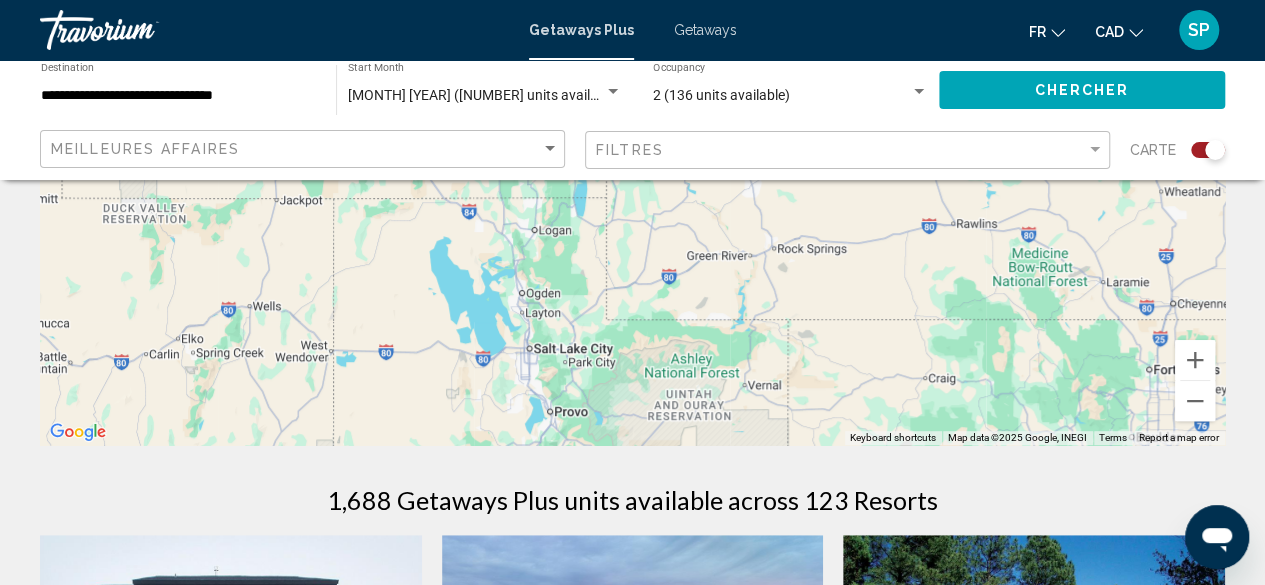 scroll, scrollTop: 0, scrollLeft: 0, axis: both 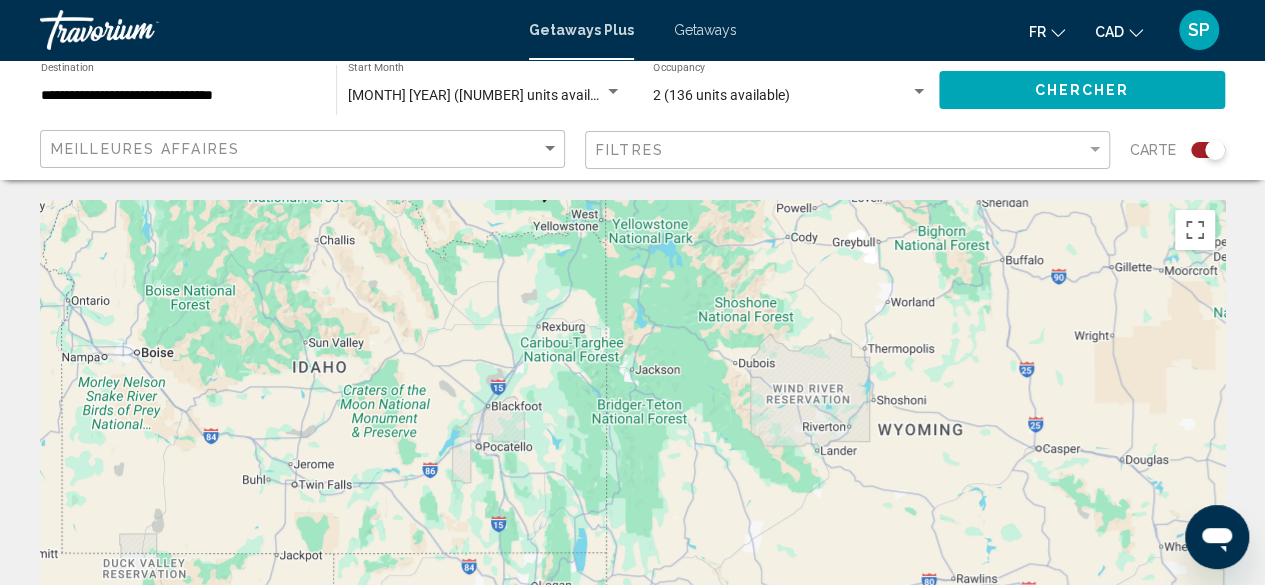 click on "To activate drag with keyboard, press Alt + Enter. Once in keyboard drag state, use the arrow keys to move the marker. To complete the drag, press the Enter key. To cancel, press Escape." at bounding box center (632, 500) 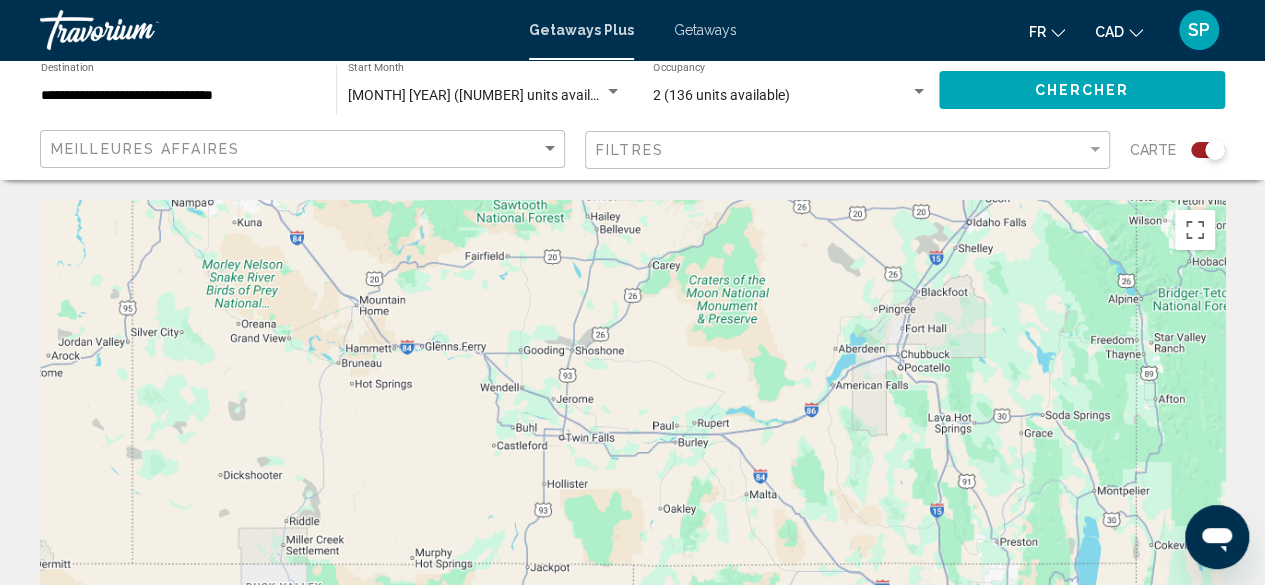 drag, startPoint x: 198, startPoint y: 465, endPoint x: 453, endPoint y: 405, distance: 261.96375 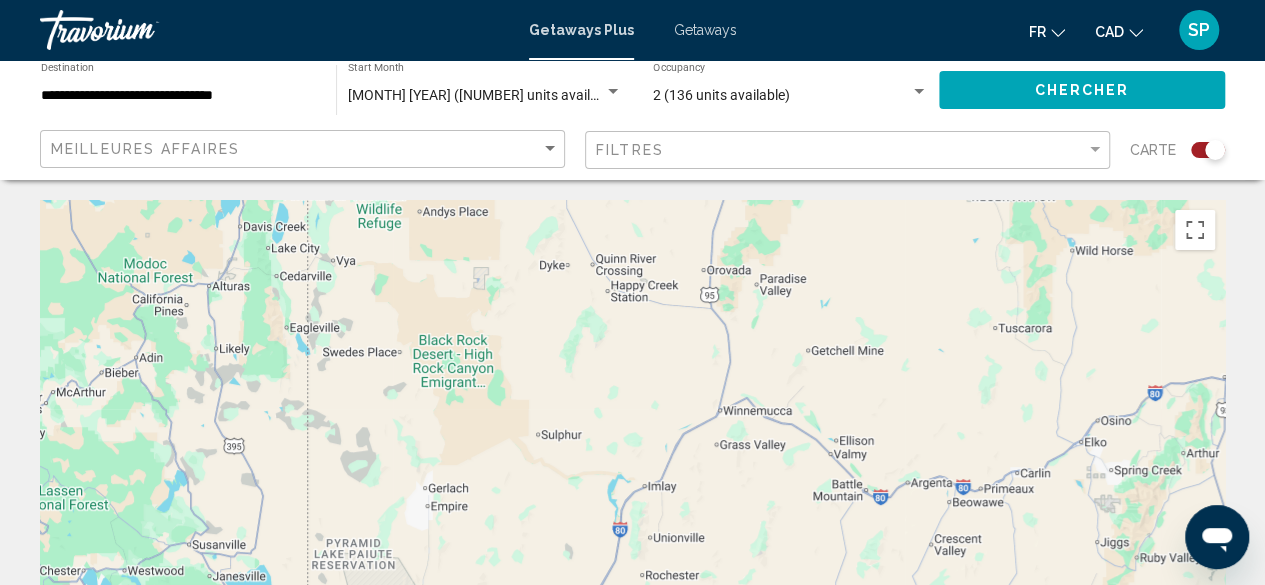 drag, startPoint x: 113, startPoint y: 492, endPoint x: 939, endPoint y: 30, distance: 946.42487 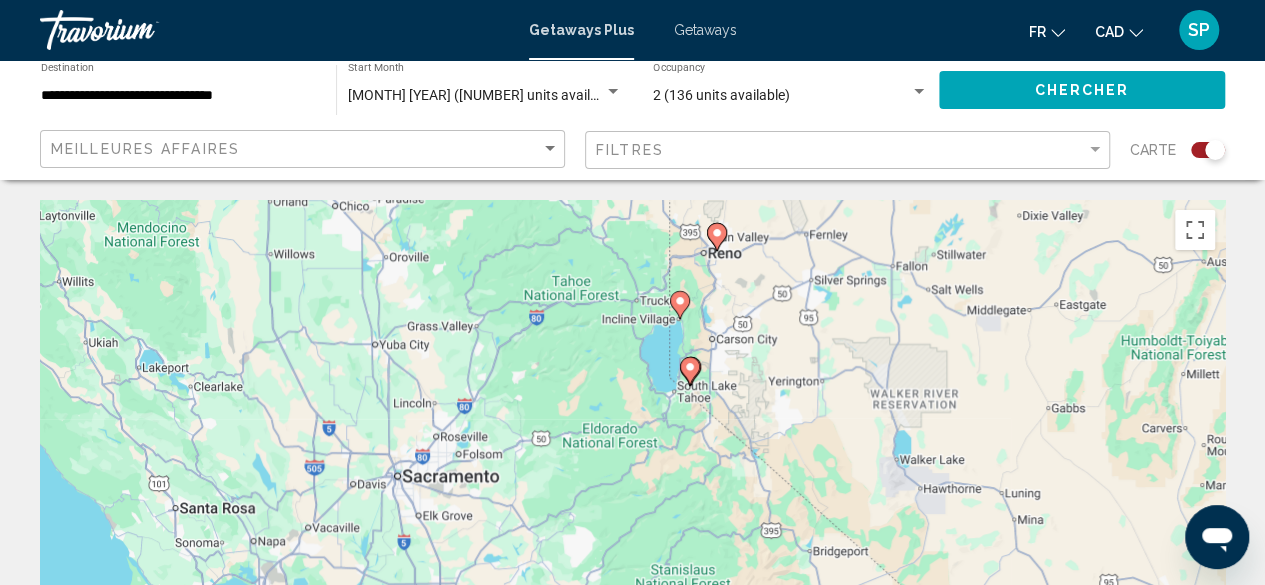 drag, startPoint x: 212, startPoint y: 505, endPoint x: 533, endPoint y: 55, distance: 552.7576 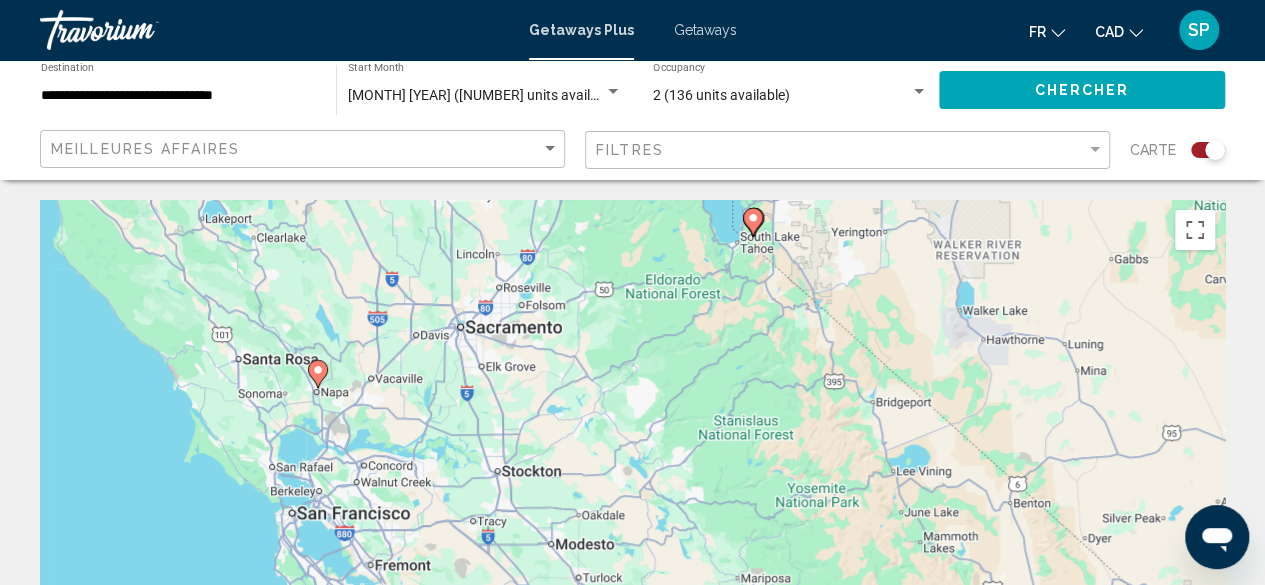 drag, startPoint x: 360, startPoint y: 401, endPoint x: 430, endPoint y: 234, distance: 181.07733 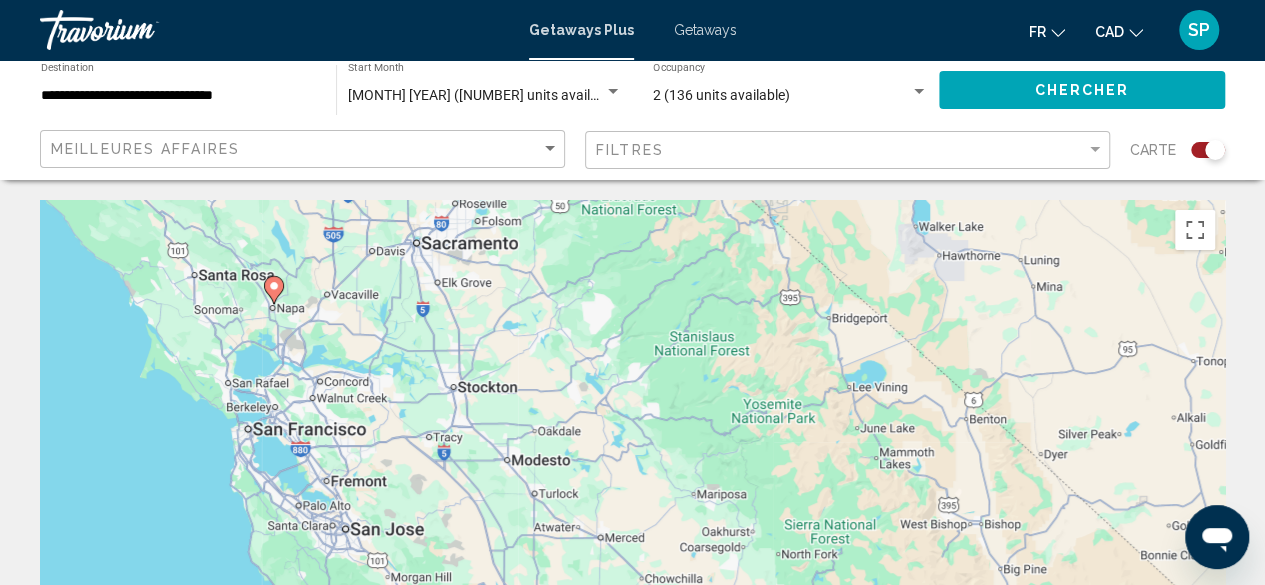 drag, startPoint x: 386, startPoint y: 459, endPoint x: 340, endPoint y: 371, distance: 99.29753 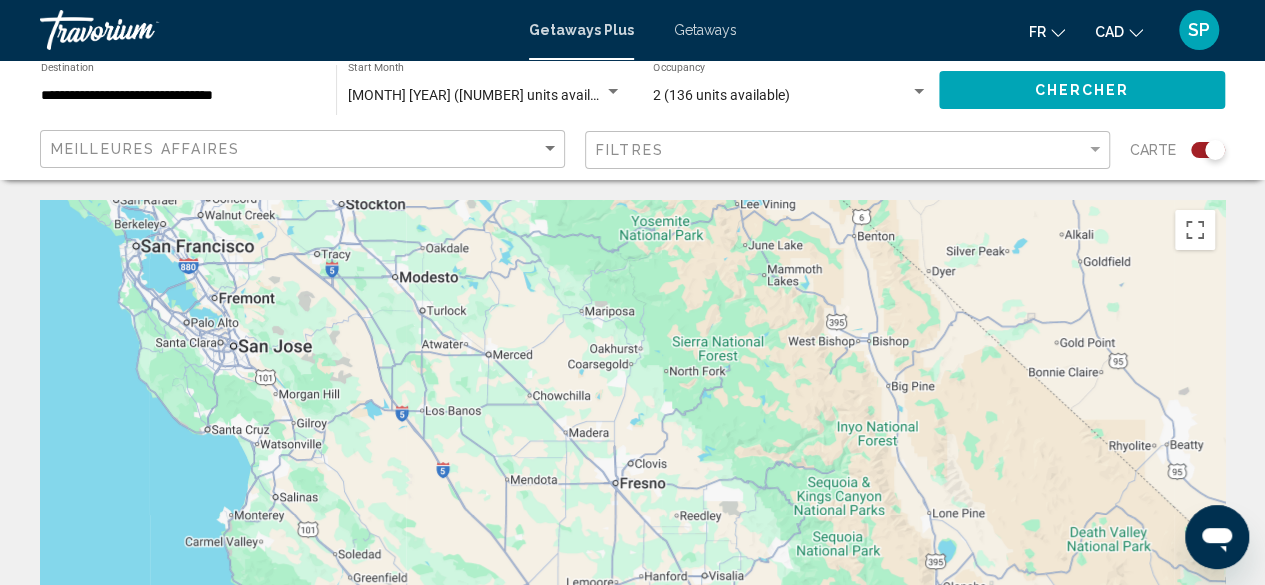 drag, startPoint x: 400, startPoint y: 367, endPoint x: 285, endPoint y: 179, distance: 220.38376 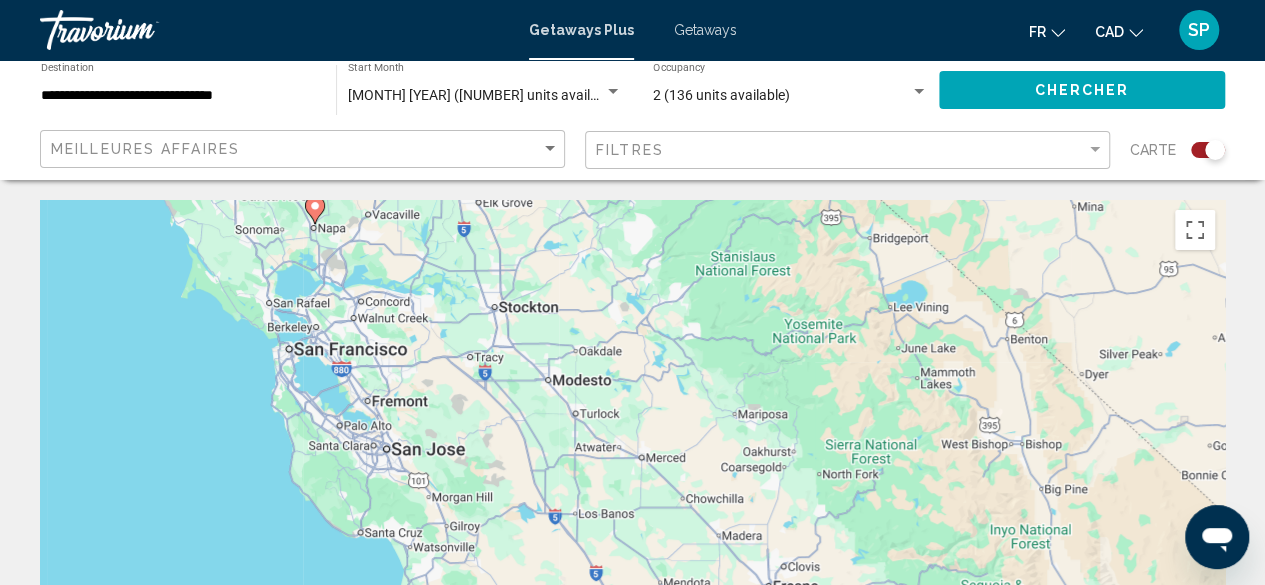 drag, startPoint x: 463, startPoint y: 398, endPoint x: 611, endPoint y: 531, distance: 198.9799 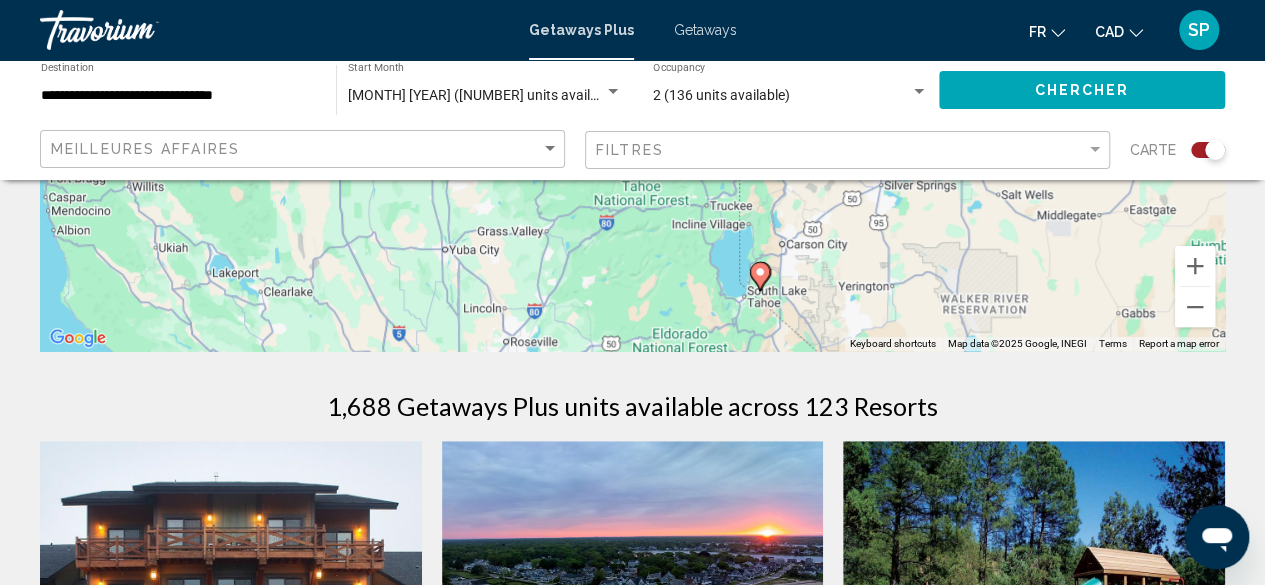drag, startPoint x: 532, startPoint y: 477, endPoint x: 552, endPoint y: 592, distance: 116.72617 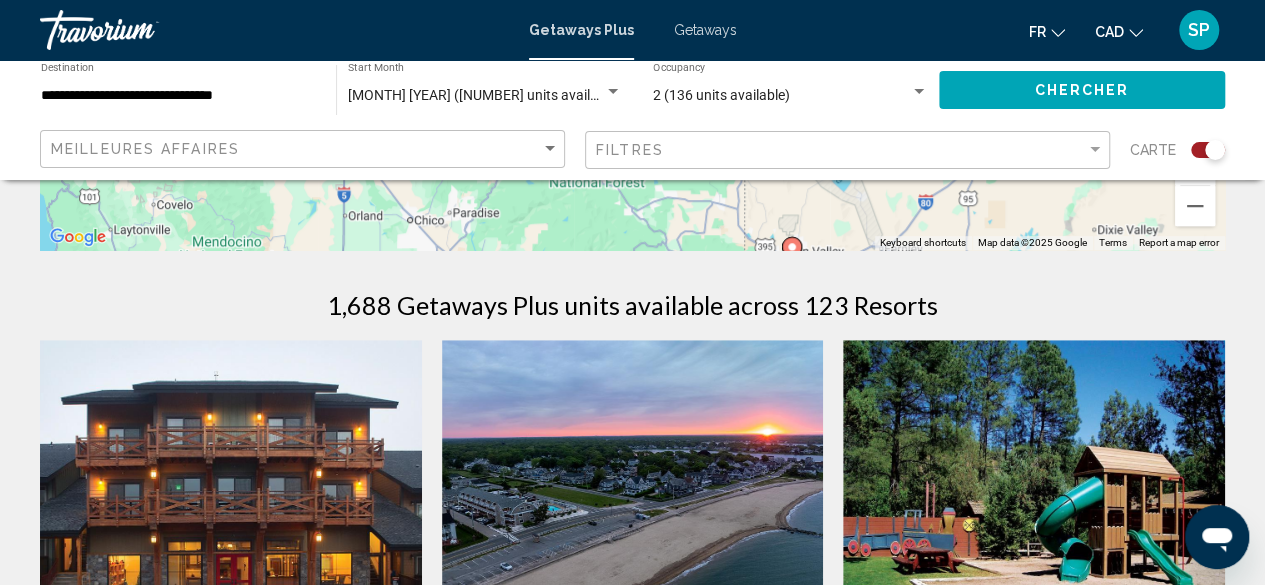 click on "To activate drag with keyboard, press Alt + Enter. Once in keyboard drag state, use the arrow keys to move the marker. To complete the drag, press the Enter key. To cancel, press Escape." at bounding box center (632, -50) 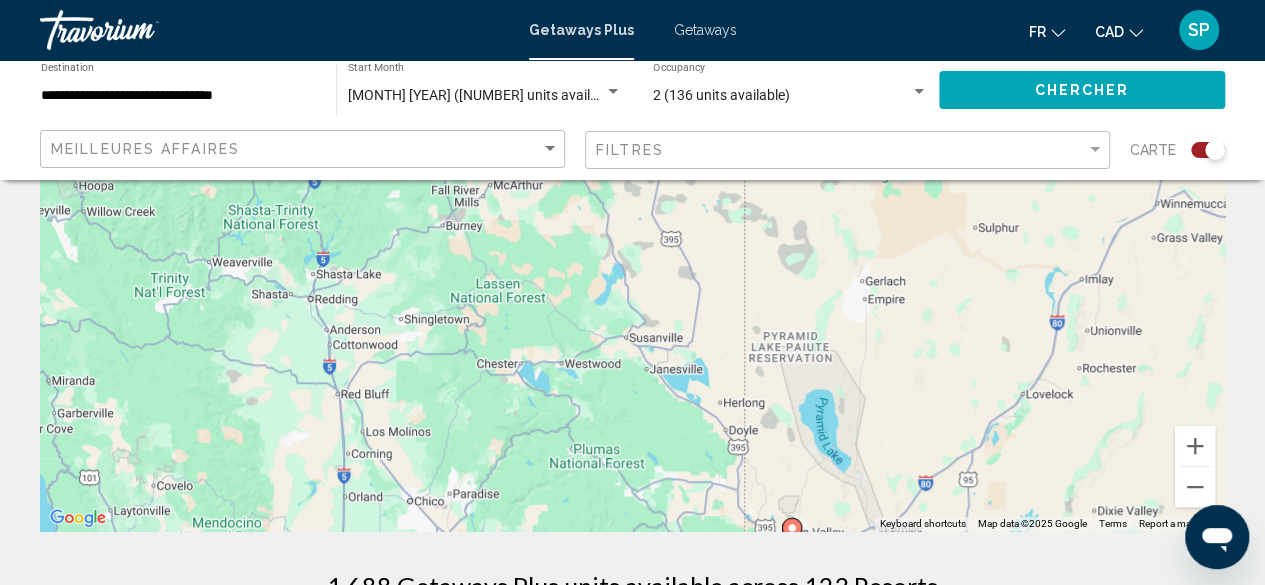 scroll, scrollTop: 274, scrollLeft: 0, axis: vertical 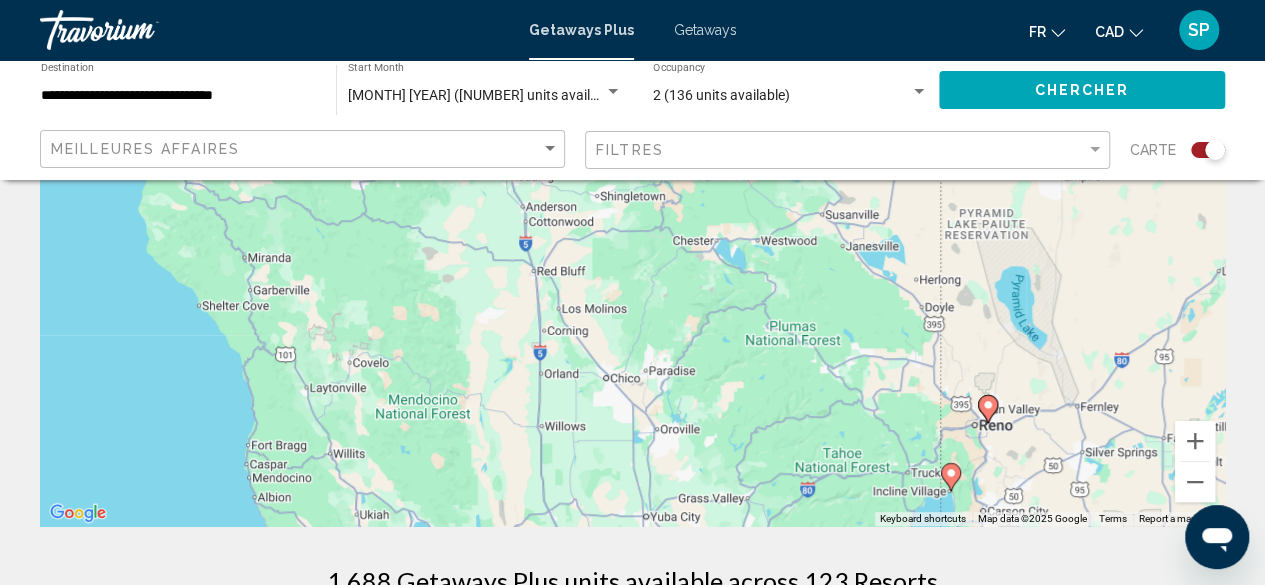 drag, startPoint x: 344, startPoint y: 393, endPoint x: 541, endPoint y: 164, distance: 302.07614 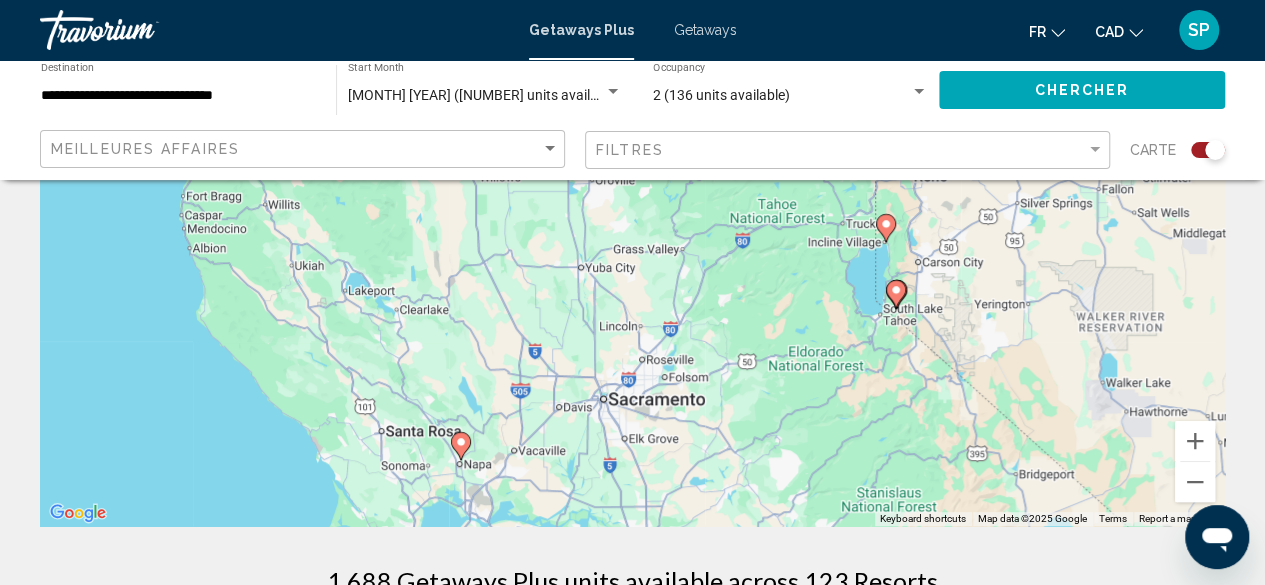 drag, startPoint x: 689, startPoint y: 363, endPoint x: 646, endPoint y: 235, distance: 135.02963 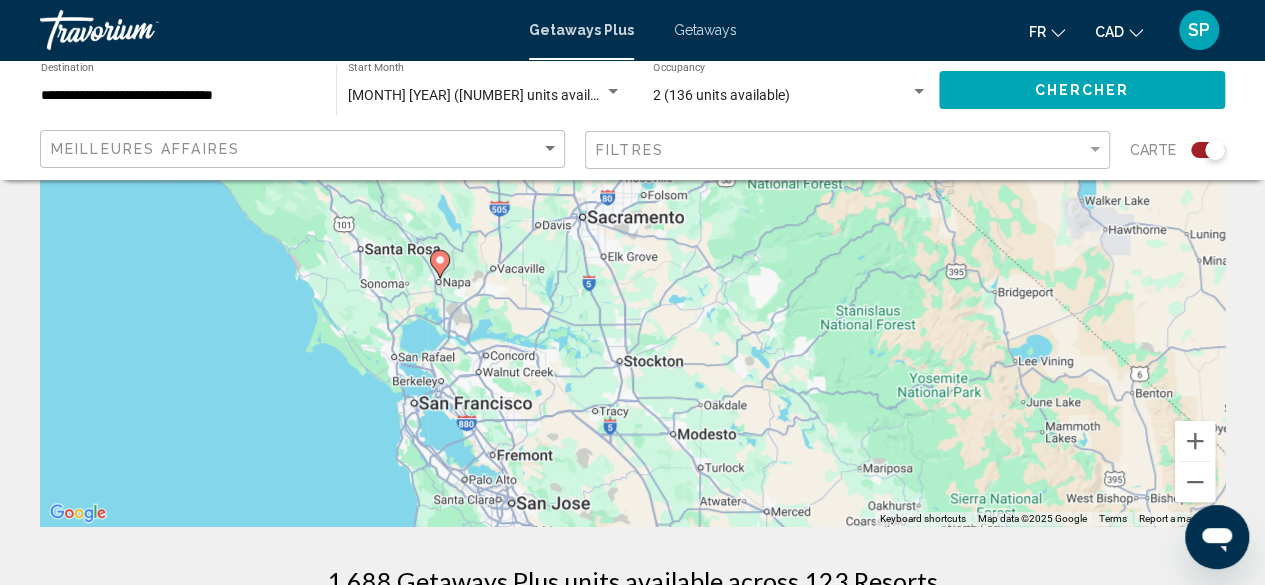 drag, startPoint x: 466, startPoint y: 331, endPoint x: 447, endPoint y: 122, distance: 209.86186 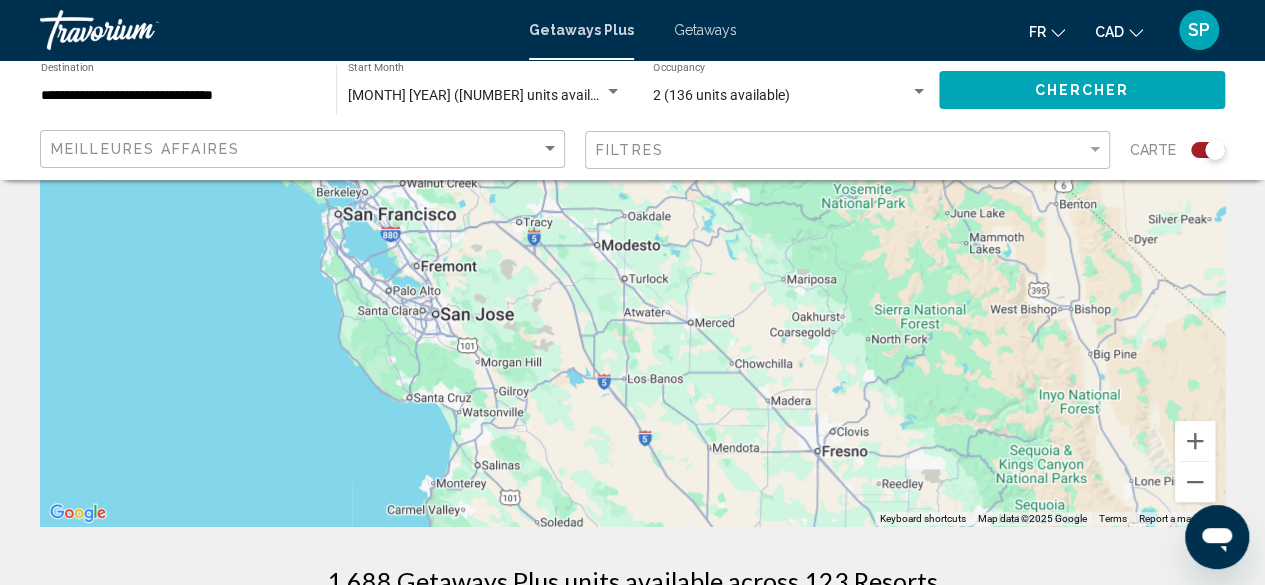 drag, startPoint x: 582, startPoint y: 427, endPoint x: 509, endPoint y: 295, distance: 150.84097 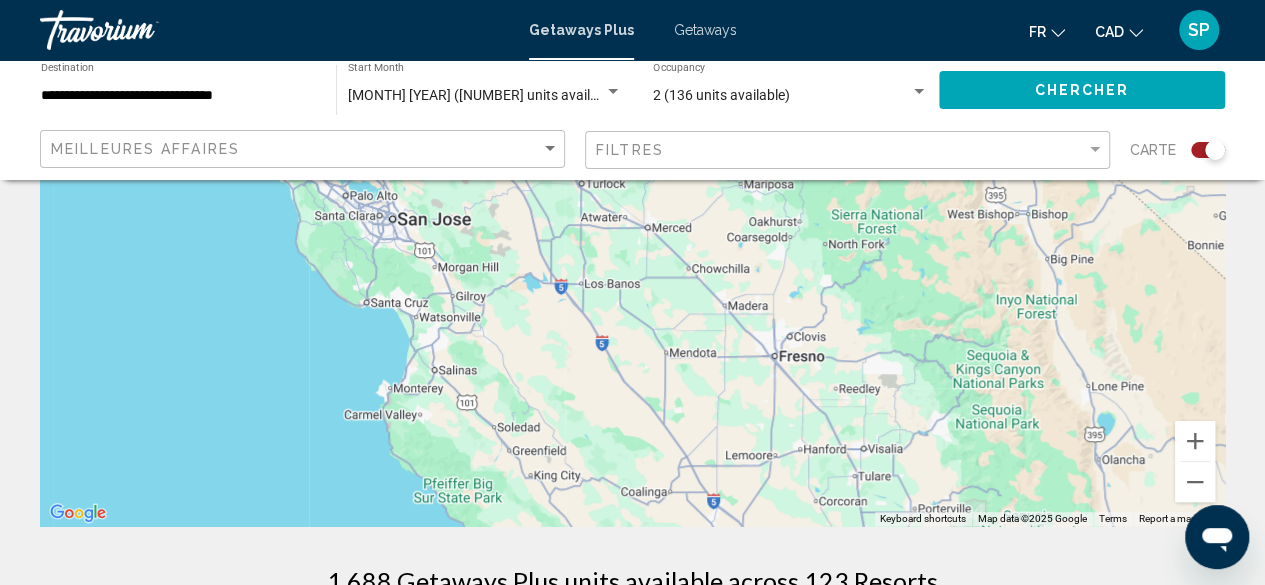 drag, startPoint x: 509, startPoint y: 295, endPoint x: 456, endPoint y: 203, distance: 106.174385 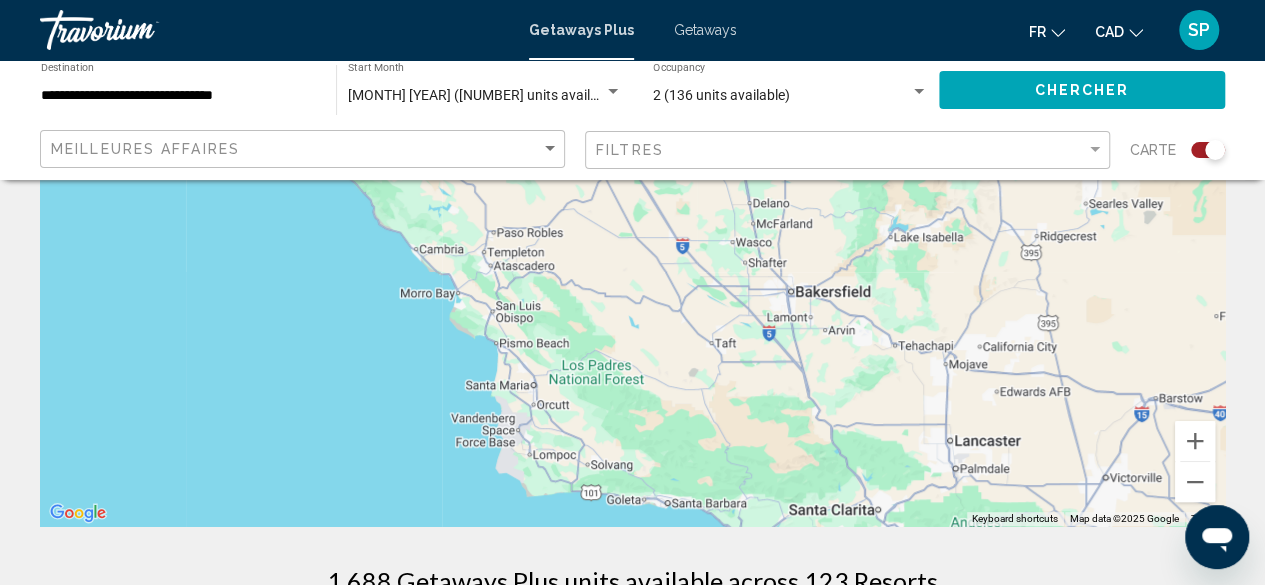 drag, startPoint x: 616, startPoint y: 441, endPoint x: 501, endPoint y: 57, distance: 400.85034 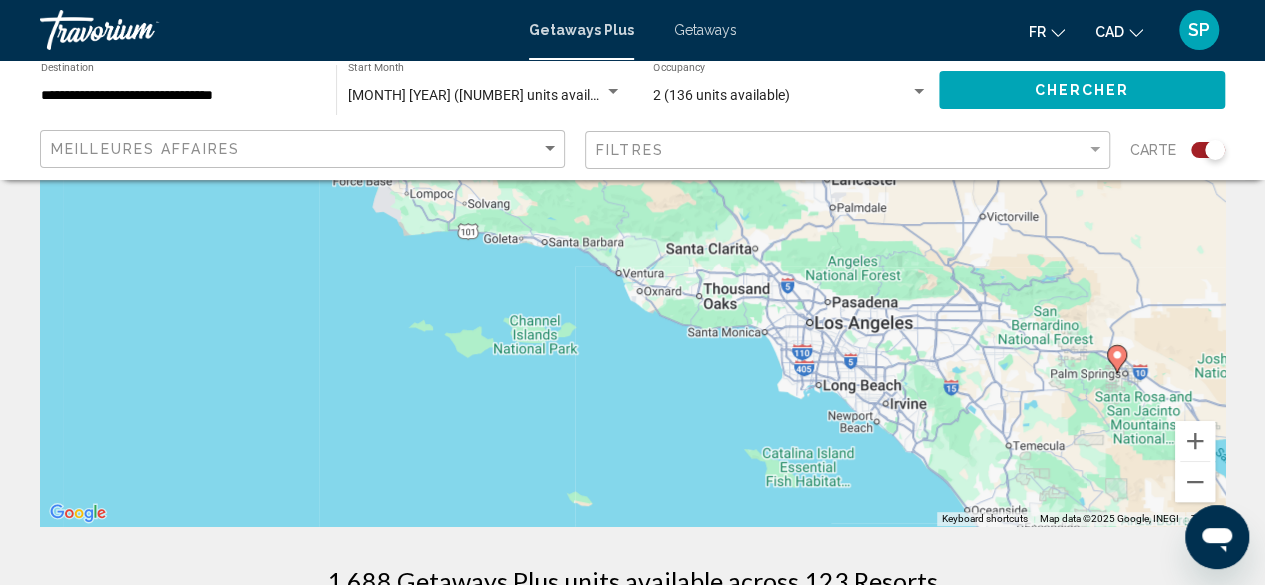drag, startPoint x: 741, startPoint y: 378, endPoint x: 616, endPoint y: 145, distance: 264.41257 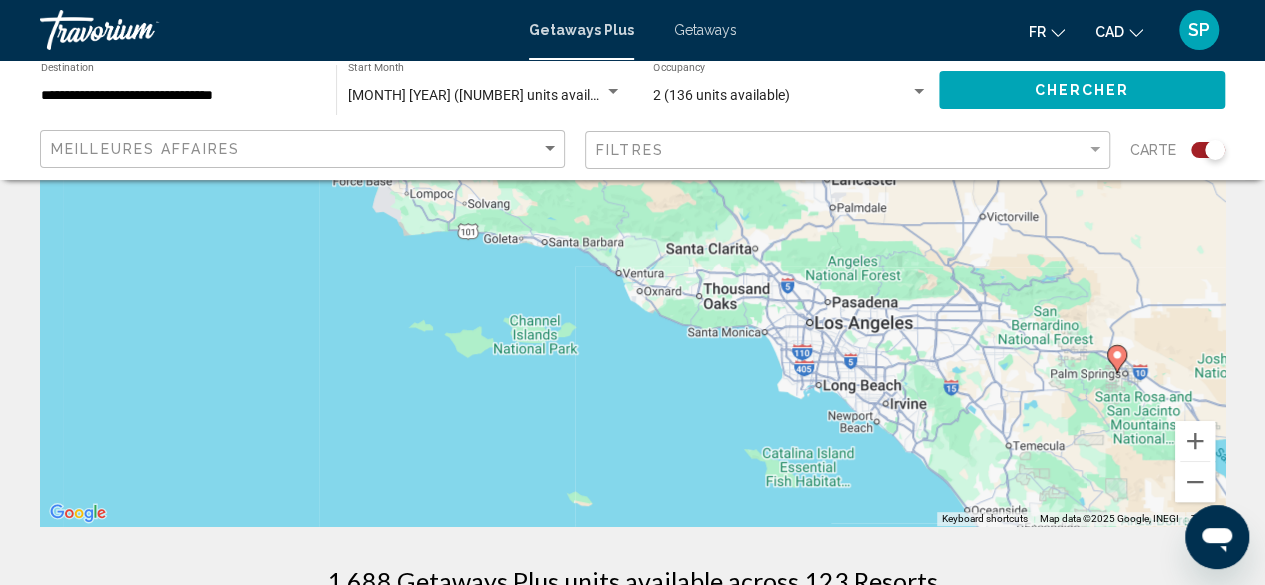click on "To activate drag with keyboard, press Alt + Enter. Once in keyboard drag state, use the arrow keys to move the marker. To complete the drag, press the Enter key. To cancel, press Escape." at bounding box center [632, 226] 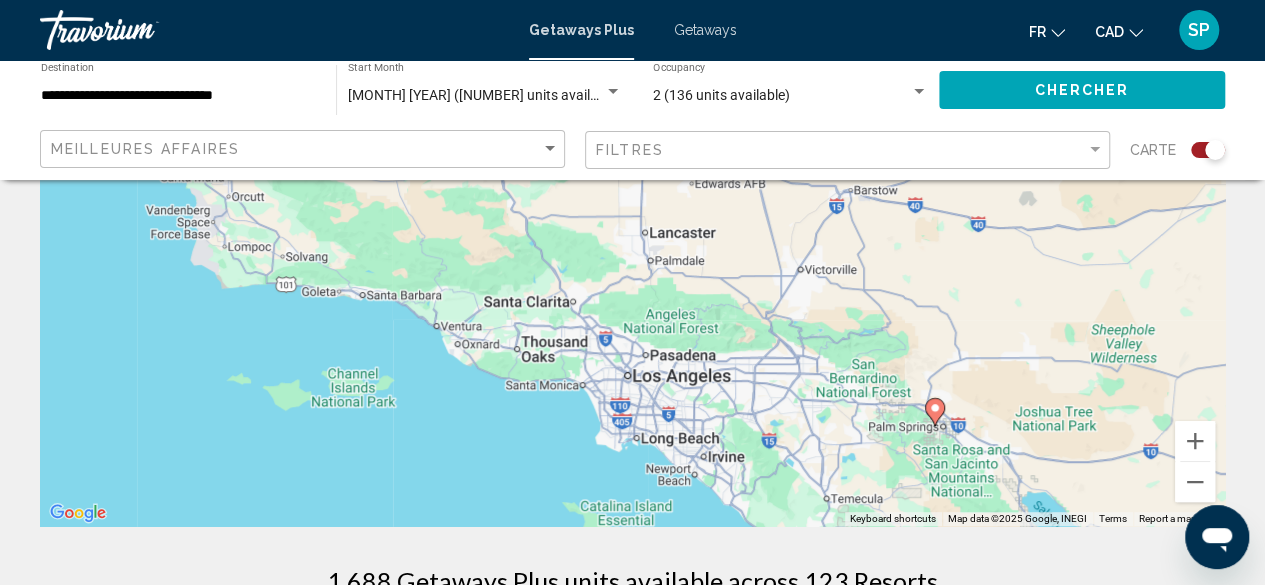 drag, startPoint x: 993, startPoint y: 369, endPoint x: 809, endPoint y: 421, distance: 191.2067 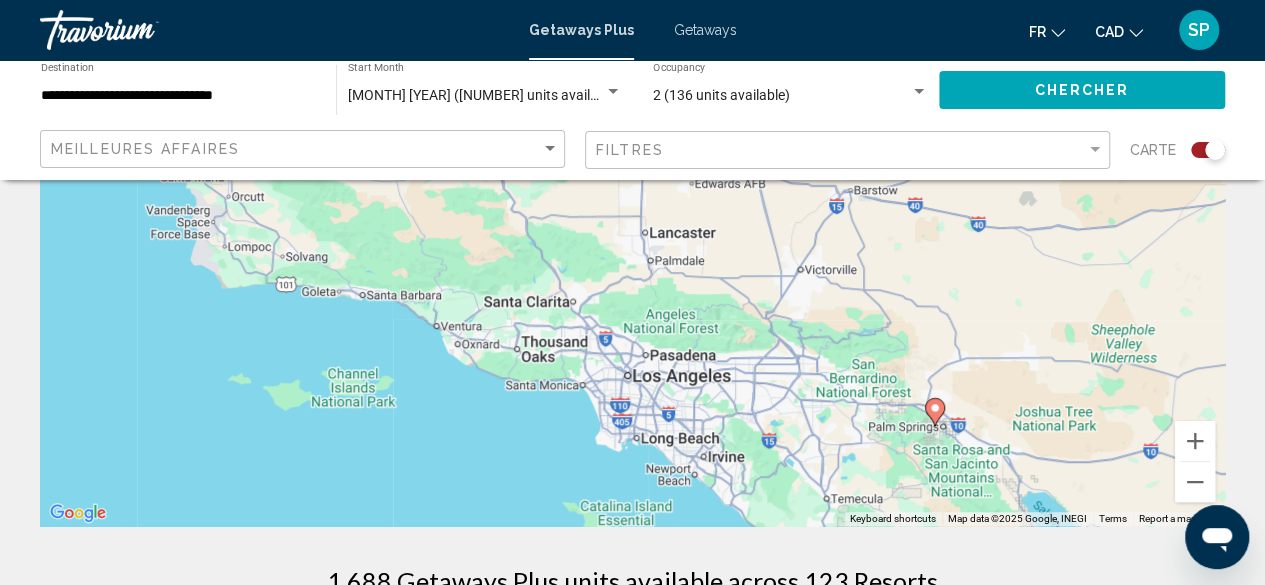 click on "To activate drag with keyboard, press Alt + Enter. Once in keyboard drag state, use the arrow keys to move the marker. To complete the drag, press the Enter key. To cancel, press Escape." at bounding box center (632, 226) 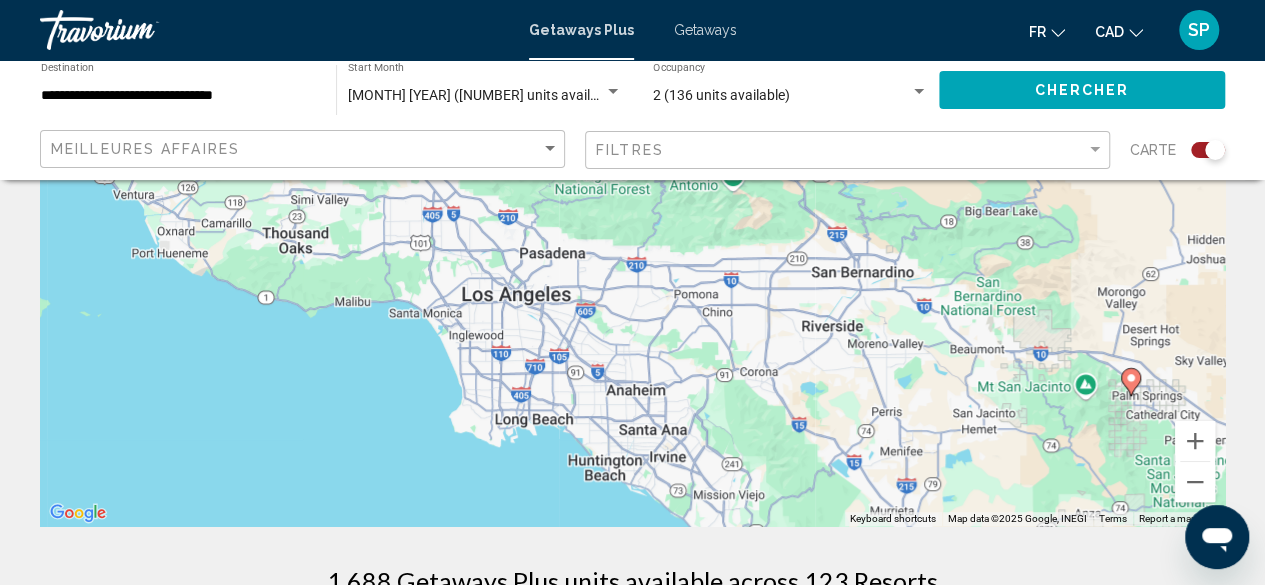 drag, startPoint x: 703, startPoint y: 415, endPoint x: 662, endPoint y: 358, distance: 70.21396 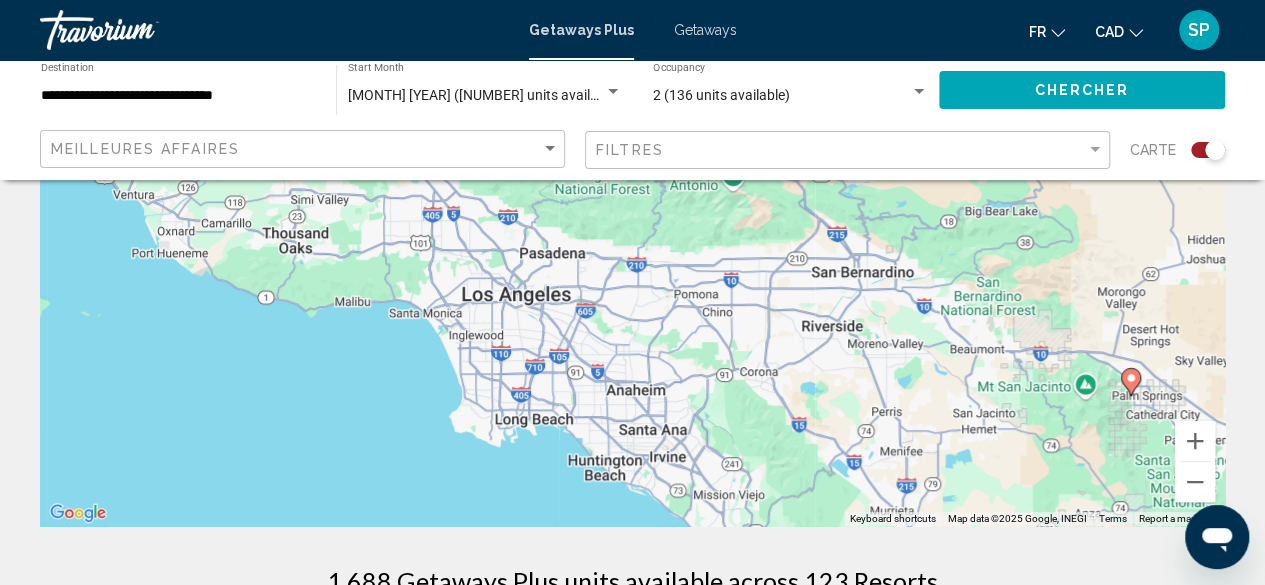 click on "To activate drag with keyboard, press Alt + Enter. Once in keyboard drag state, use the arrow keys to move the marker. To complete the drag, press the Enter key. To cancel, press Escape." at bounding box center [632, 226] 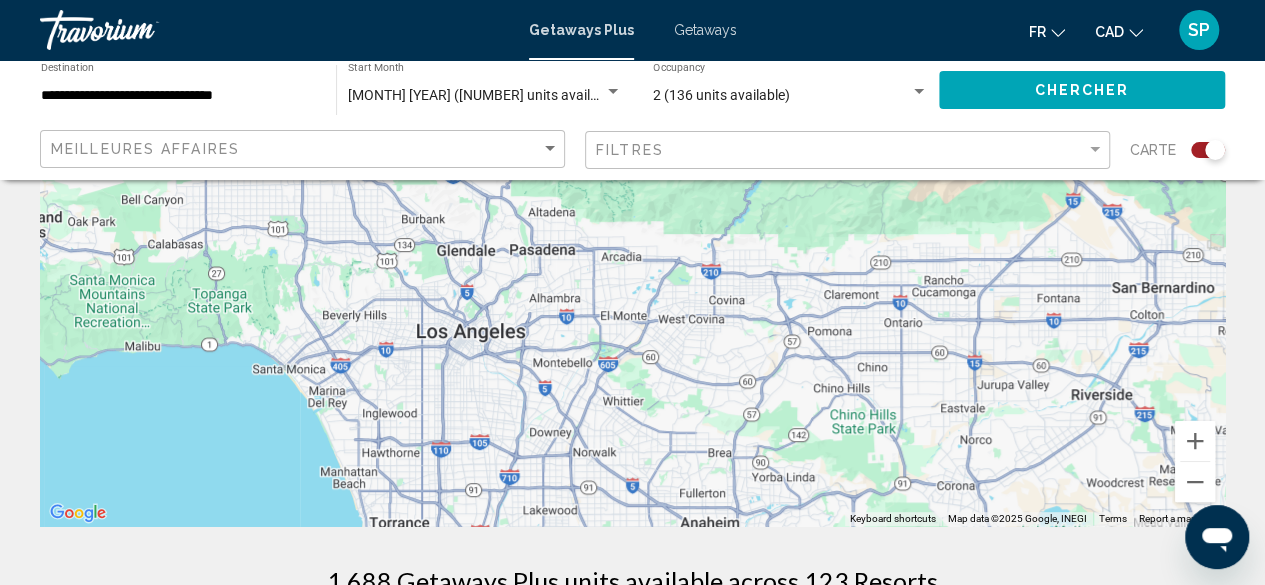 drag, startPoint x: 394, startPoint y: 384, endPoint x: 480, endPoint y: 537, distance: 175.51353 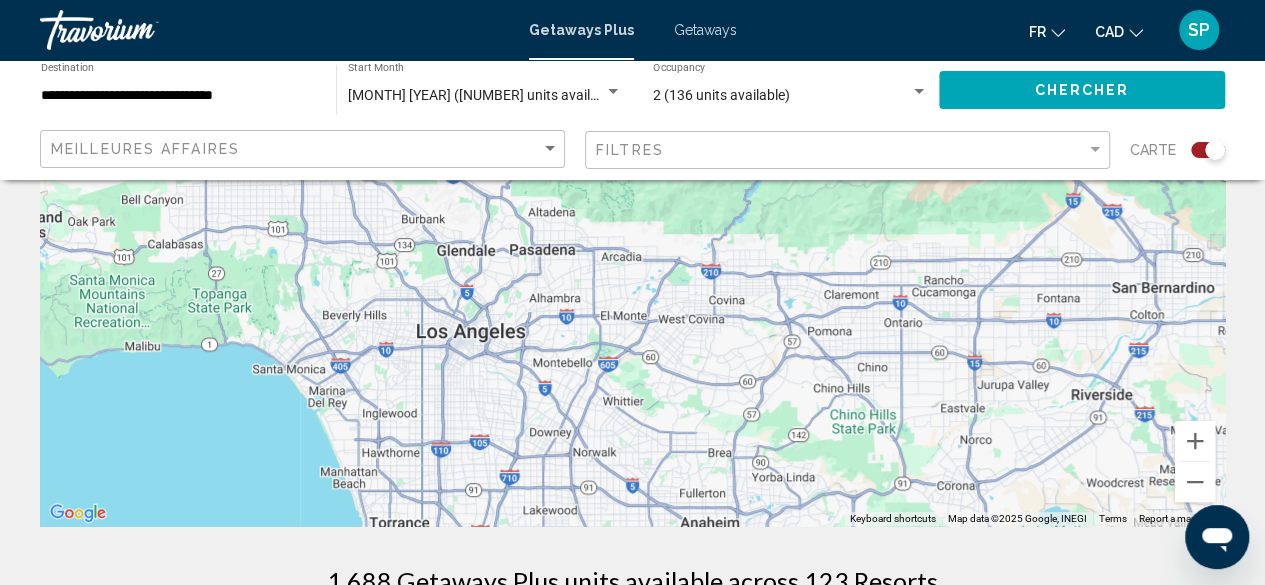 click at bounding box center (632, 226) 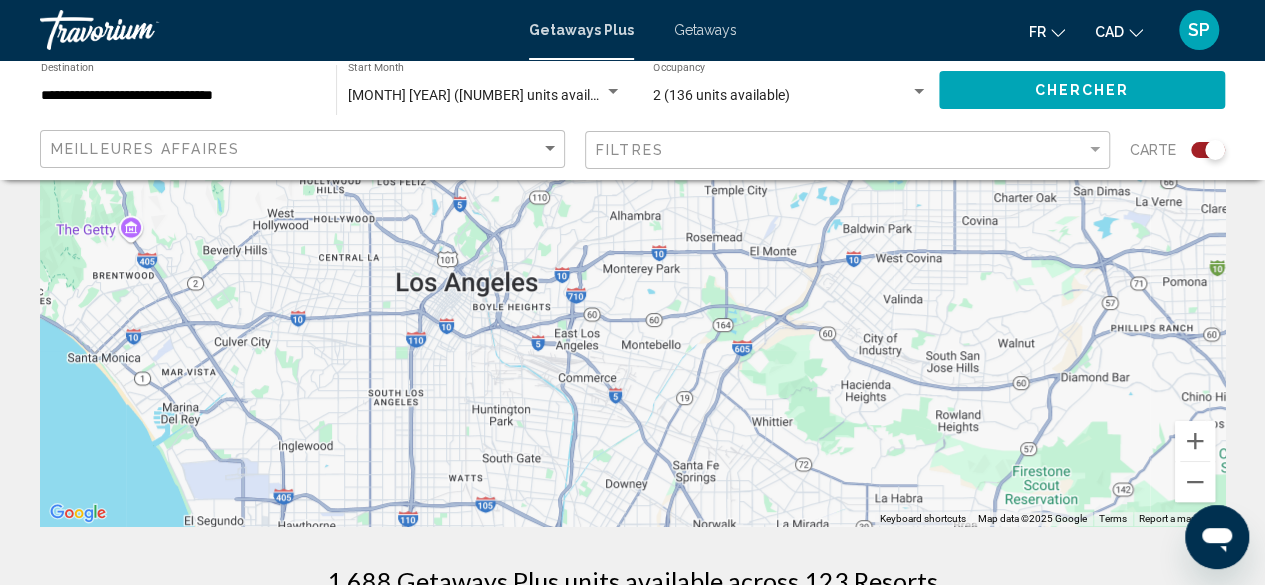 click at bounding box center (632, 226) 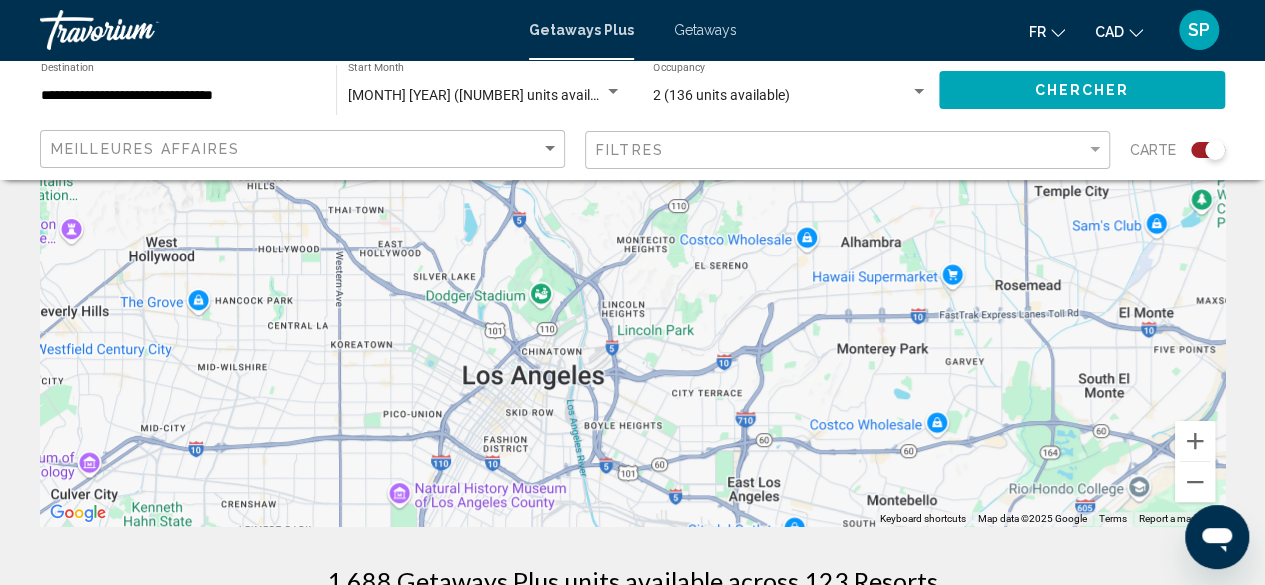 drag, startPoint x: 496, startPoint y: 272, endPoint x: 562, endPoint y: 516, distance: 252.76866 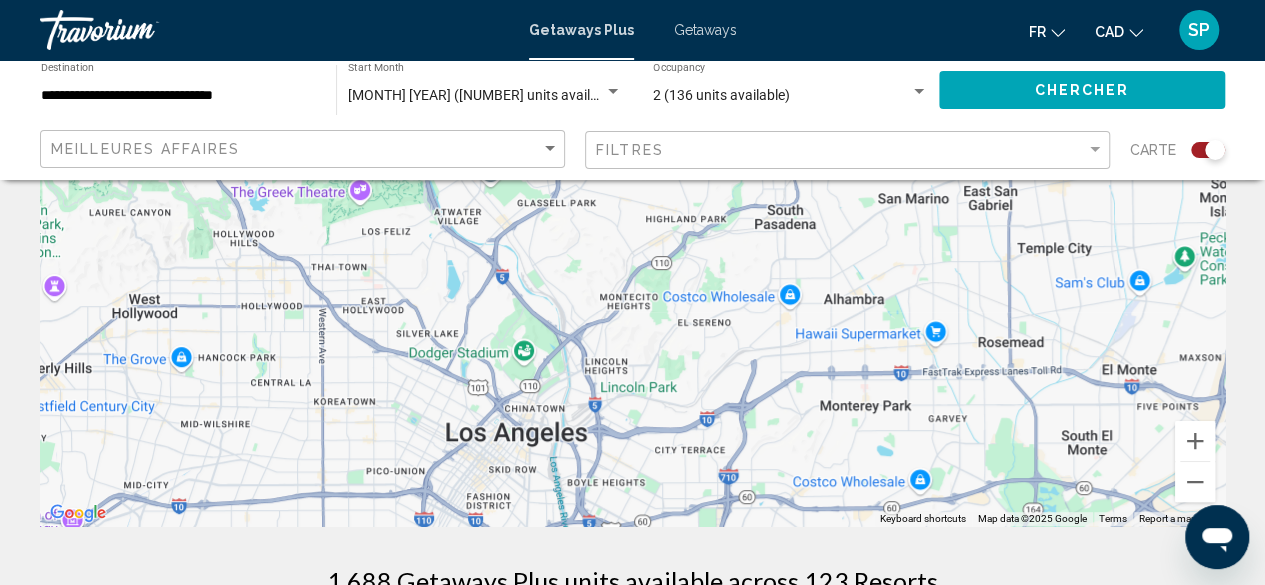 click at bounding box center (632, 226) 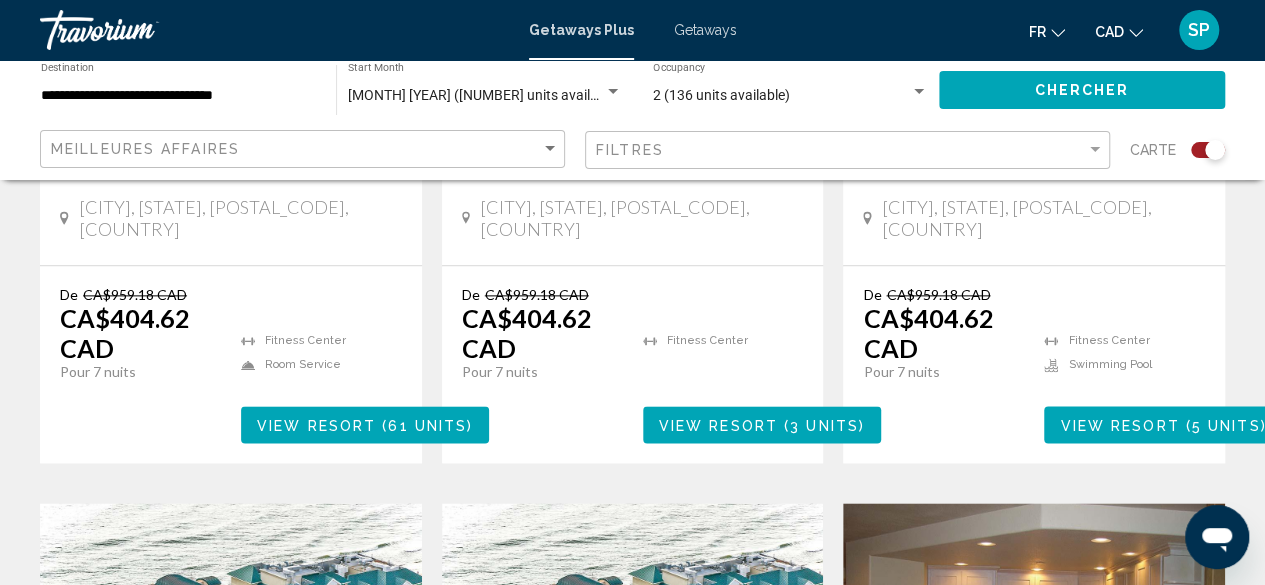 scroll, scrollTop: 1249, scrollLeft: 0, axis: vertical 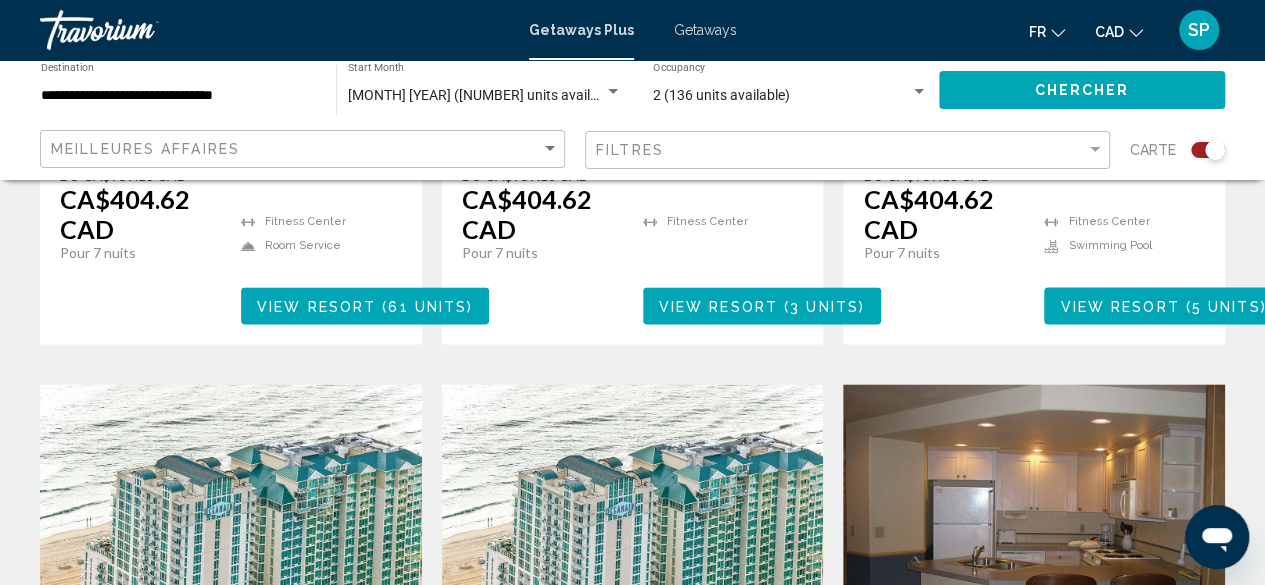 drag, startPoint x: 852, startPoint y: 351, endPoint x: 706, endPoint y: 515, distance: 219.57231 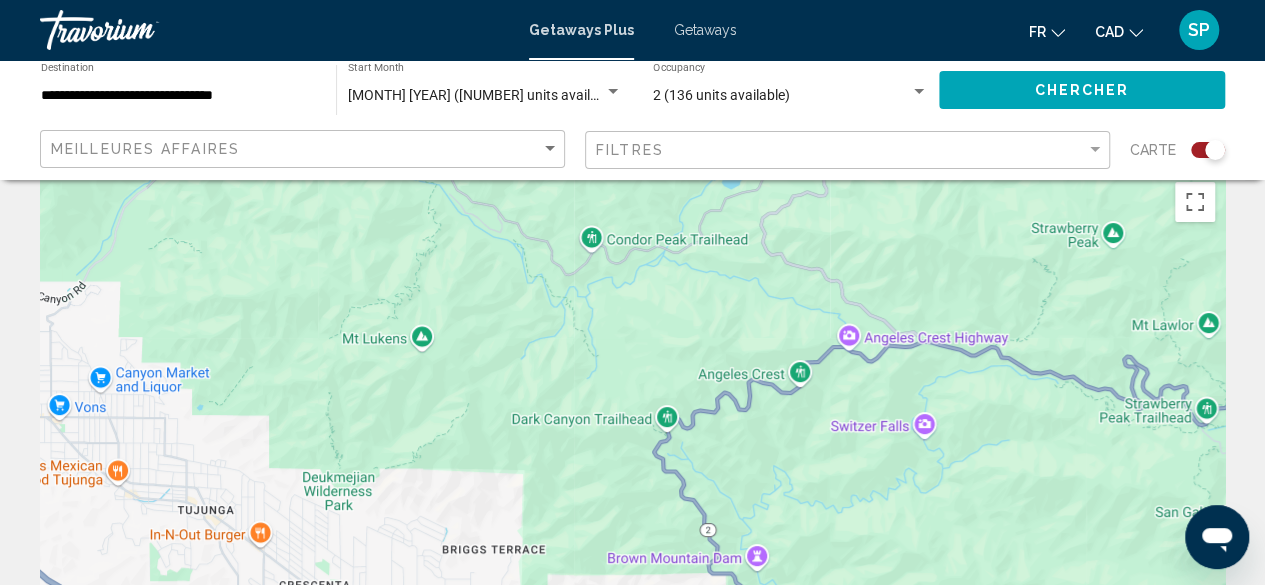 scroll, scrollTop: 0, scrollLeft: 0, axis: both 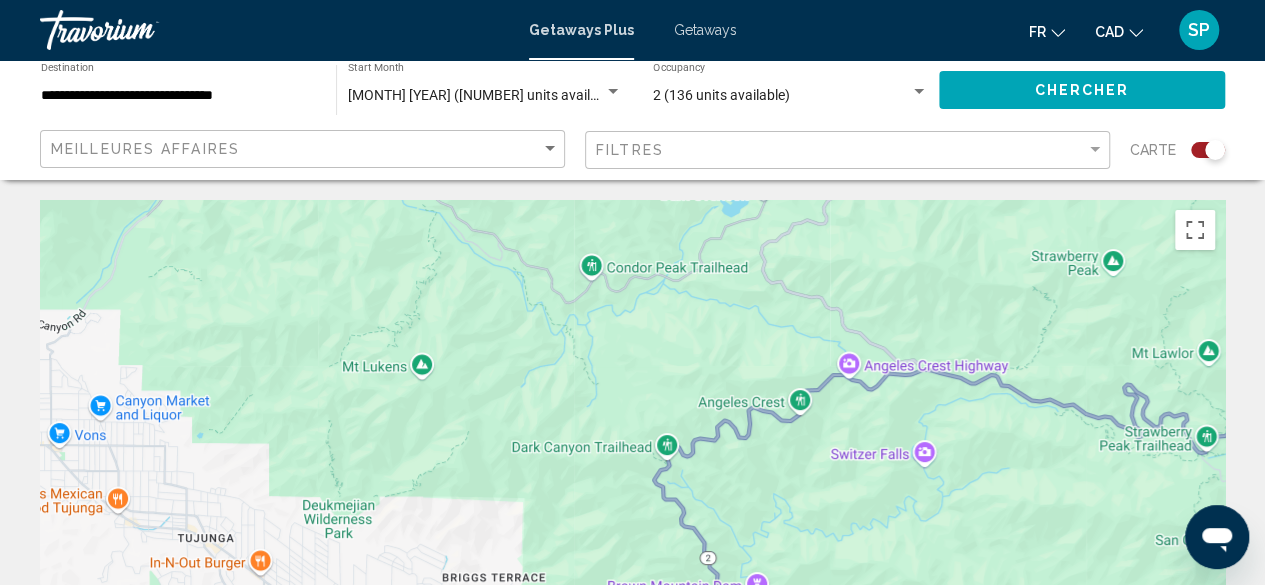click on "Getaways" at bounding box center (705, 30) 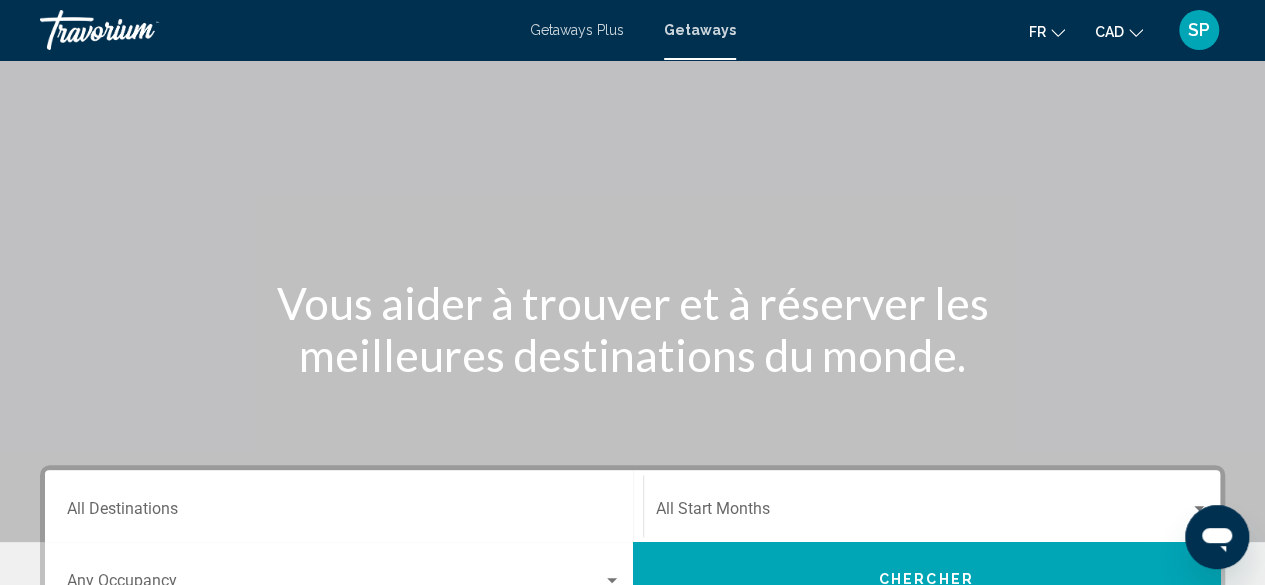 scroll, scrollTop: 62, scrollLeft: 0, axis: vertical 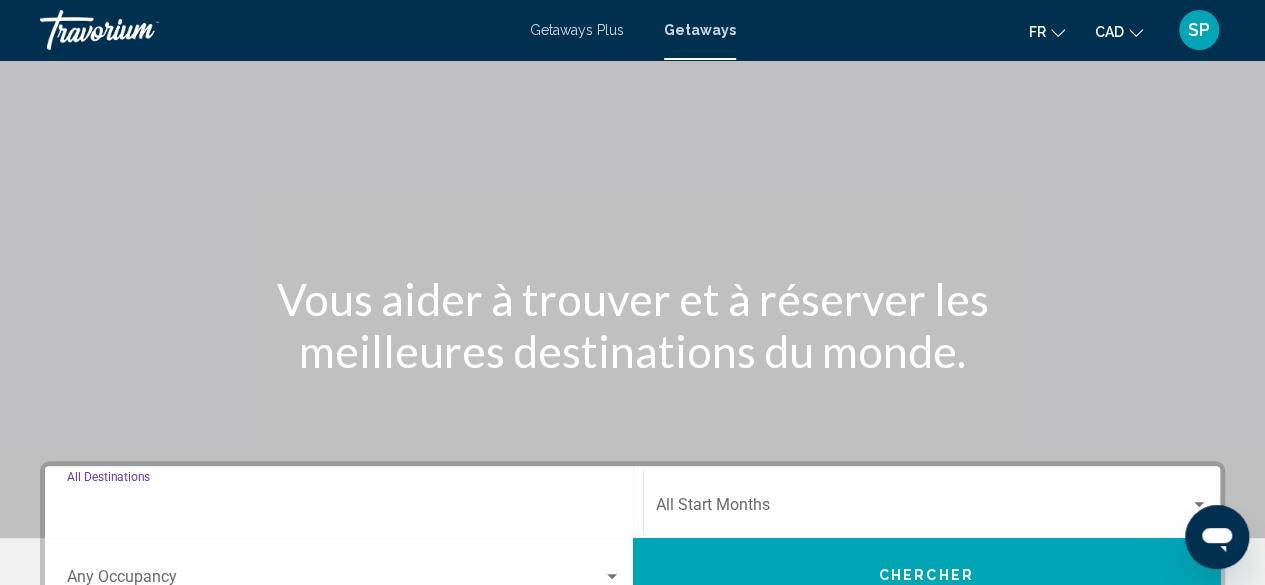 click on "Destination All Destinations" at bounding box center (344, 509) 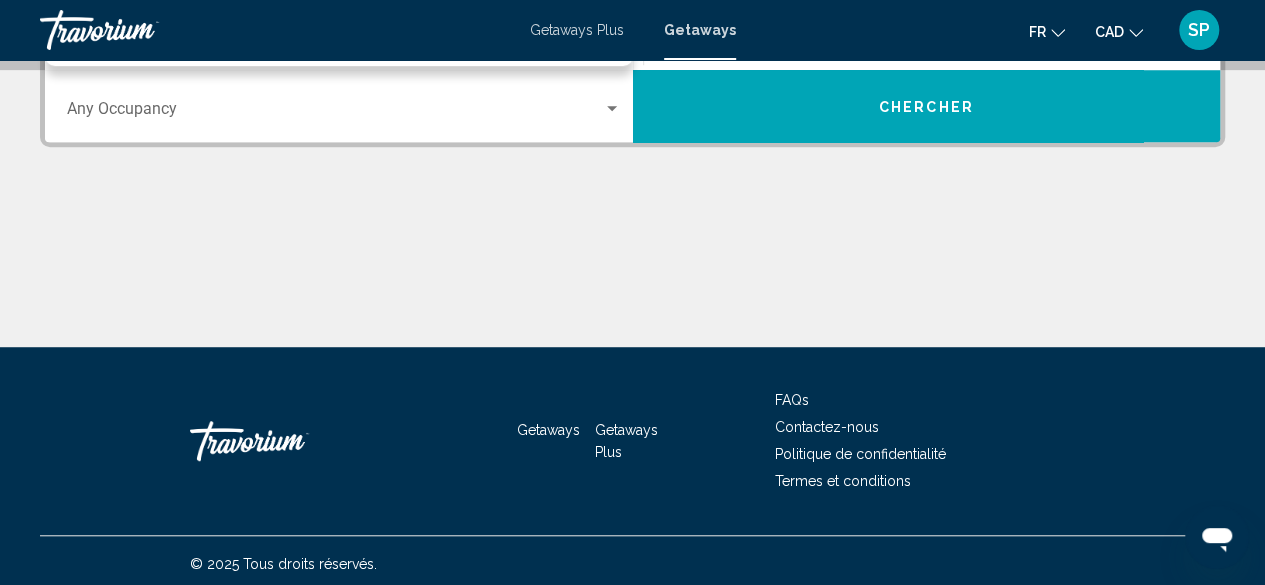 scroll, scrollTop: 536, scrollLeft: 0, axis: vertical 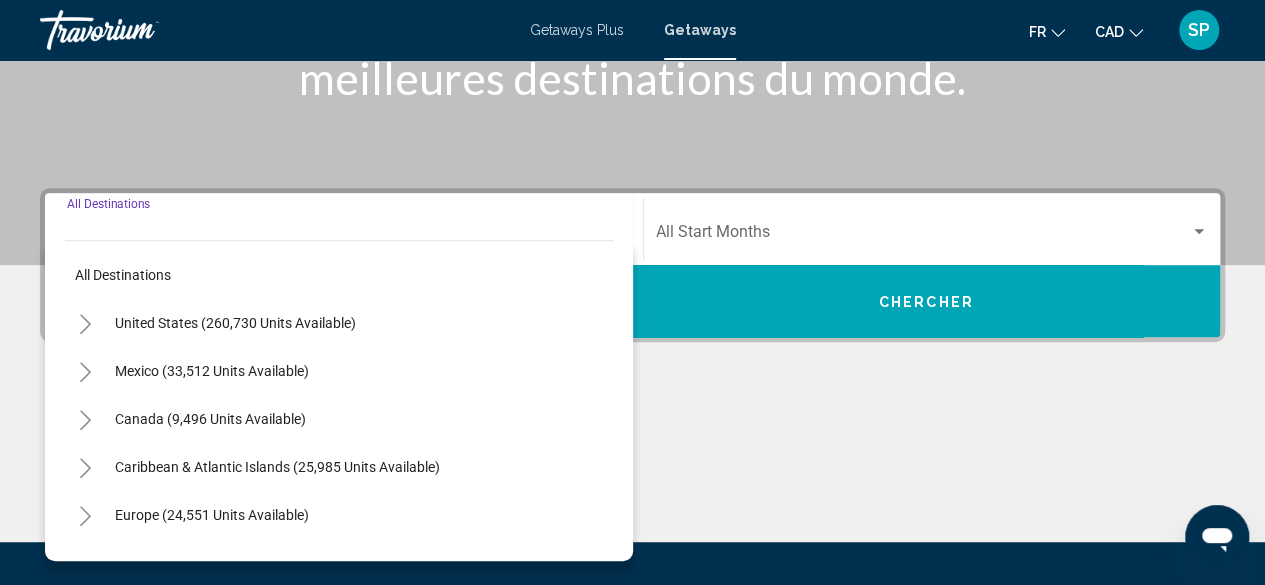 click on "Destination All Destinations" at bounding box center [344, 236] 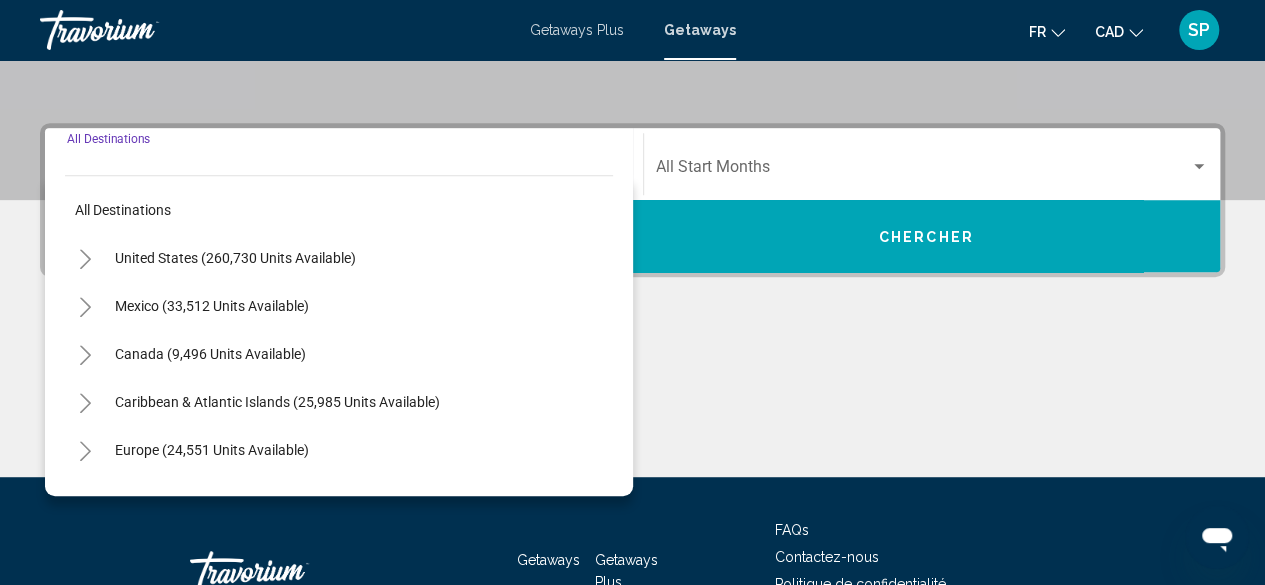 scroll, scrollTop: 458, scrollLeft: 0, axis: vertical 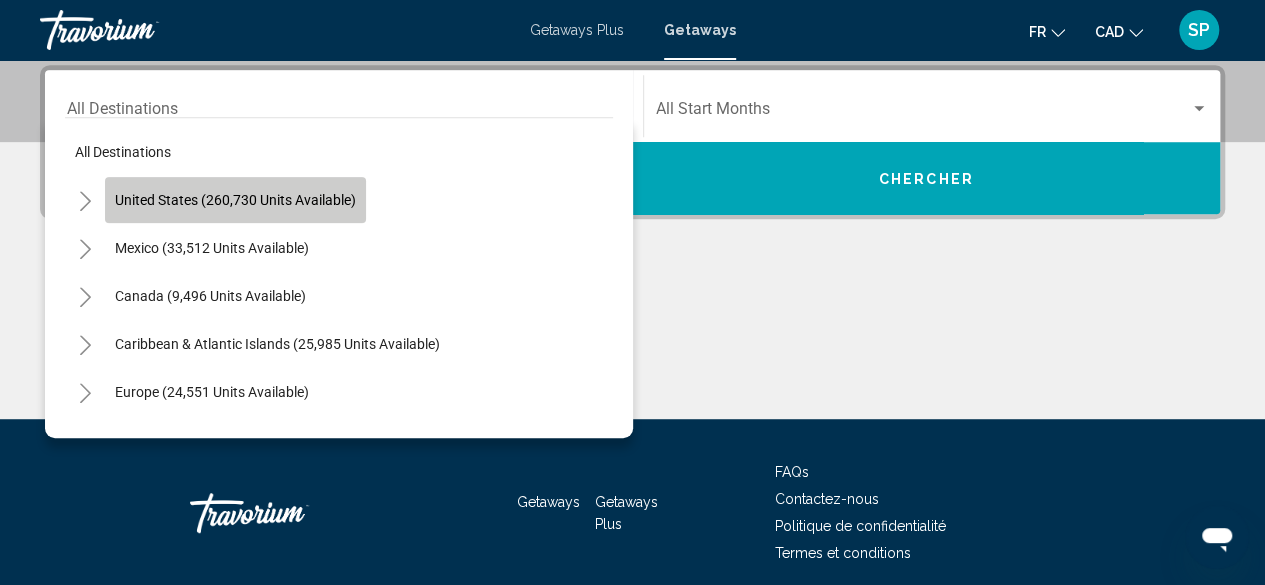 click on "United States (260,730 units available)" 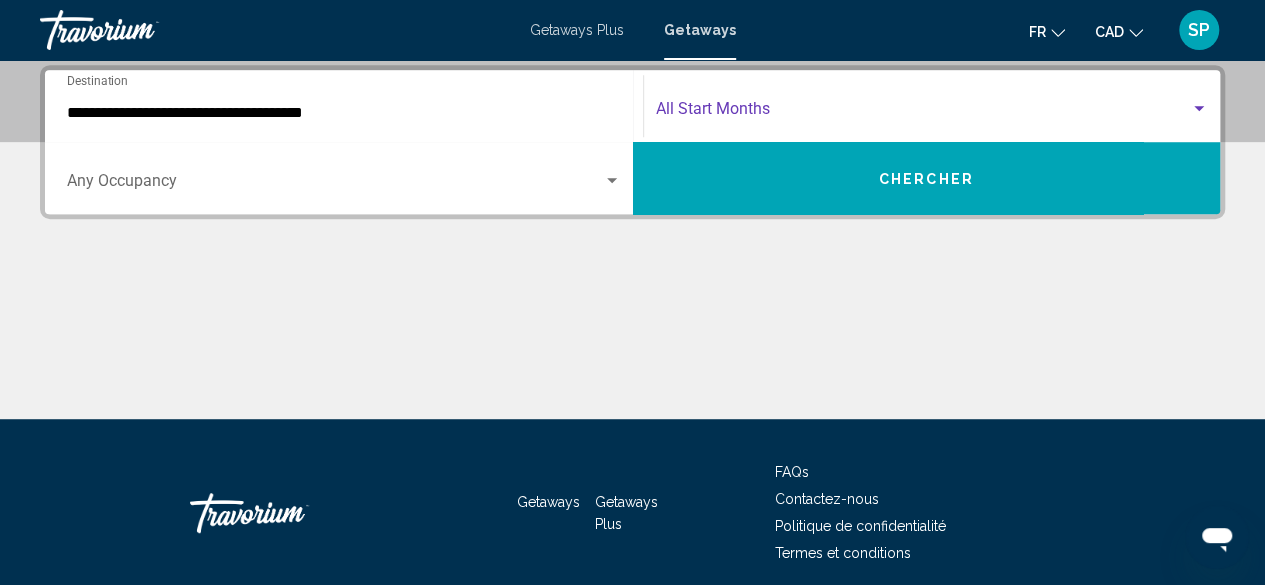 click at bounding box center (923, 113) 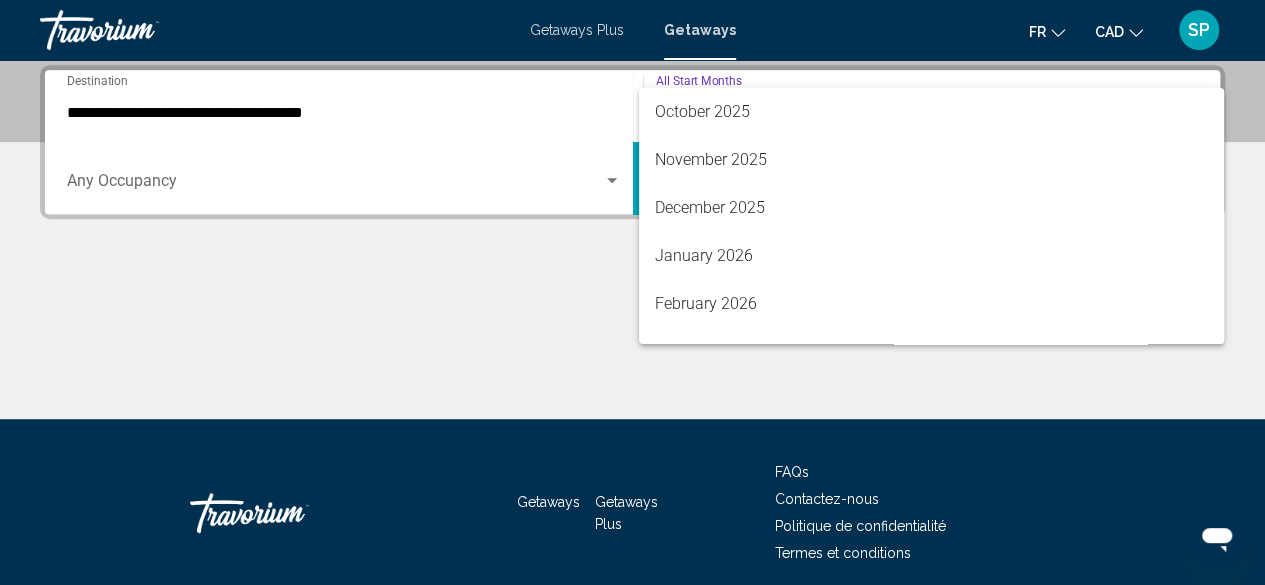 scroll, scrollTop: 200, scrollLeft: 0, axis: vertical 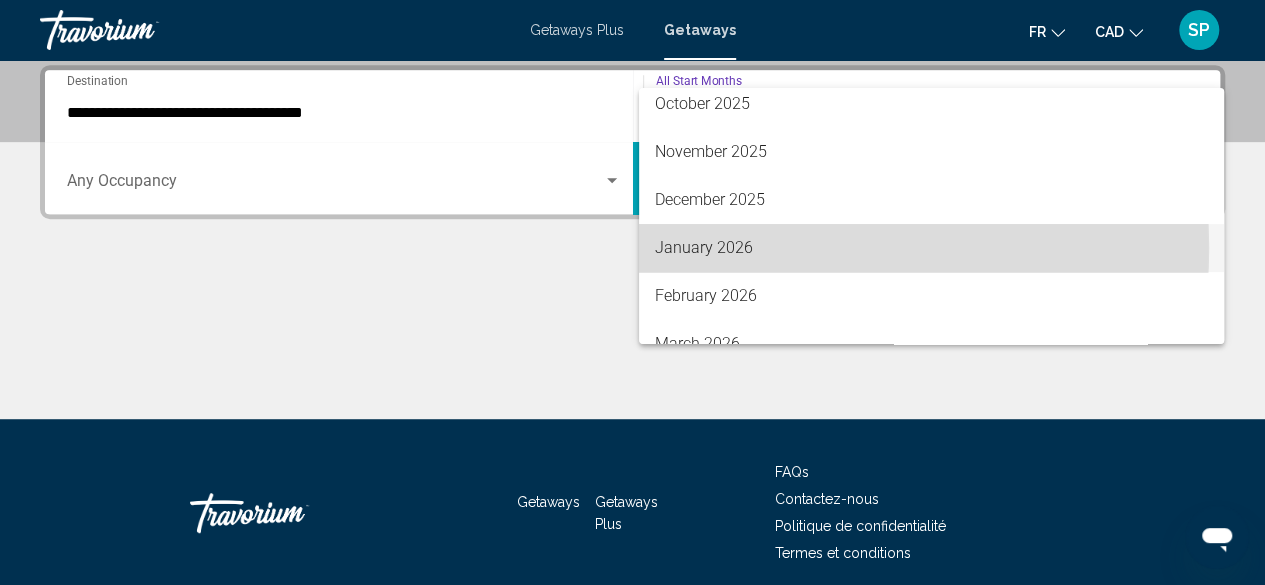 click on "January 2026" at bounding box center [931, 248] 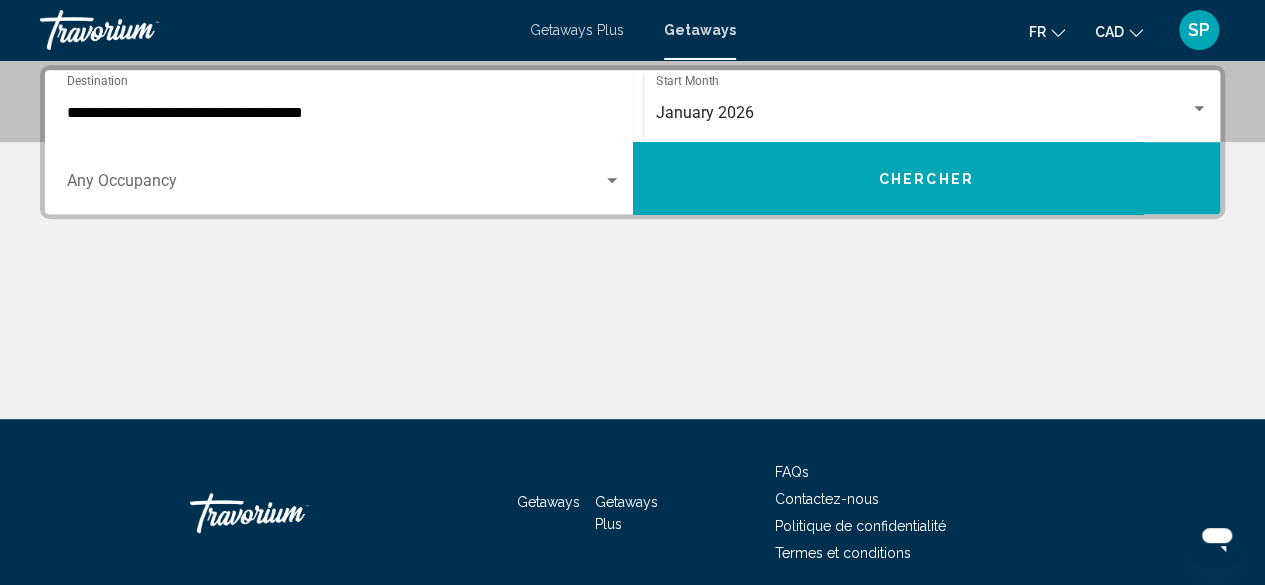 click on "Occupancy Any Occupancy" at bounding box center (344, 178) 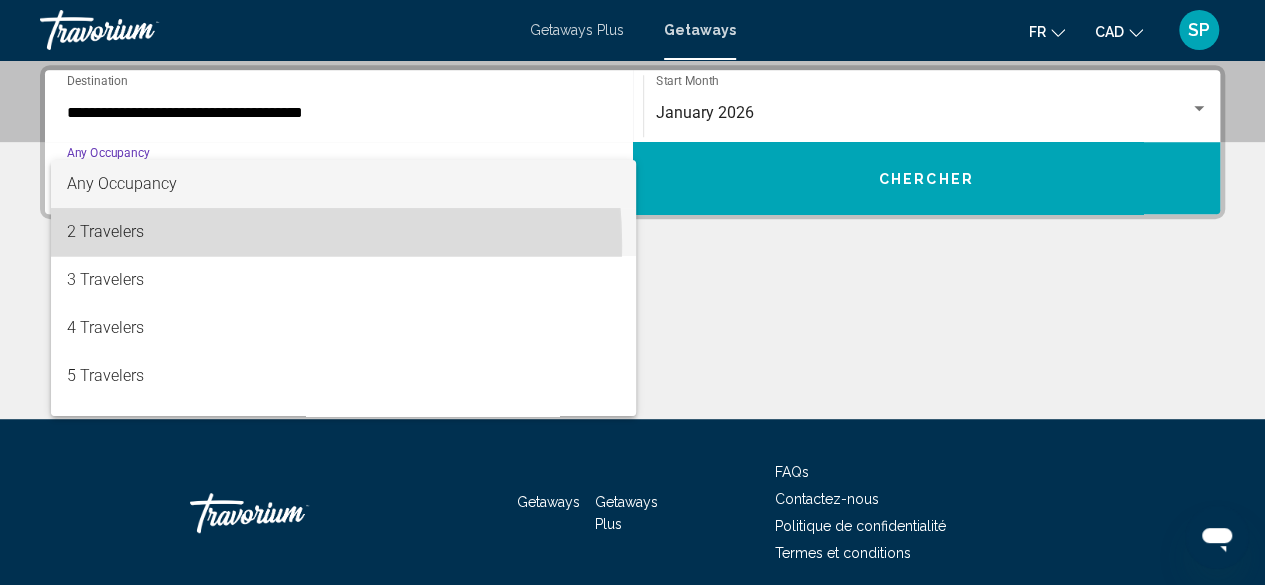 click on "2 Travelers" at bounding box center (344, 232) 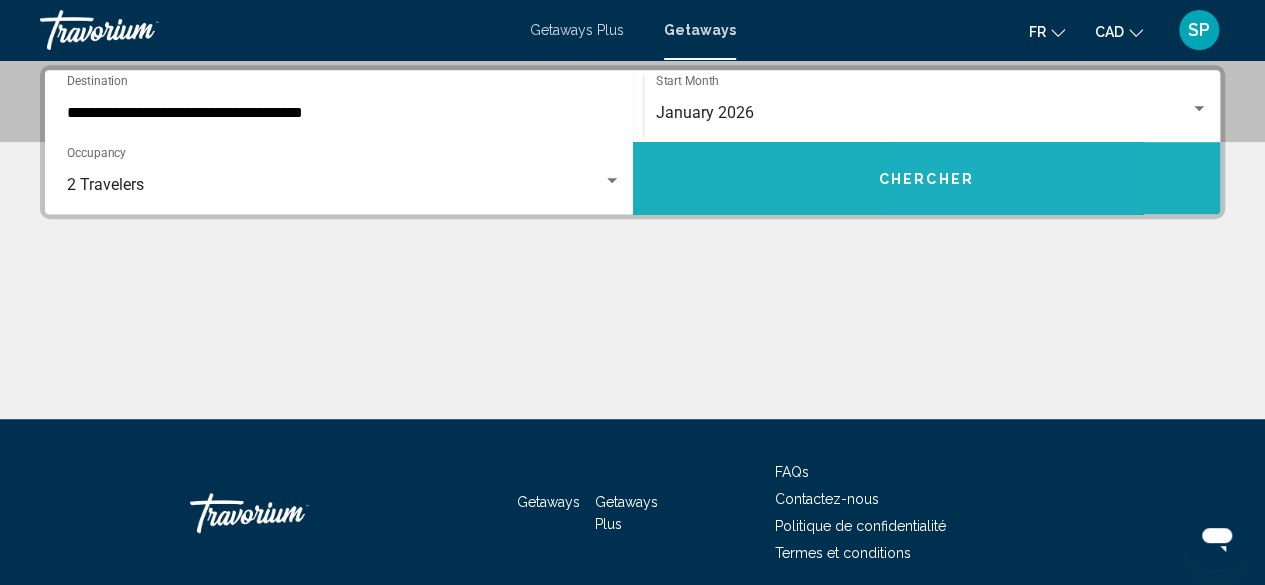 click on "Chercher" at bounding box center [926, 179] 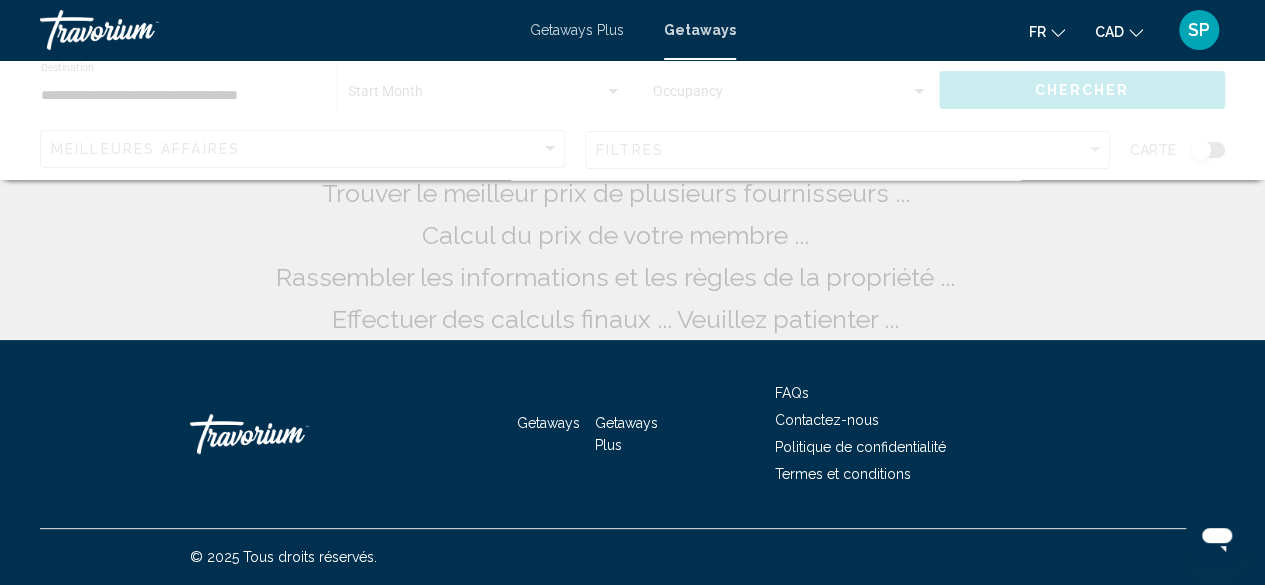 scroll, scrollTop: 0, scrollLeft: 0, axis: both 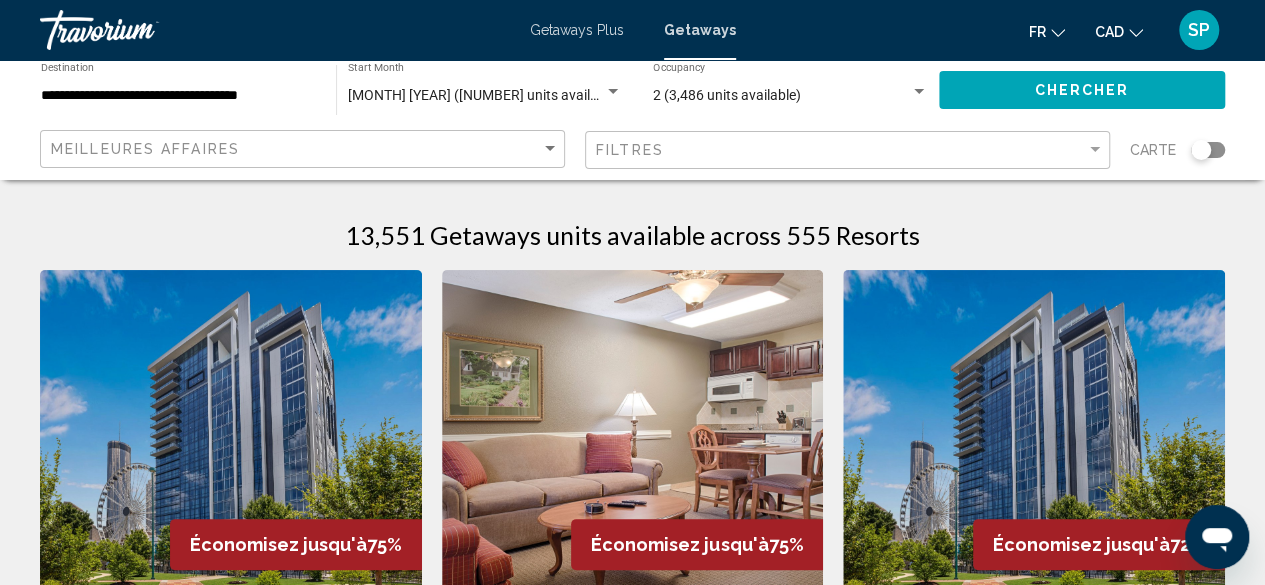 click on "Filtres" 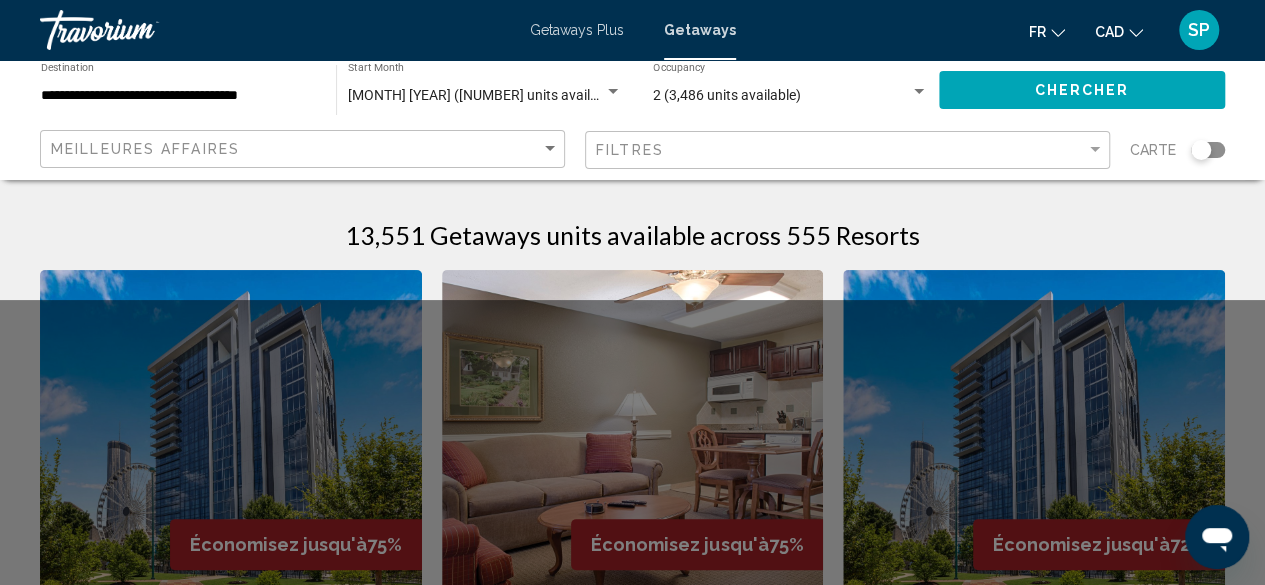 click on "Filtres" 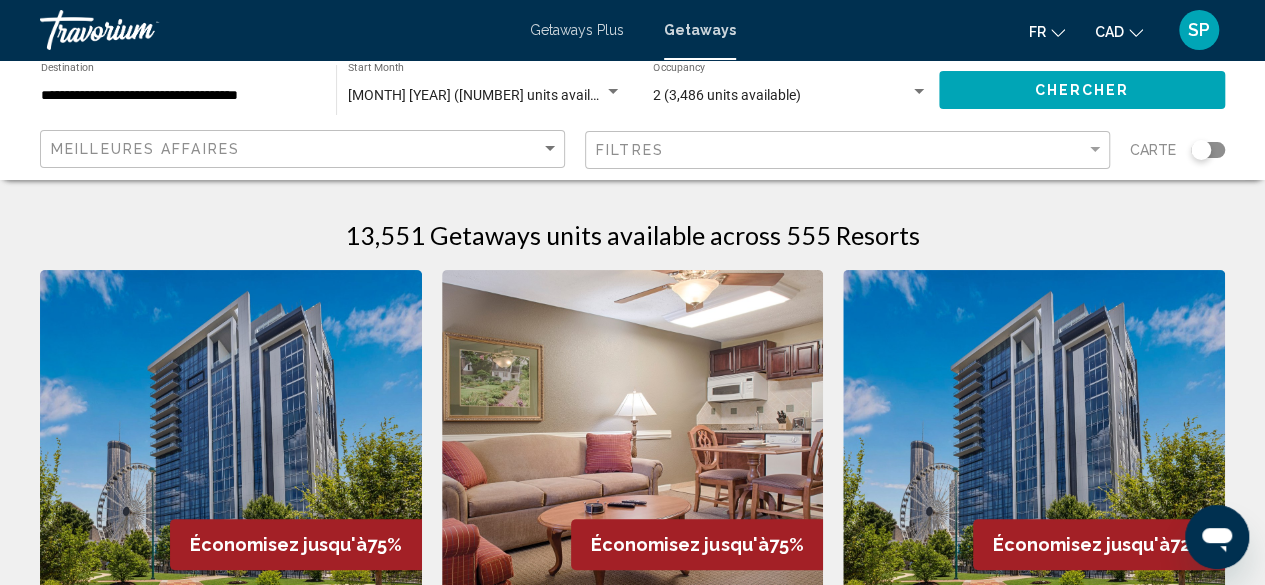 drag, startPoint x: 646, startPoint y: 160, endPoint x: 669, endPoint y: 147, distance: 26.41969 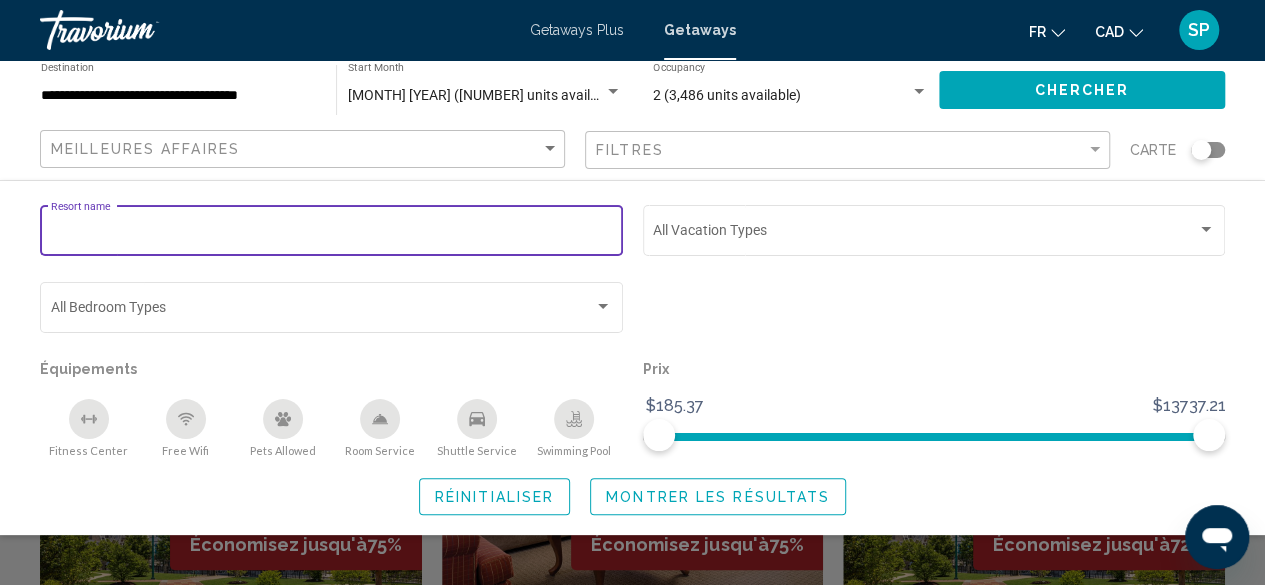 click on "Resort name" at bounding box center (332, 234) 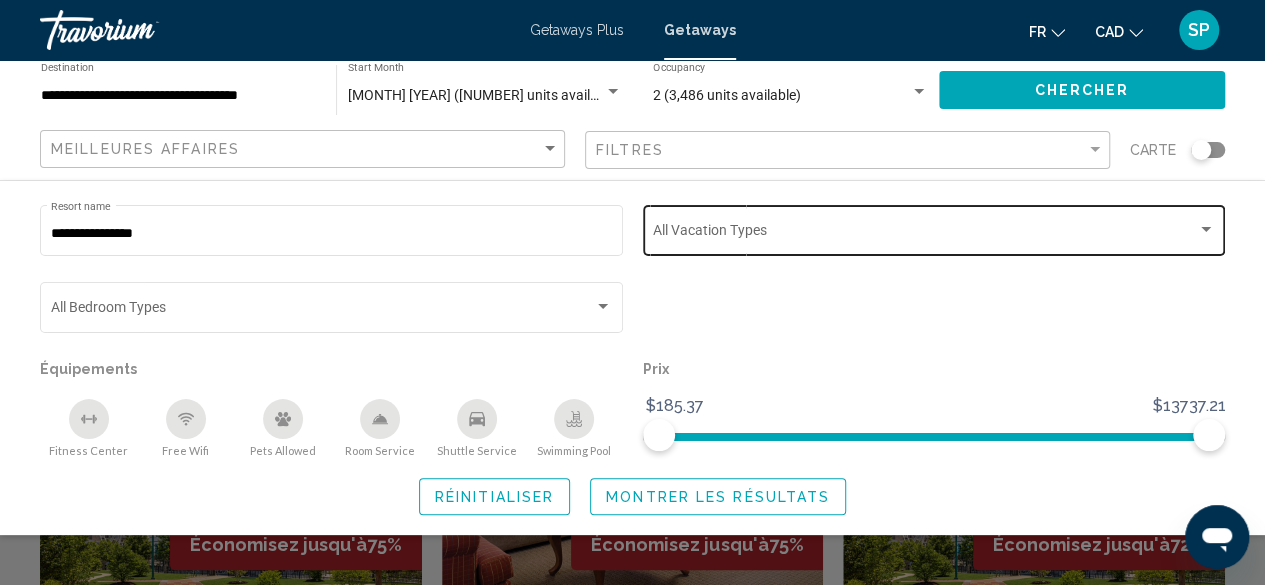click on "Vacation Types All Vacation Types" 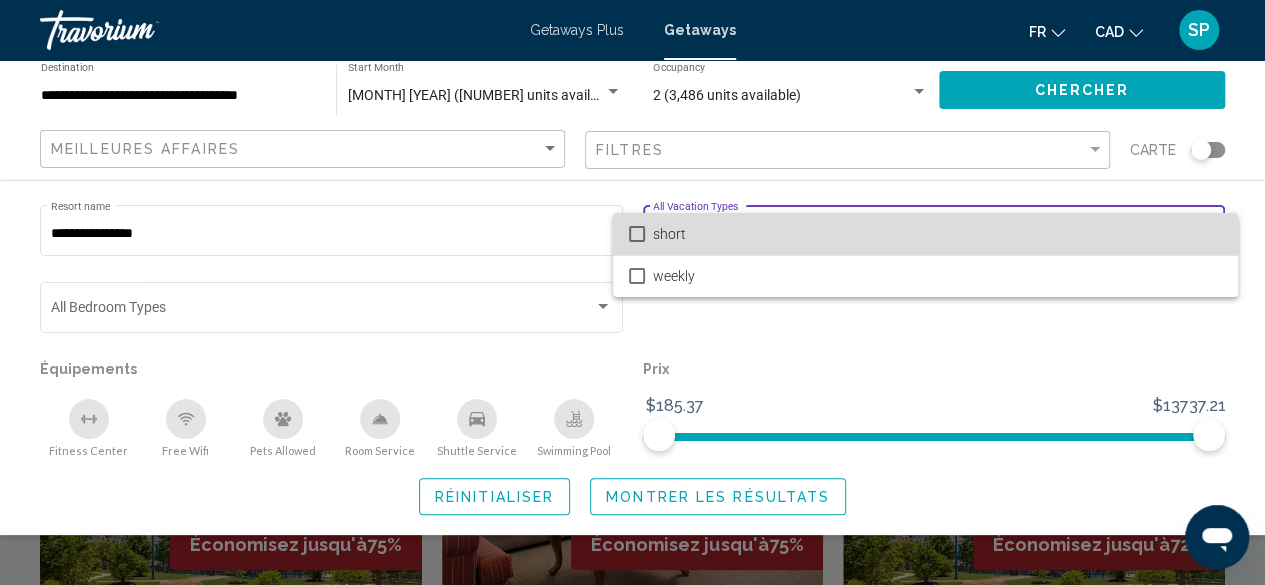 click on "short" at bounding box center [937, 234] 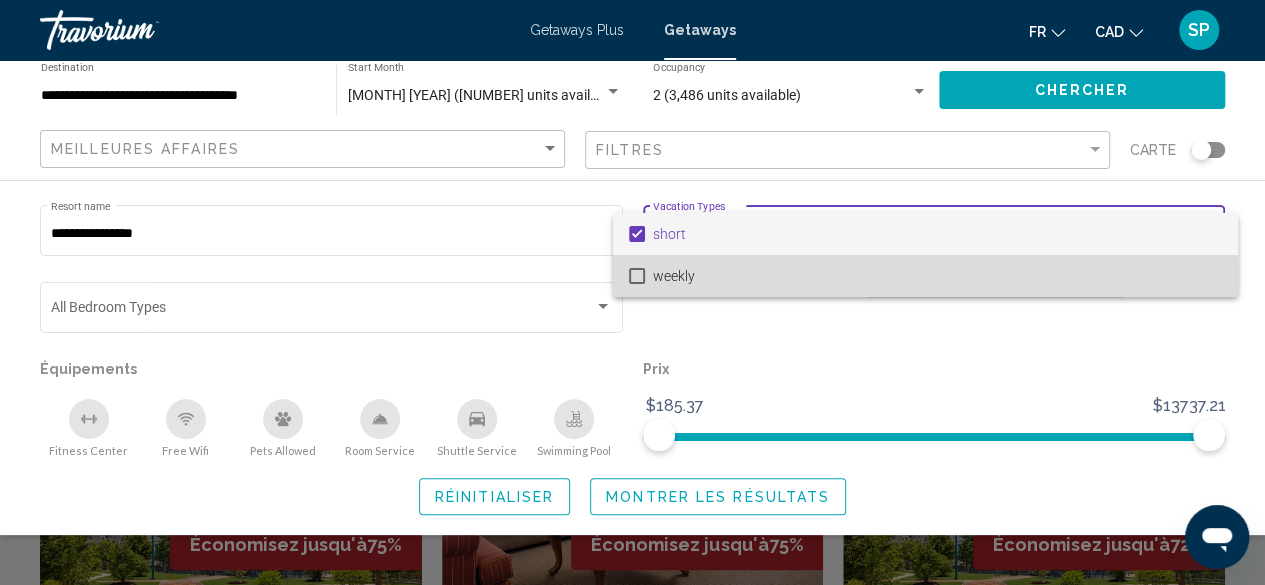 click on "weekly" at bounding box center (937, 276) 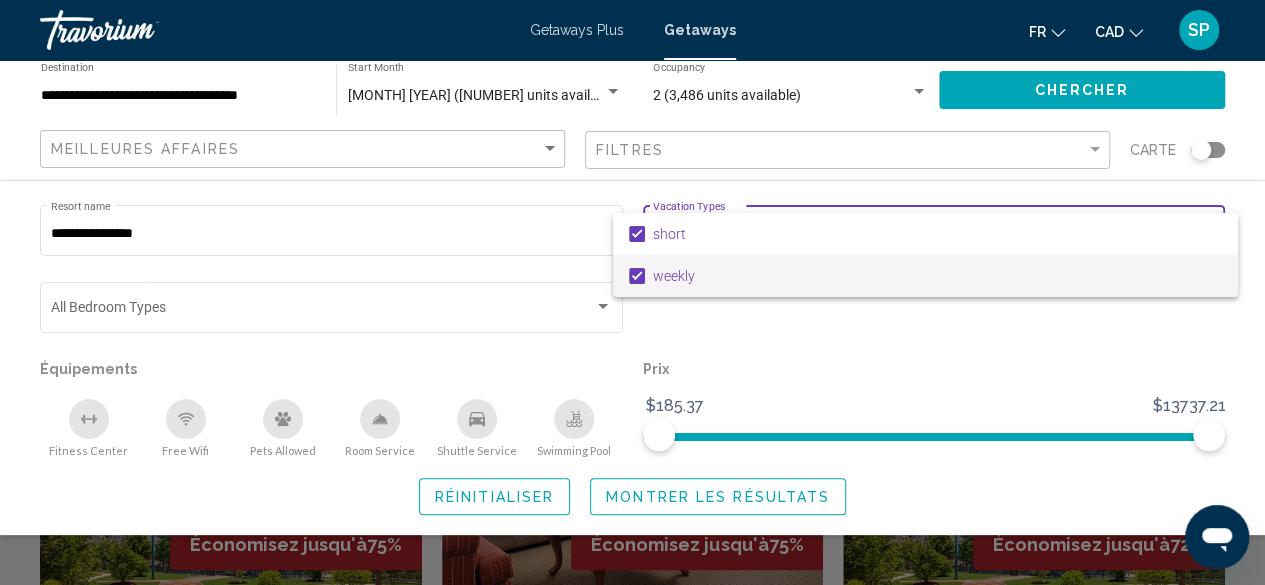 click at bounding box center [632, 292] 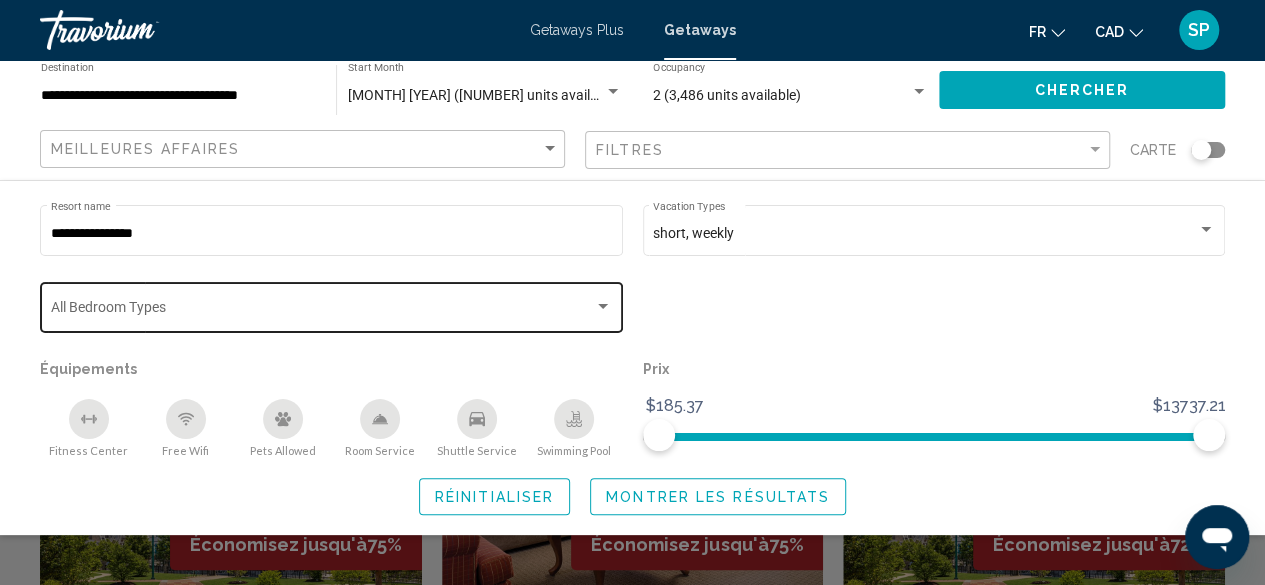 click on "Bedroom Types All Bedroom Types" 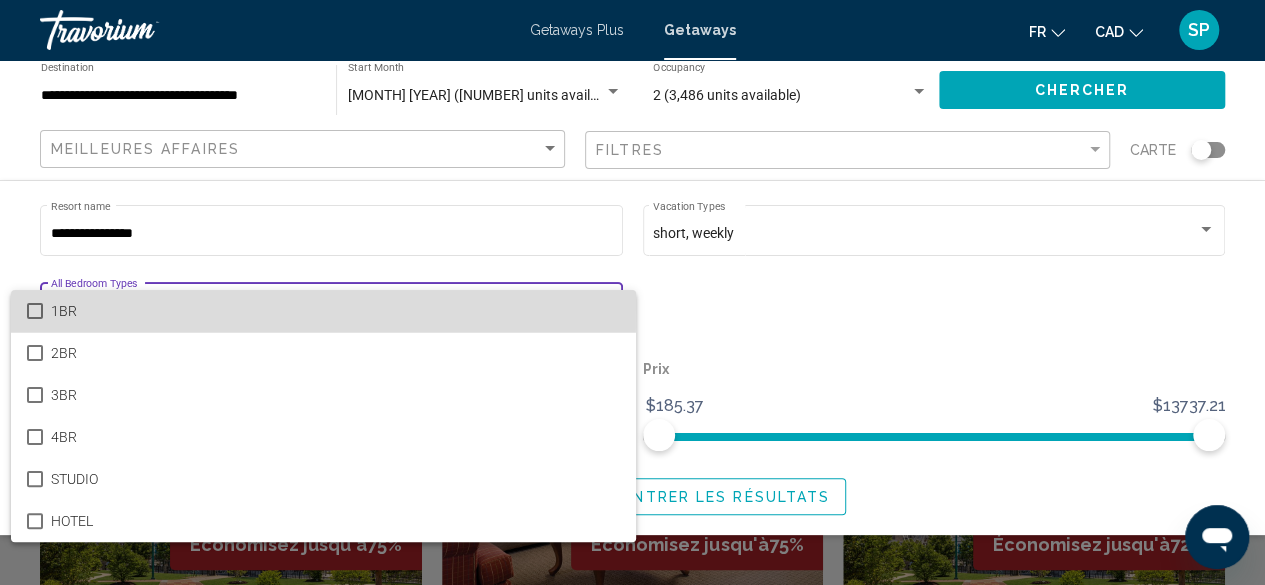 click on "1BR" at bounding box center [335, 311] 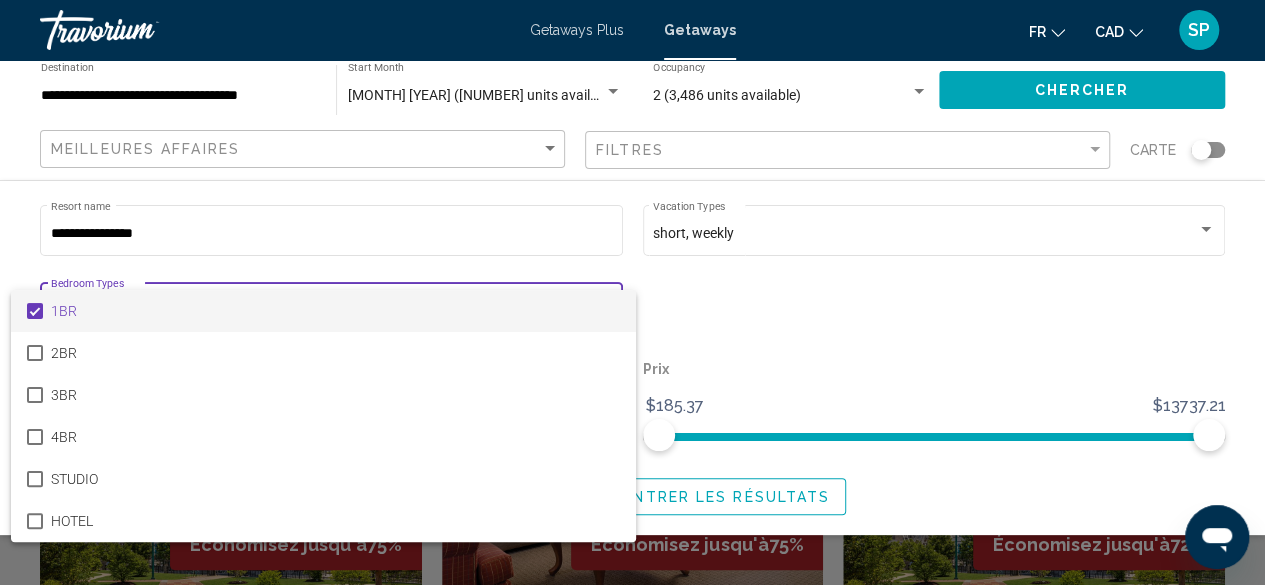 click at bounding box center (632, 292) 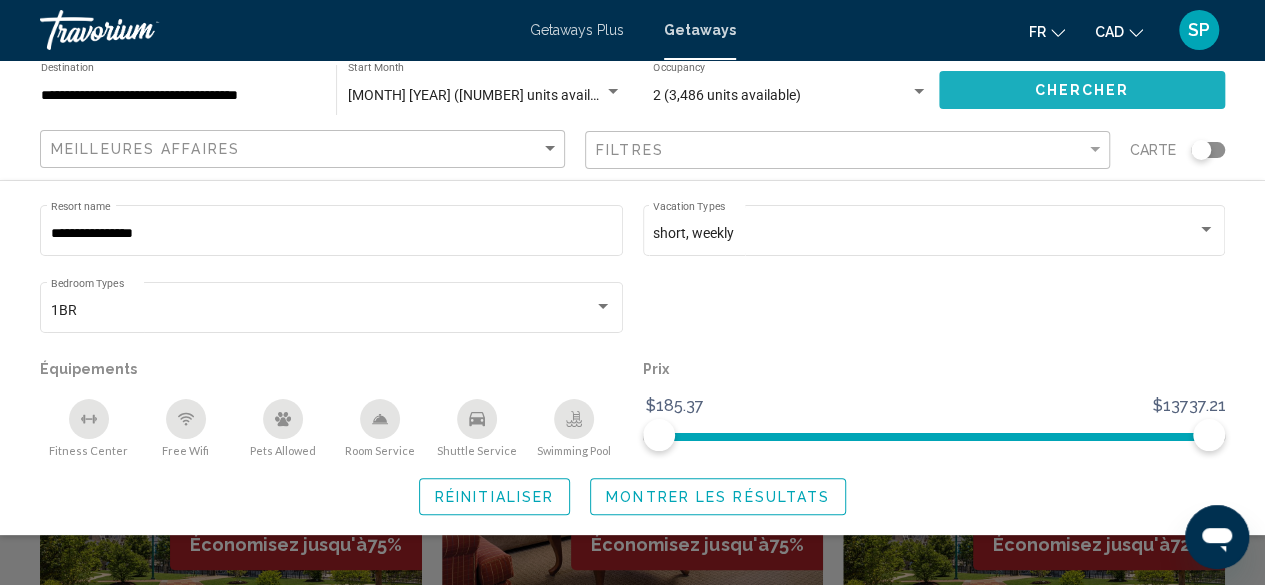 click on "Chercher" 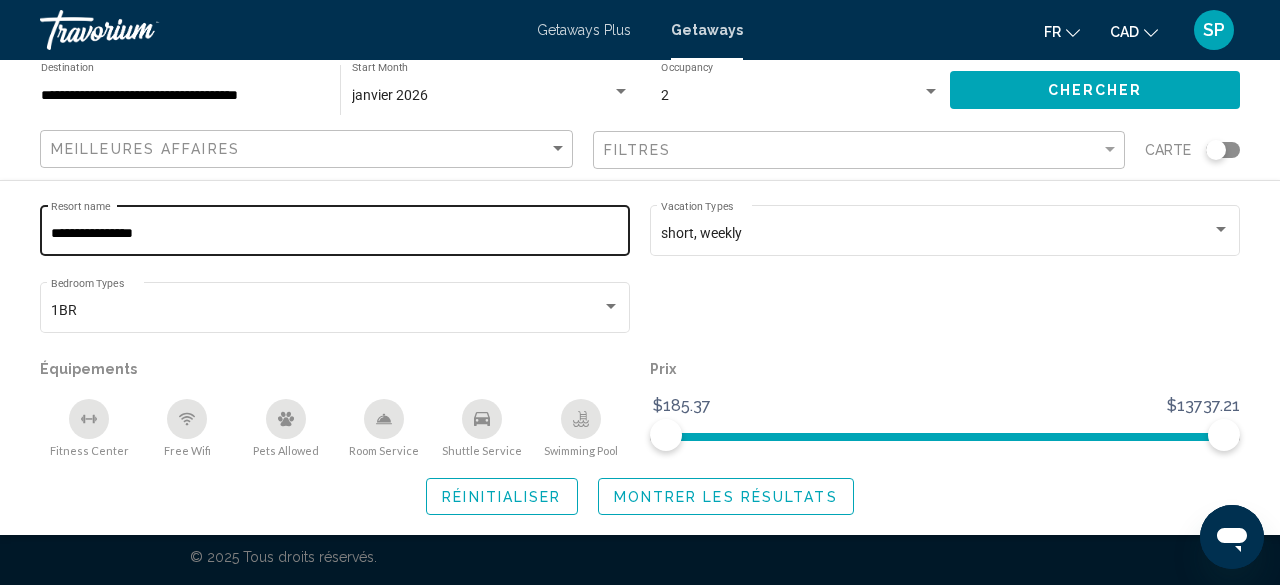 click on "**********" at bounding box center (335, 234) 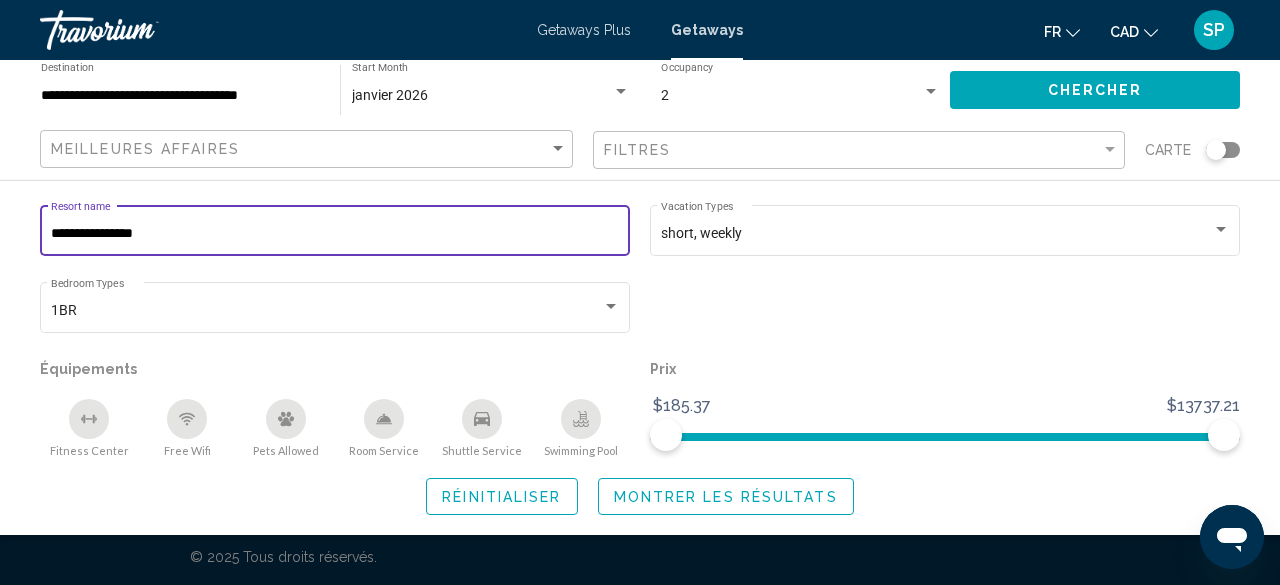 drag, startPoint x: 188, startPoint y: 235, endPoint x: 0, endPoint y: 230, distance: 188.06648 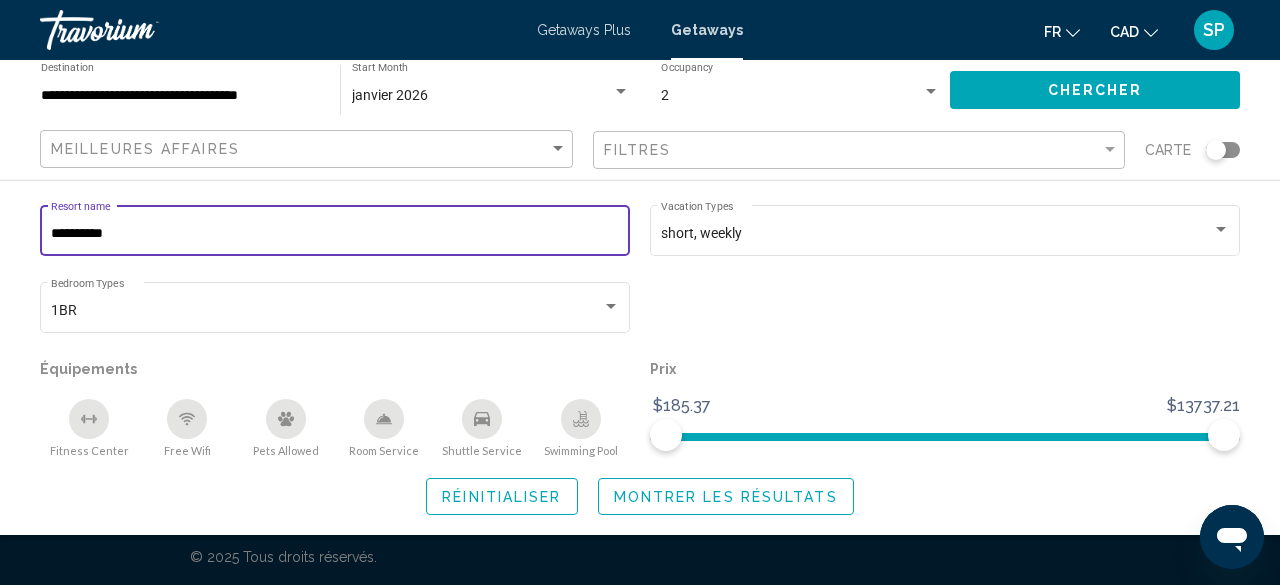 type on "**********" 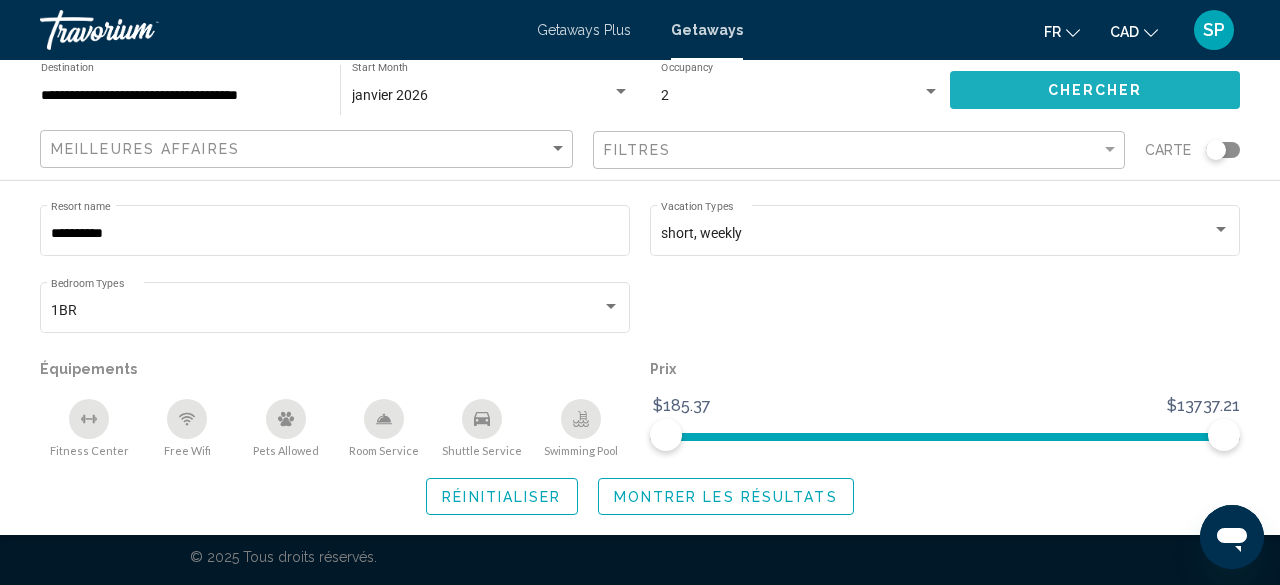 click on "Chercher" 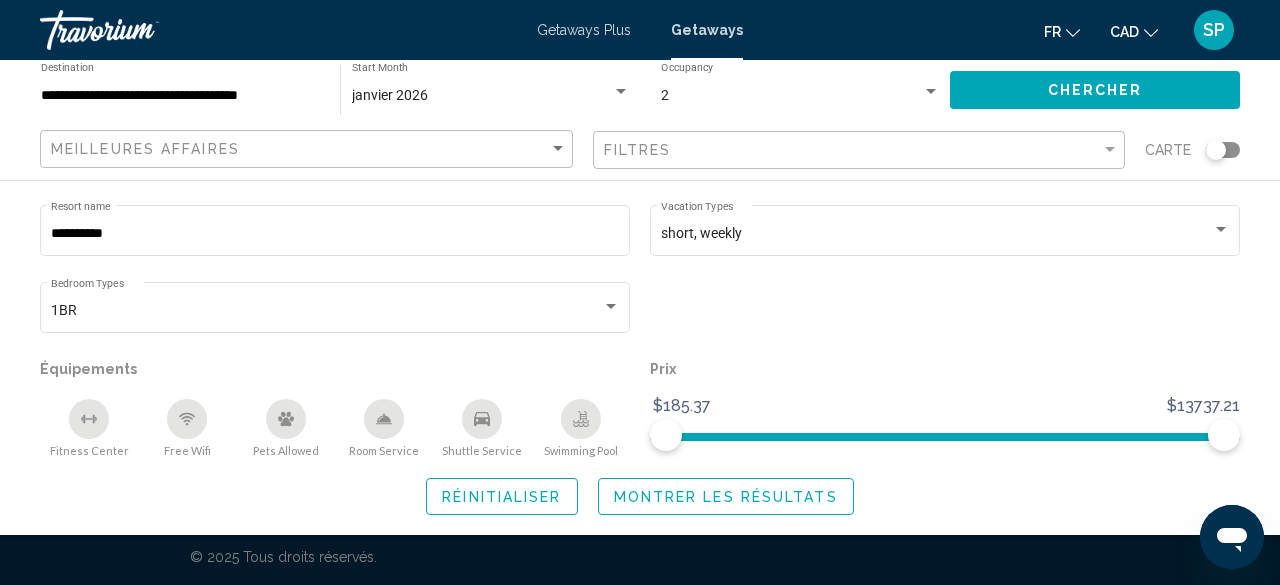 click on "Chercher" 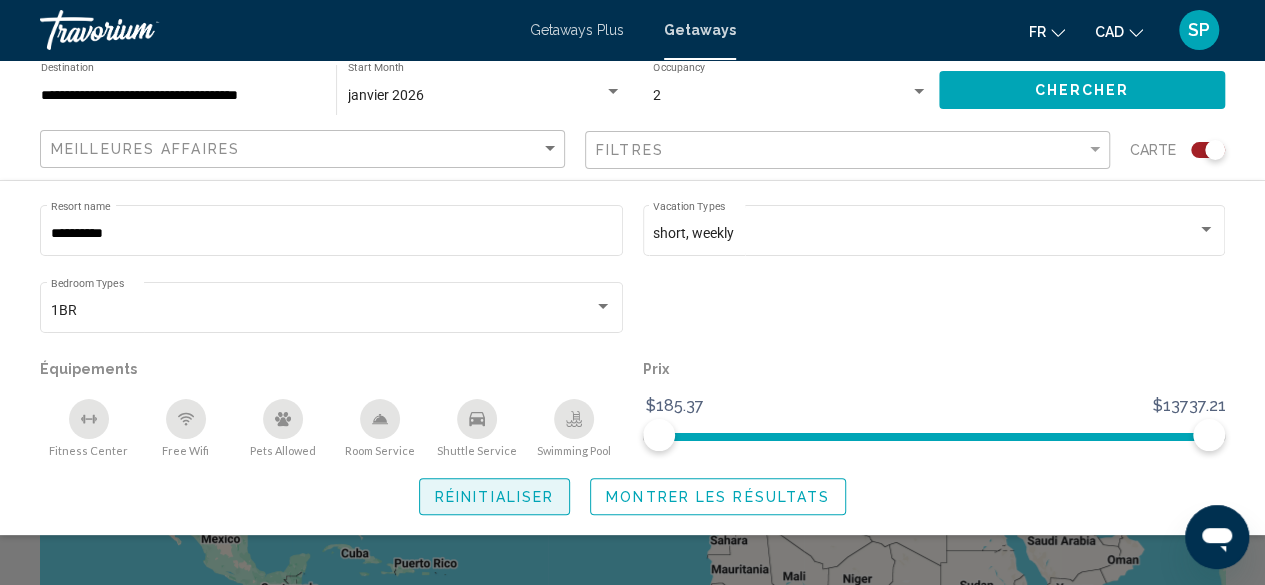 click on "Réinitialiser" 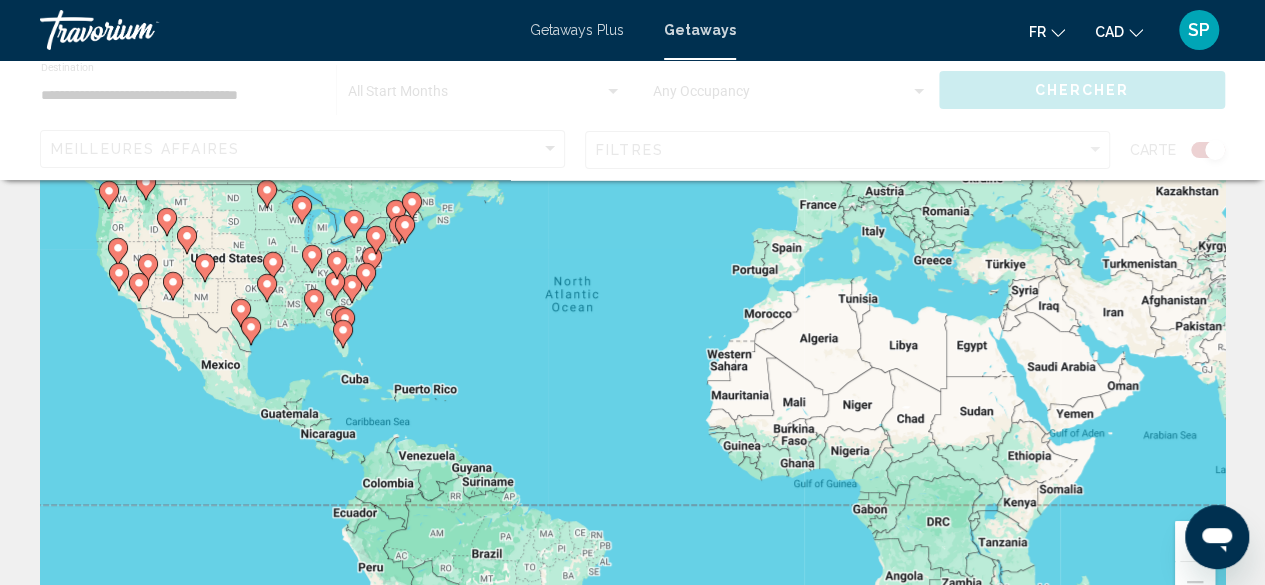 scroll, scrollTop: 178, scrollLeft: 0, axis: vertical 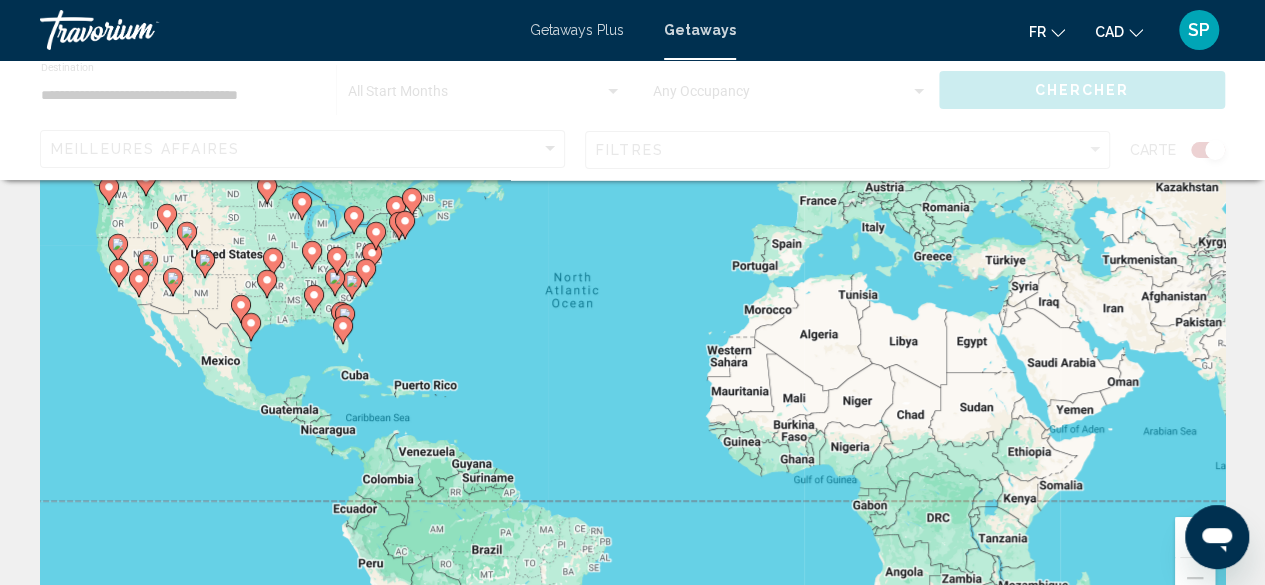 click on "To activate drag with keyboard, press Alt + Enter. Once in keyboard drag state, use the arrow keys to move the marker. To complete the drag, press the Enter key. To cancel, press Escape." at bounding box center (632, 322) 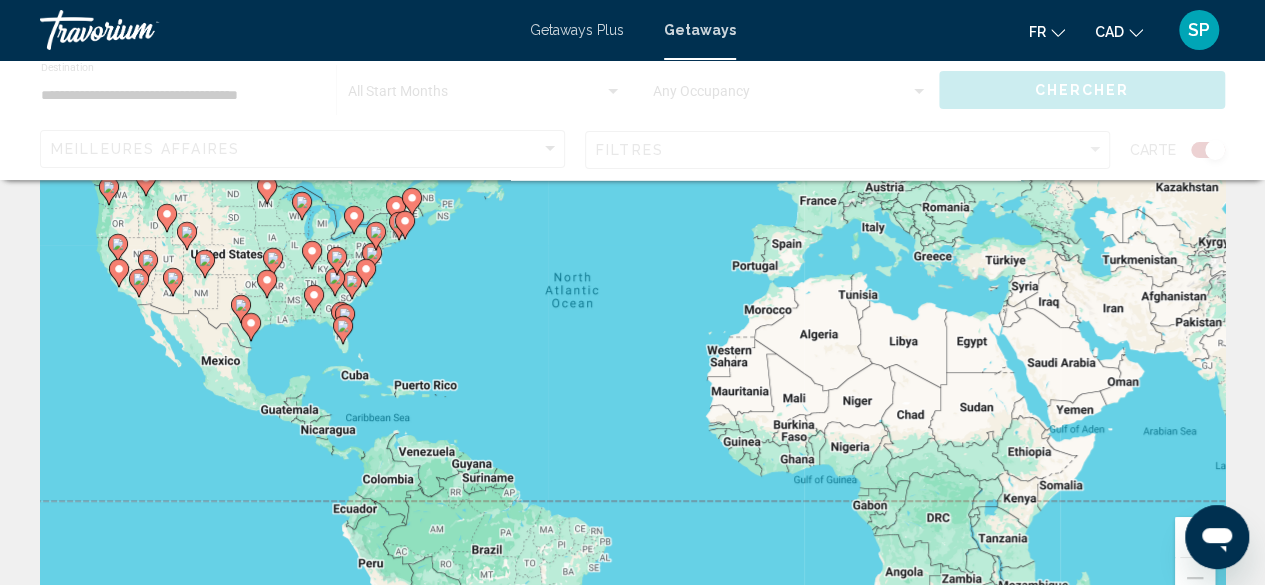 click on "To activate drag with keyboard, press Alt + Enter. Once in keyboard drag state, use the arrow keys to move the marker. To complete the drag, press the Enter key. To cancel, press Escape." at bounding box center [632, 322] 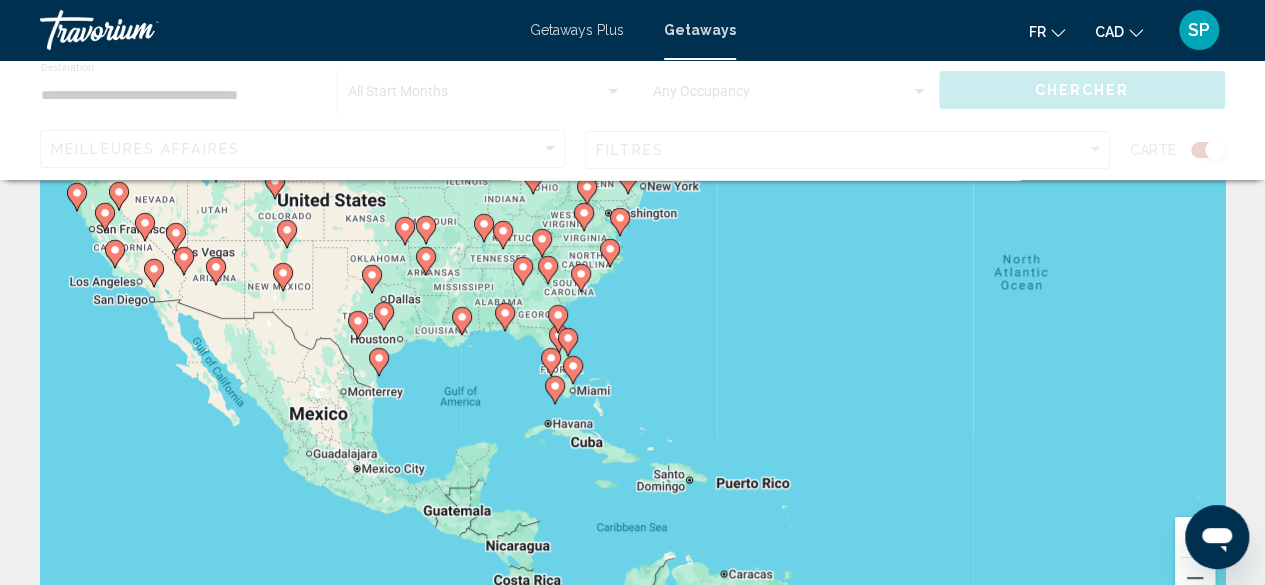 click on "To activate drag with keyboard, press Alt + Enter. Once in keyboard drag state, use the arrow keys to move the marker. To complete the drag, press the Enter key. To cancel, press Escape." at bounding box center (632, 322) 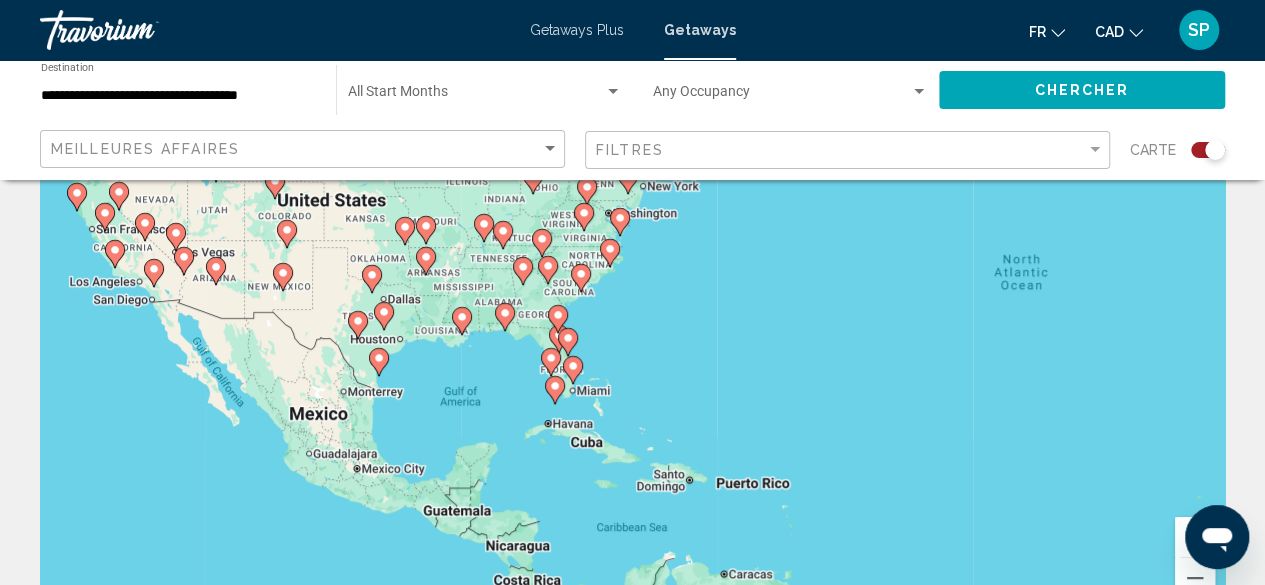 click on "To activate drag with keyboard, press Alt + Enter. Once in keyboard drag state, use the arrow keys to move the marker. To complete the drag, press the Enter key. To cancel, press Escape." at bounding box center (632, 322) 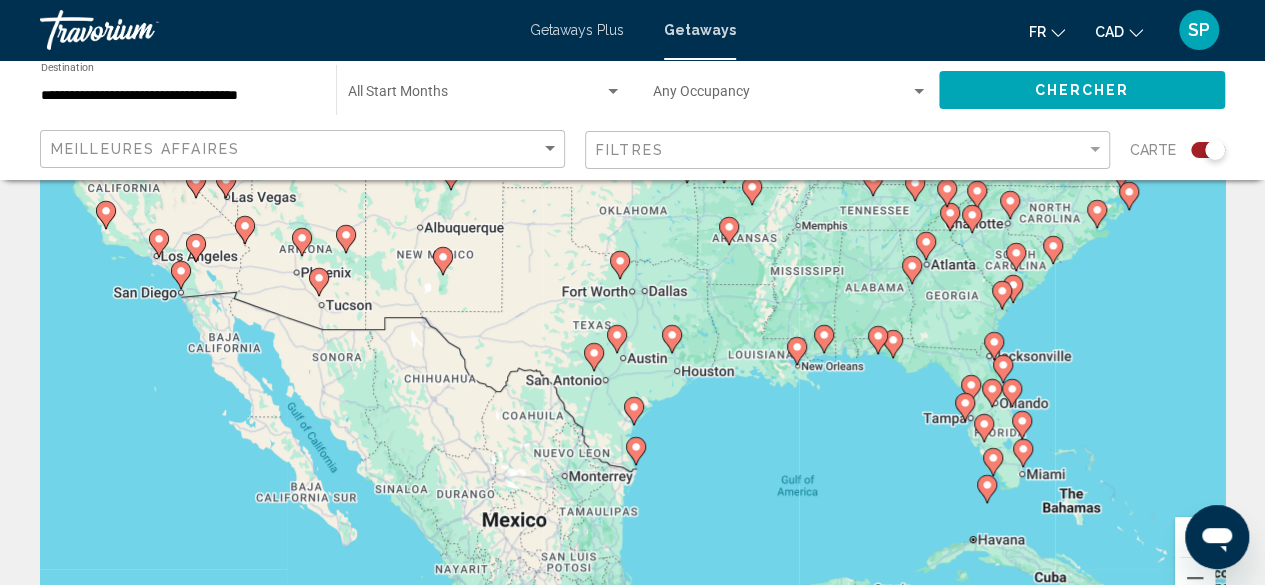 click 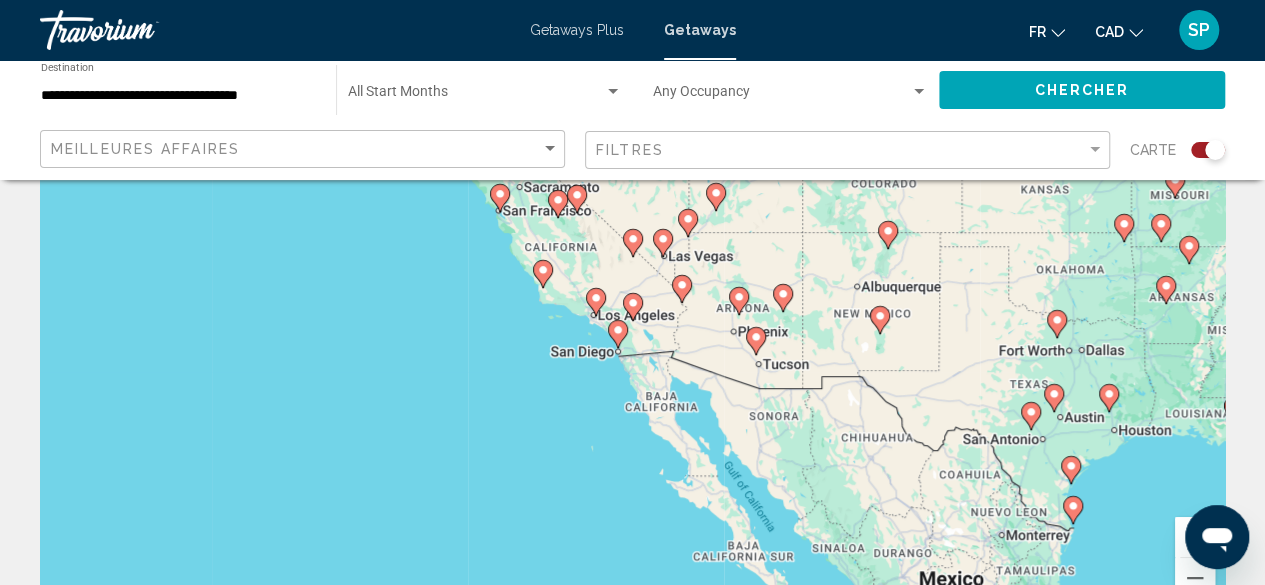 click on "To activate drag with keyboard, press Alt + Enter. Once in keyboard drag state, use the arrow keys to move the marker. To complete the drag, press the Enter key. To cancel, press Escape." at bounding box center (632, 322) 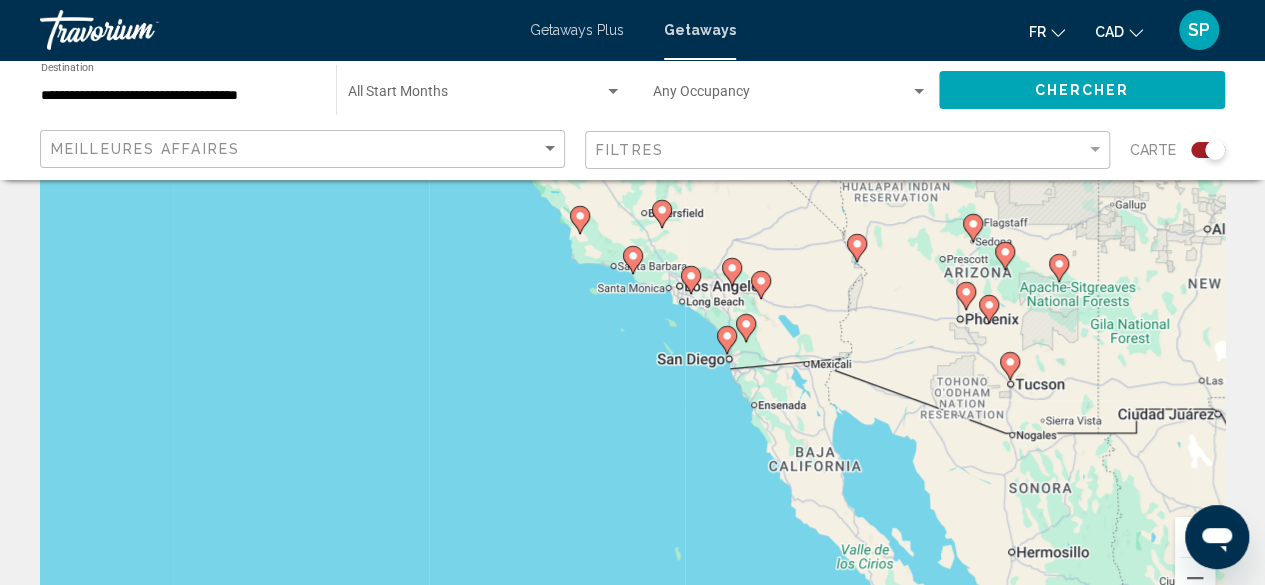 click on "To activate drag with keyboard, press Alt + Enter. Once in keyboard drag state, use the arrow keys to move the marker. To complete the drag, press the Enter key. To cancel, press Escape." at bounding box center (632, 322) 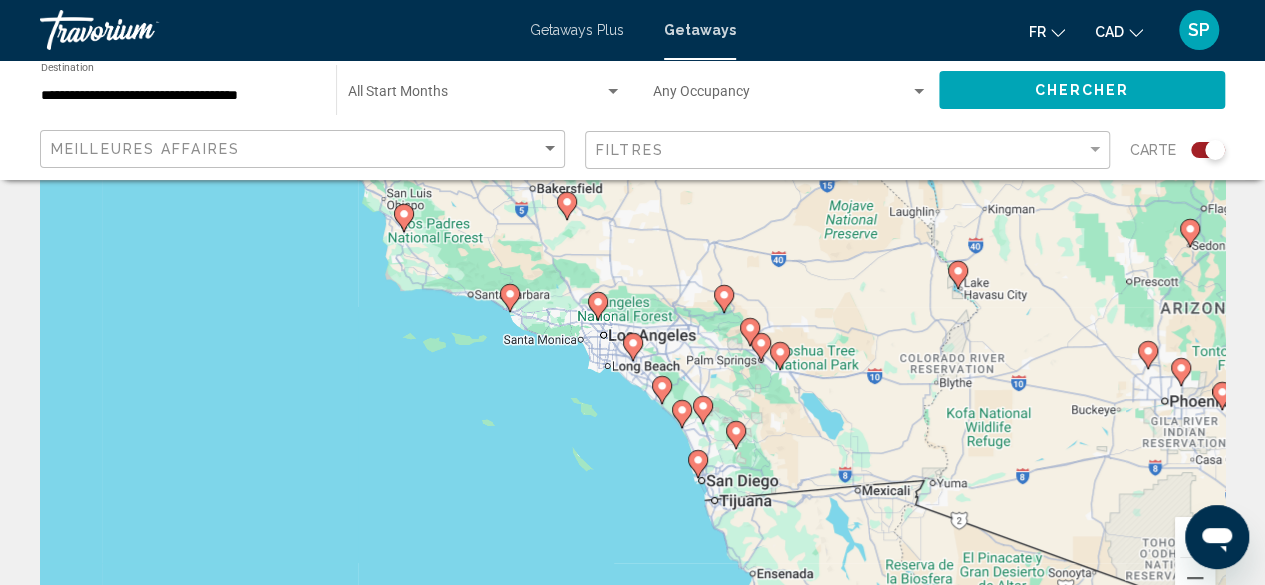 drag, startPoint x: 736, startPoint y: 367, endPoint x: 593, endPoint y: 553, distance: 234.61671 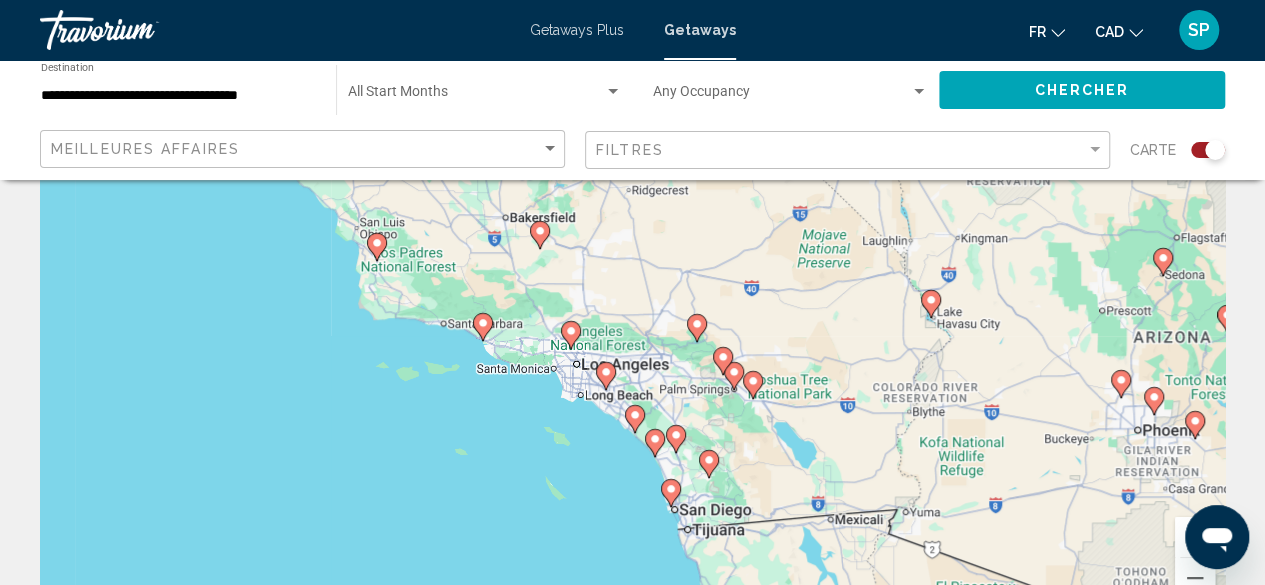 click on "To activate drag with keyboard, press Alt + Enter. Once in keyboard drag state, use the arrow keys to move the marker. To complete the drag, press the Enter key. To cancel, press Escape." at bounding box center (632, 322) 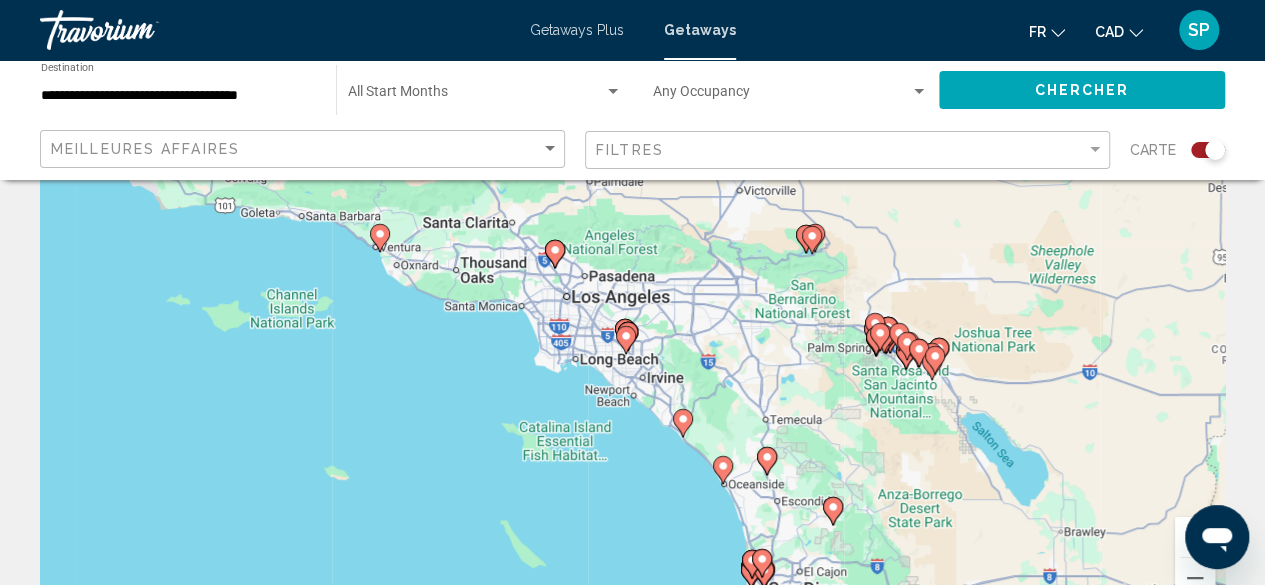 drag, startPoint x: 608, startPoint y: 441, endPoint x: 576, endPoint y: 545, distance: 108.81177 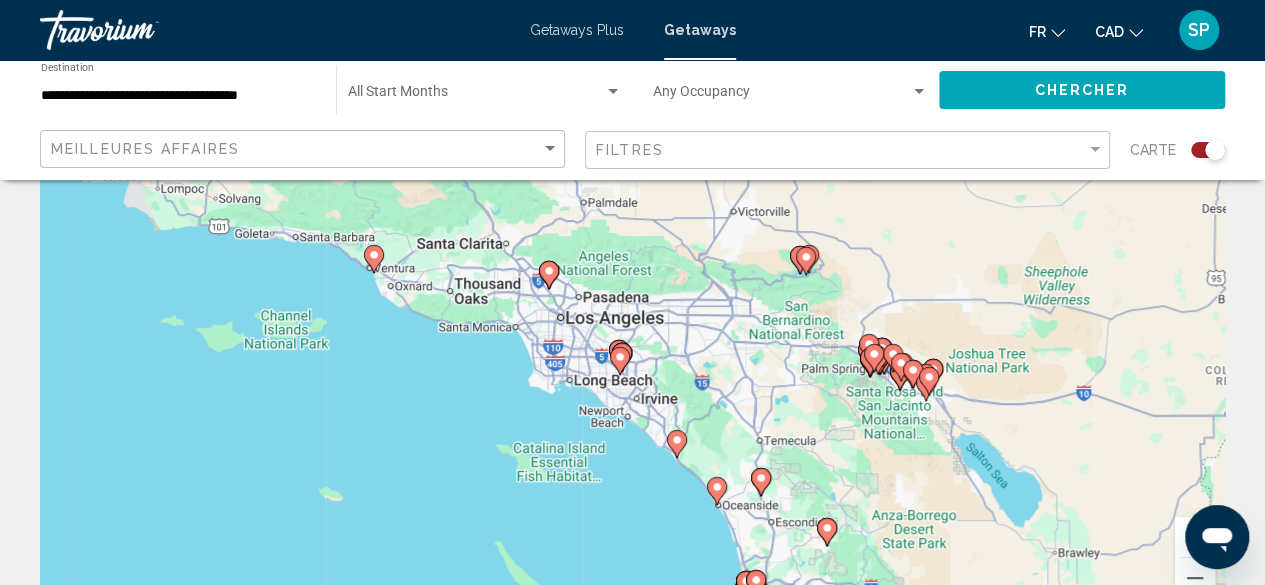 click 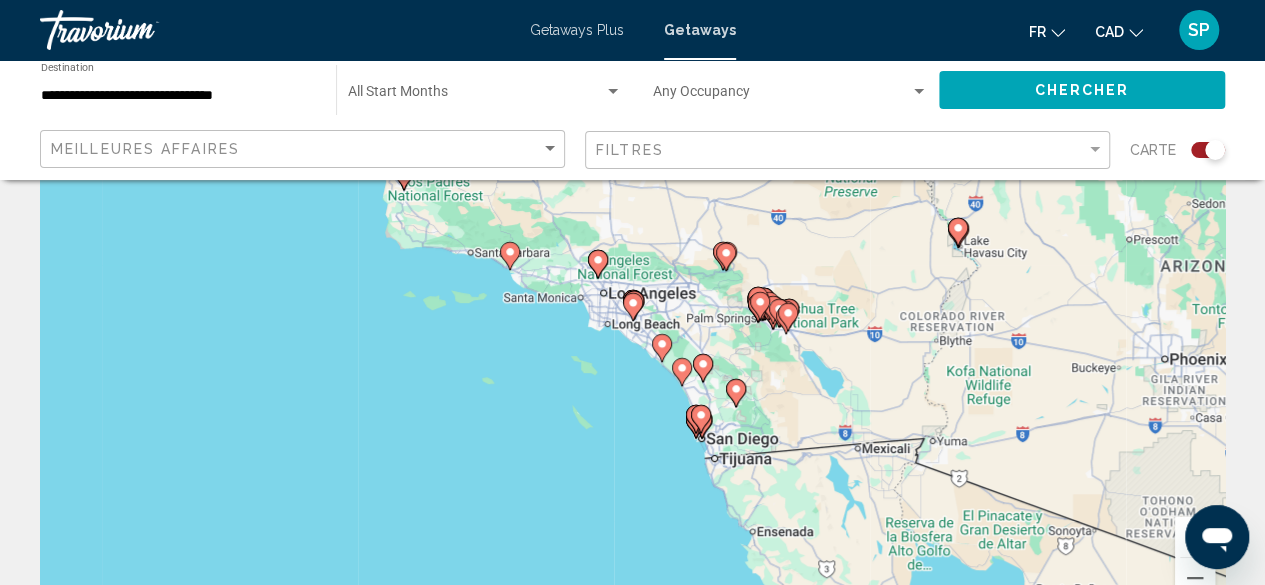 click 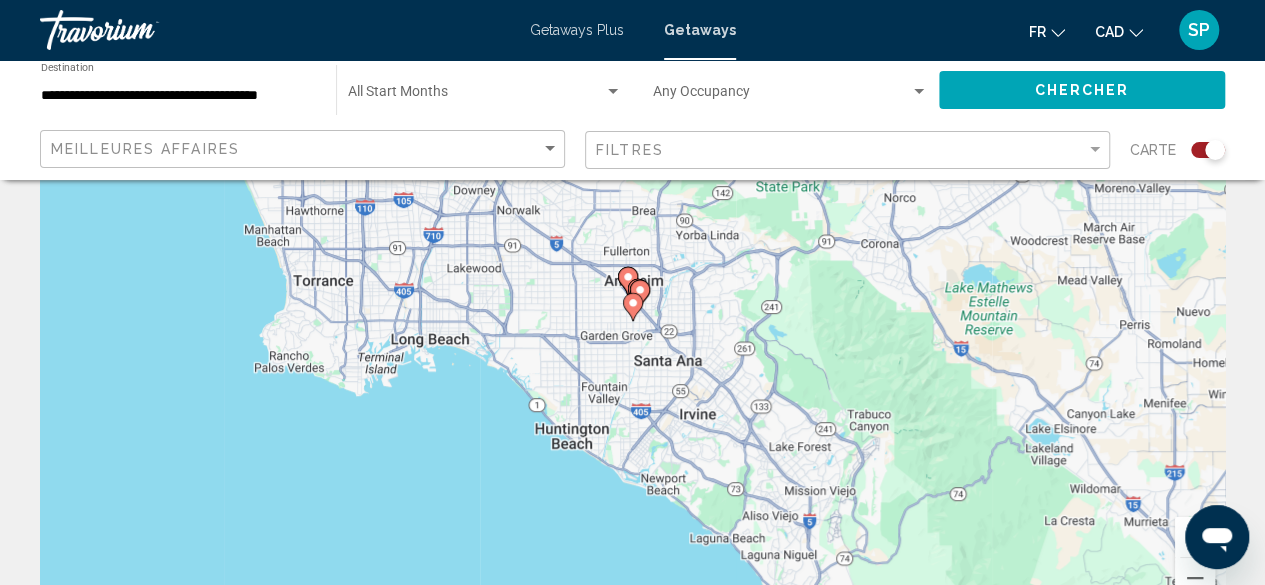 click at bounding box center (628, 281) 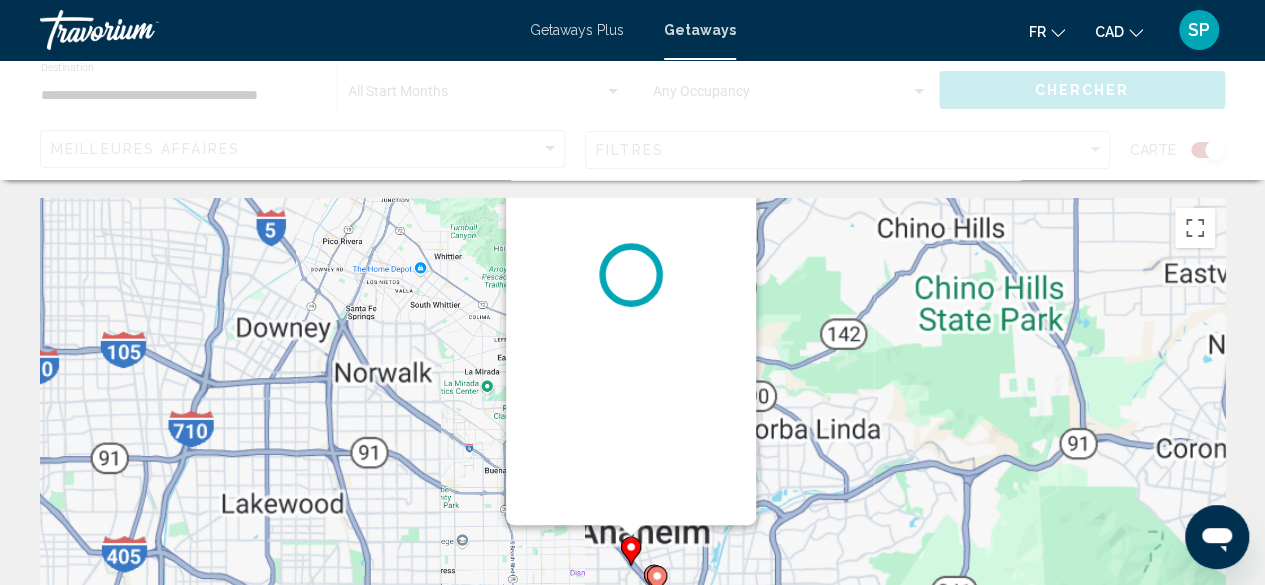 scroll, scrollTop: 0, scrollLeft: 0, axis: both 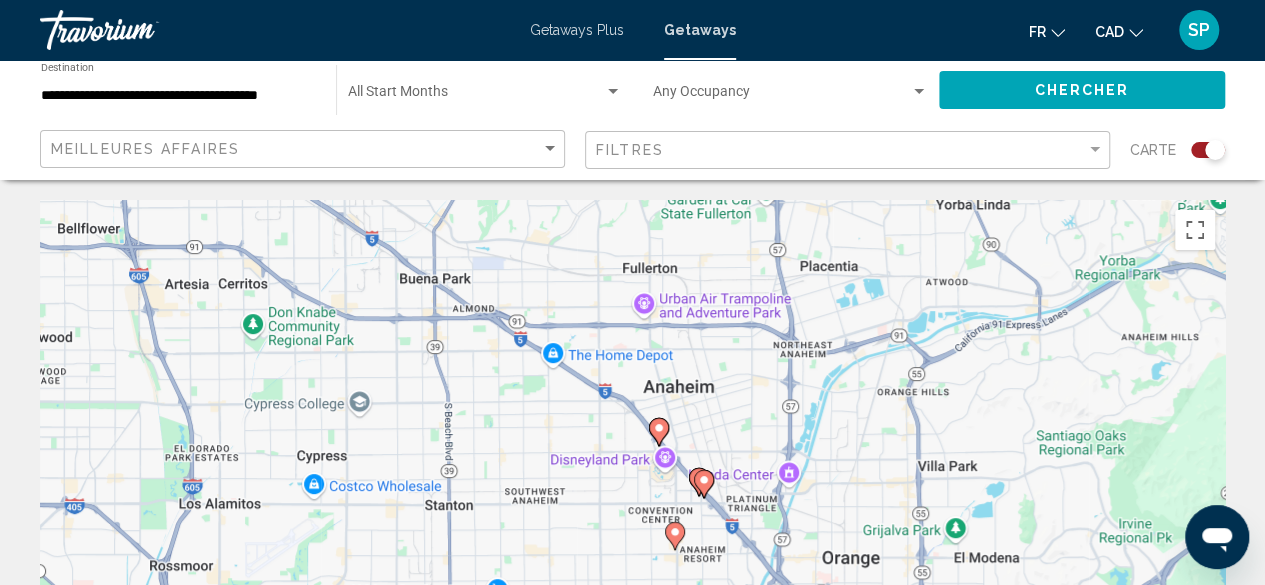 drag, startPoint x: 751, startPoint y: 534, endPoint x: 777, endPoint y: 184, distance: 350.9644 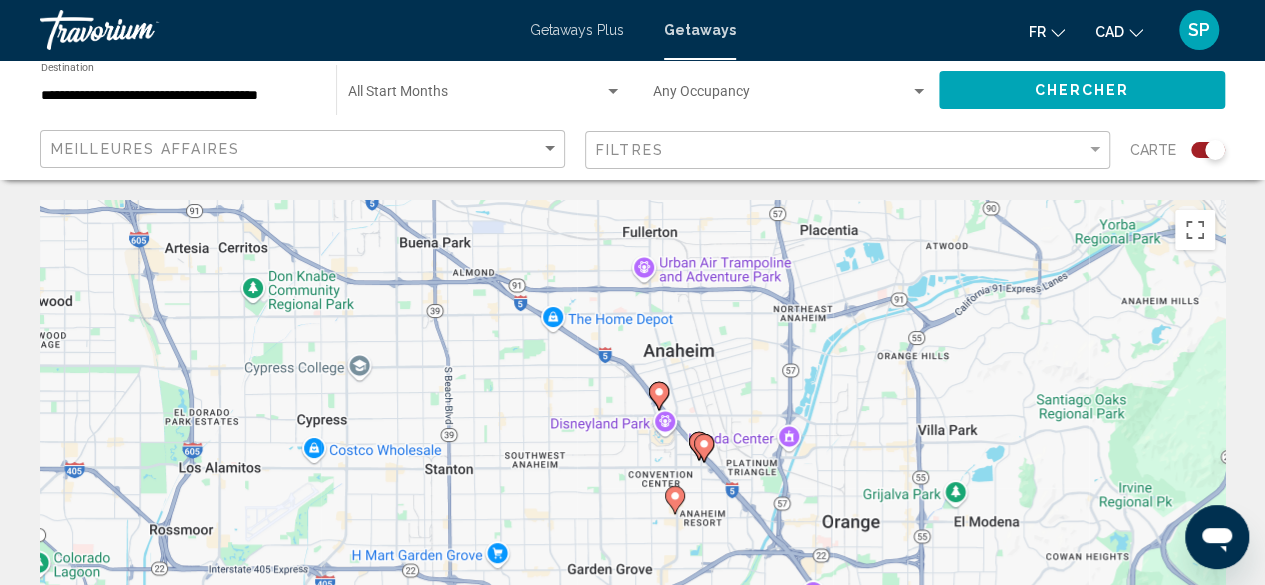 click on "To activate drag with keyboard, press Alt + Enter. Once in keyboard drag state, use the arrow keys to move the marker. To complete the drag, press the Enter key. To cancel, press Escape." at bounding box center [632, 500] 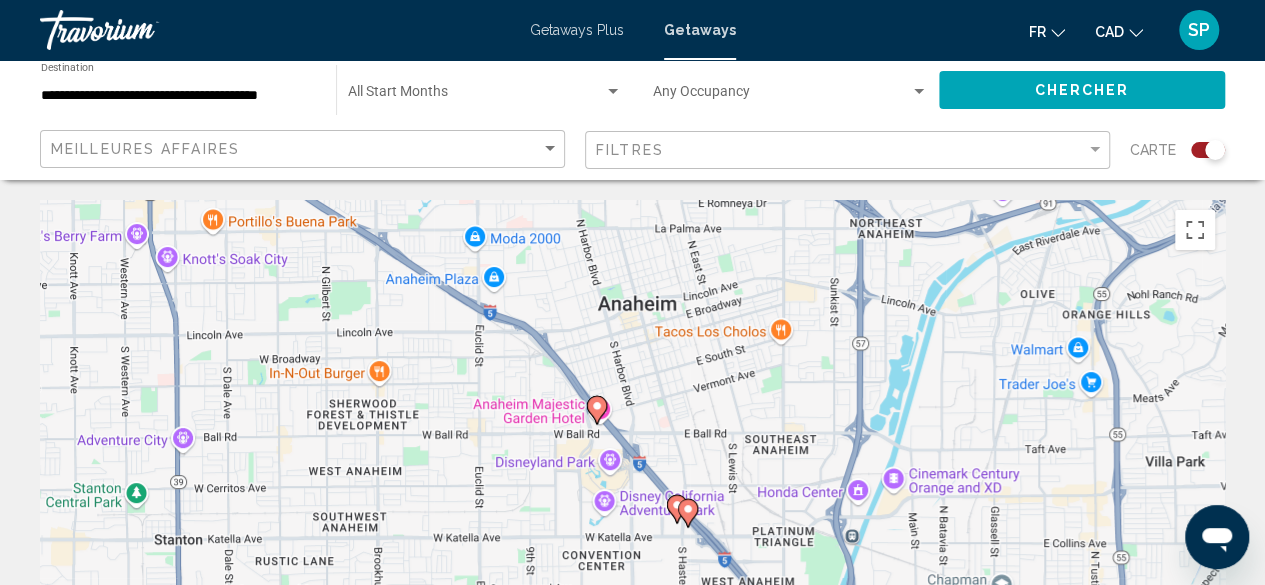 click on "To activate drag with keyboard, press Alt + Enter. Once in keyboard drag state, use the arrow keys to move the marker. To complete the drag, press the Enter key. To cancel, press Escape." at bounding box center (632, 500) 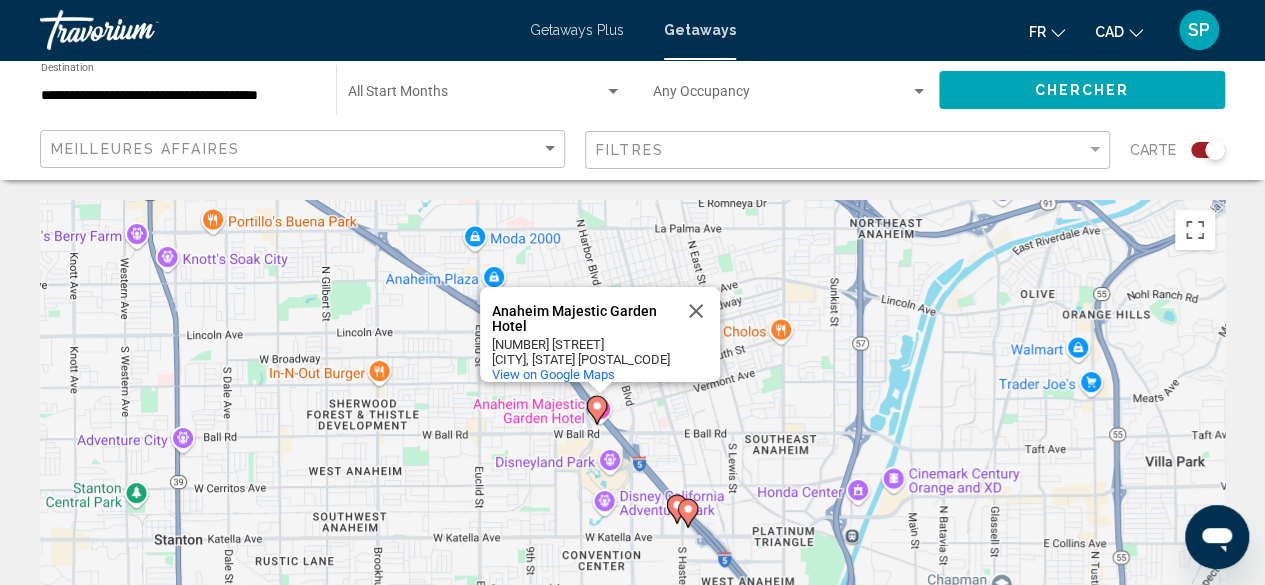 click on "Anaheim Majestic Garden Hotel" at bounding box center (582, 319) 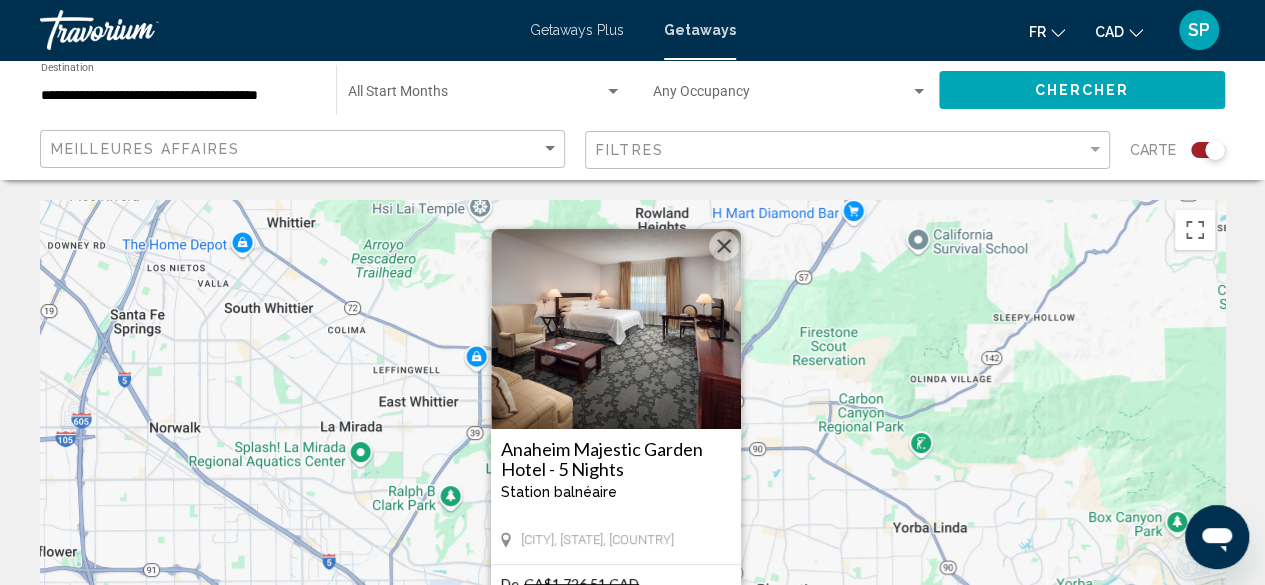click on "Station balnéaire  -  Ceci est une station d'adultes seulement" at bounding box center [616, 492] 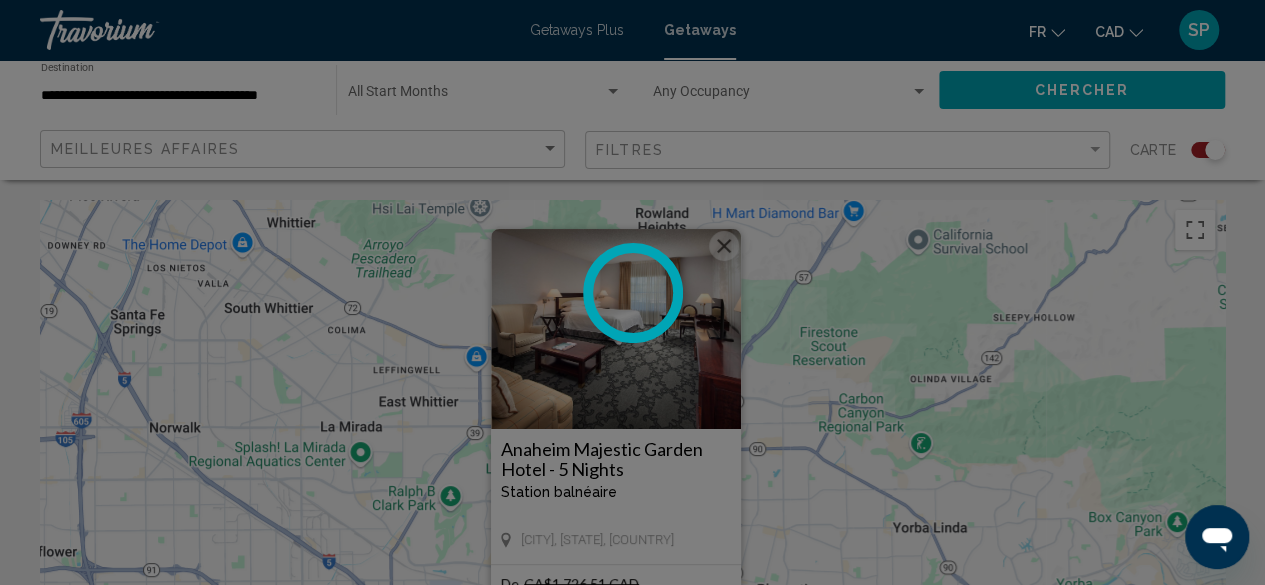 scroll, scrollTop: 242, scrollLeft: 0, axis: vertical 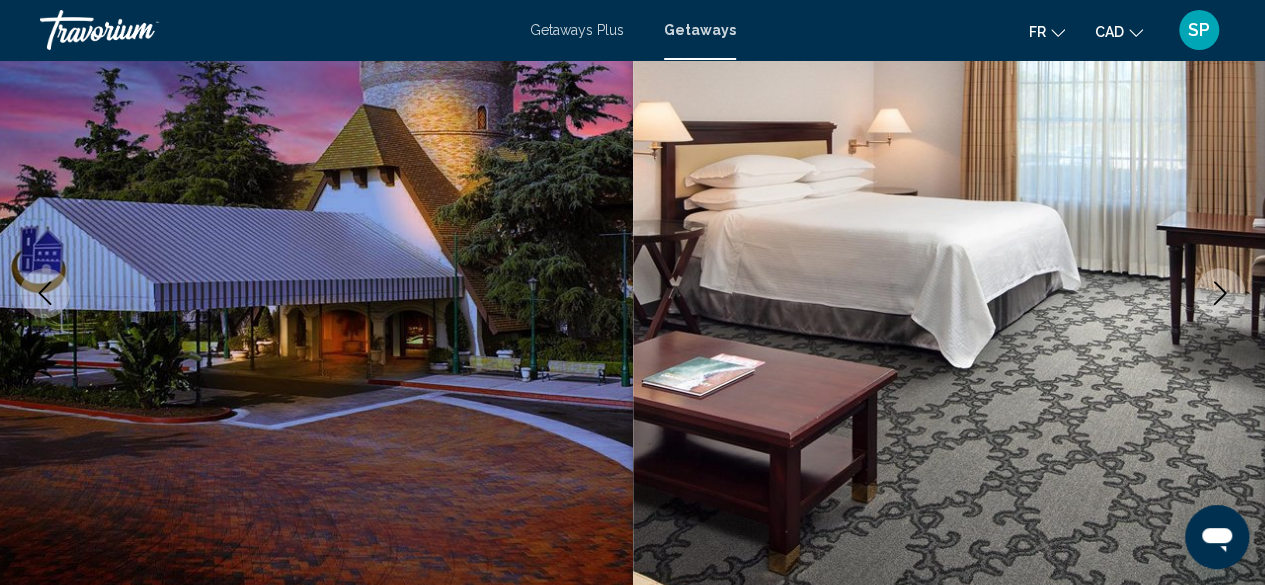 click at bounding box center [1220, 293] 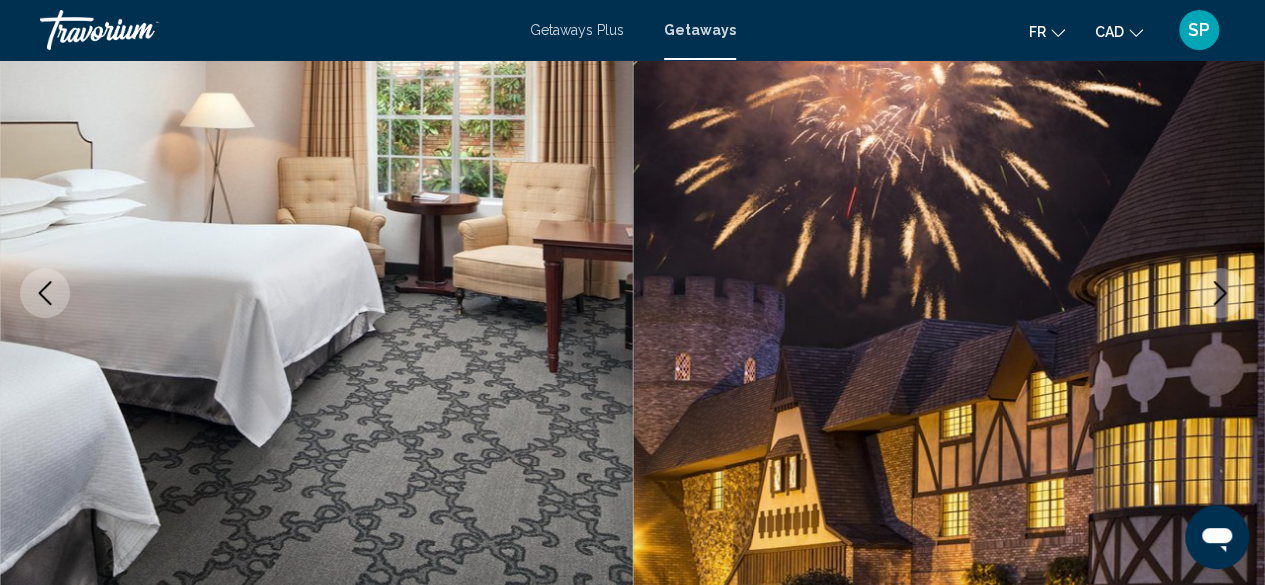 click at bounding box center (1220, 293) 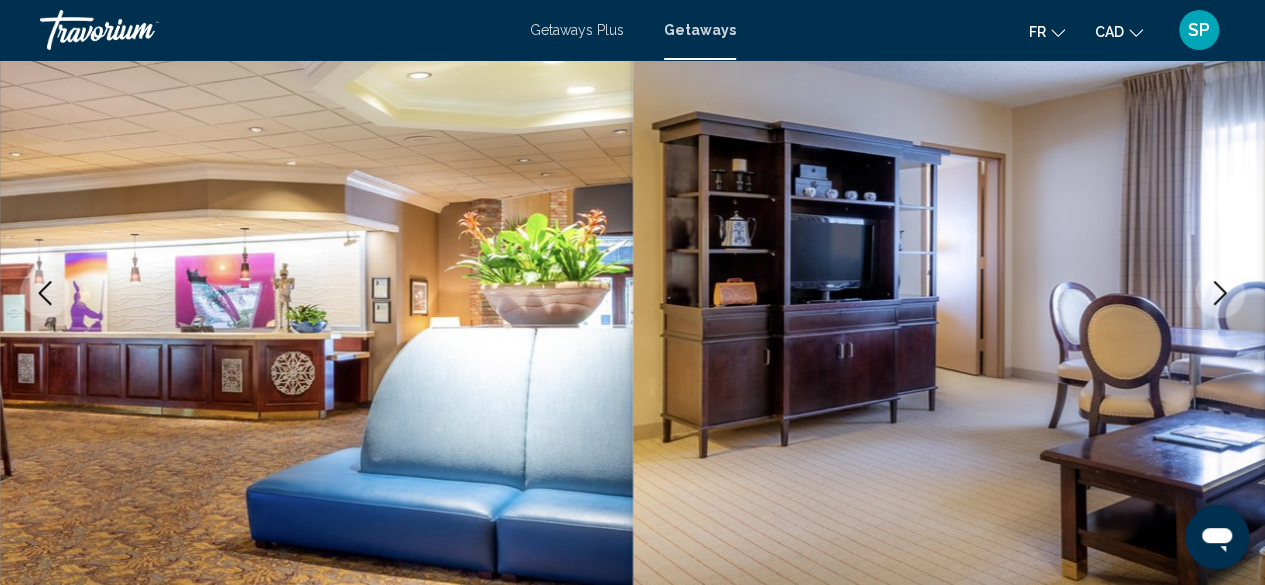 click at bounding box center (1220, 293) 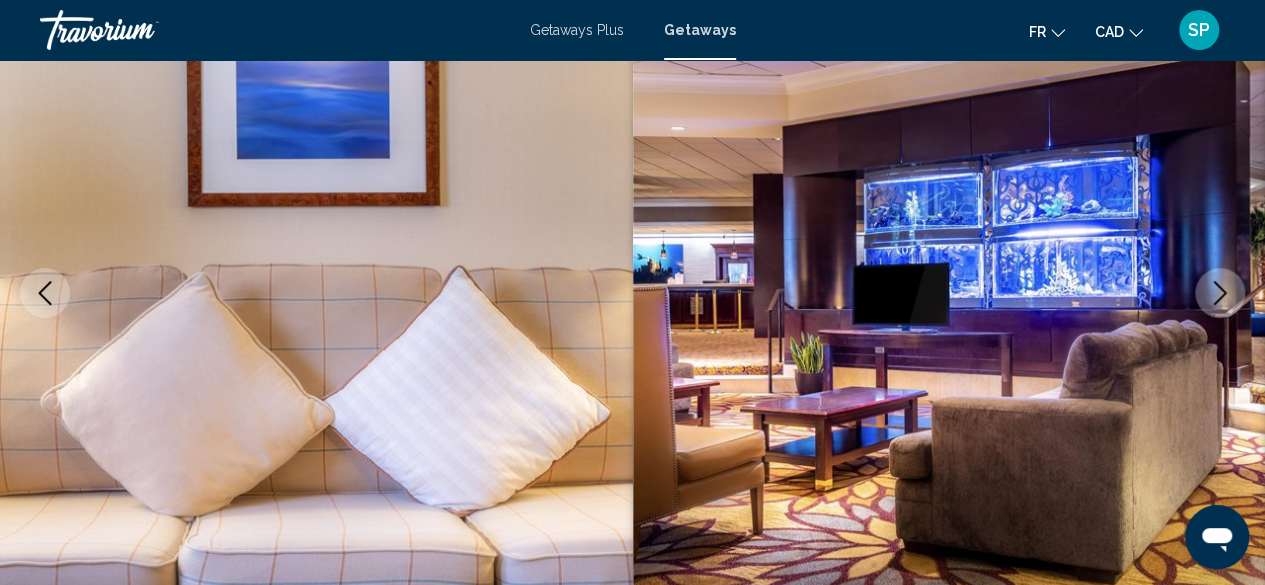 click at bounding box center (1220, 293) 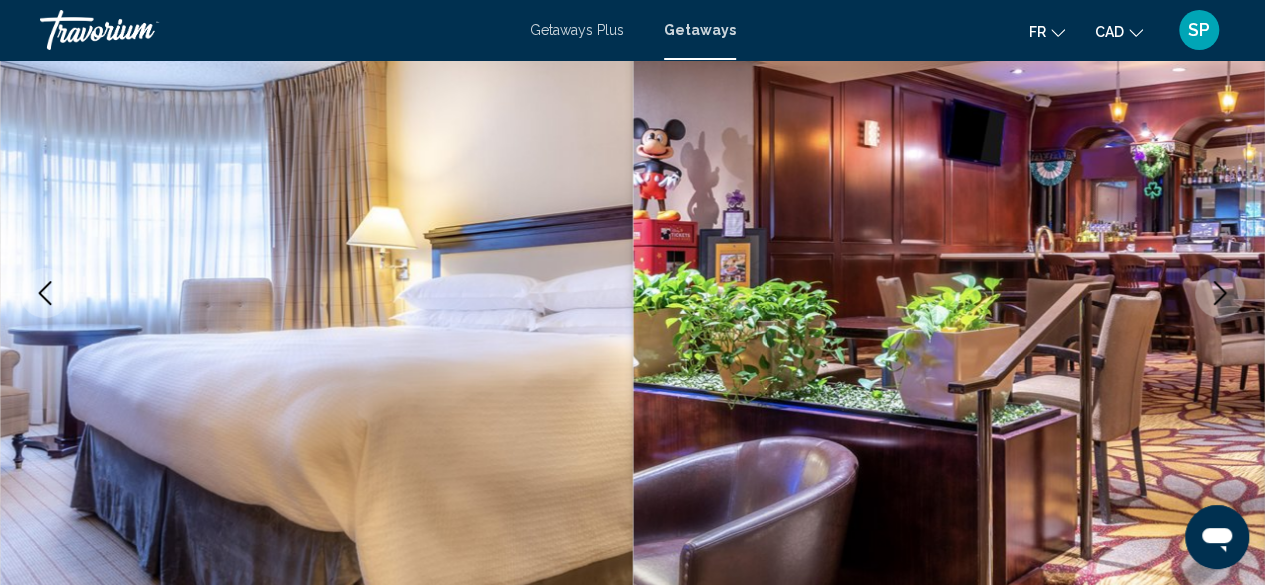 click at bounding box center (1220, 293) 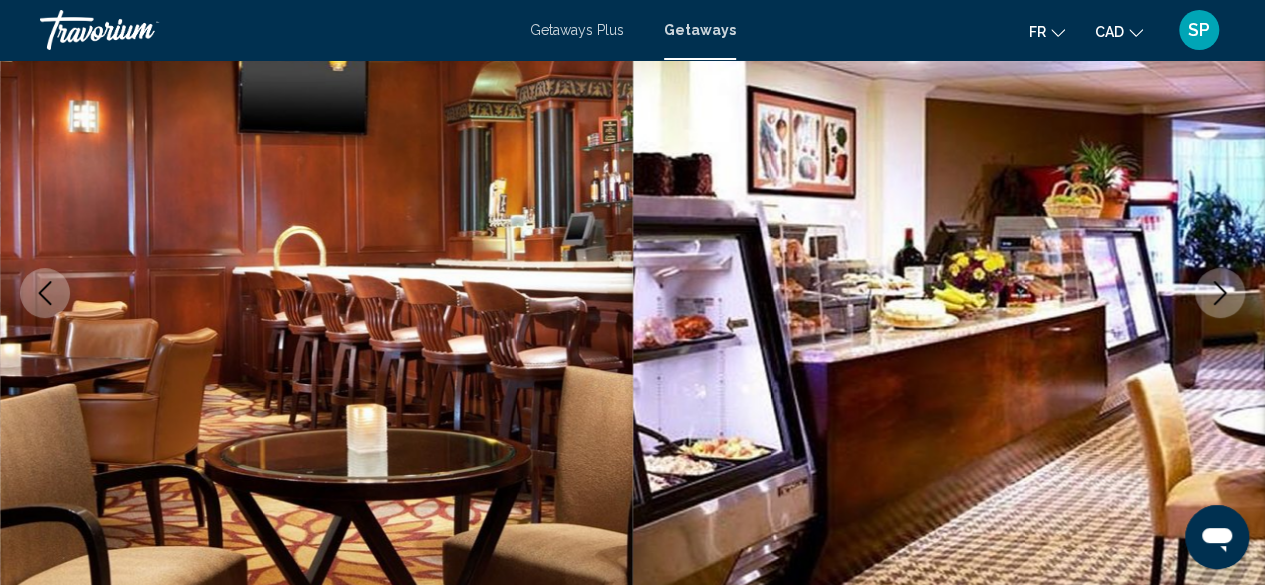 click at bounding box center [1220, 293] 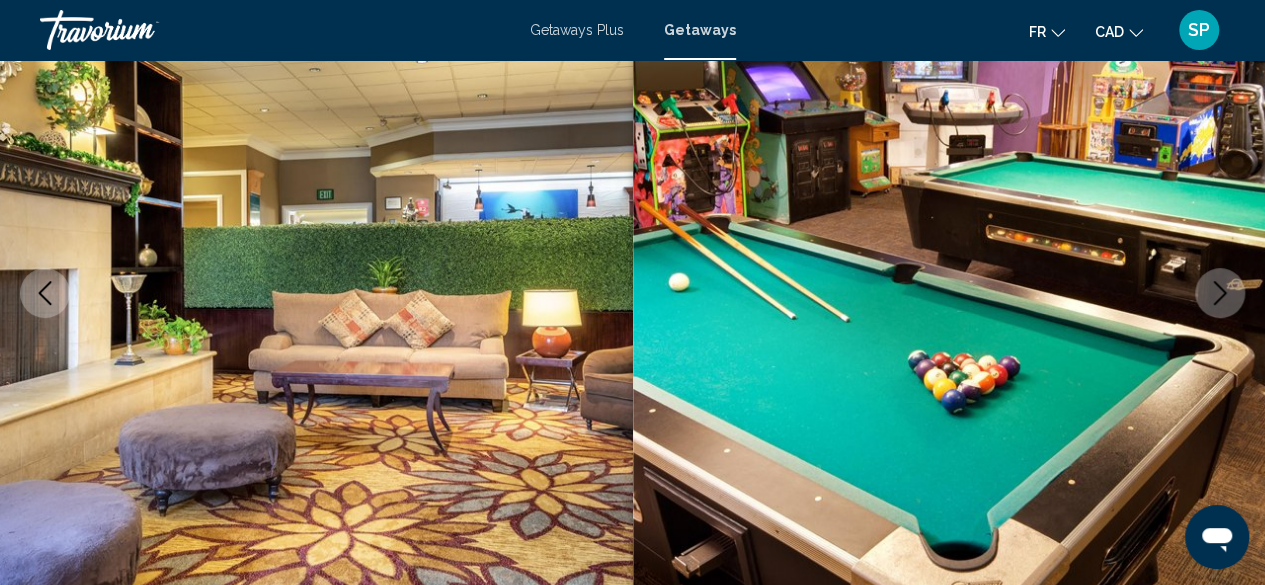 click at bounding box center [1220, 293] 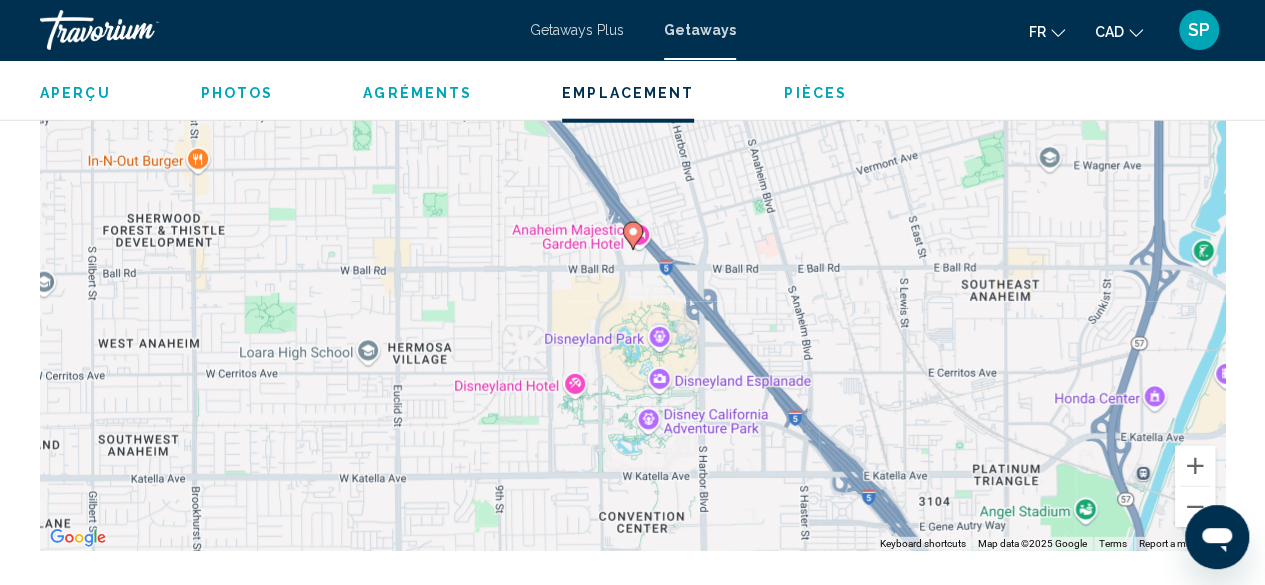 scroll, scrollTop: 2578, scrollLeft: 0, axis: vertical 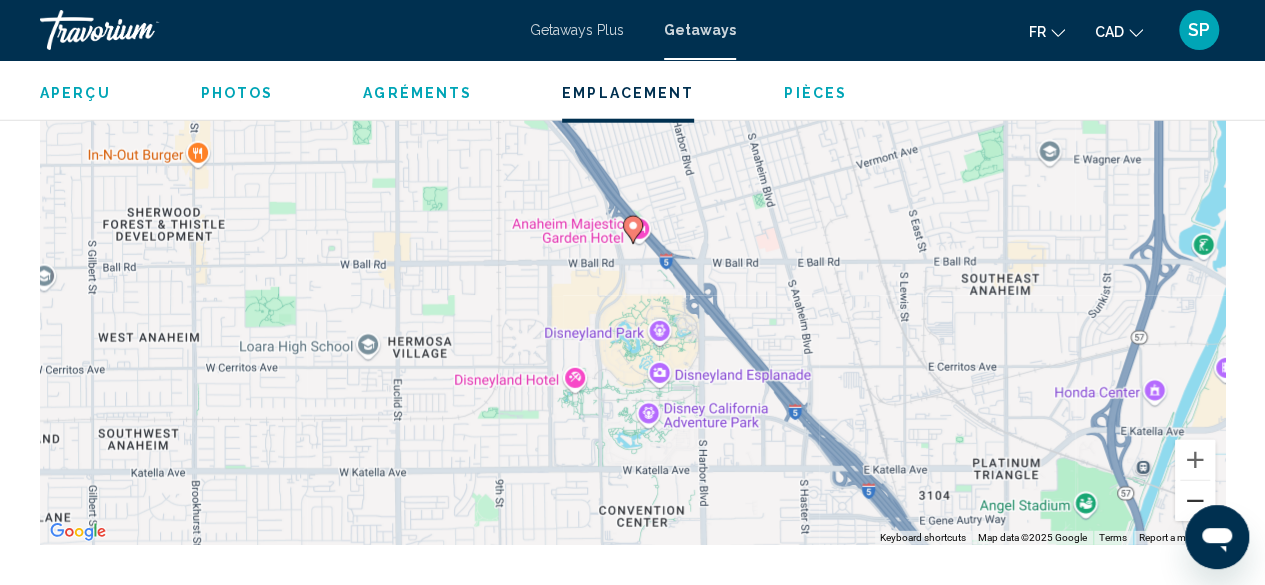 click at bounding box center [1195, 501] 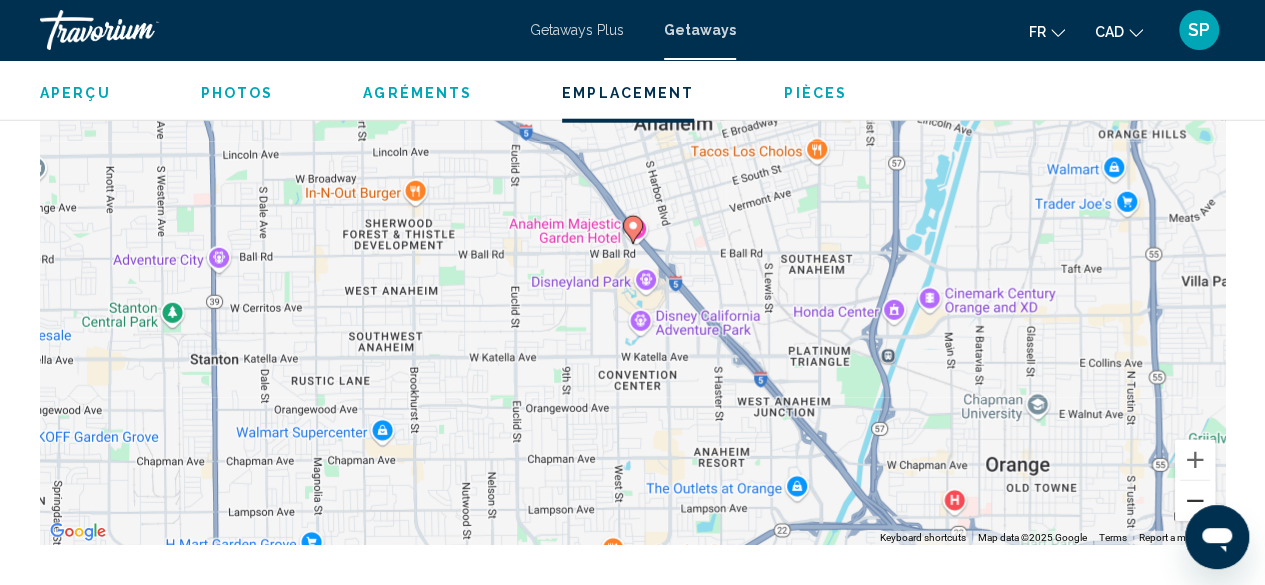 click at bounding box center [1195, 501] 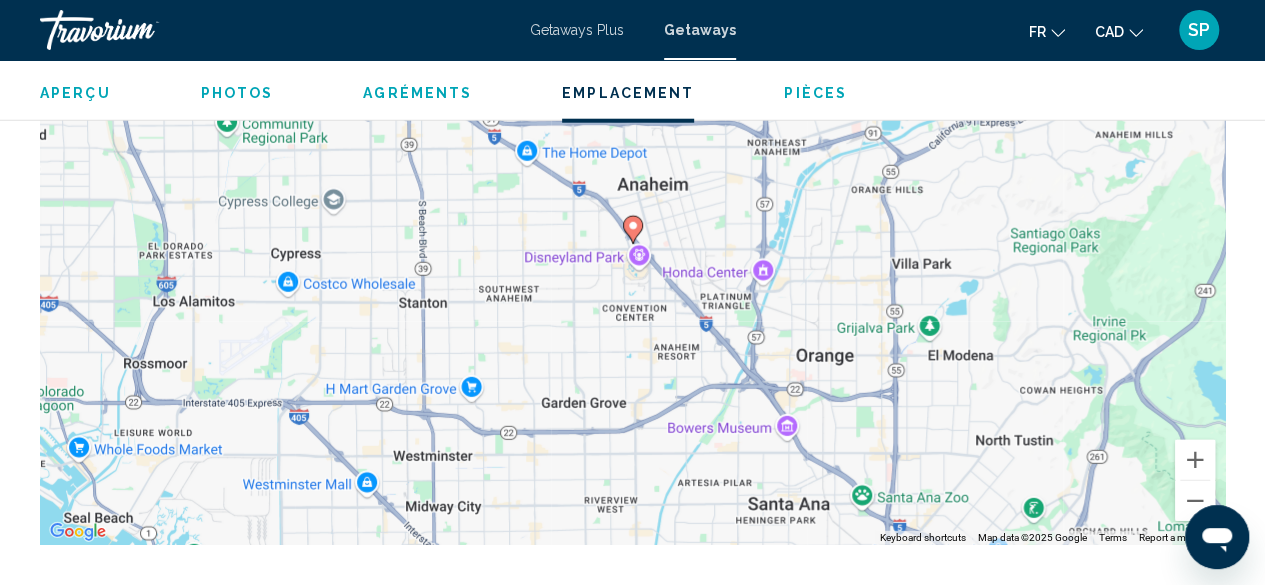 click on "To activate drag with keyboard, press Alt + Enter. Once in keyboard drag state, use the arrow keys to move the marker. To complete the drag, press the Enter key. To cancel, press Escape." at bounding box center [632, 245] 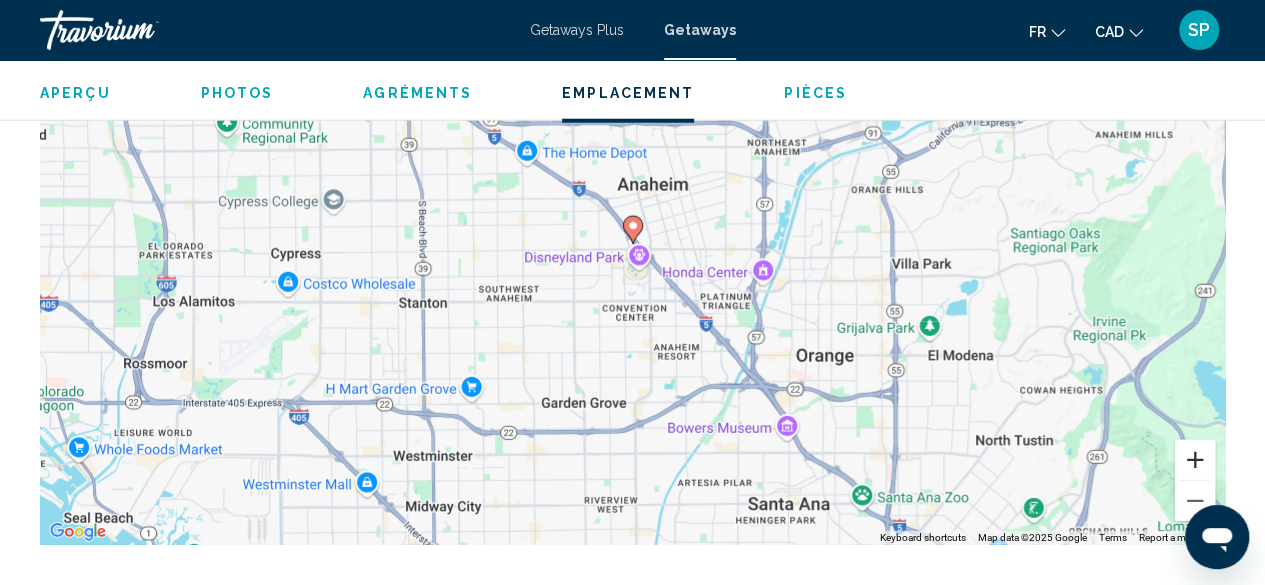 click at bounding box center (1195, 460) 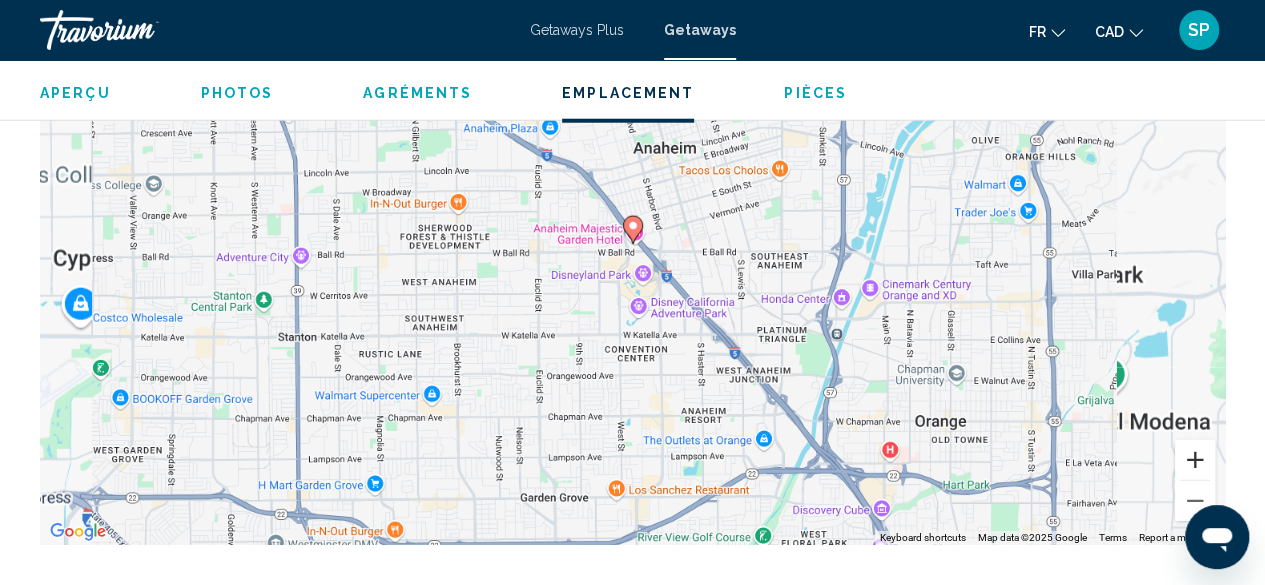 click at bounding box center [1195, 460] 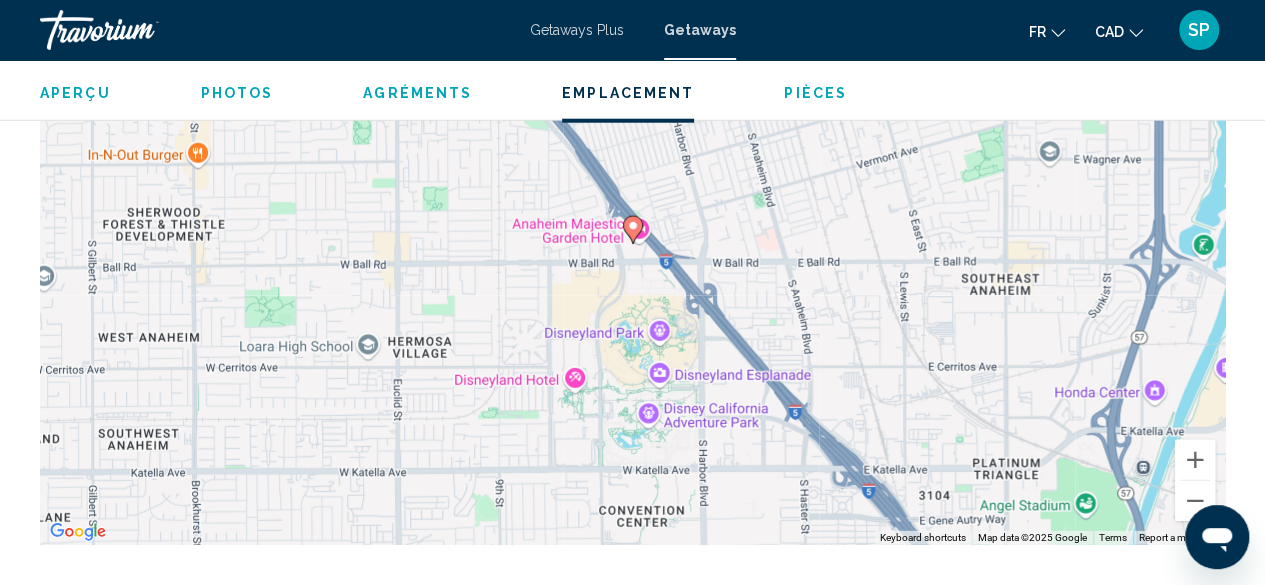click 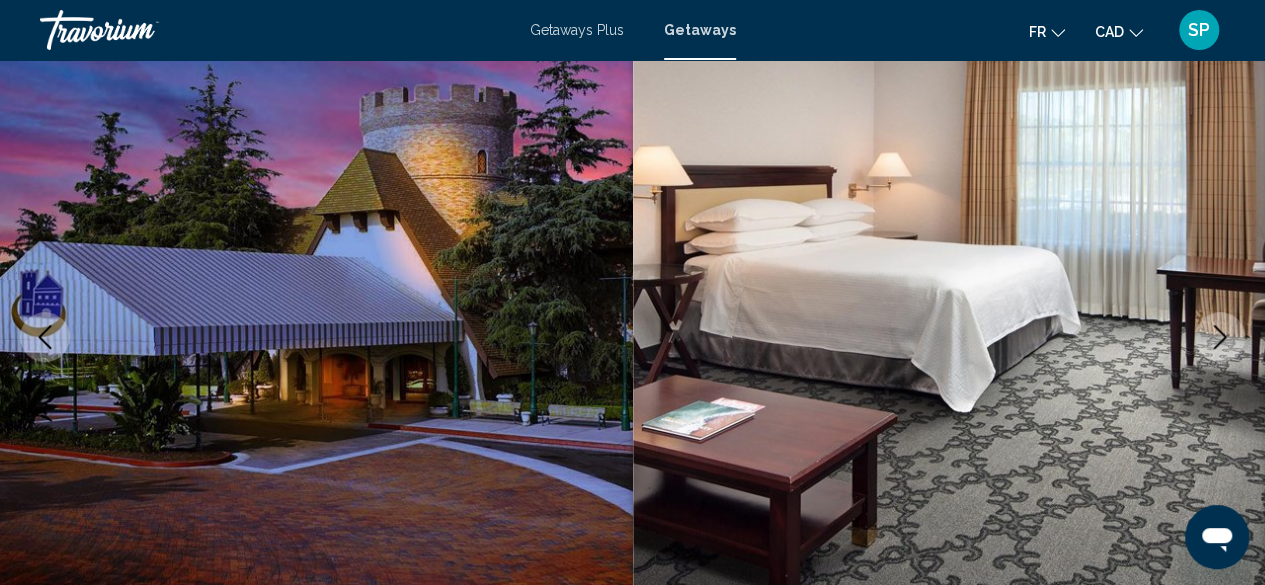 scroll, scrollTop: 0, scrollLeft: 0, axis: both 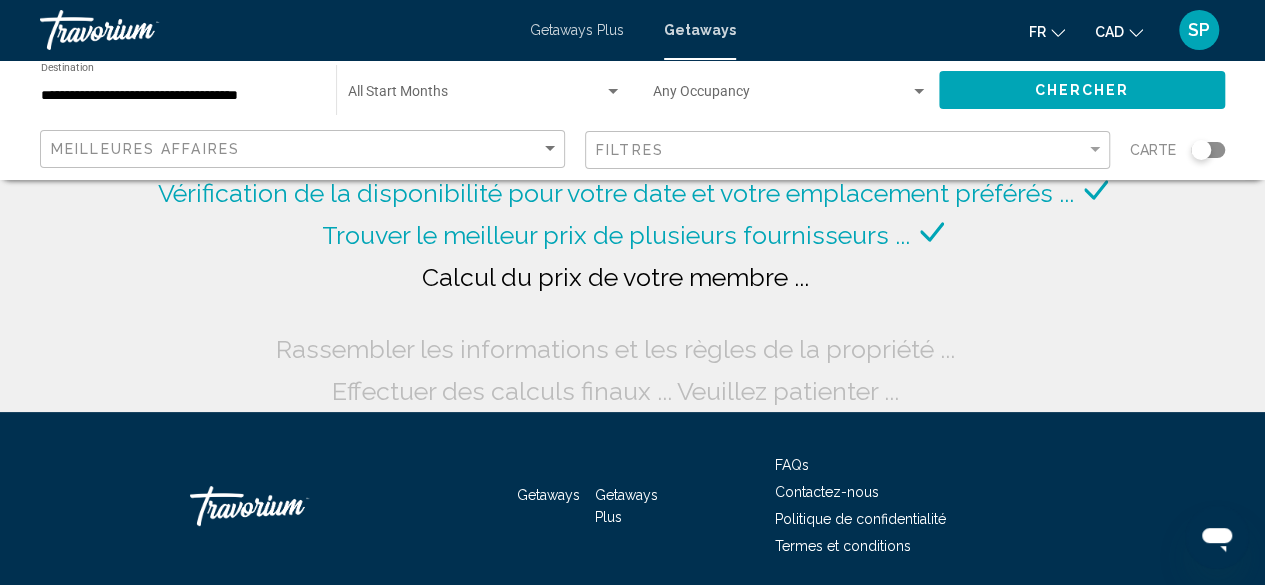 click at bounding box center [476, 96] 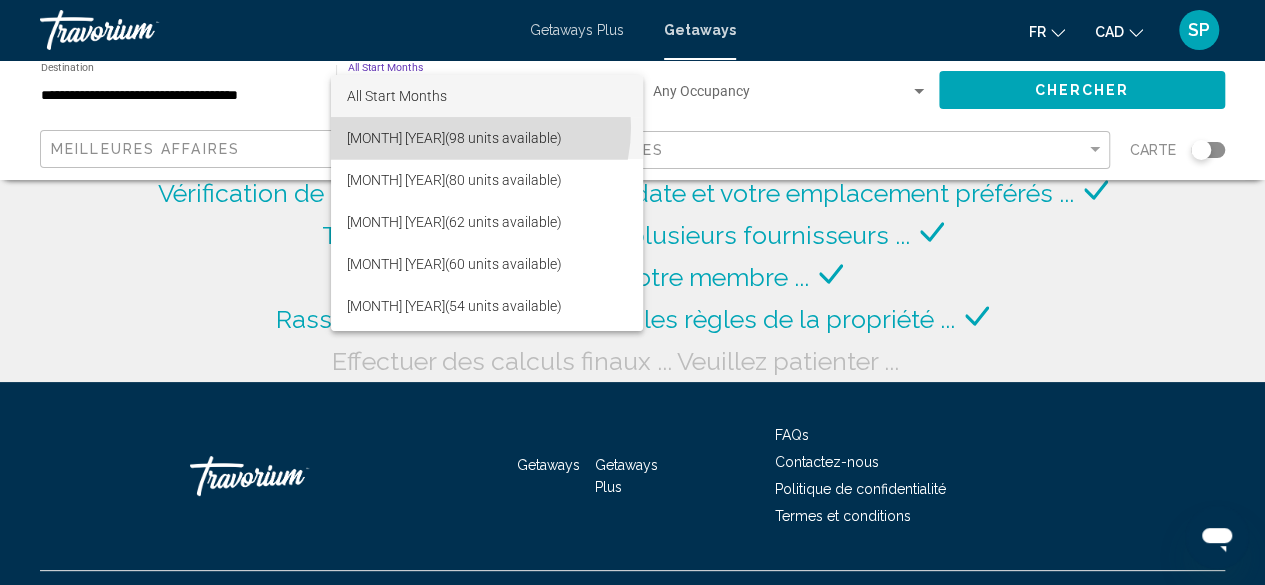 click on "janvier 2025  (98 units available)" at bounding box center [487, 138] 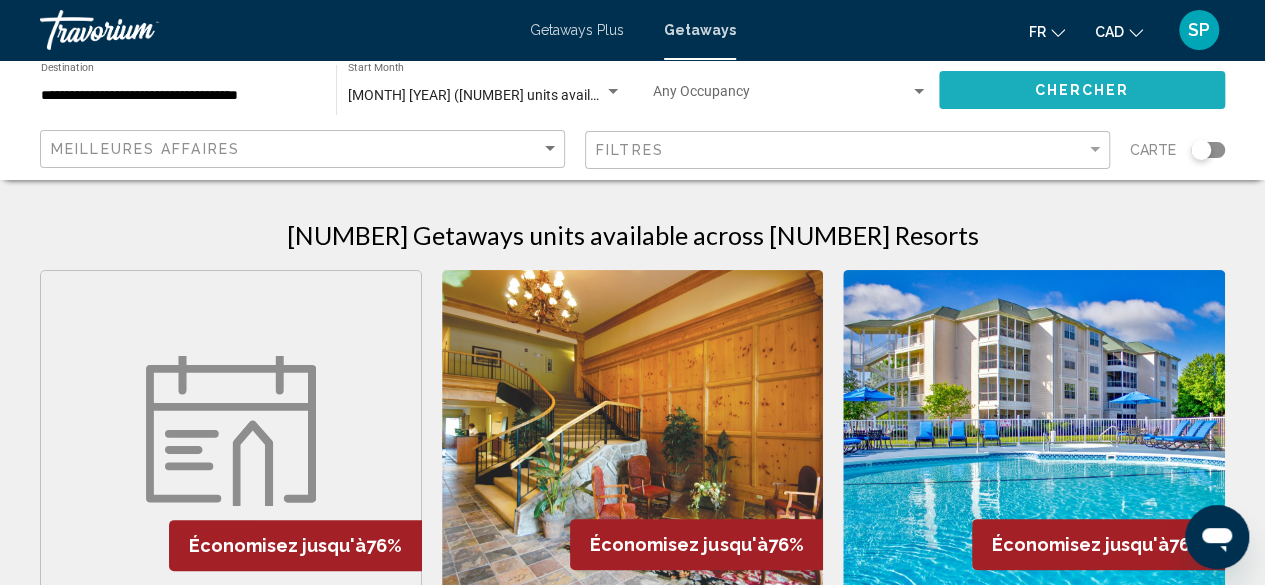 click on "Chercher" 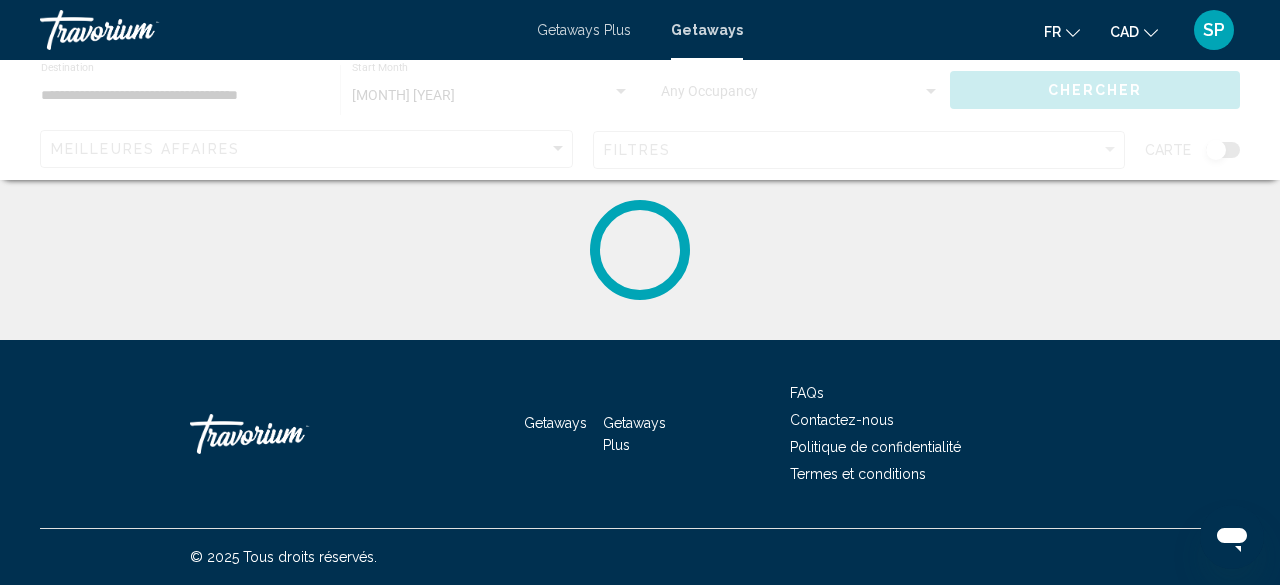 click 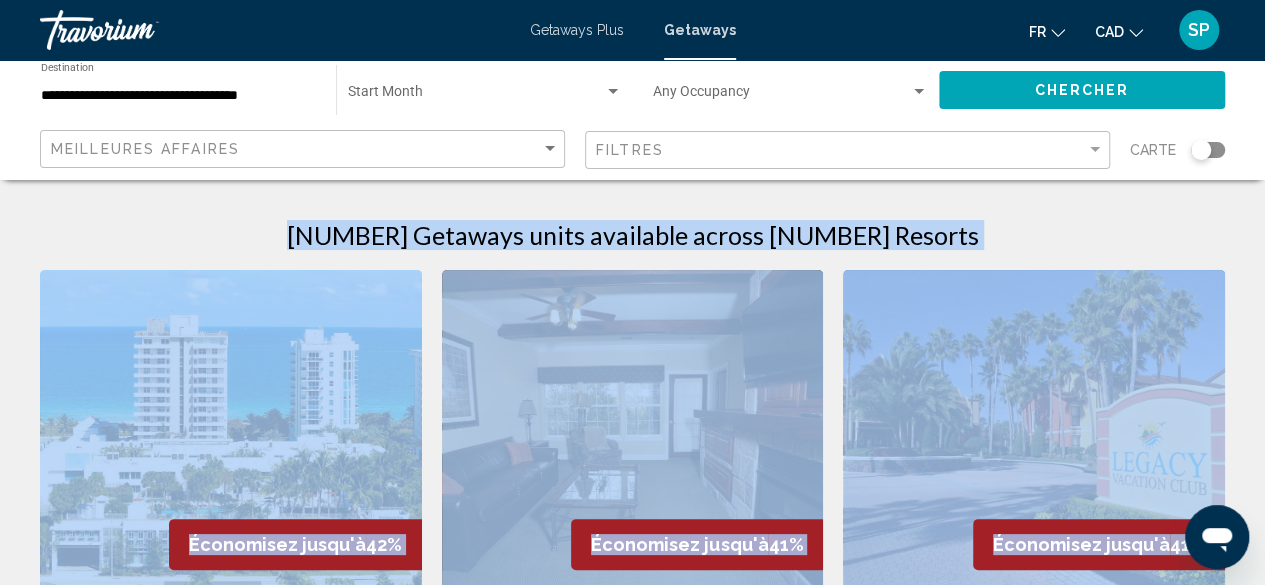 click on "156 Getaways units available across 24 Resorts Économisez jusqu'à  42%   Residence Inn Miami Beach Surfside  Station balnéaire  -  Ceci est une station d'adultes seulement
Surfside, FL, 331543004, USA  De CA$1,307.23 CAD CA$752.67 CAD  Pour 7 nuits Vous sauvegardez  CA$554.56 CAD   temp  3
Fitness Center
Pets Allowed
Free Wifi View Resort    ( 1 unit )  Économisez jusqu'à  41%   Great Rock at The Branson Club  Station balnéaire  -  Ceci est une station d'adultes seulement
Branson, MO, 65616, USA  De CA$1,359.29 CAD CA$804.73 CAD  Pour 7 nuits Vous sauvegardez  CA$554.56 CAD   temp  4
Fitness Center View Resort    ( 2 units )  Économisez jusqu'à  41%   Legacy Vacation Club Orlando - Spas  Station balnéaire 4" at bounding box center [632, 1756] 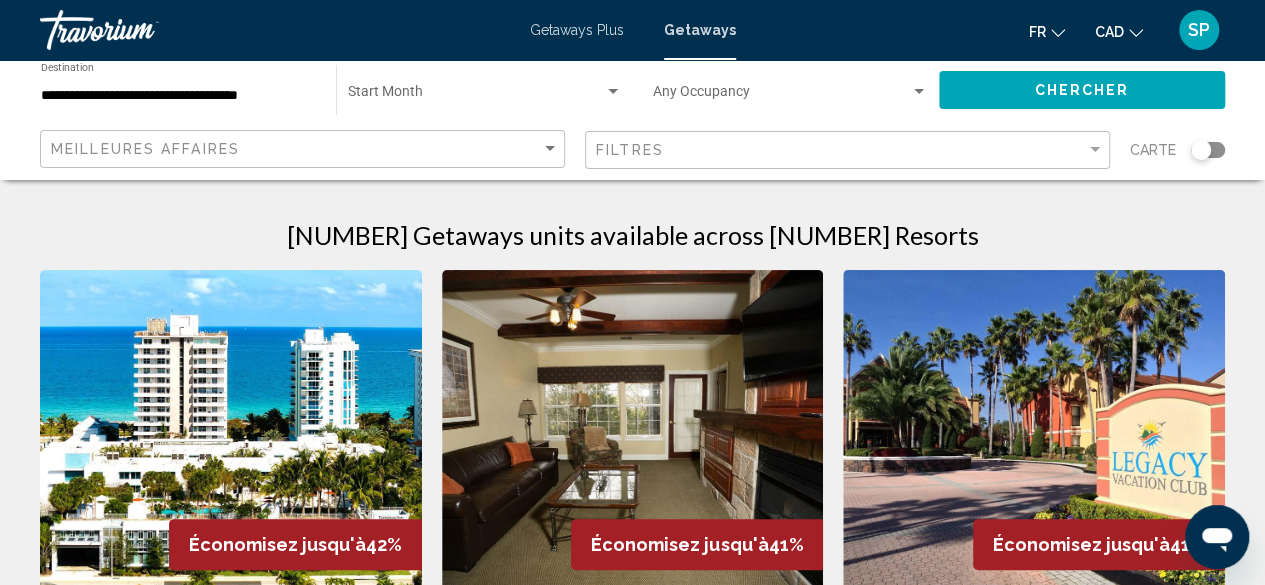 click 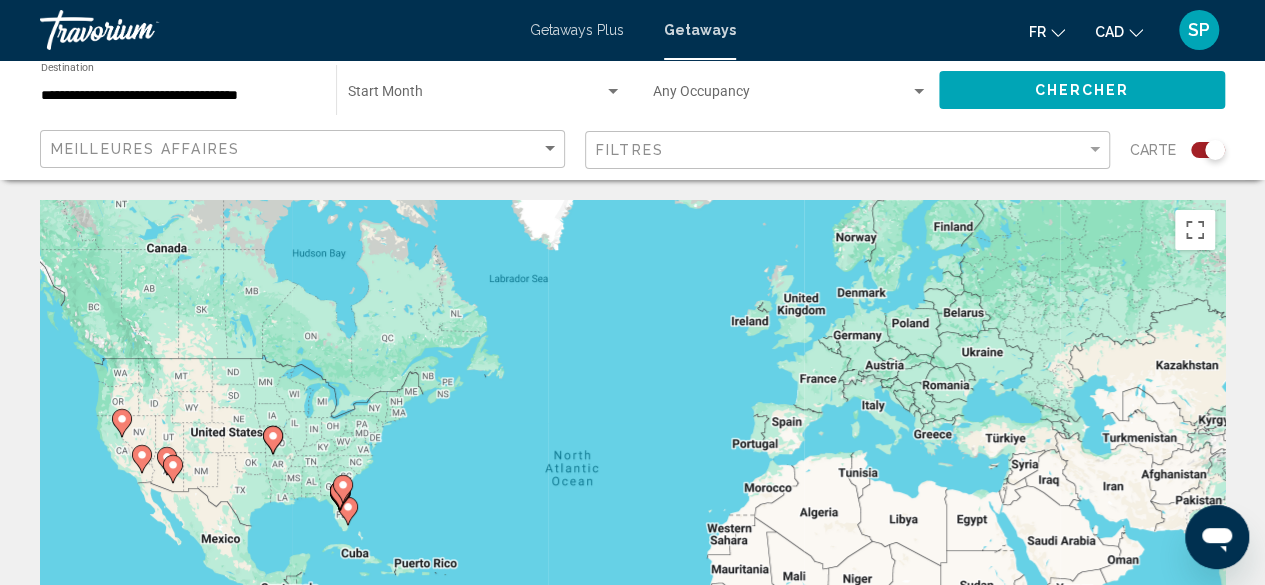 click on "To activate drag with keyboard, press Alt + Enter. Once in keyboard drag state, use the arrow keys to move the marker. To complete the drag, press the Enter key. To cancel, press Escape." at bounding box center [632, 500] 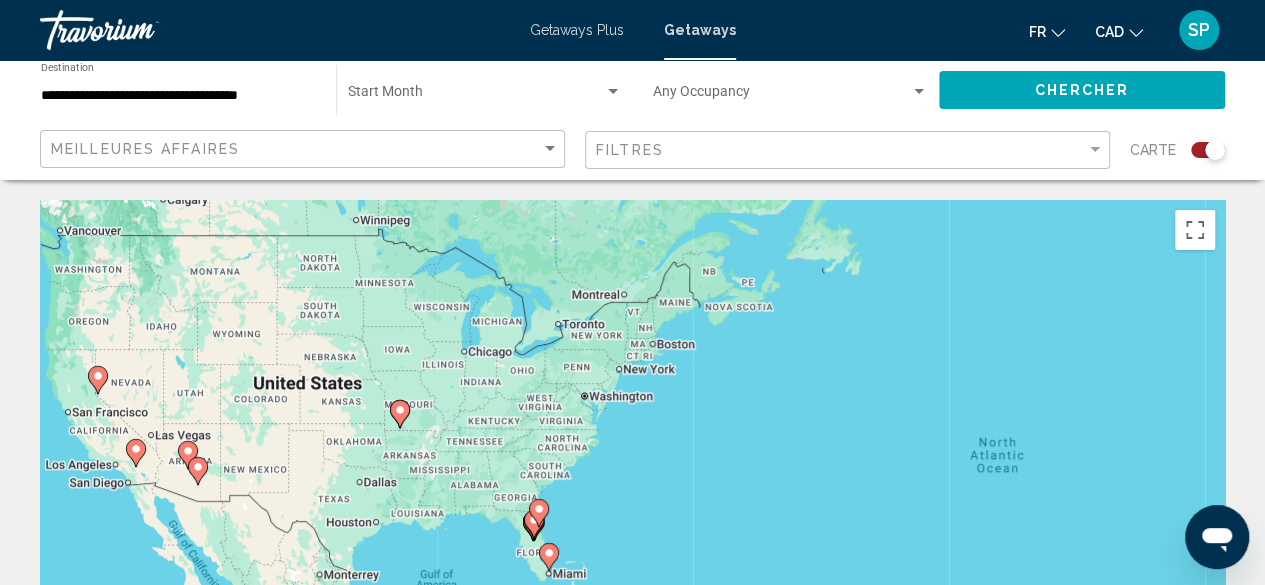 click on "To activate drag with keyboard, press Alt + Enter. Once in keyboard drag state, use the arrow keys to move the marker. To complete the drag, press the Enter key. To cancel, press Escape." at bounding box center [632, 500] 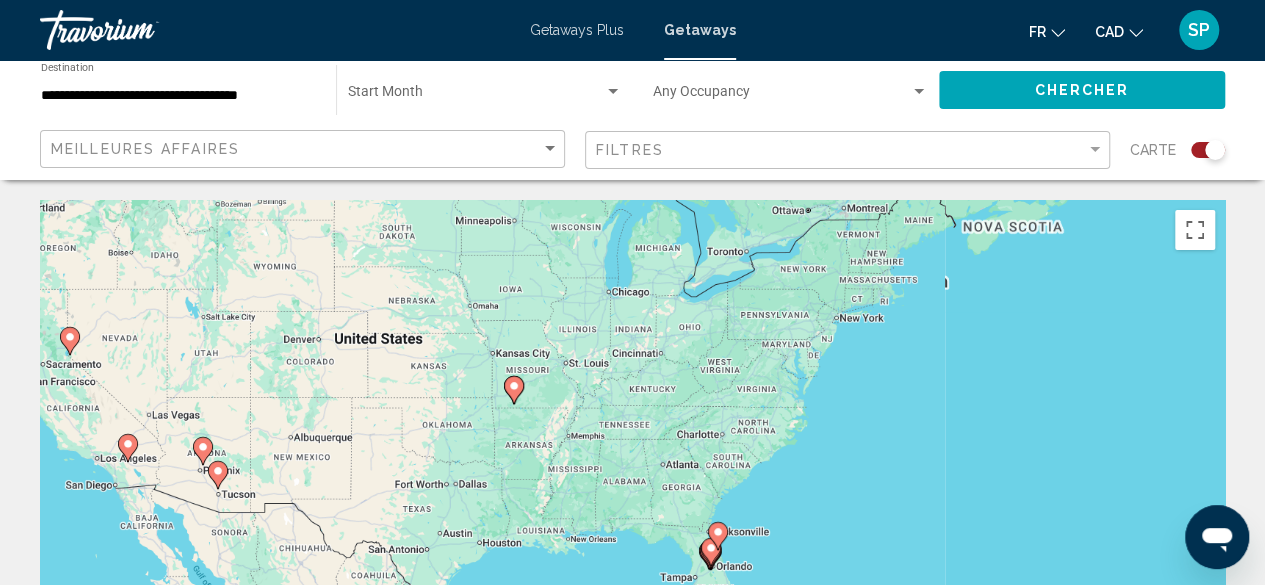 click on "To activate drag with keyboard, press Alt + Enter. Once in keyboard drag state, use the arrow keys to move the marker. To complete the drag, press the Enter key. To cancel, press Escape." at bounding box center [632, 500] 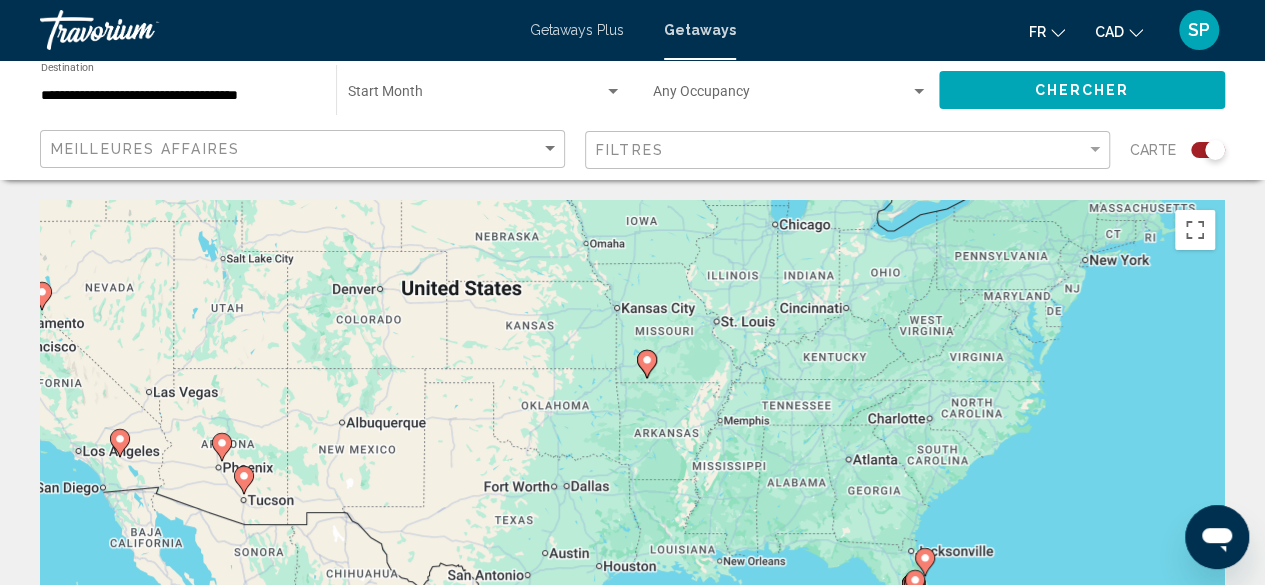 click 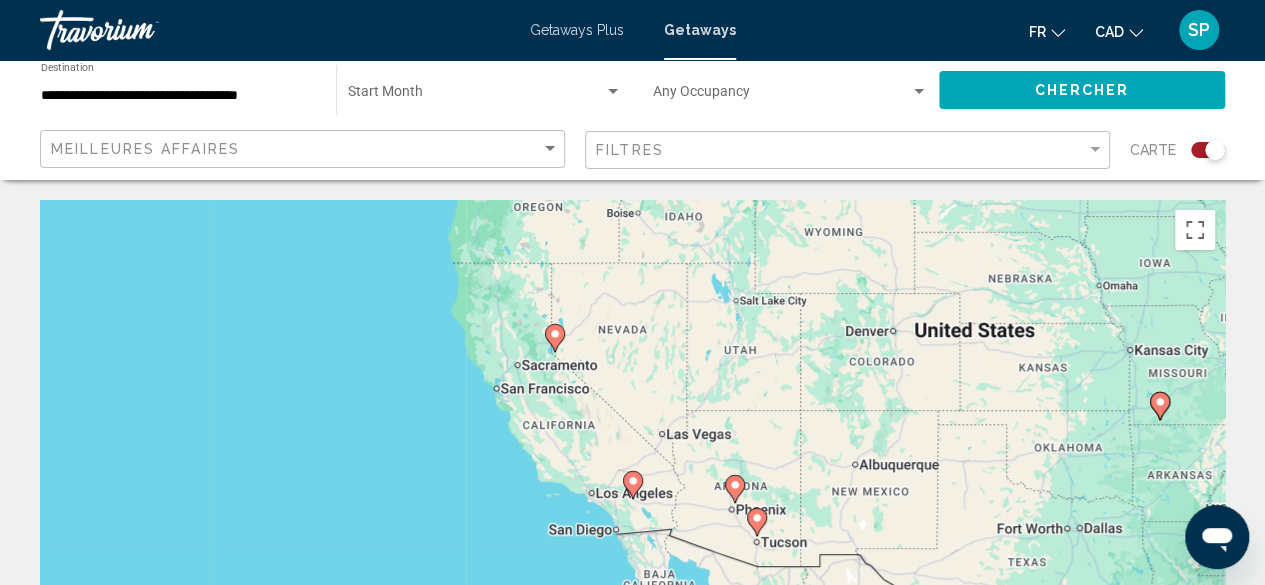 click 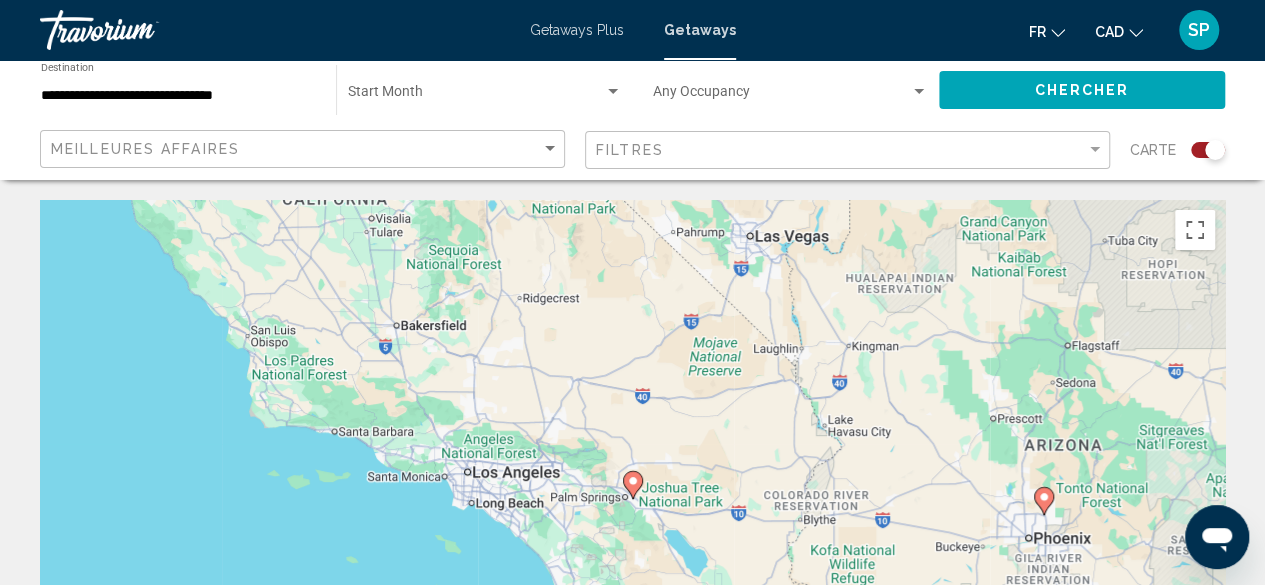 click 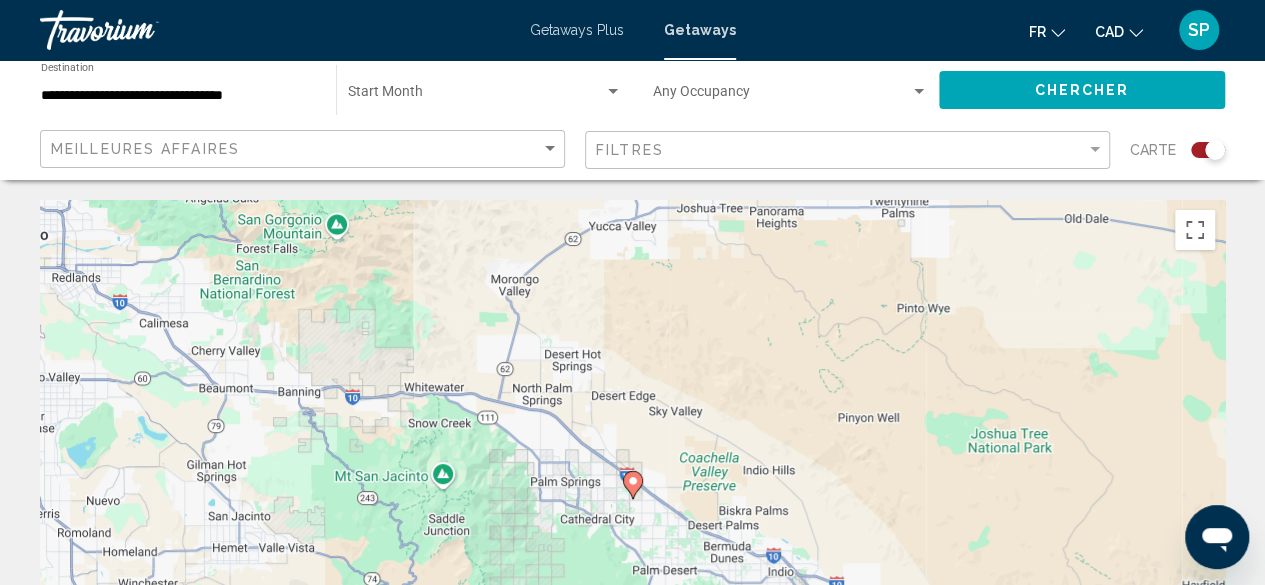 click 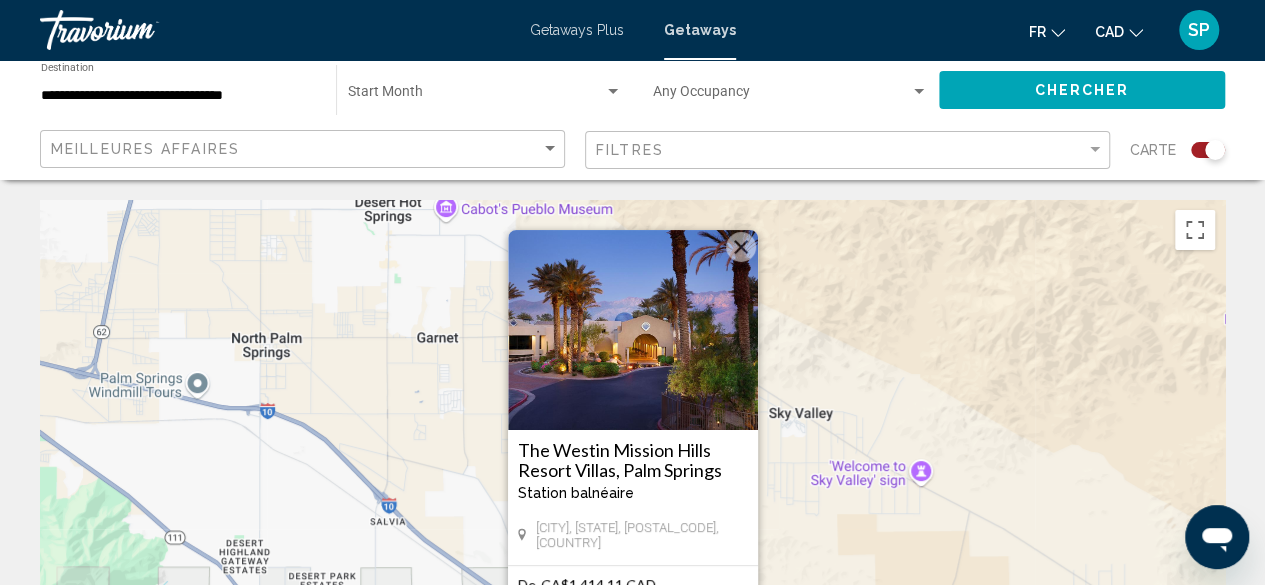 click at bounding box center (633, 330) 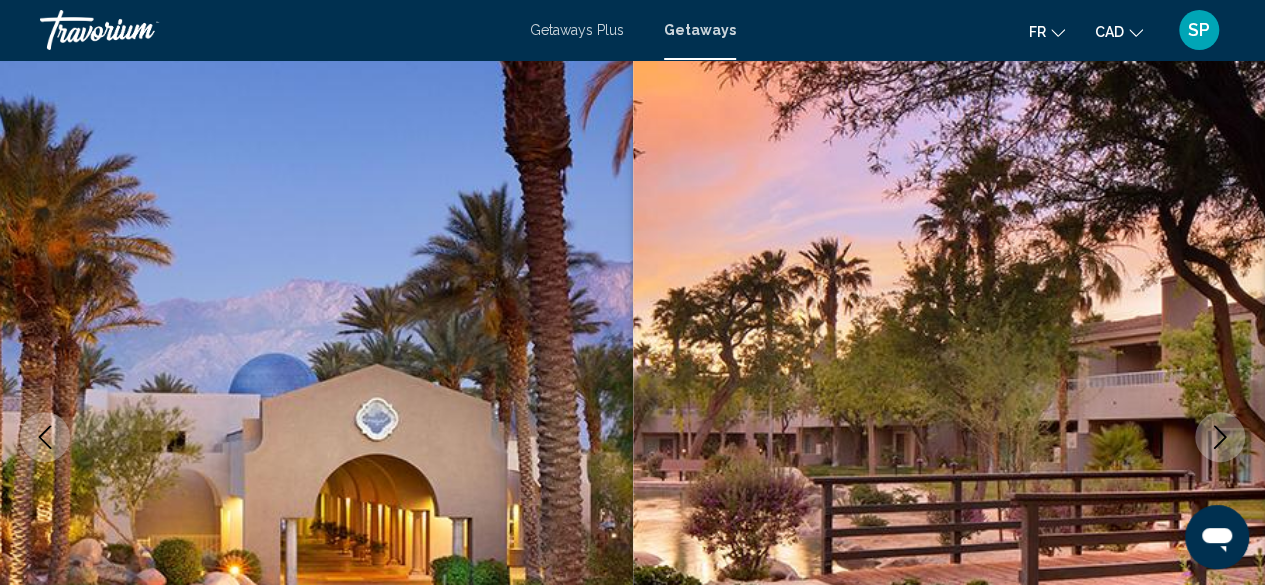 scroll, scrollTop: 0, scrollLeft: 0, axis: both 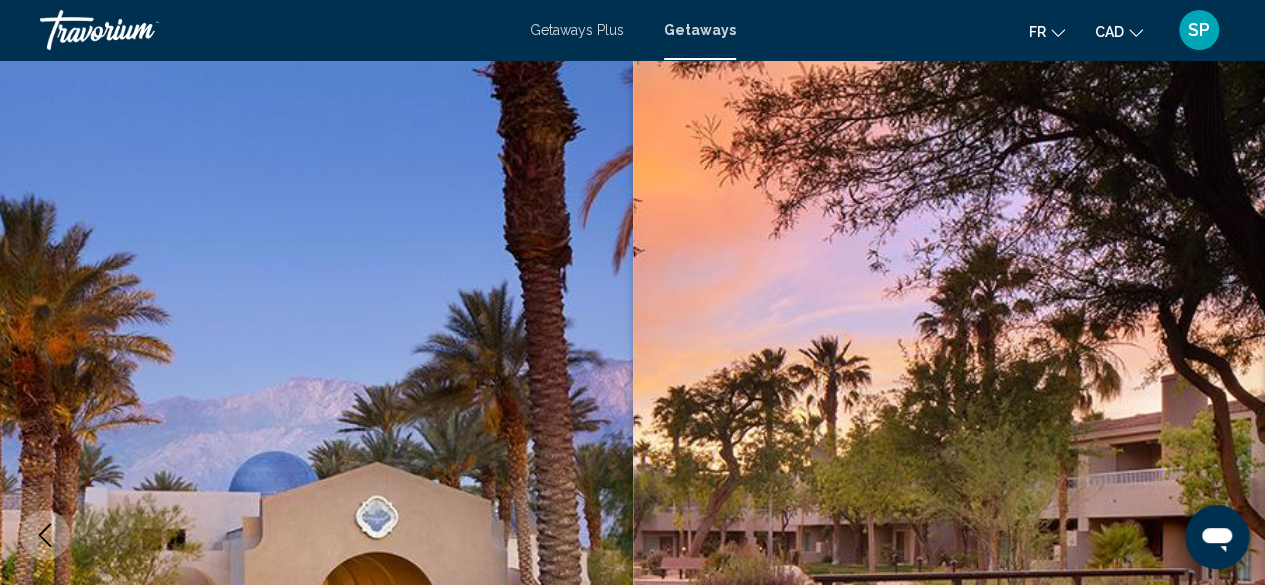 click on "Getaways" at bounding box center [700, 30] 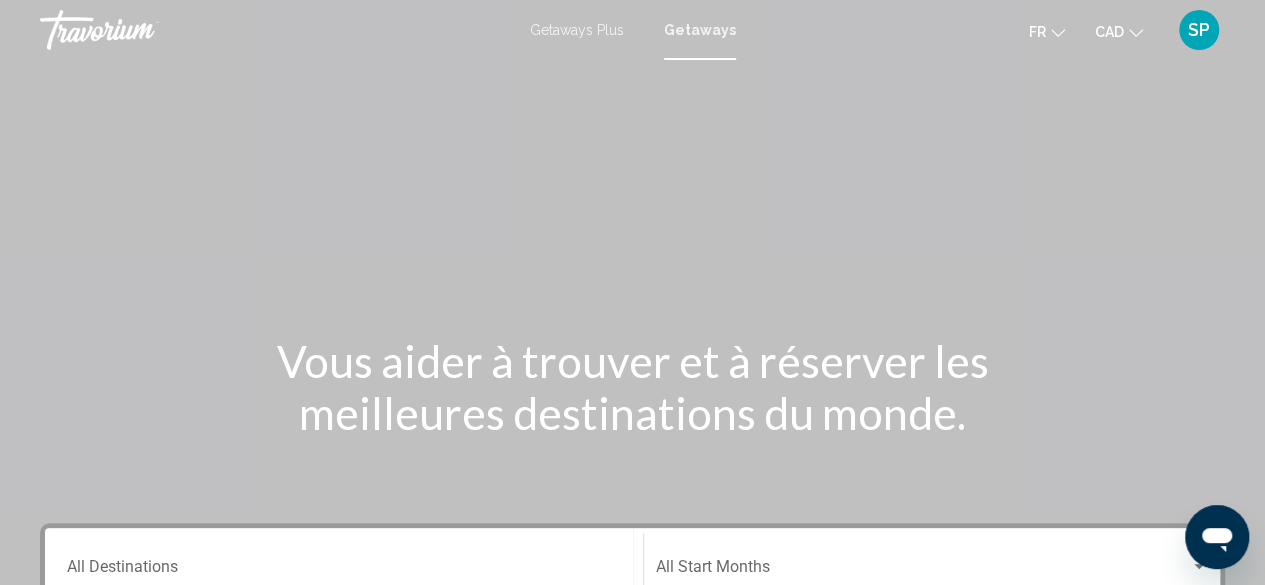click on "Getaways" at bounding box center [700, 30] 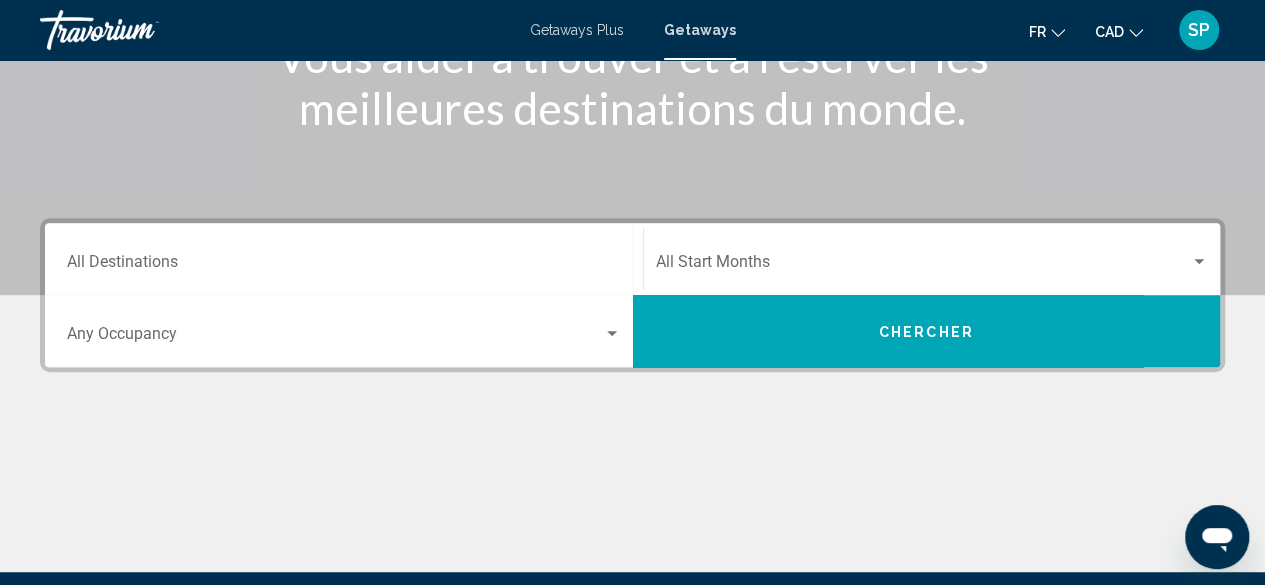 scroll, scrollTop: 309, scrollLeft: 0, axis: vertical 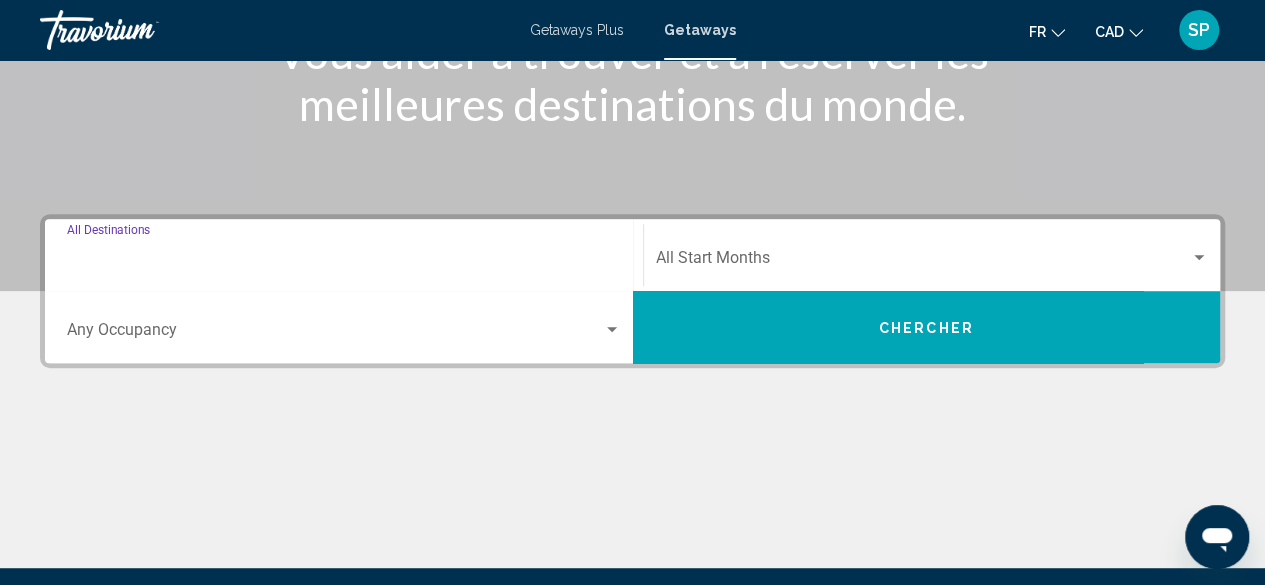 click on "Destination All Destinations" at bounding box center (344, 262) 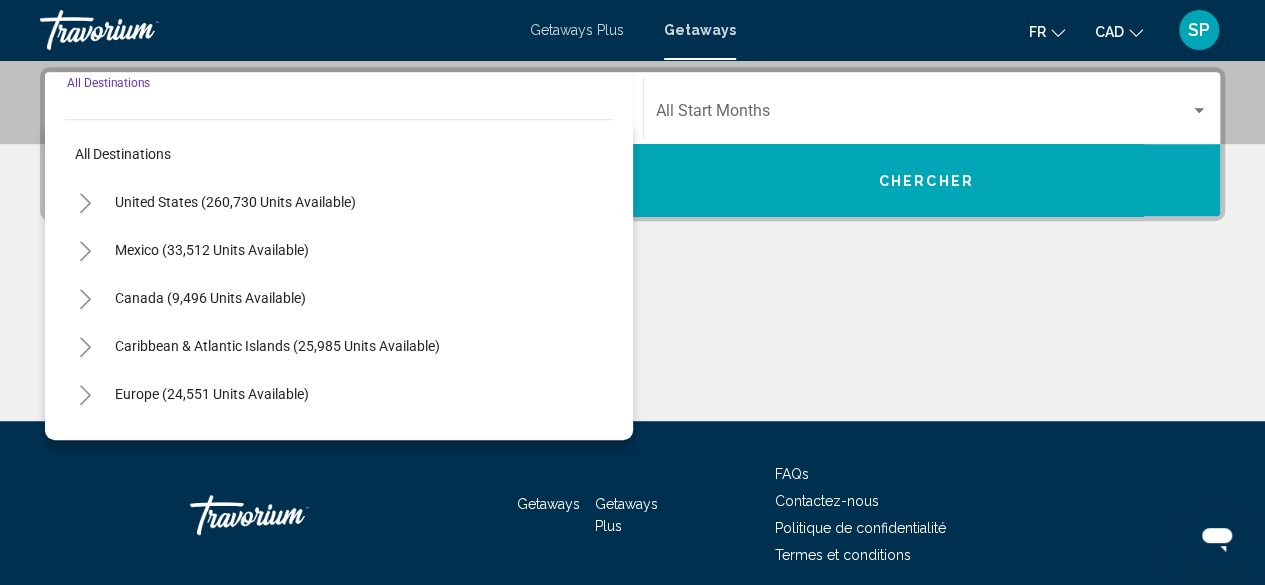 scroll, scrollTop: 458, scrollLeft: 0, axis: vertical 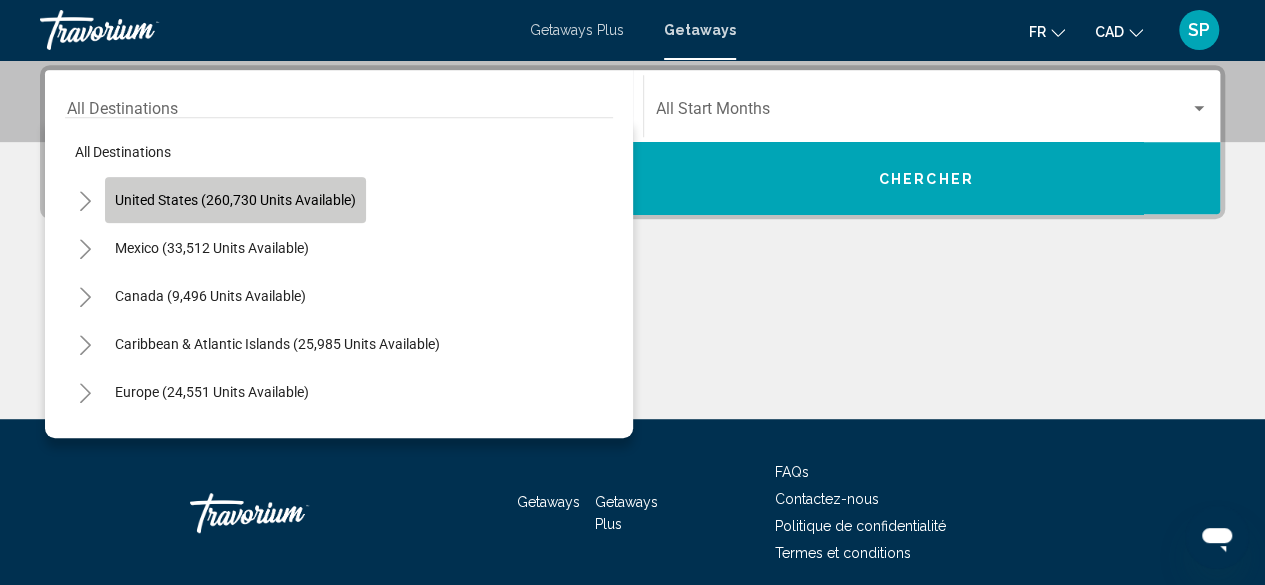 click on "United States (260,730 units available)" 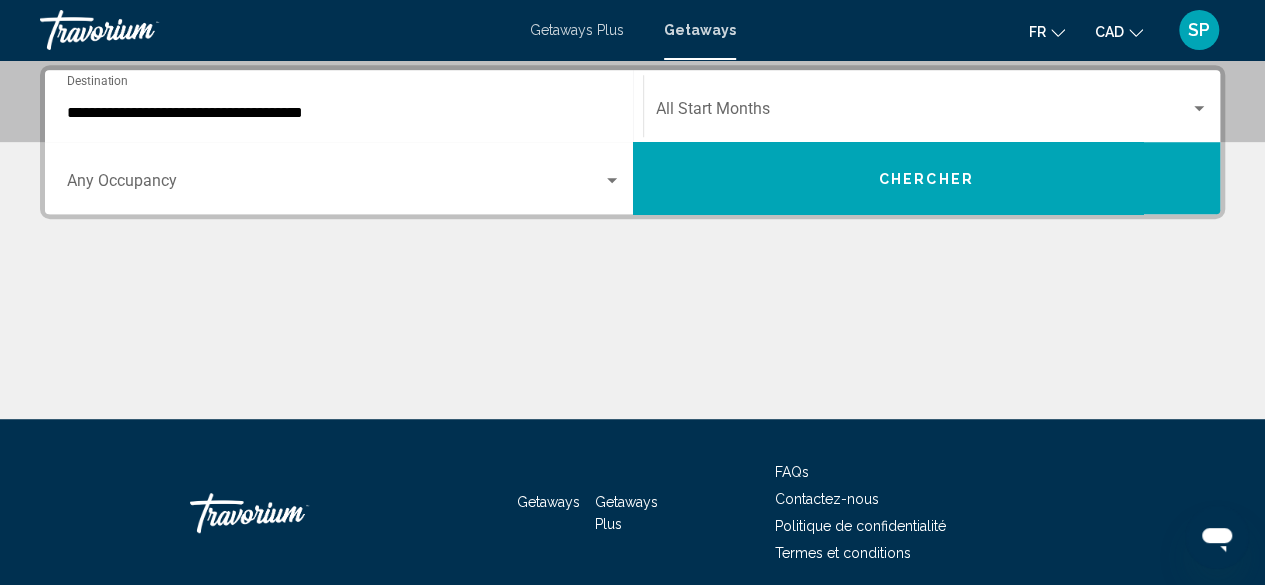 click on "Occupancy Any Occupancy" at bounding box center (344, 178) 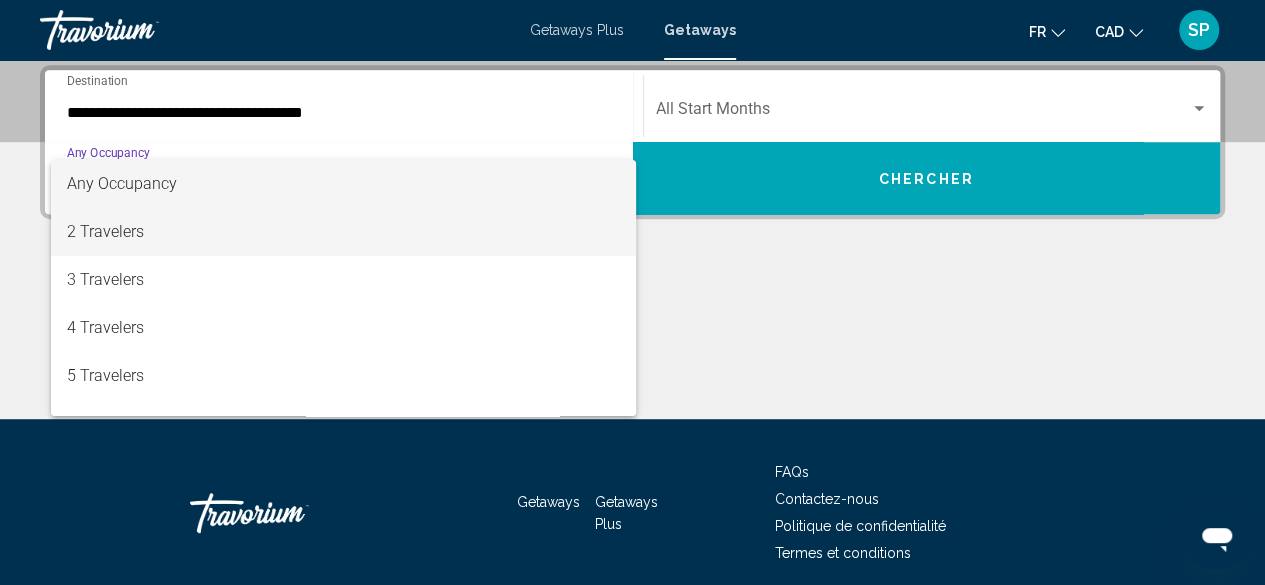 click on "2 Travelers" at bounding box center [344, 232] 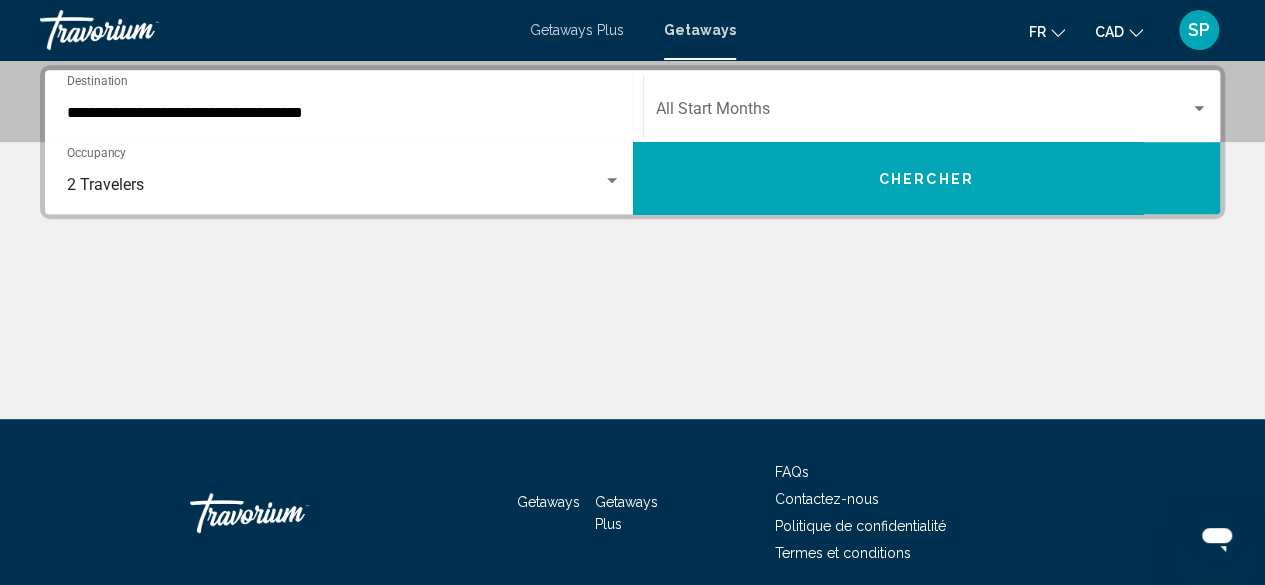click on "Start Month All Start Months" 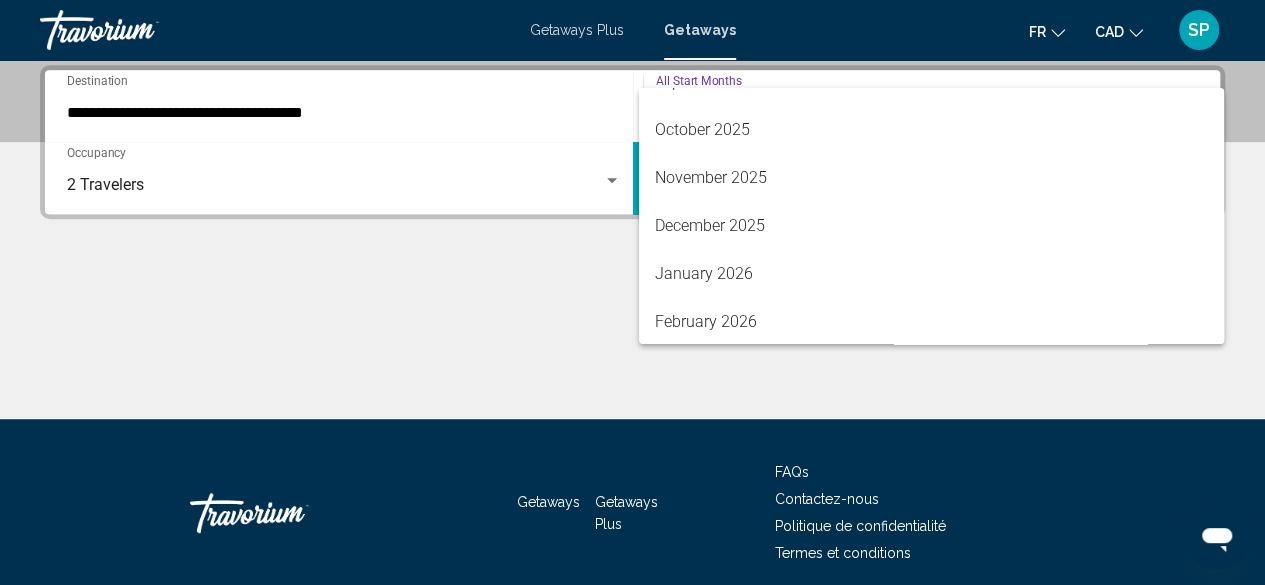 scroll, scrollTop: 188, scrollLeft: 0, axis: vertical 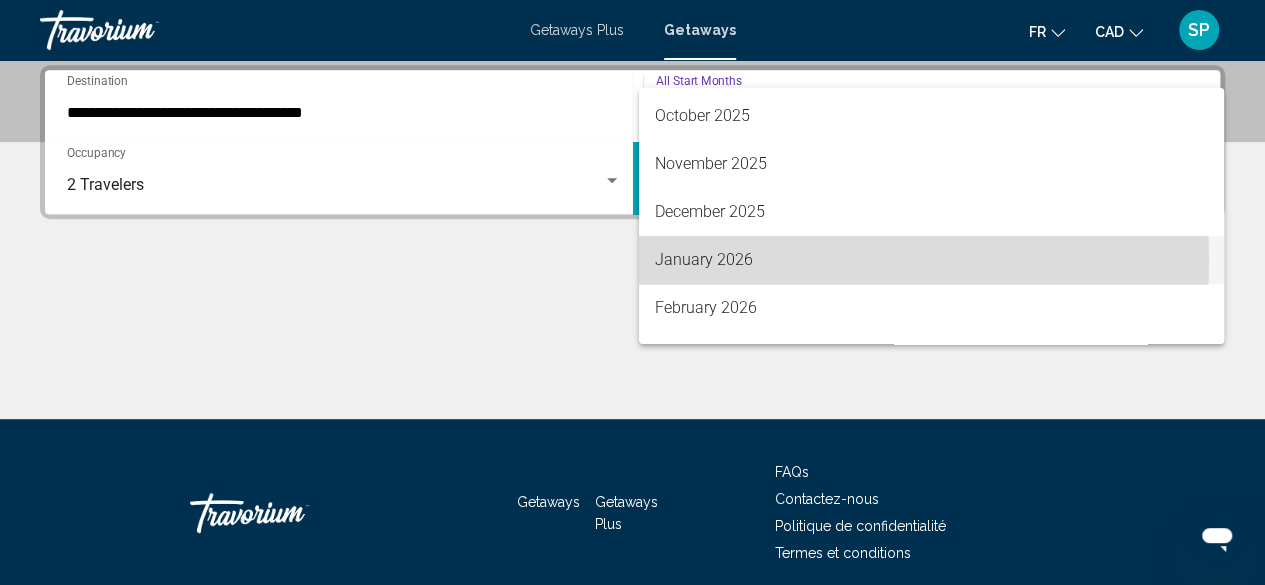 click on "January 2026" at bounding box center [931, 260] 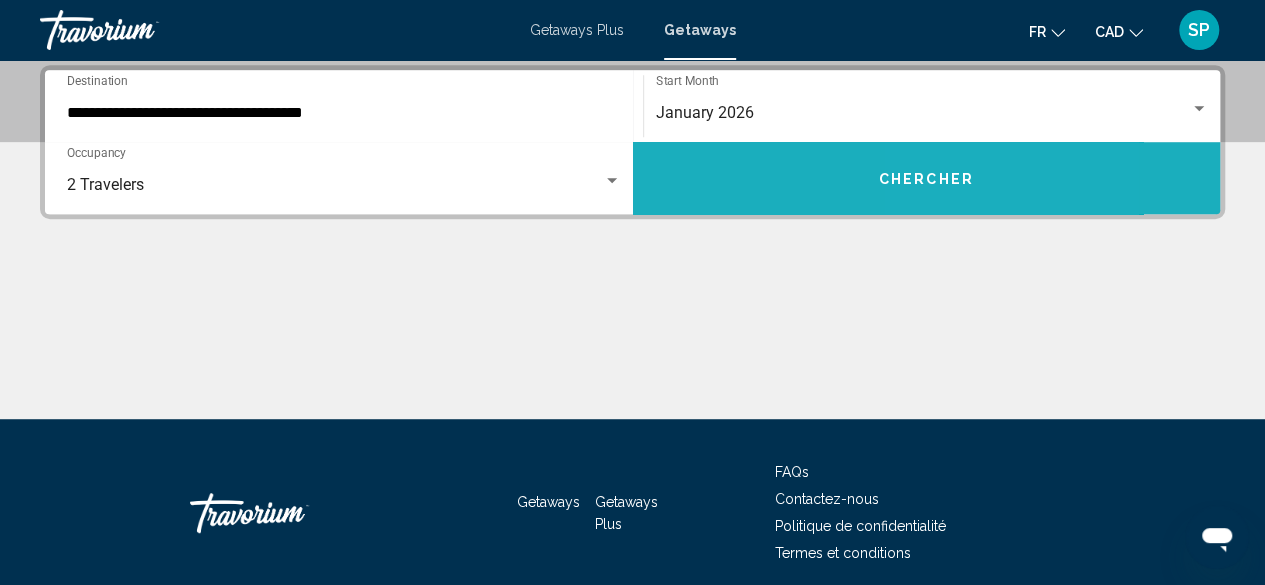 click on "Chercher" at bounding box center [926, 179] 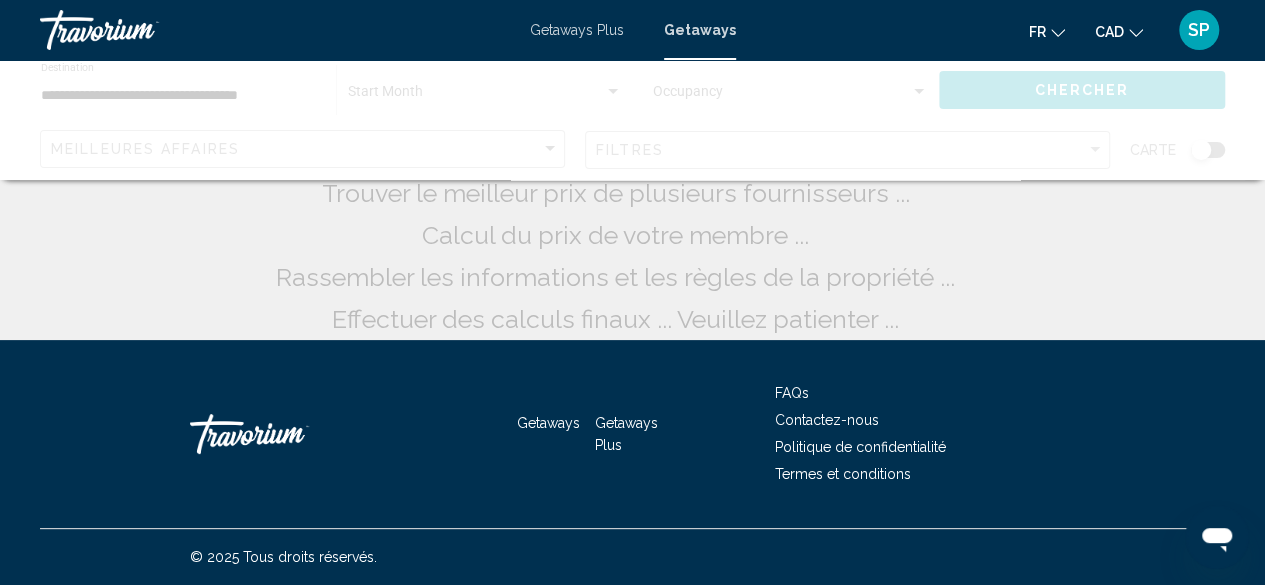 scroll, scrollTop: 0, scrollLeft: 0, axis: both 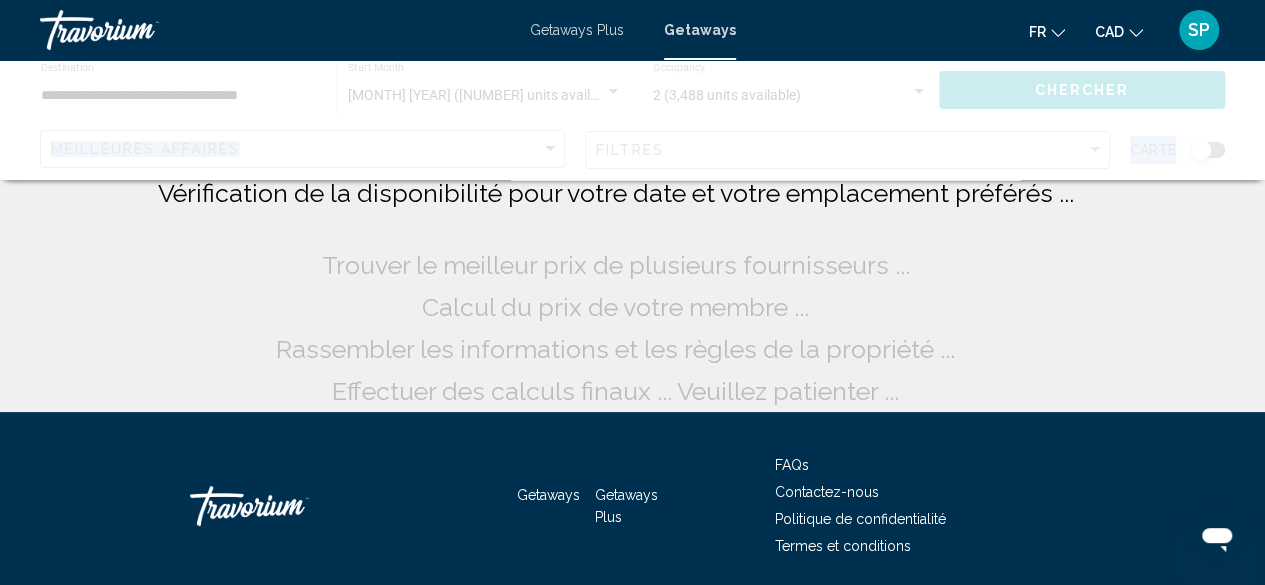 drag, startPoint x: 951, startPoint y: 179, endPoint x: 1143, endPoint y: 97, distance: 208.77739 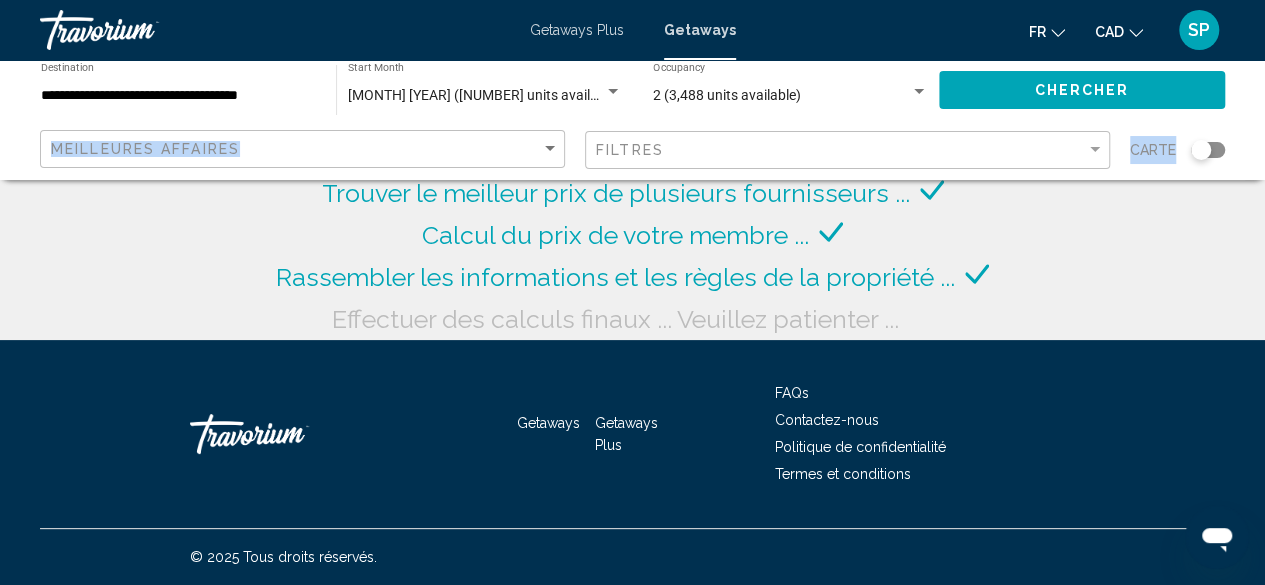 scroll, scrollTop: 0, scrollLeft: 0, axis: both 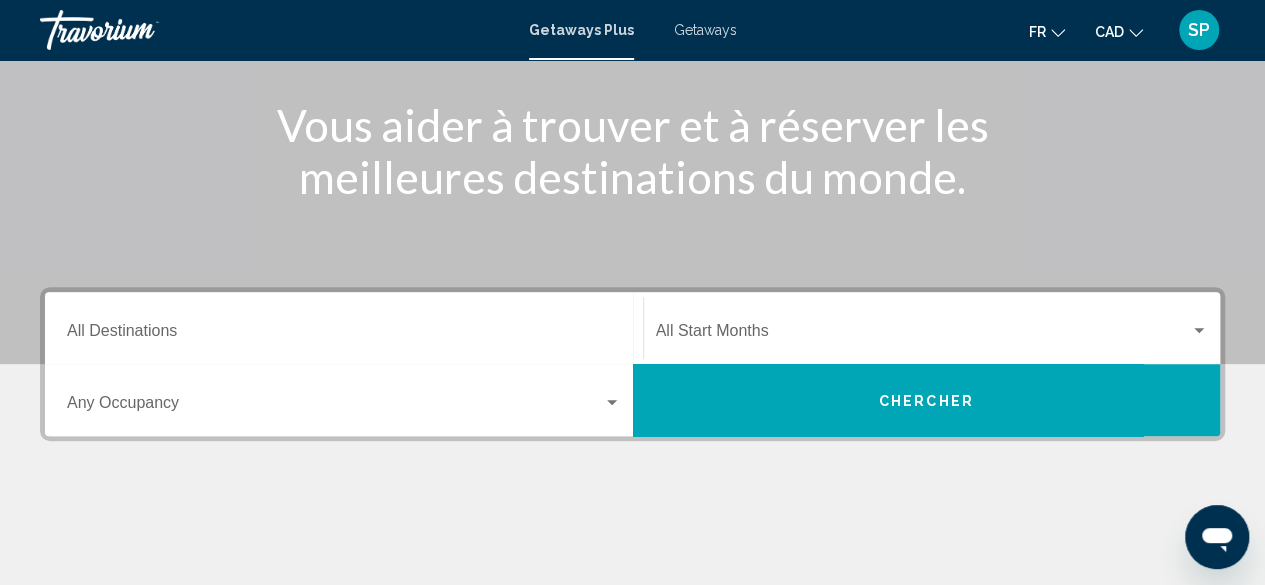 click on "Destination All Destinations" at bounding box center (344, 328) 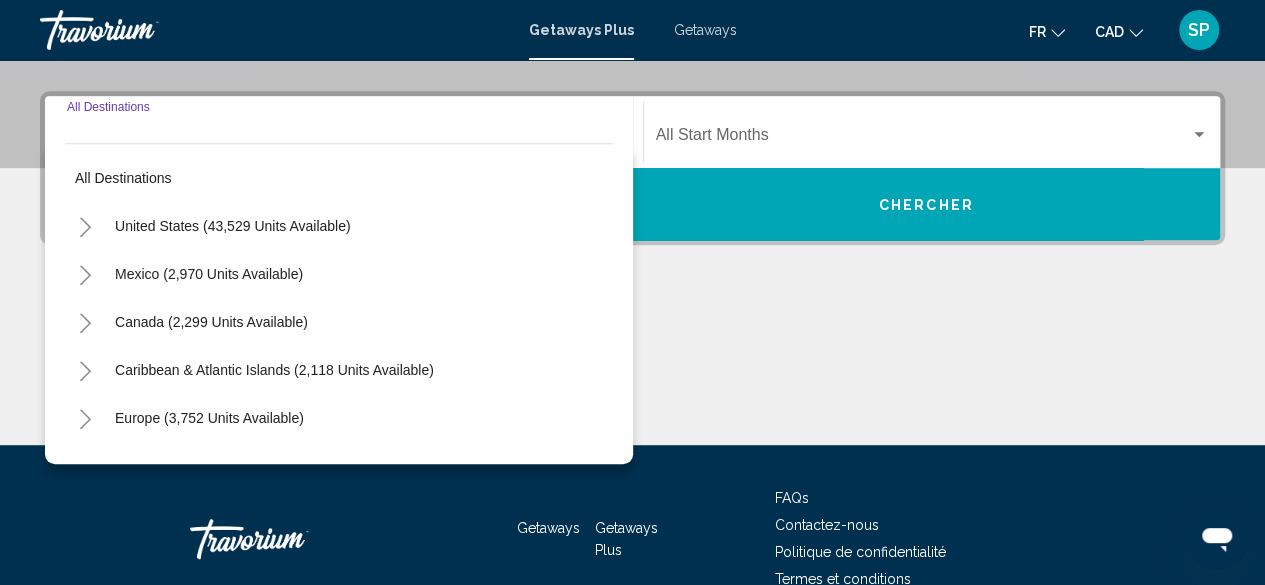 scroll, scrollTop: 458, scrollLeft: 0, axis: vertical 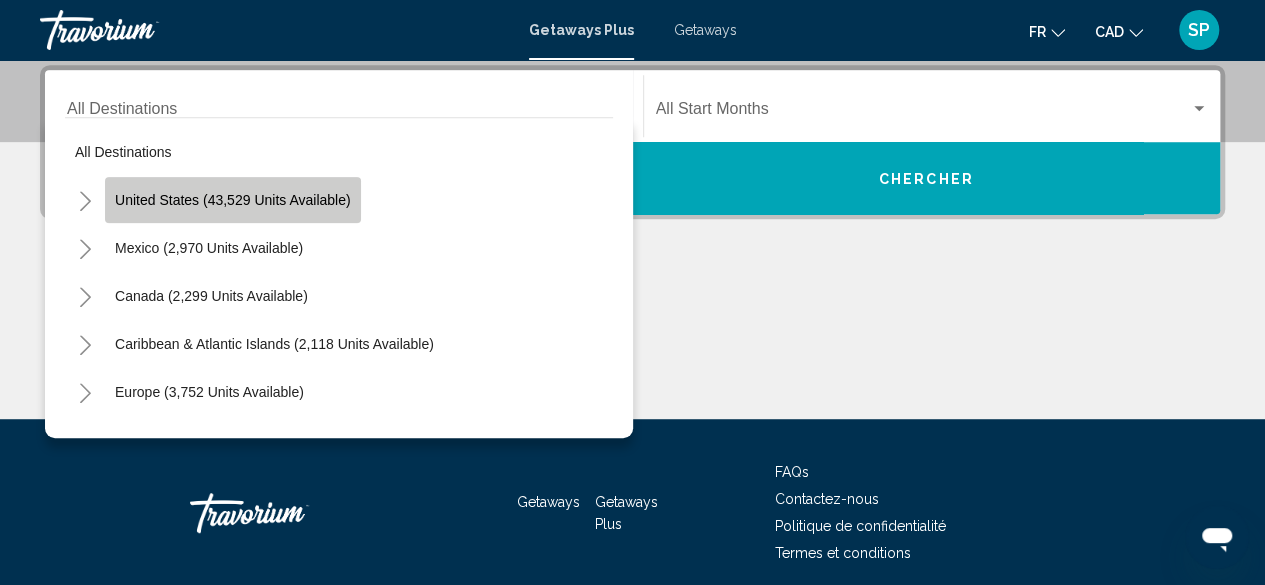 click on "United States (43,529 units available)" 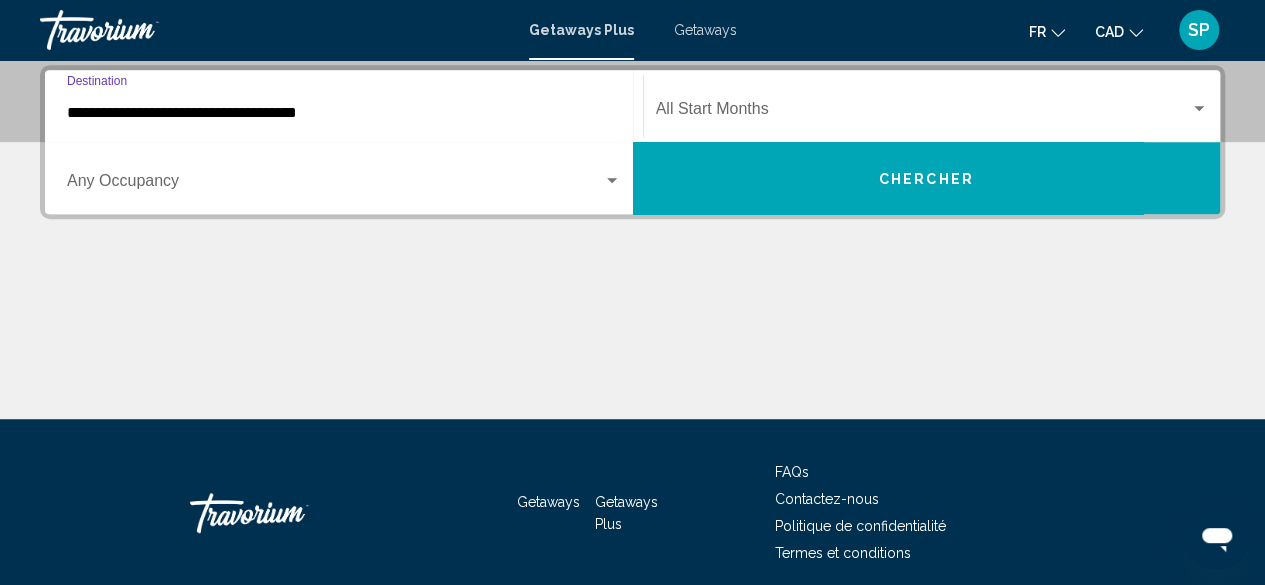 click on "Occupancy Any Occupancy" at bounding box center (344, 178) 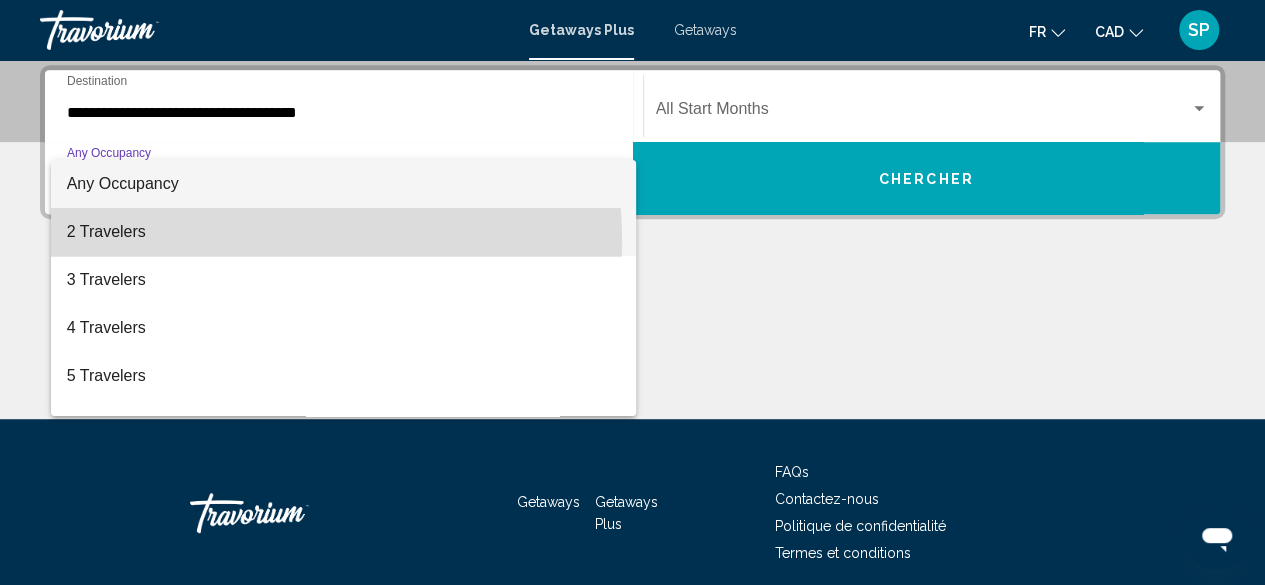 click on "2 Travelers" at bounding box center [344, 232] 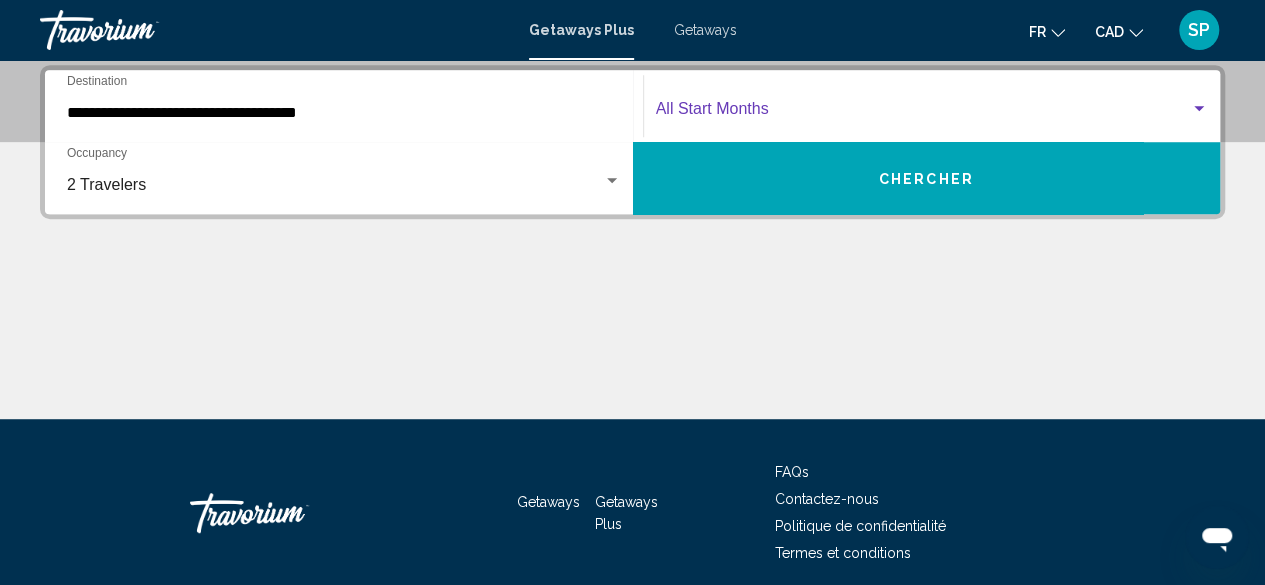 click at bounding box center [923, 113] 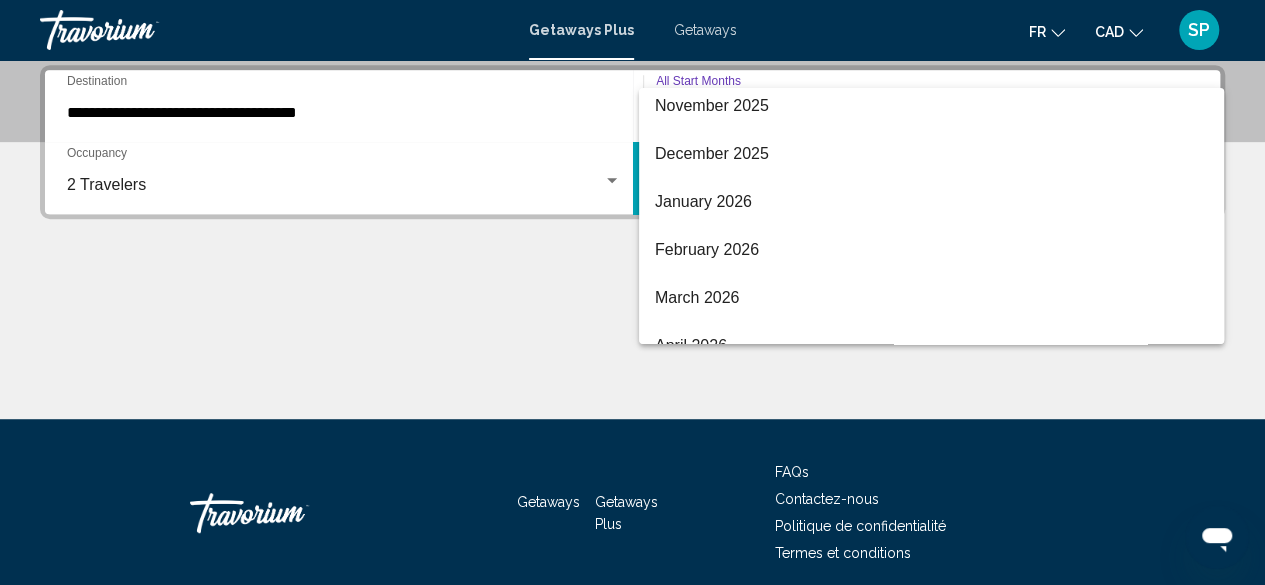 scroll, scrollTop: 258, scrollLeft: 0, axis: vertical 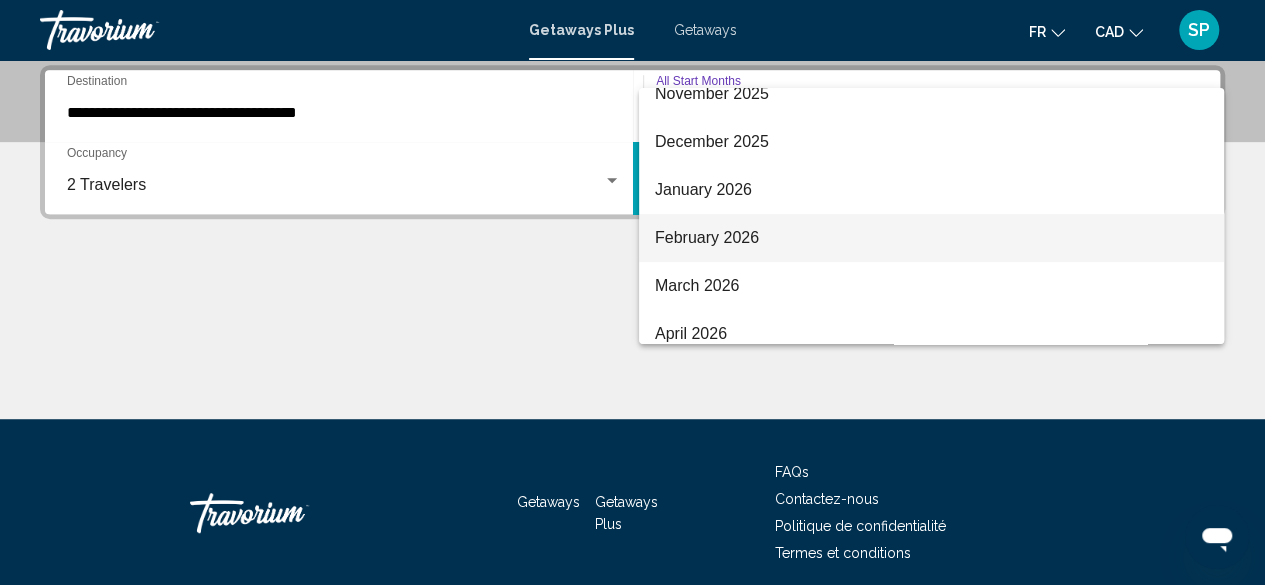 click on "February 2026" at bounding box center (931, 238) 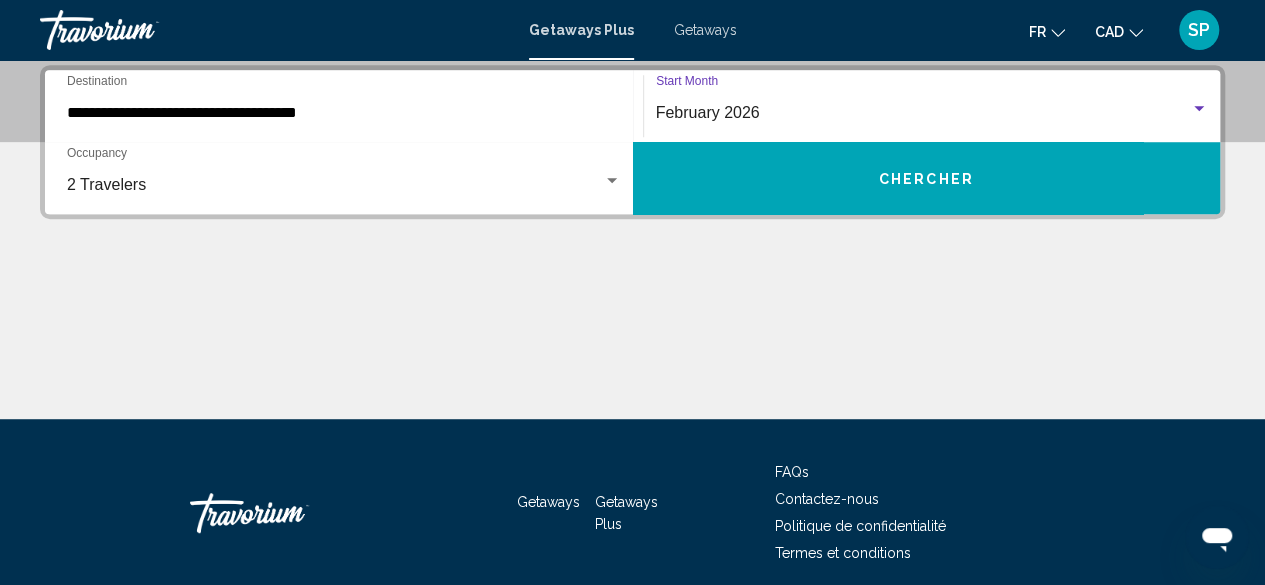click on "February 2026" at bounding box center (923, 113) 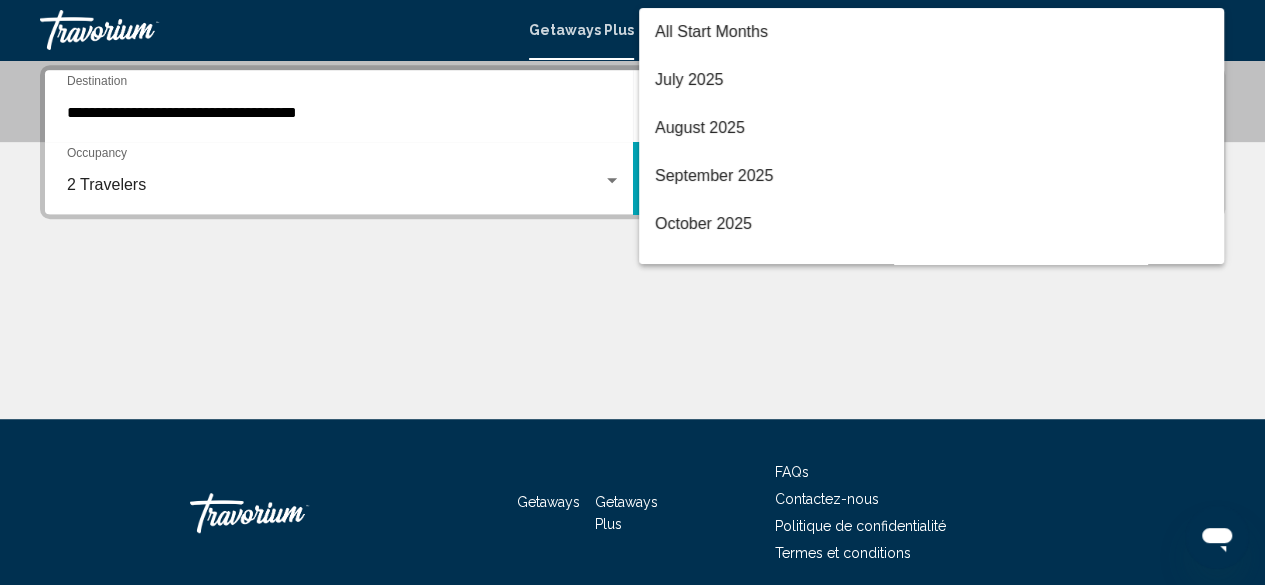 scroll, scrollTop: 304, scrollLeft: 0, axis: vertical 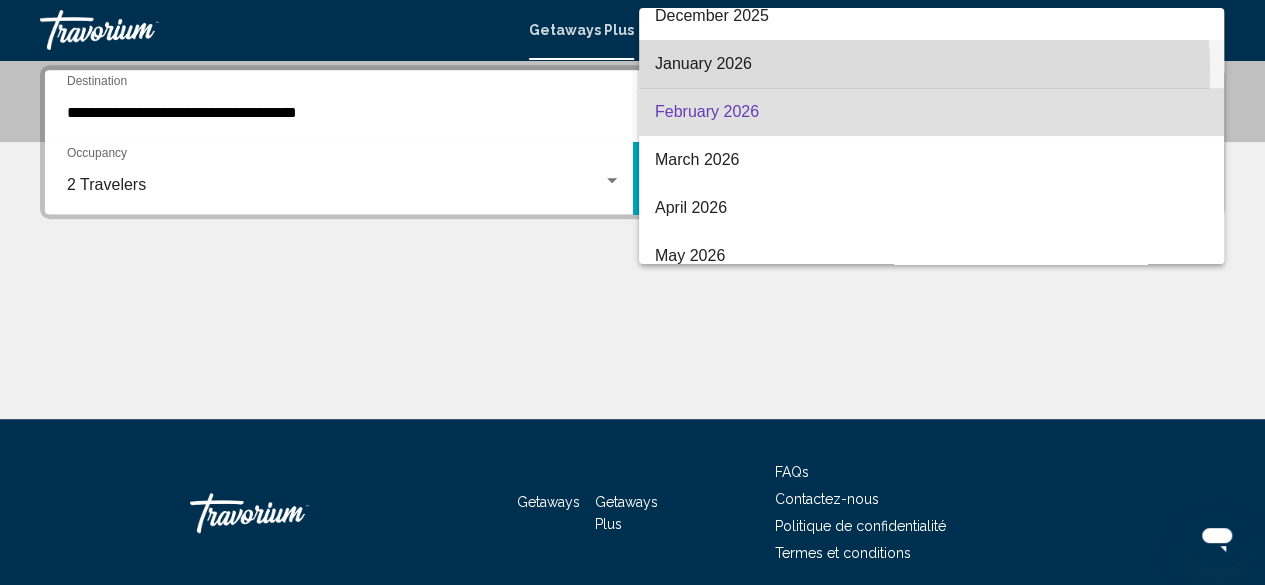 click on "January 2026" at bounding box center [931, 64] 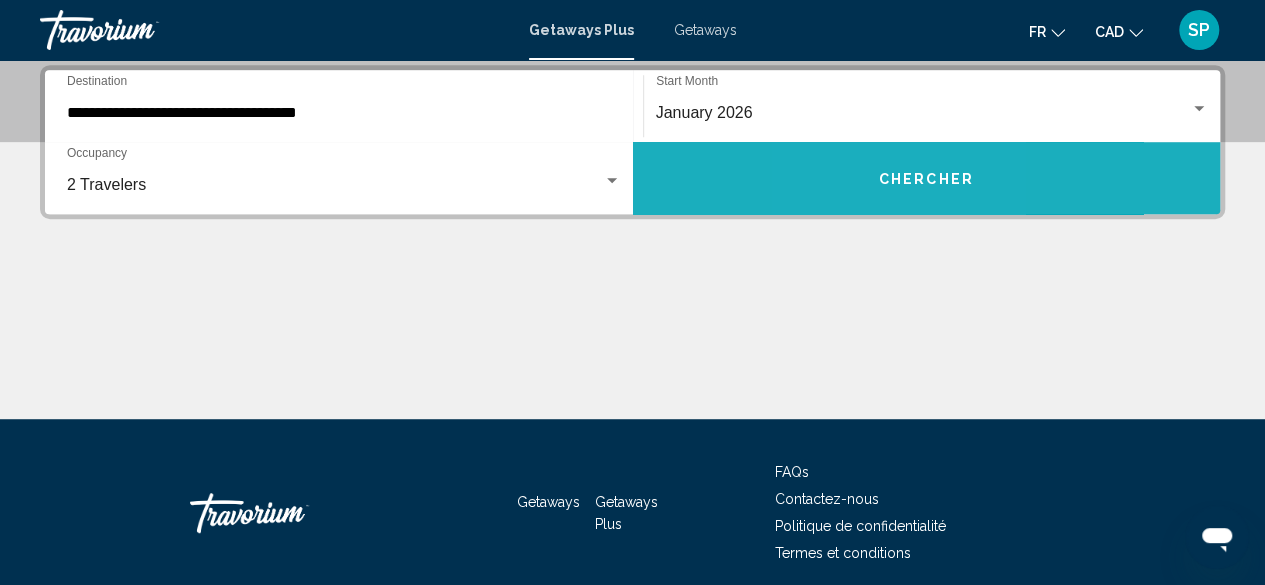 click on "Chercher" at bounding box center (927, 178) 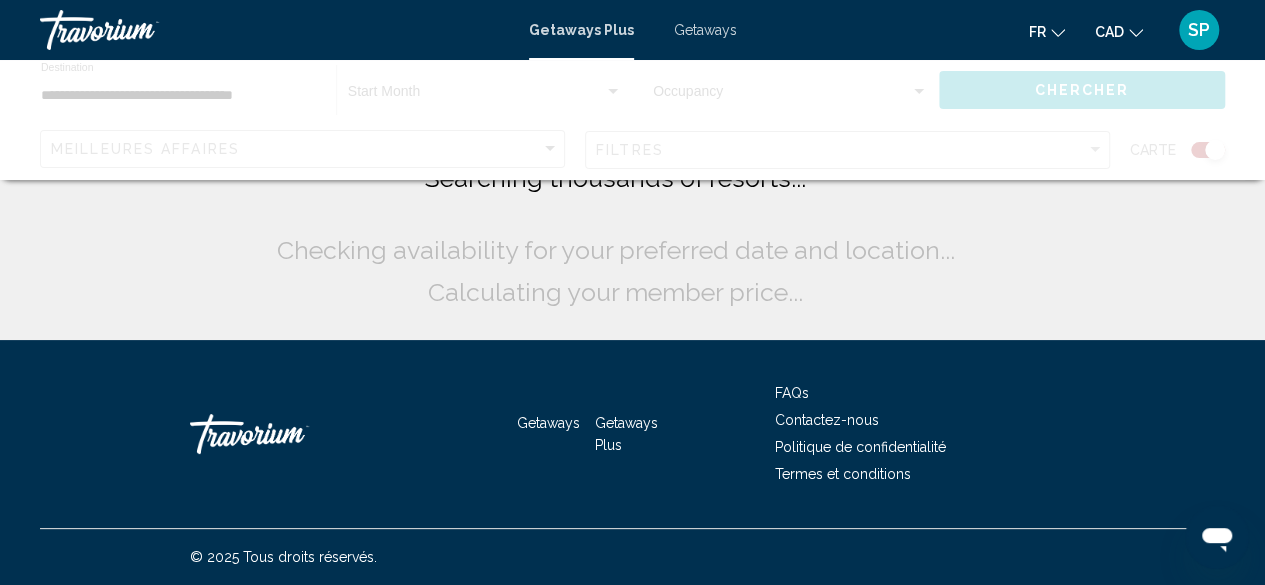 scroll, scrollTop: 0, scrollLeft: 0, axis: both 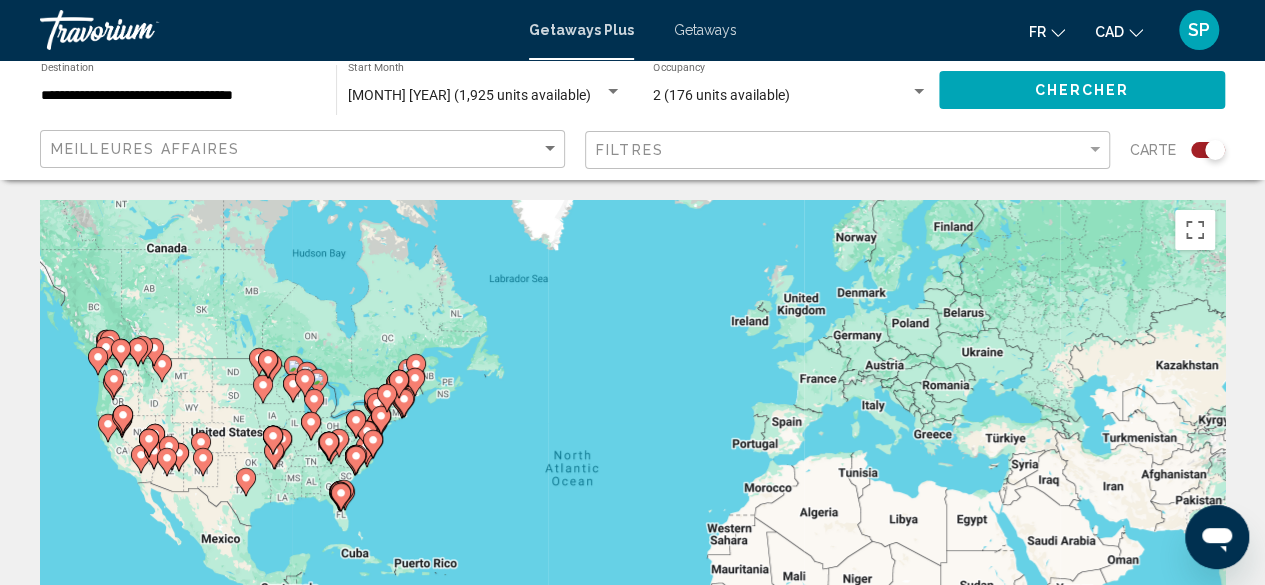 click on "To activate drag with keyboard, press Alt + Enter. Once in keyboard drag state, use the arrow keys to move the marker. To complete the drag, press the Enter key. To cancel, press Escape." at bounding box center [632, 500] 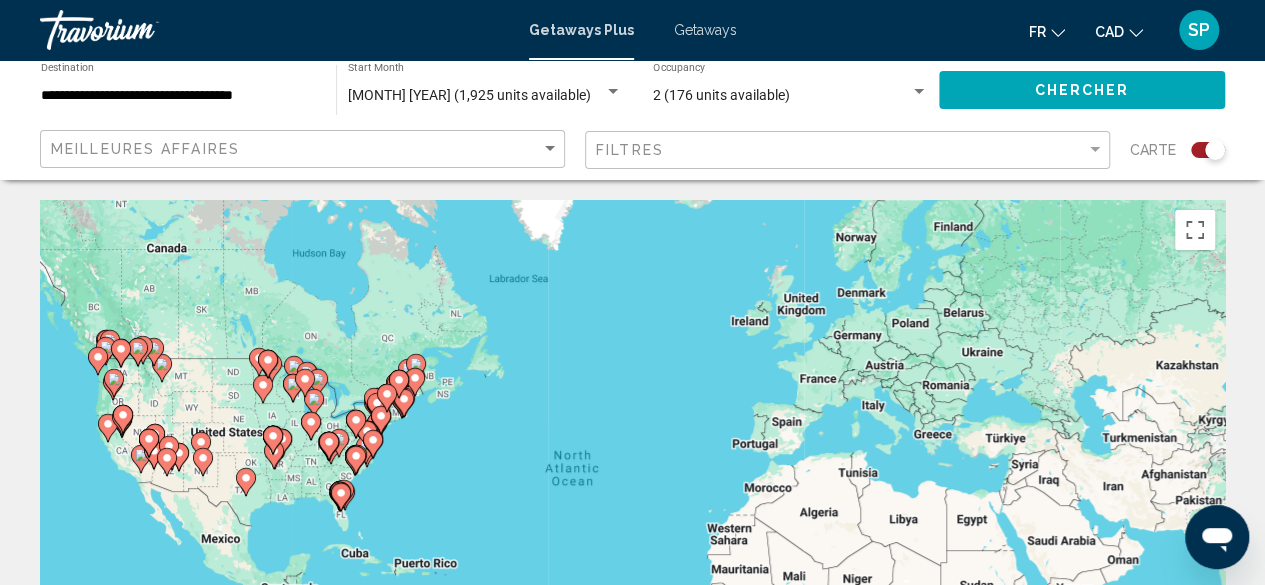 click on "To activate drag with keyboard, press Alt + Enter. Once in keyboard drag state, use the arrow keys to move the marker. To complete the drag, press the Enter key. To cancel, press Escape." at bounding box center [632, 500] 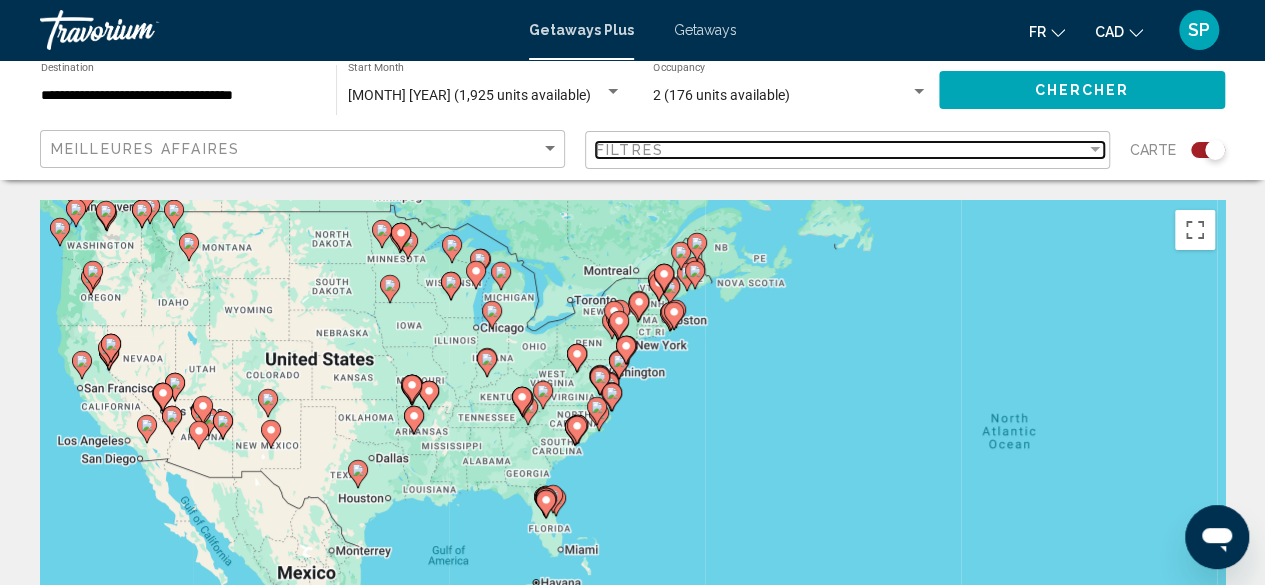 click on "Filtres" at bounding box center [841, 150] 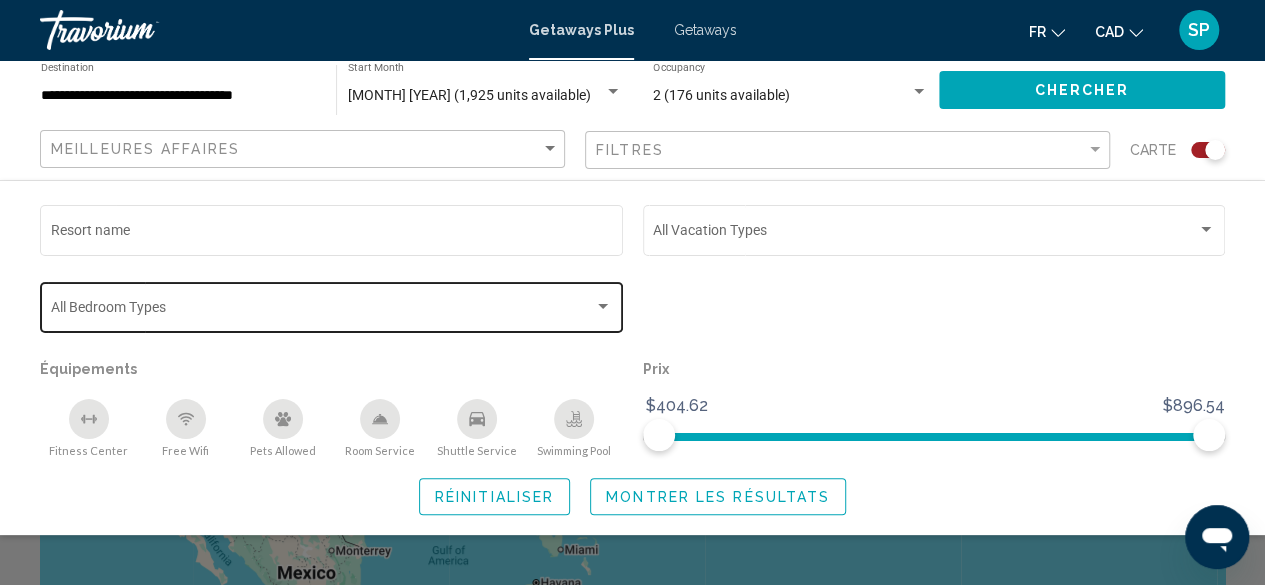 click on "Bedroom Types All Bedroom Types" 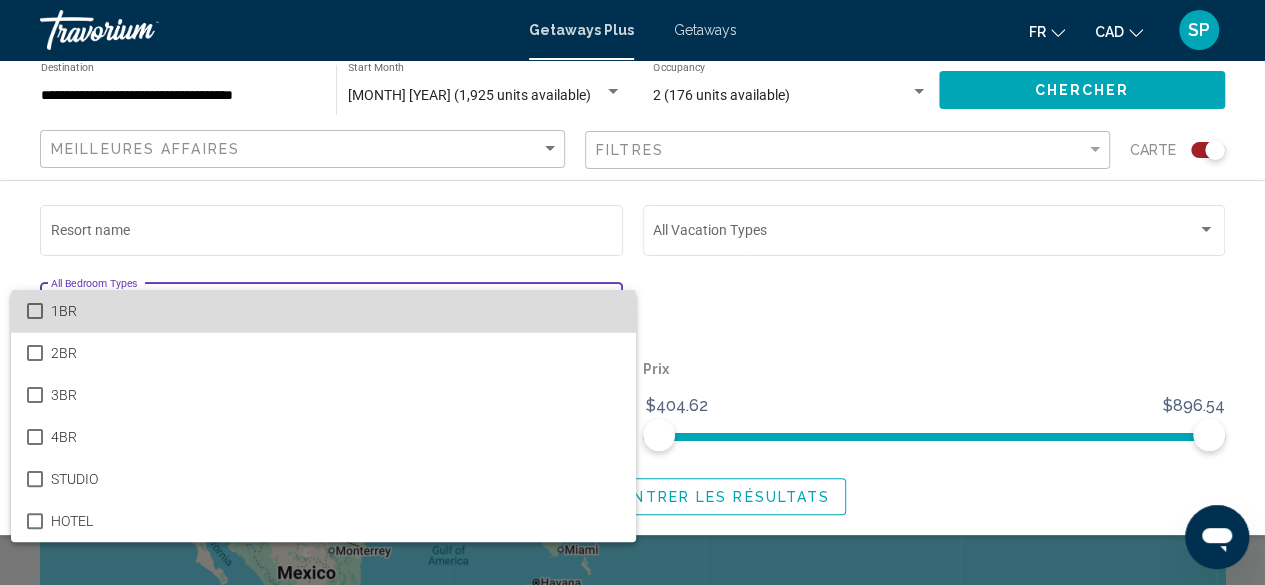 click on "1BR" at bounding box center (335, 311) 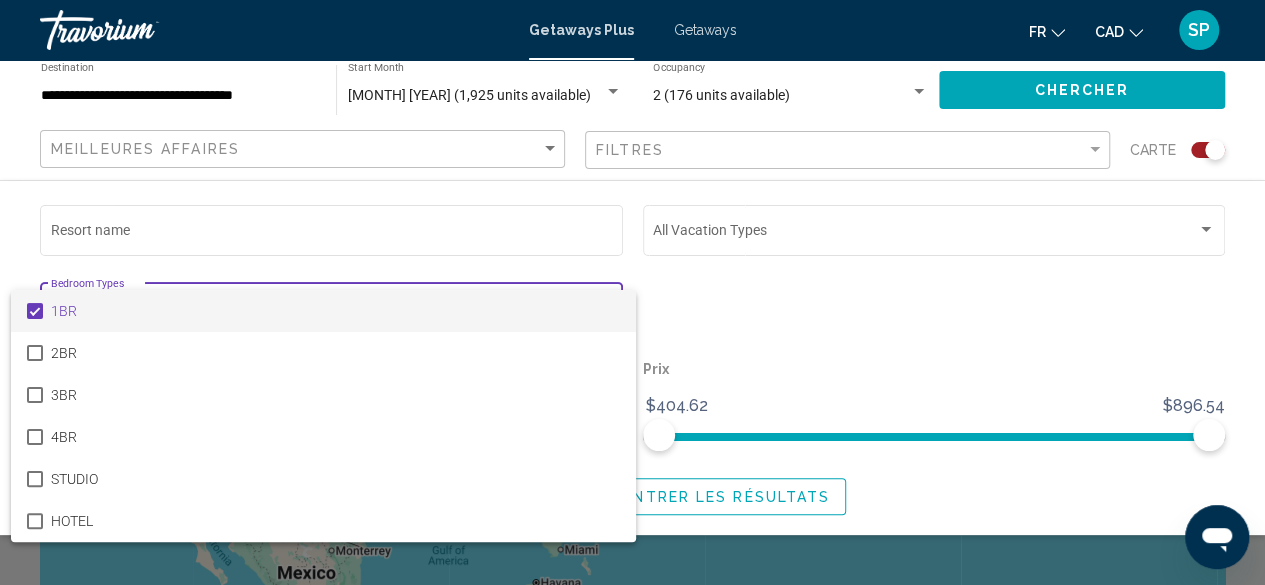 click at bounding box center [632, 292] 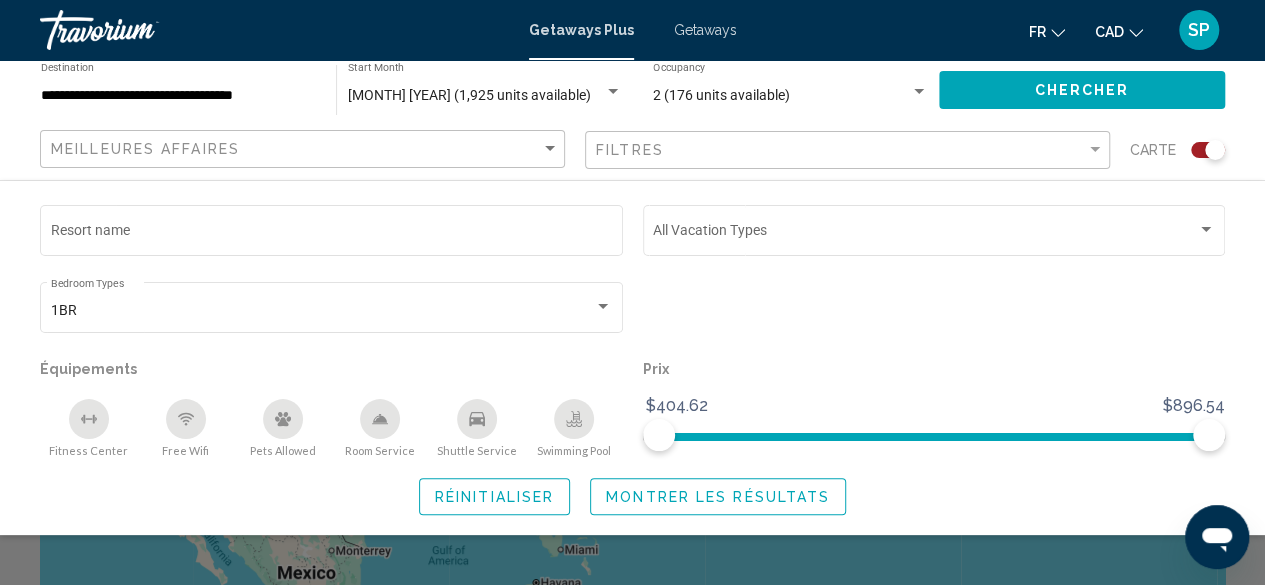 click on "Resort name" 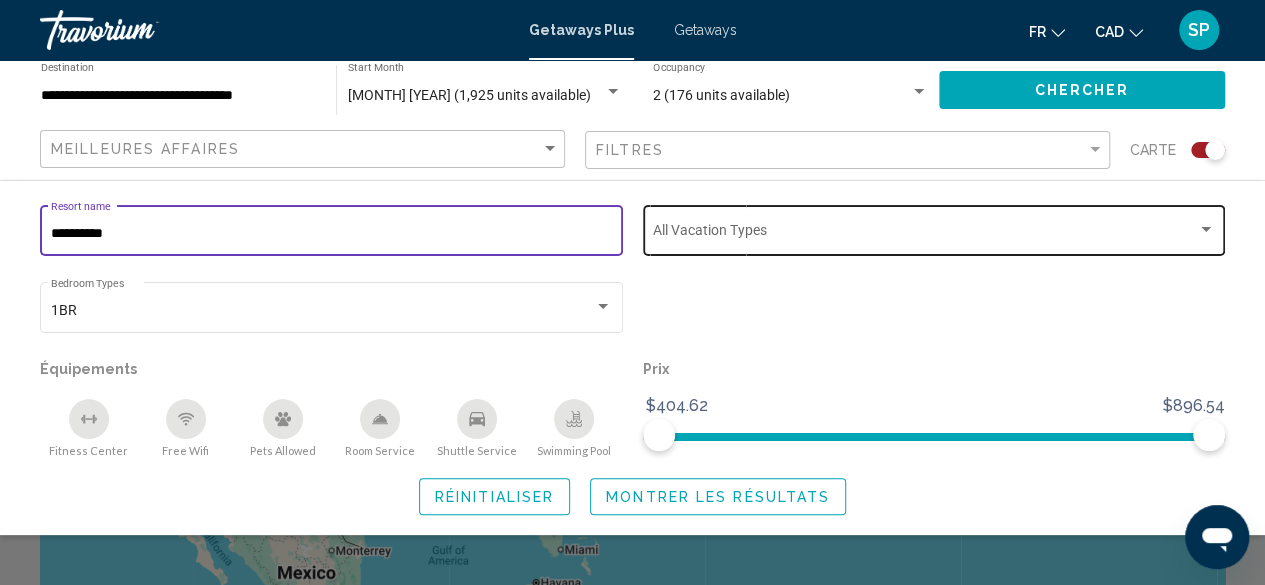 type on "**********" 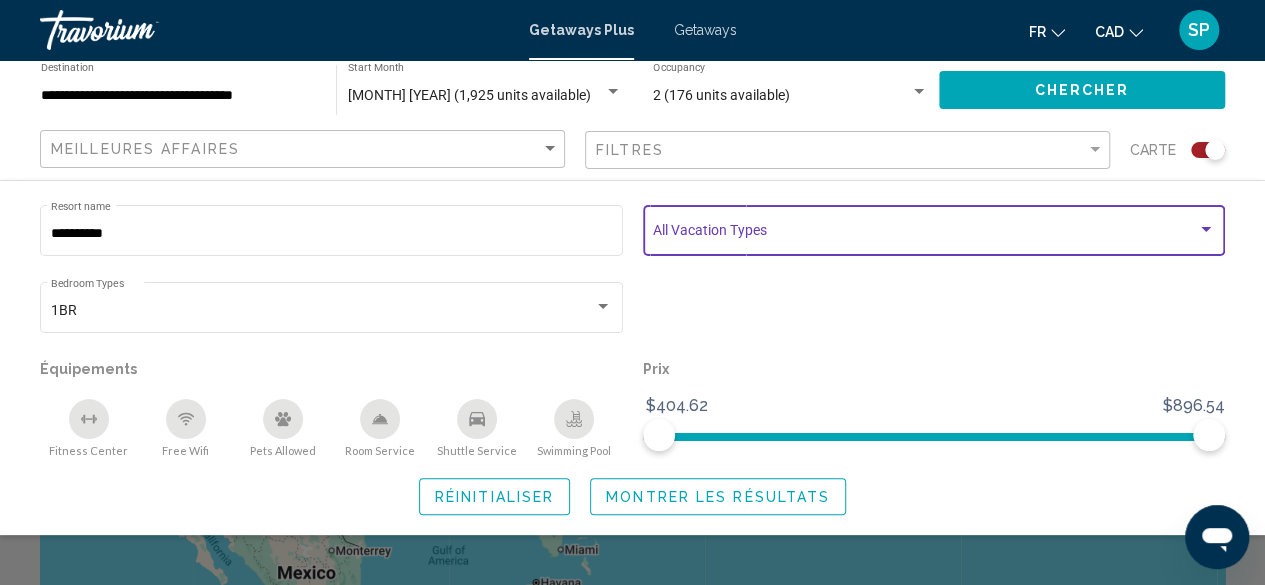 click at bounding box center [925, 234] 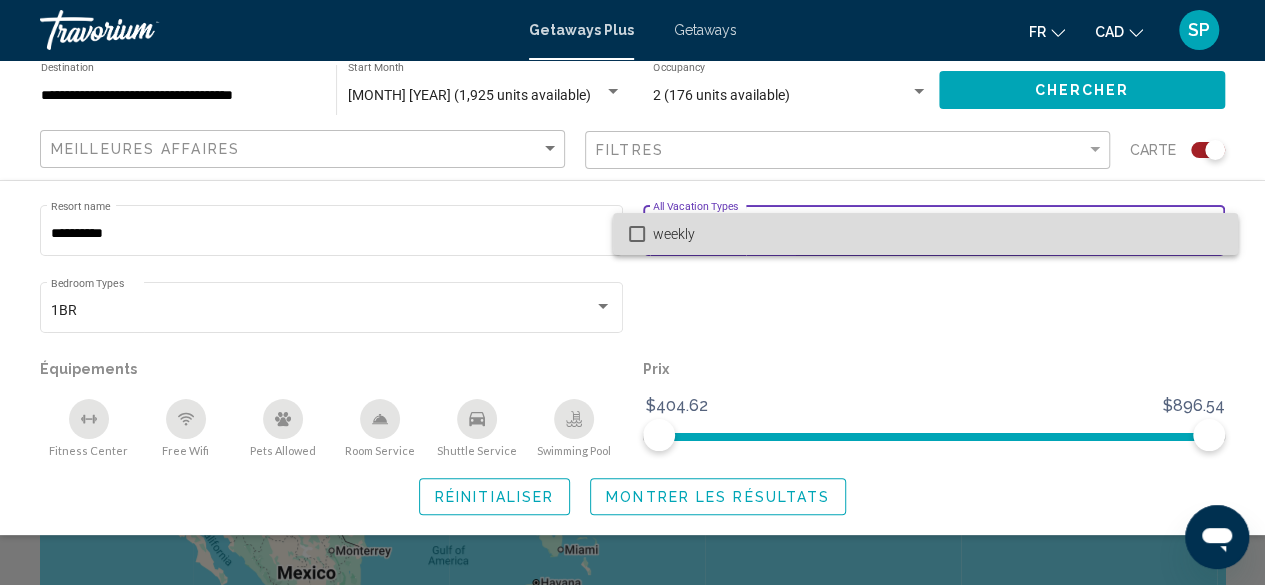 click at bounding box center [637, 234] 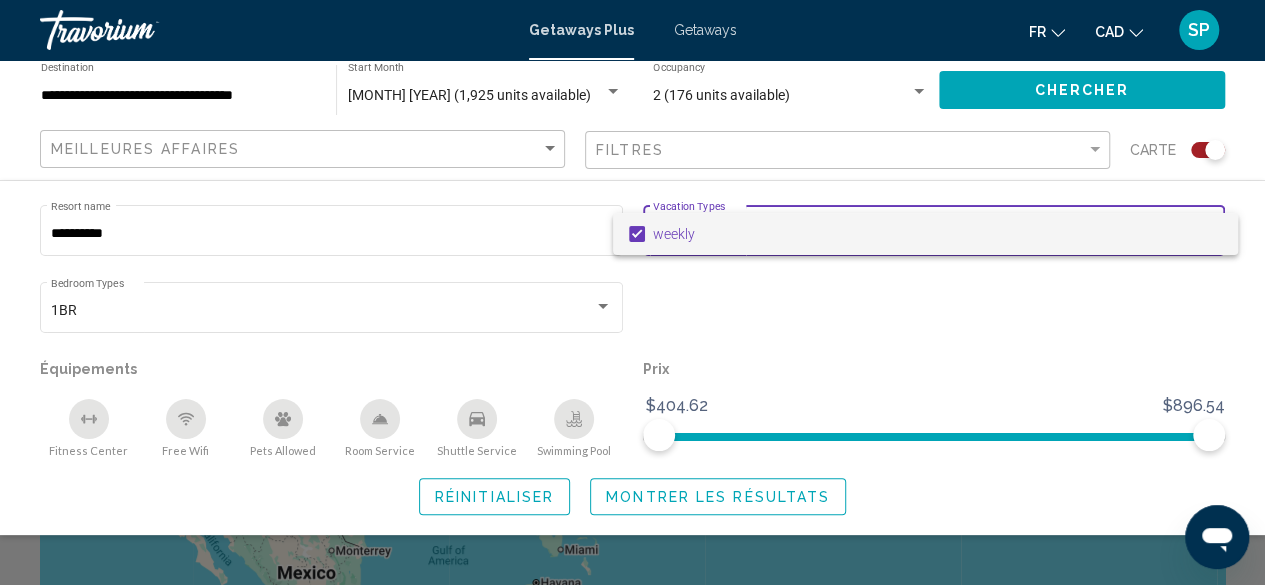 click at bounding box center (632, 292) 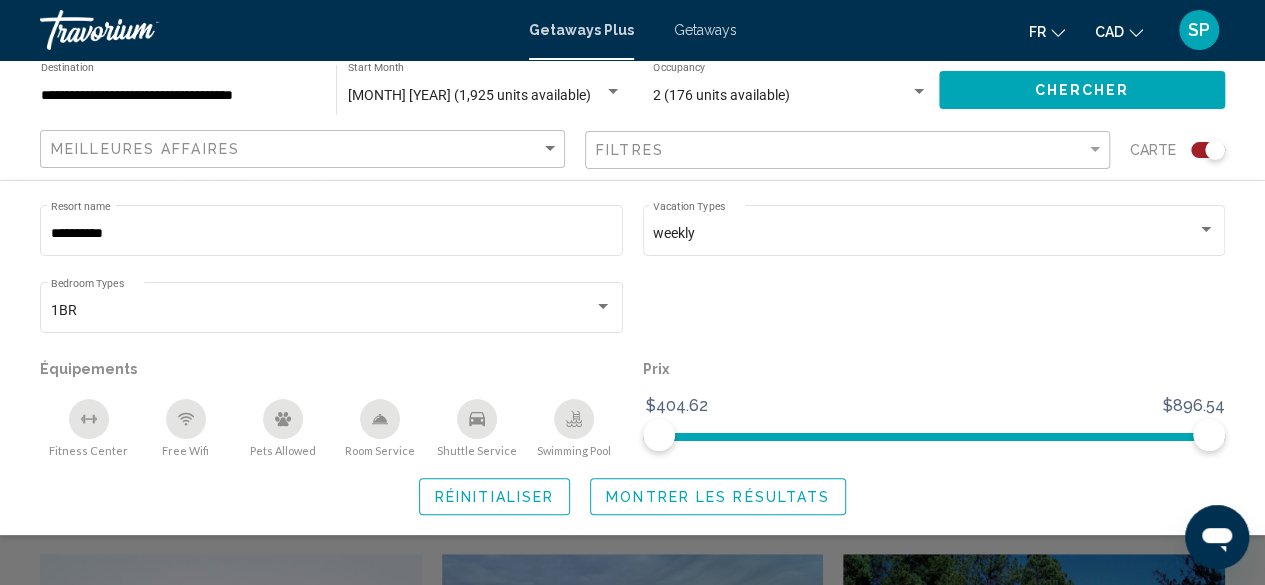 scroll, scrollTop: 346, scrollLeft: 0, axis: vertical 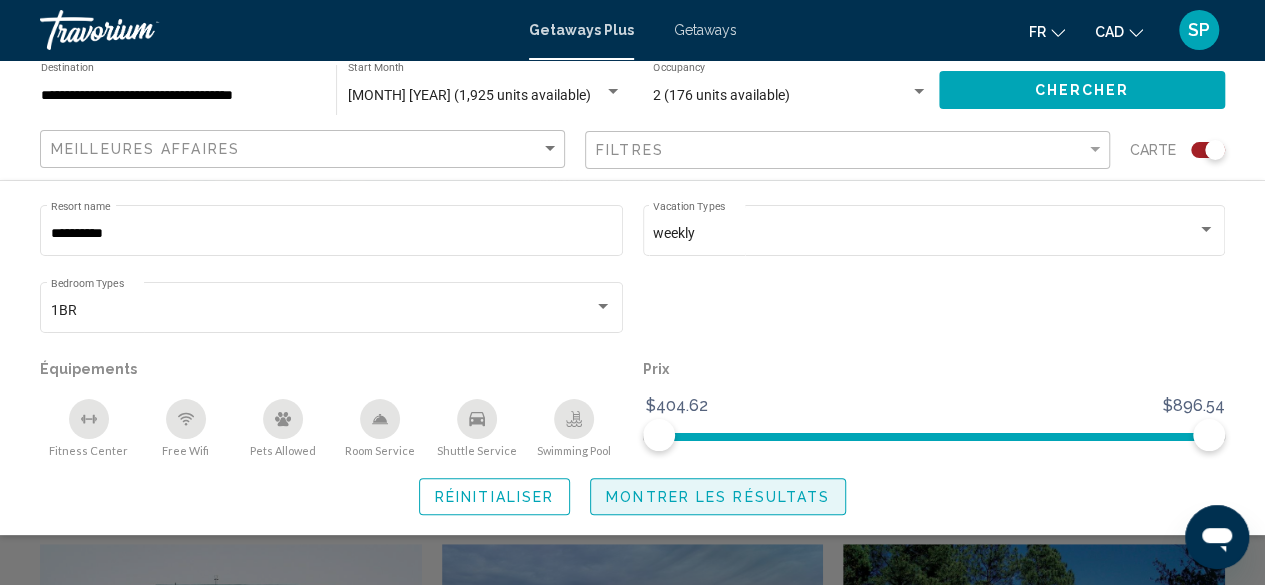 click on "Montrer les résultats" 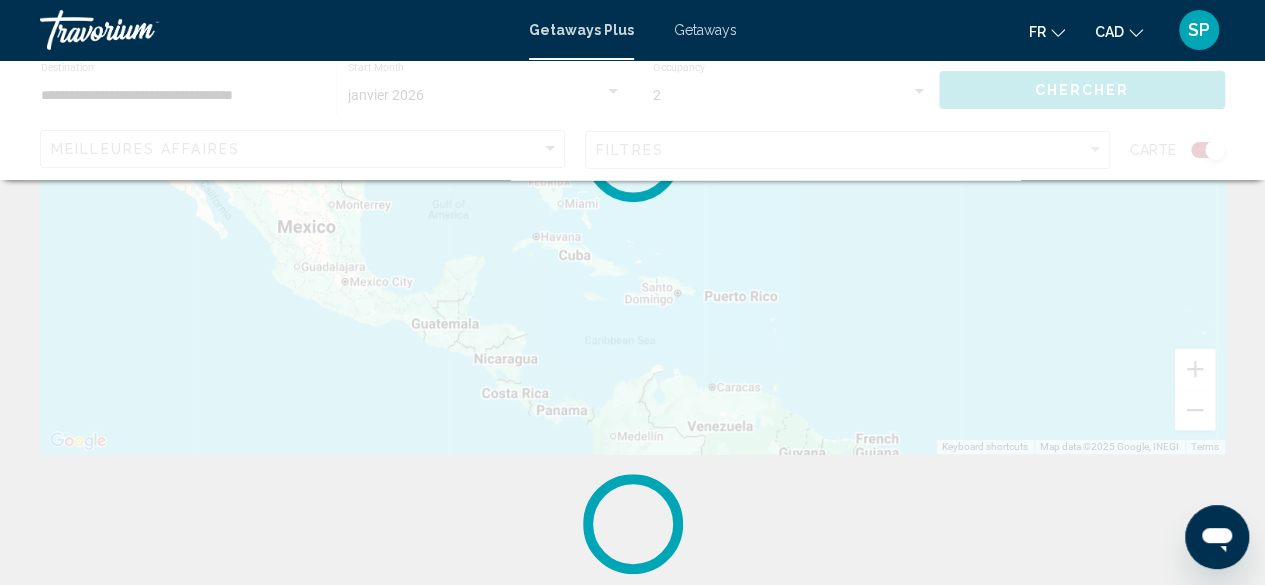 scroll, scrollTop: 0, scrollLeft: 0, axis: both 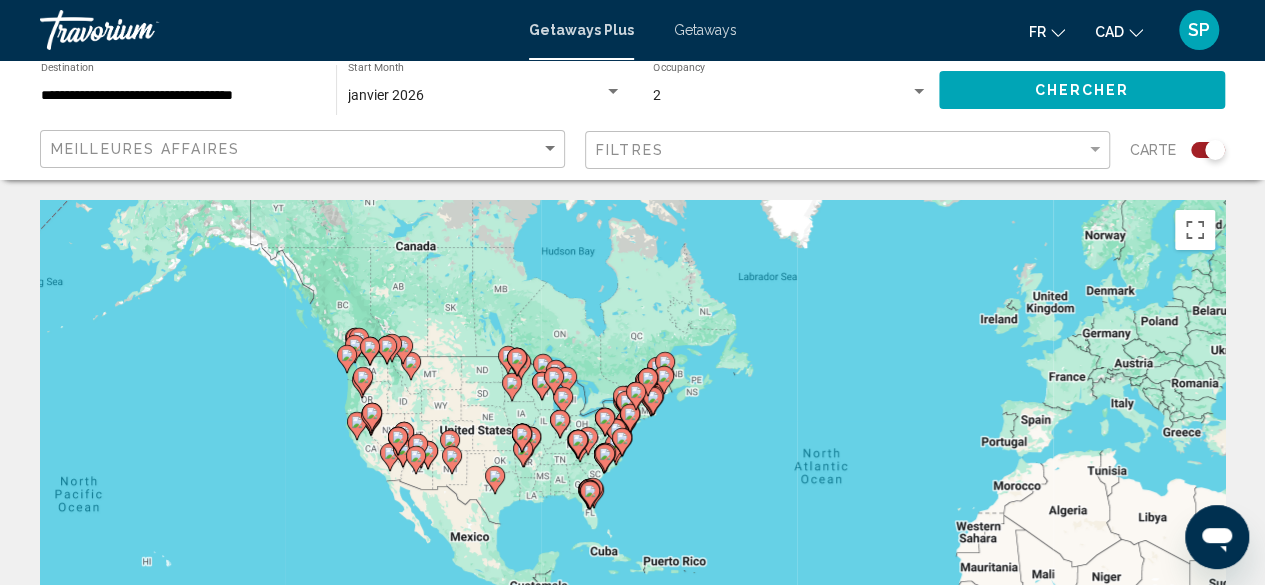 click on "To activate drag with keyboard, press Alt + Enter. Once in keyboard drag state, use the arrow keys to move the marker. To complete the drag, press the Enter key. To cancel, press Escape." at bounding box center [632, 500] 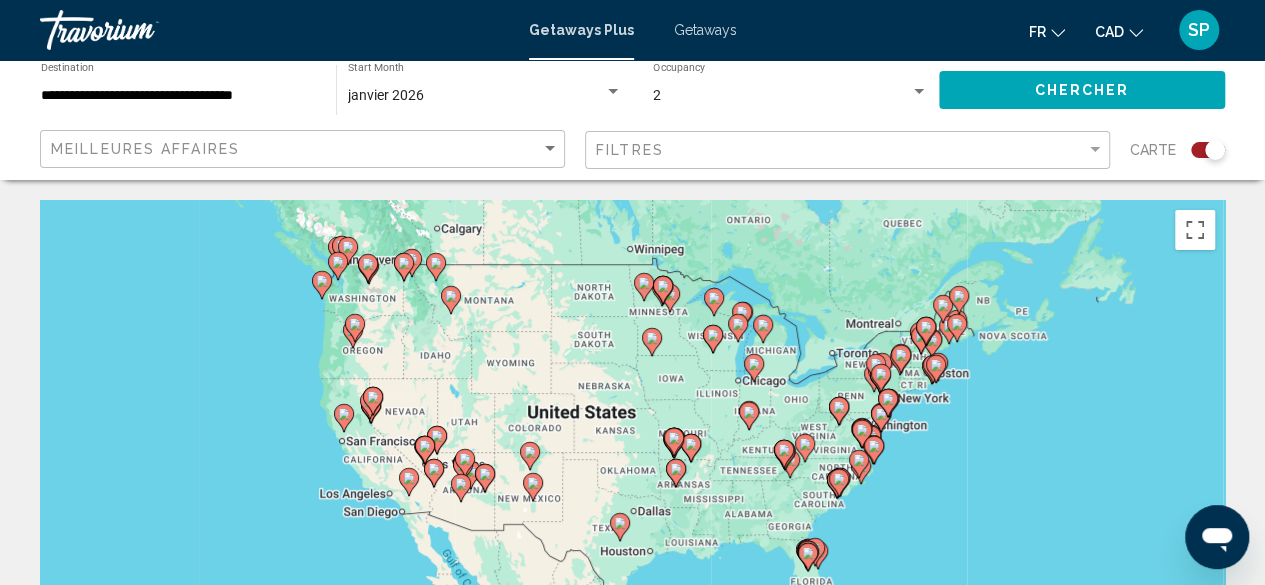 click on "To activate drag with keyboard, press Alt + Enter. Once in keyboard drag state, use the arrow keys to move the marker. To complete the drag, press the Enter key. To cancel, press Escape." at bounding box center (632, 500) 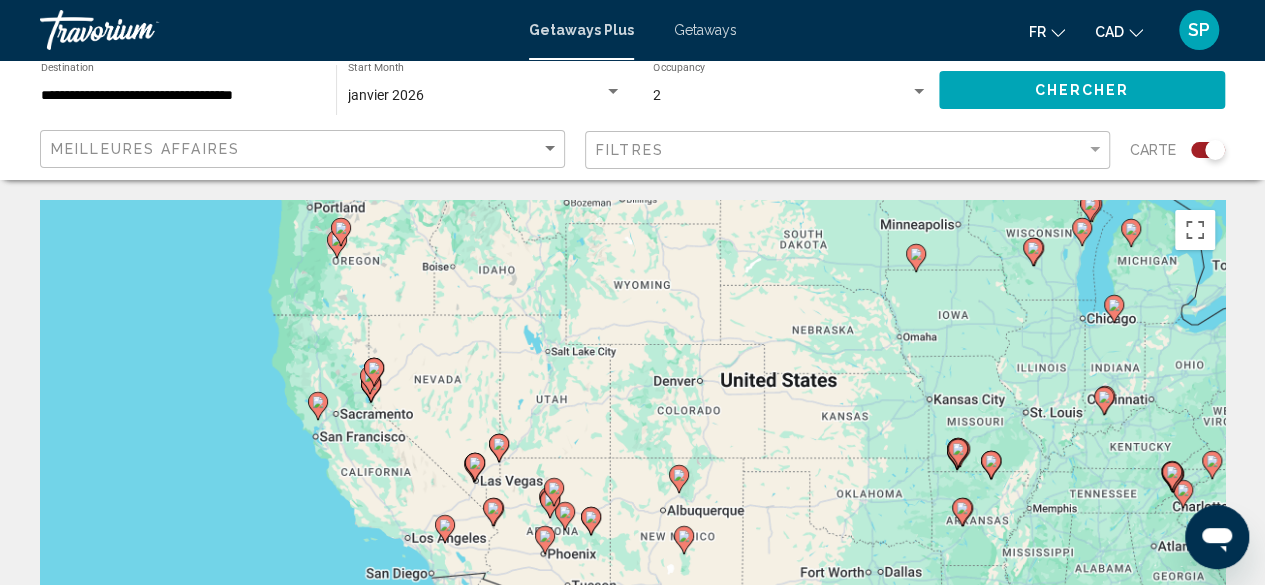 click on "To activate drag with keyboard, press Alt + Enter. Once in keyboard drag state, use the arrow keys to move the marker. To complete the drag, press the Enter key. To cancel, press Escape." at bounding box center (632, 500) 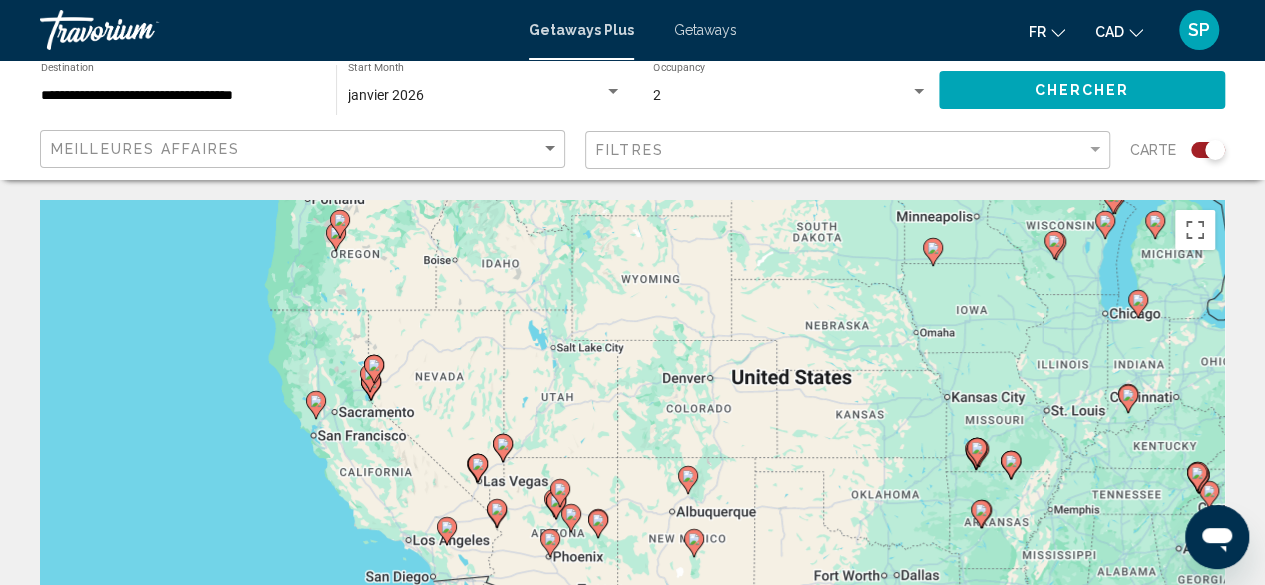 click on "To activate drag with keyboard, press Alt + Enter. Once in keyboard drag state, use the arrow keys to move the marker. To complete the drag, press the Enter key. To cancel, press Escape." at bounding box center (632, 500) 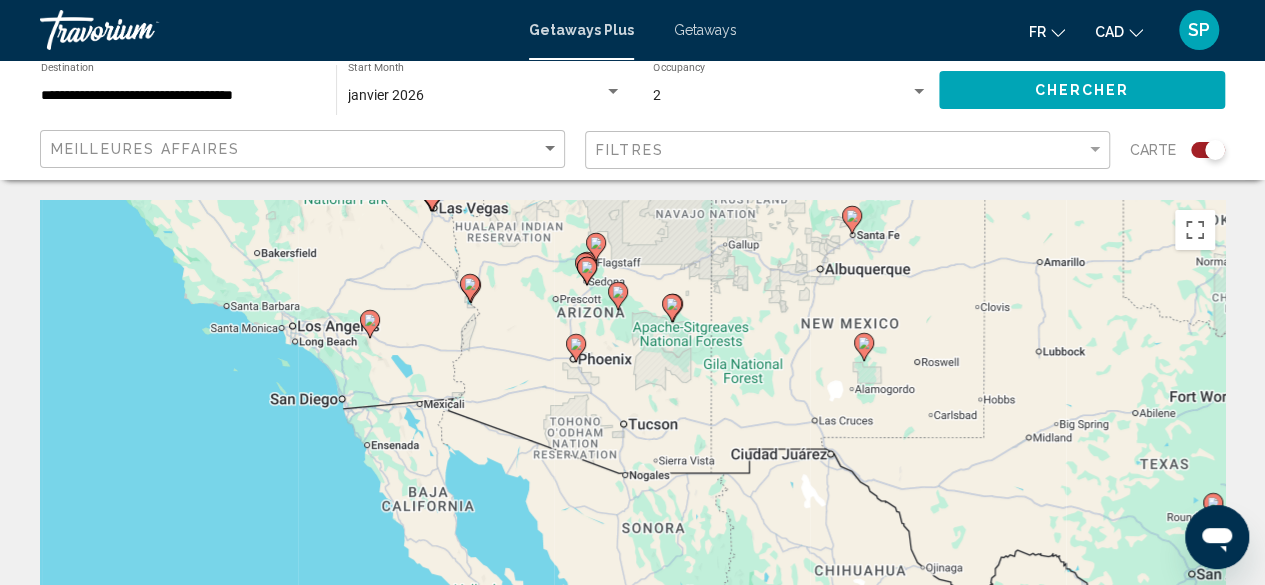 drag, startPoint x: 476, startPoint y: 545, endPoint x: 315, endPoint y: 243, distance: 342.2353 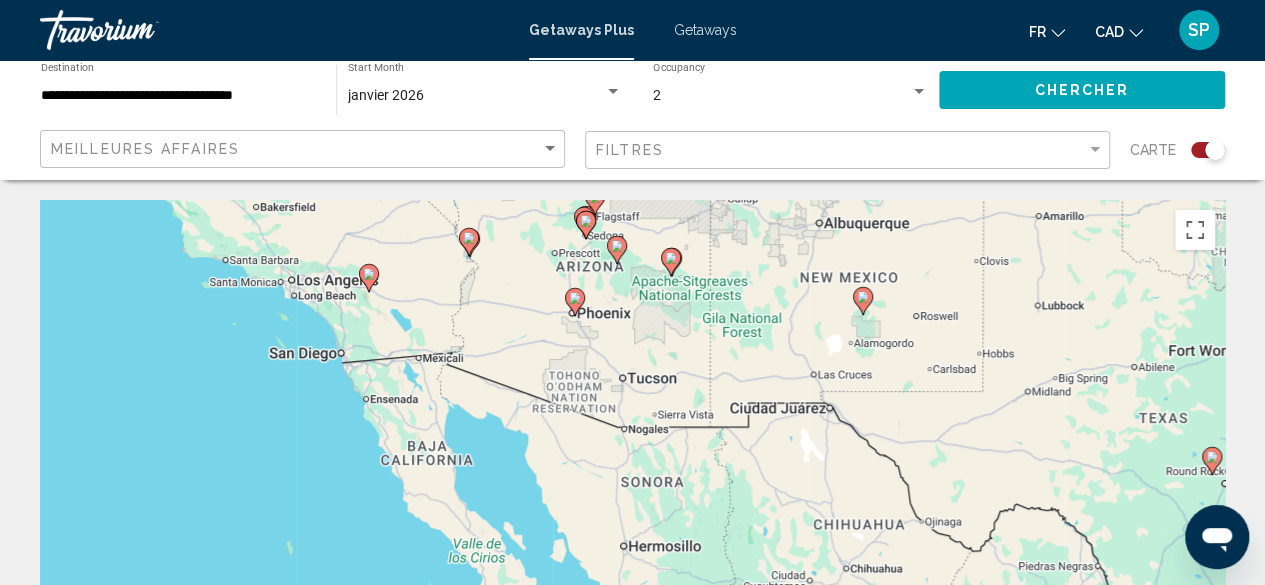 click 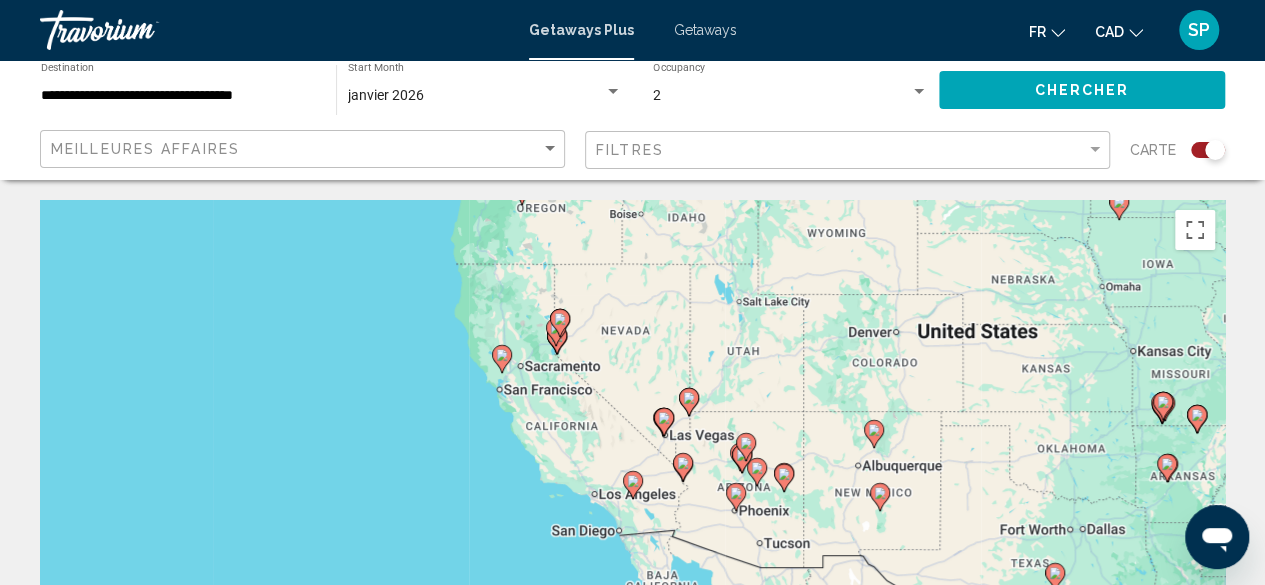 click 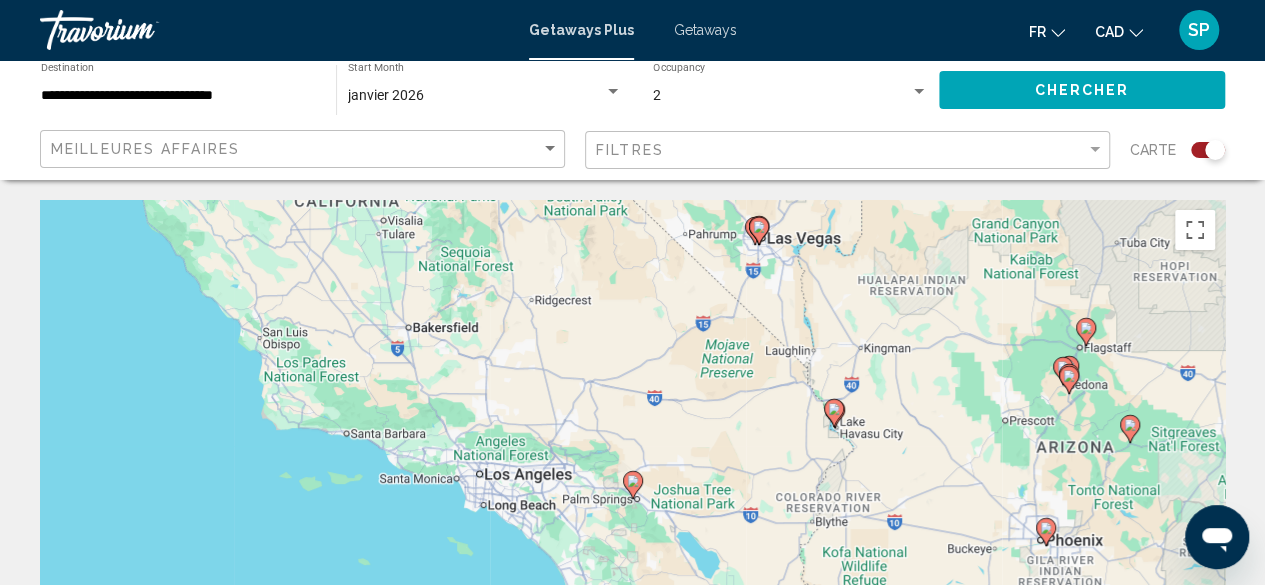 click 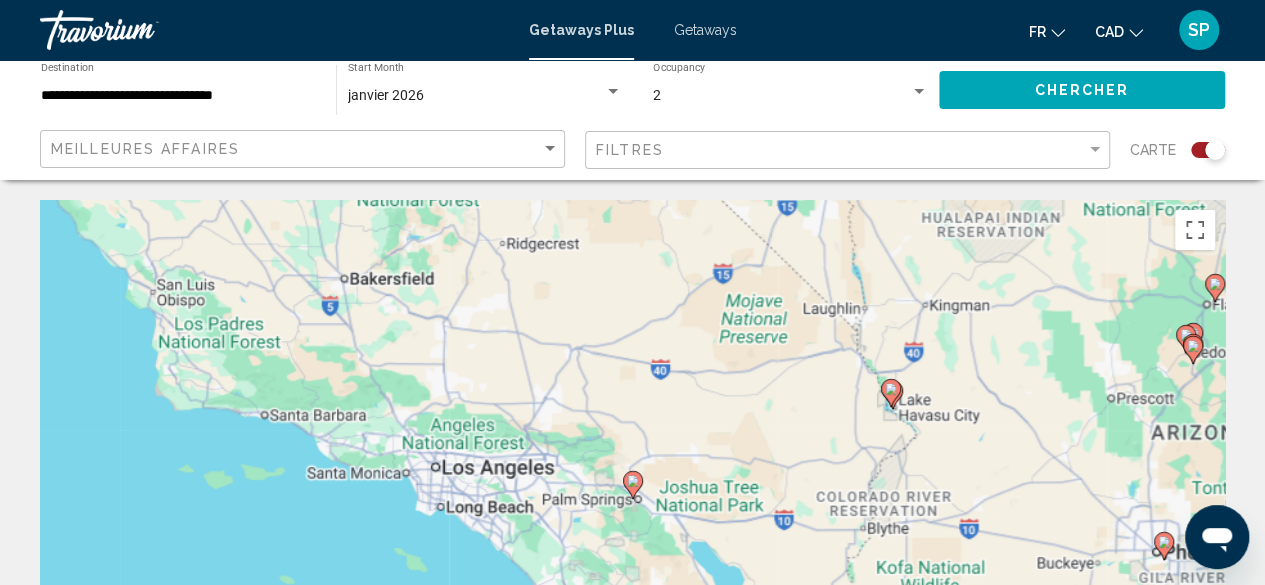 click 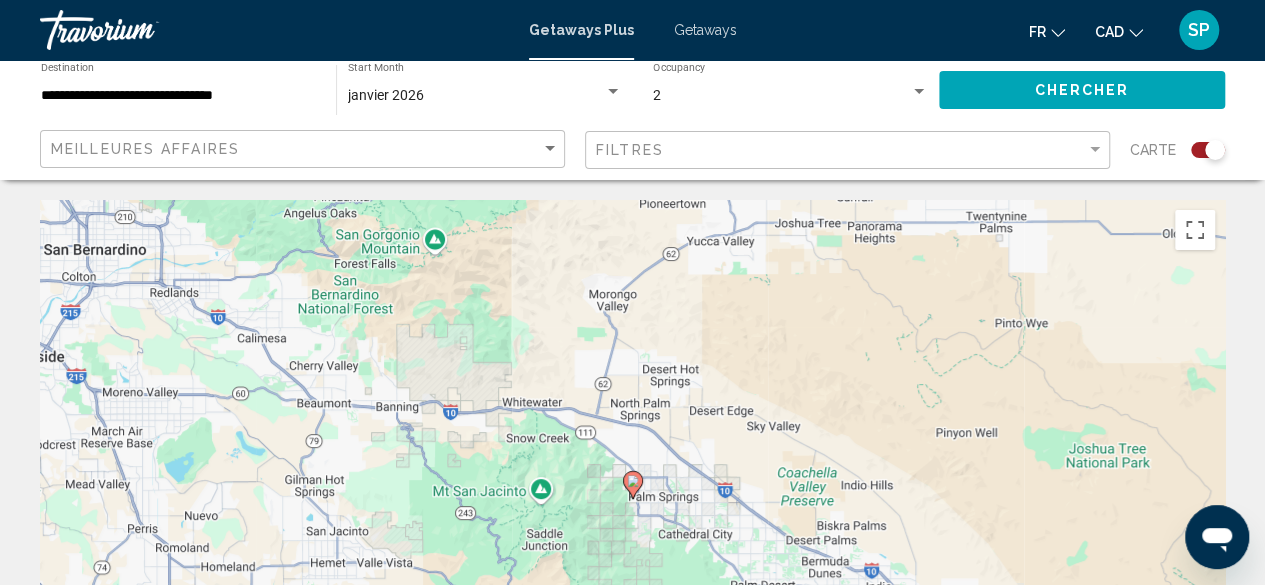 click 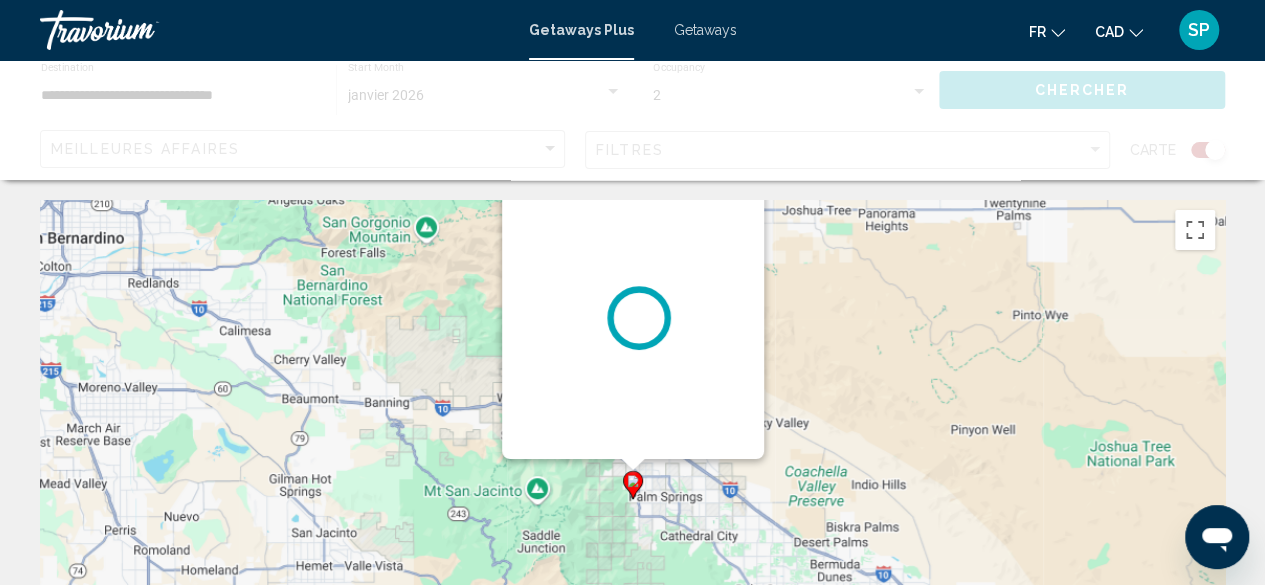 click 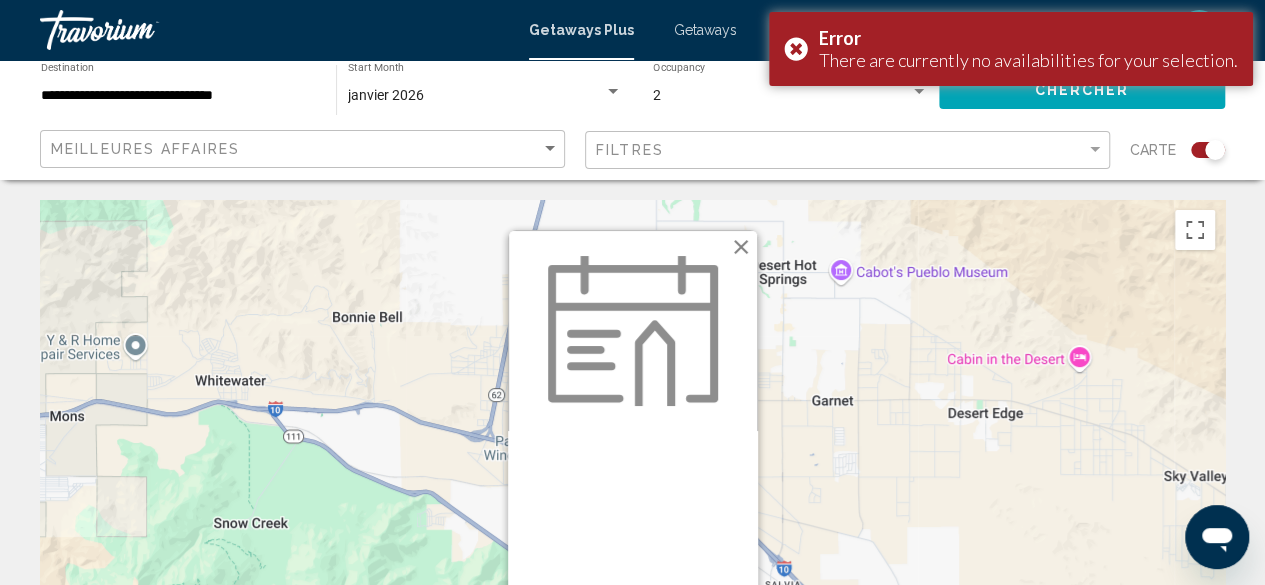 click on "To activate drag with keyboard, press Alt + Enter. Once in keyboard drag state, use the arrow keys to move the marker. To complete the drag, press the Enter key. To cancel, press Escape.     De Vous sauvegardez    View Resort" at bounding box center [632, 500] 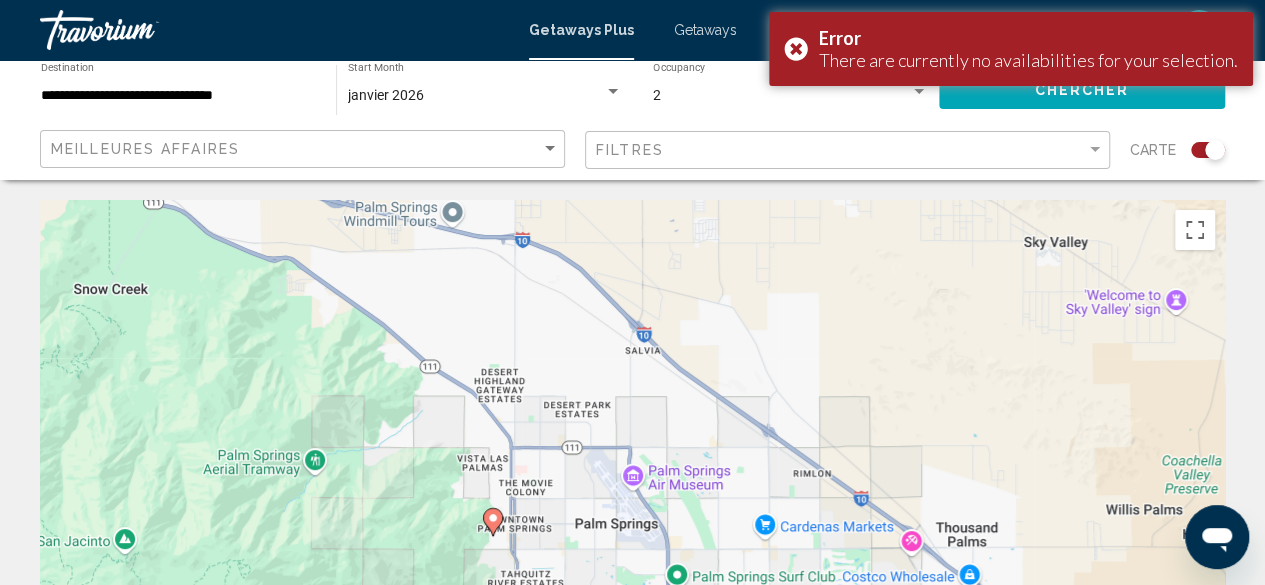 drag, startPoint x: 959, startPoint y: 441, endPoint x: 824, endPoint y: 187, distance: 287.64734 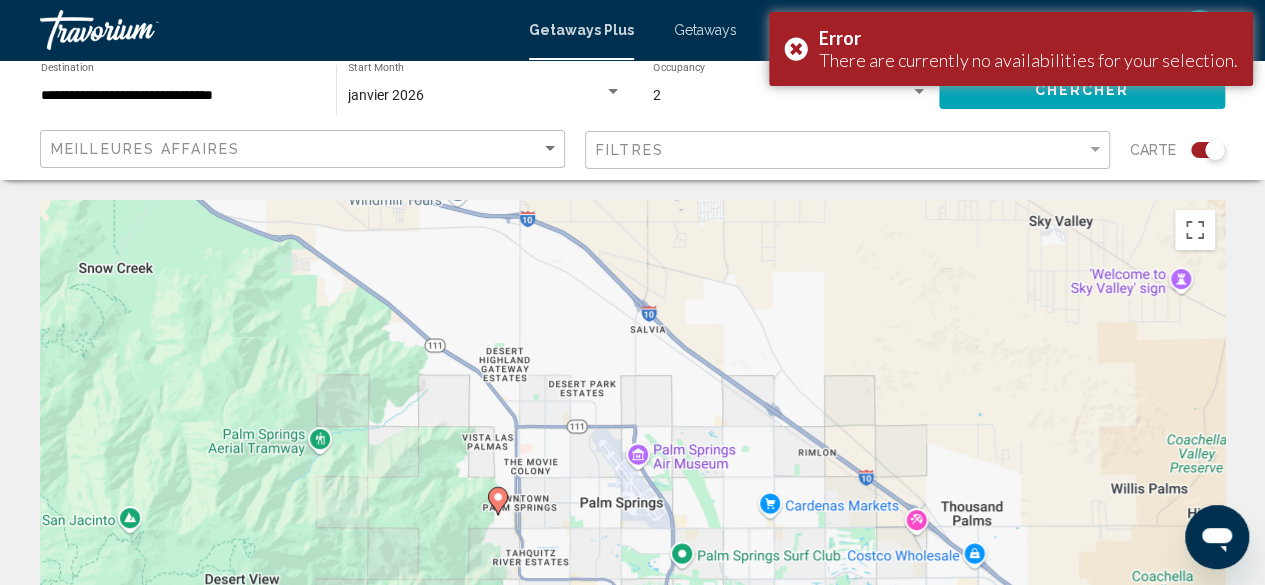 click 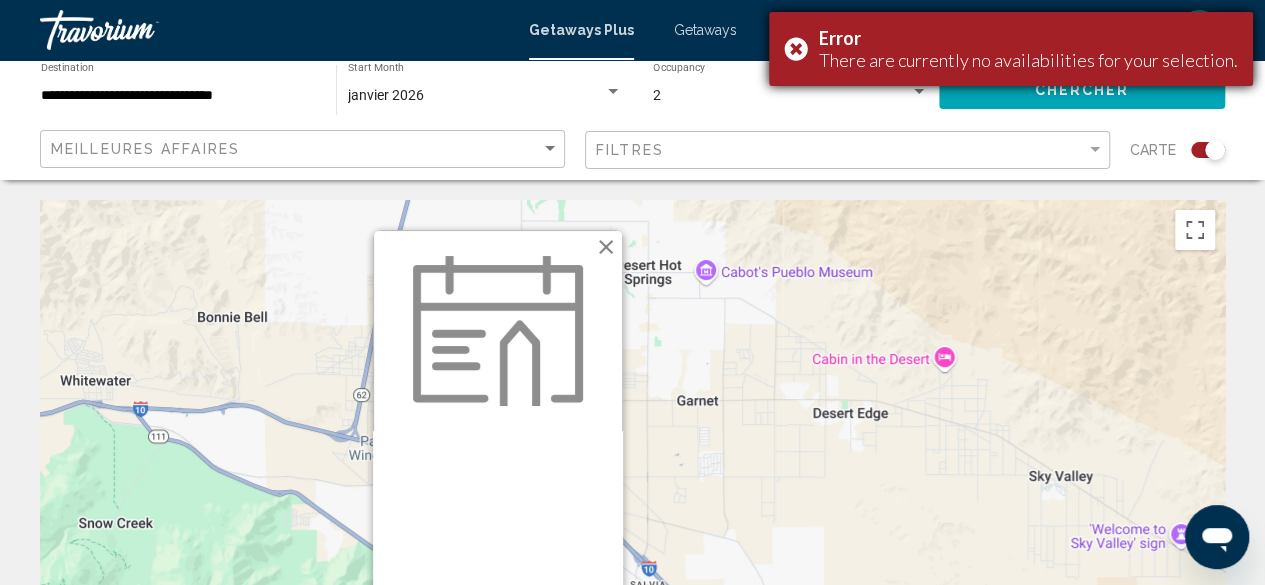 click on "Filtres" 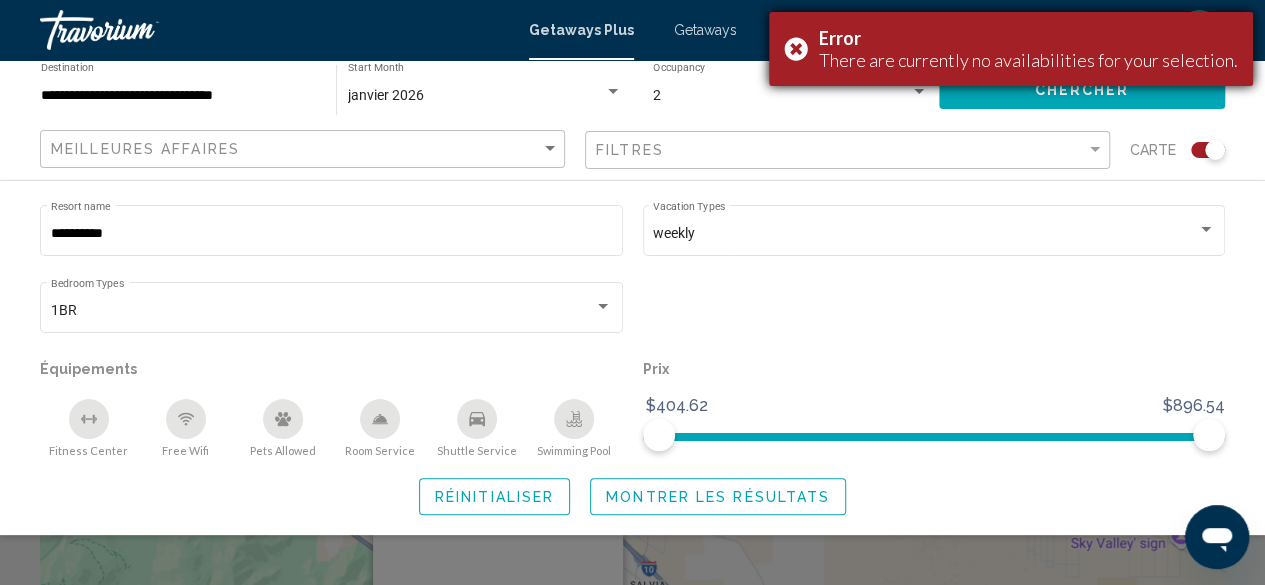 click on "Error   There are currently no availabilities for your selection." at bounding box center (1011, 49) 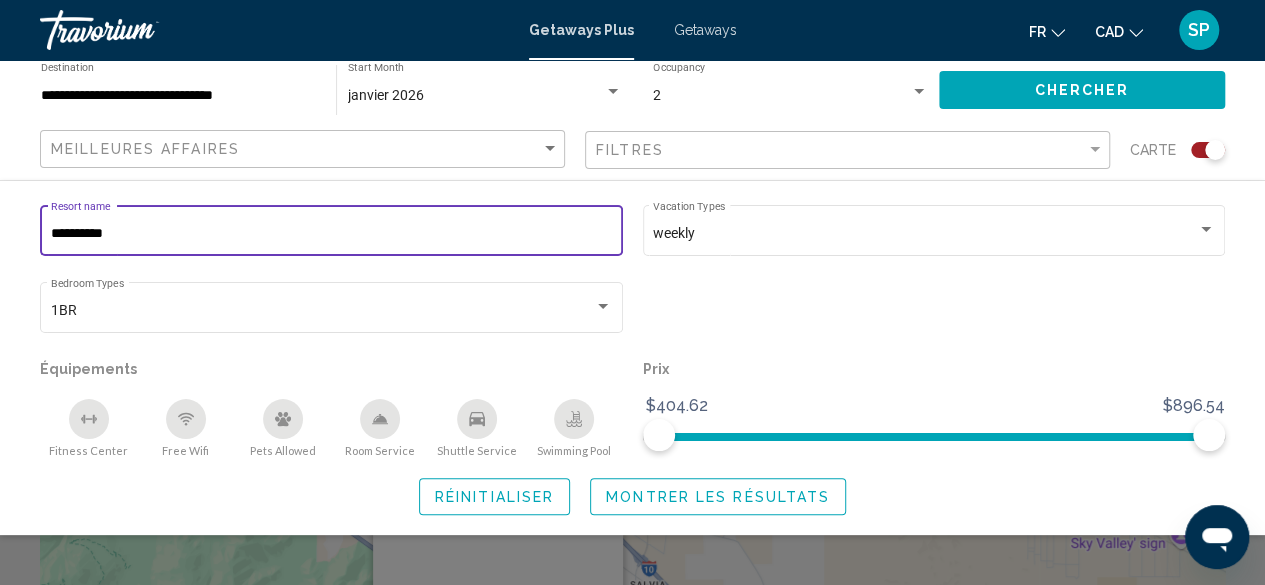 click on "**********" at bounding box center (332, 234) 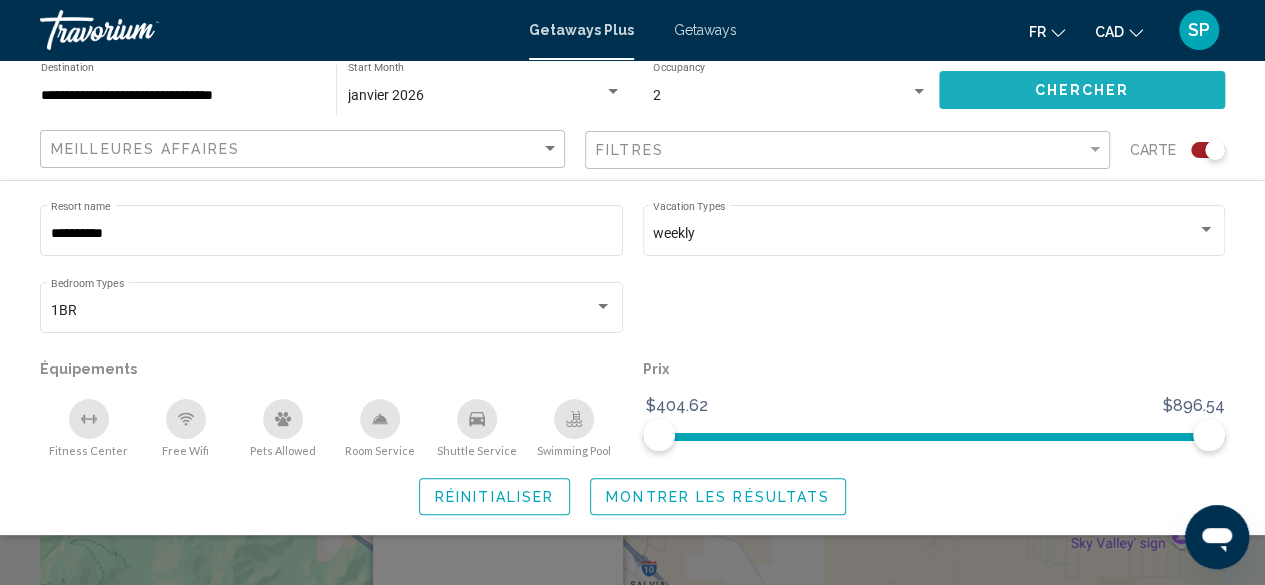 click on "Chercher" 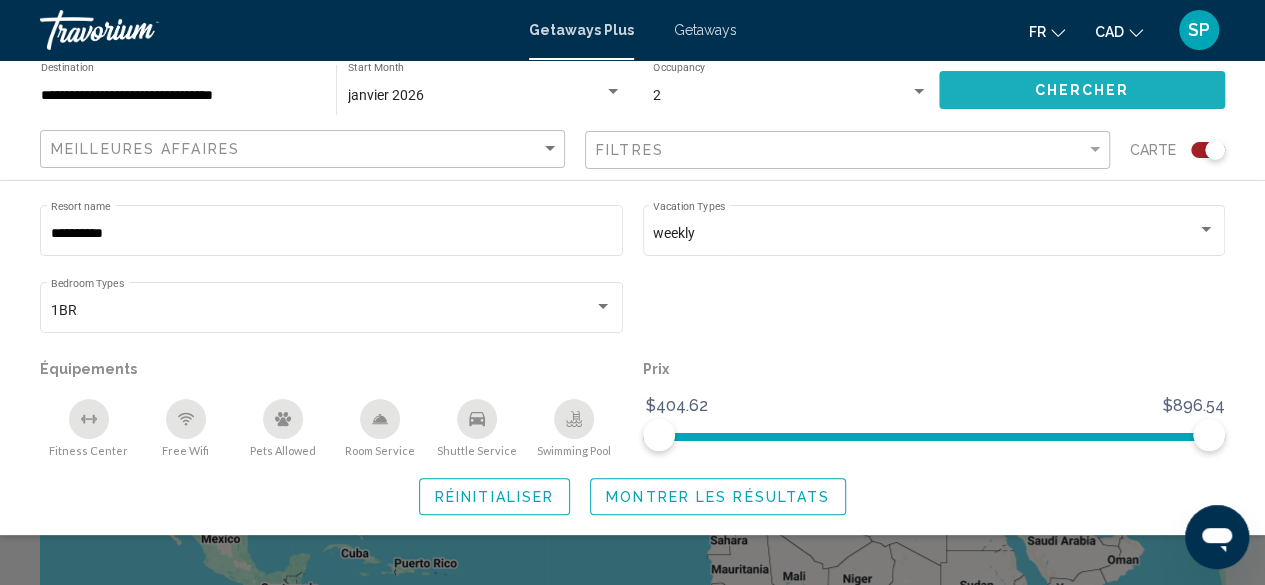 click on "Chercher" 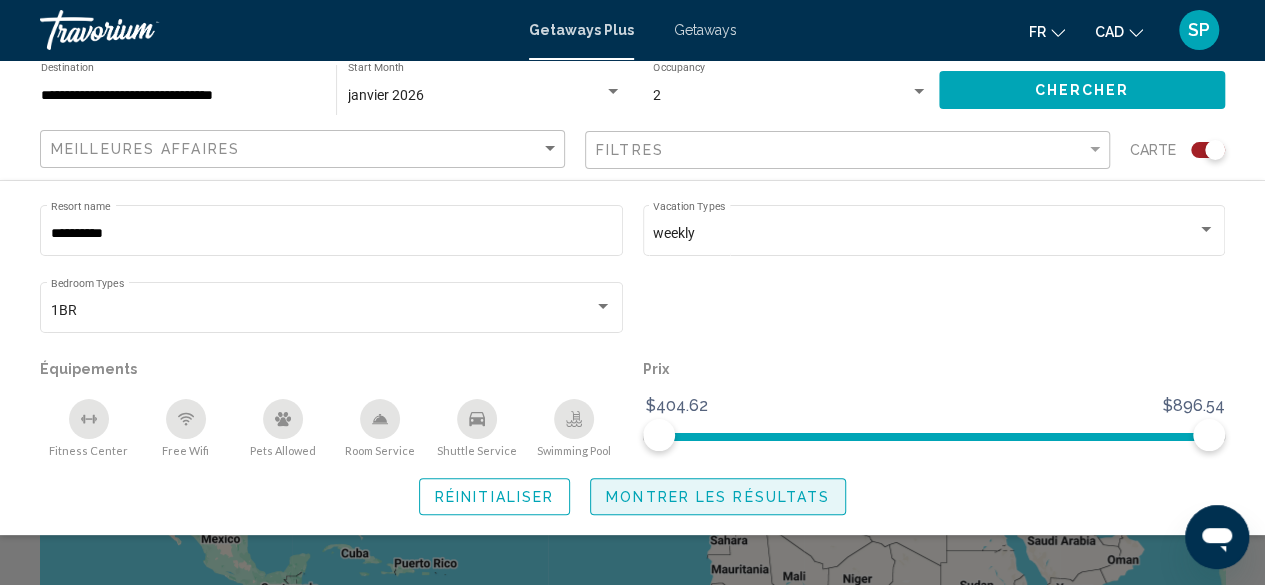 click on "Montrer les résultats" 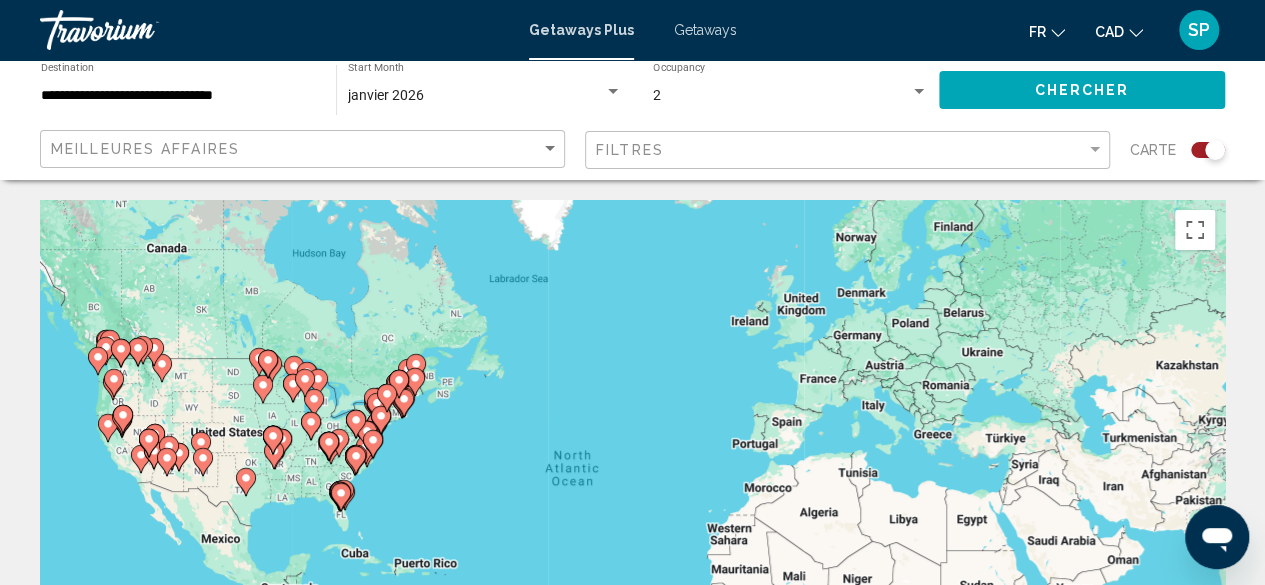 click on "To activate drag with keyboard, press Alt + Enter. Once in keyboard drag state, use the arrow keys to move the marker. To complete the drag, press the Enter key. To cancel, press Escape." at bounding box center [632, 500] 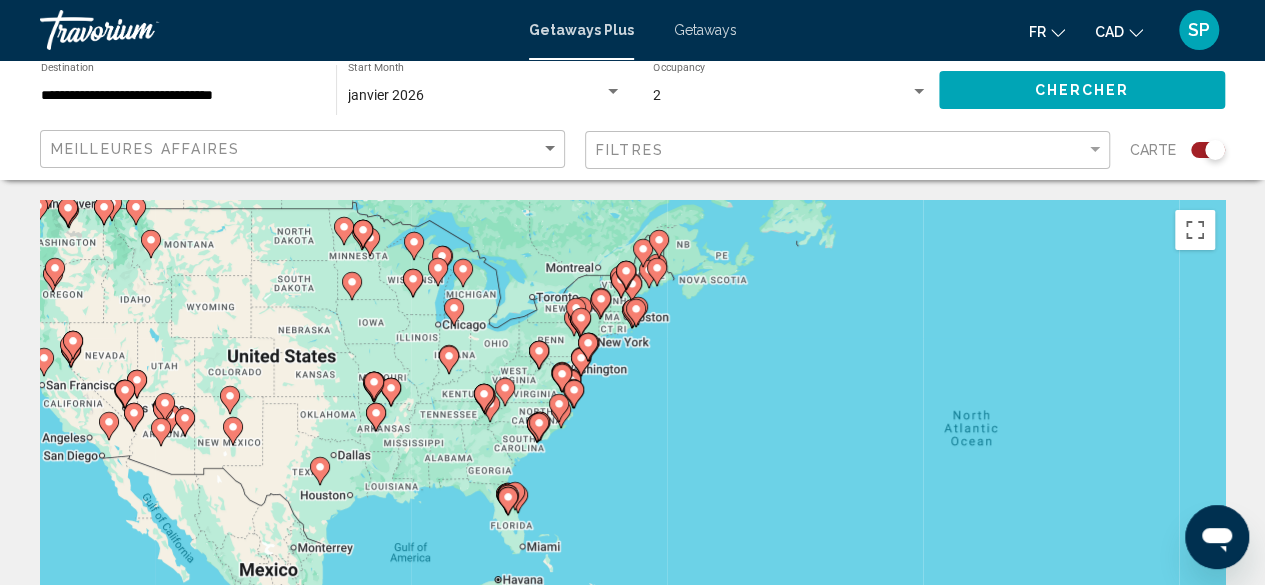 click on "To activate drag with keyboard, press Alt + Enter. Once in keyboard drag state, use the arrow keys to move the marker. To complete the drag, press the Enter key. To cancel, press Escape." at bounding box center (632, 500) 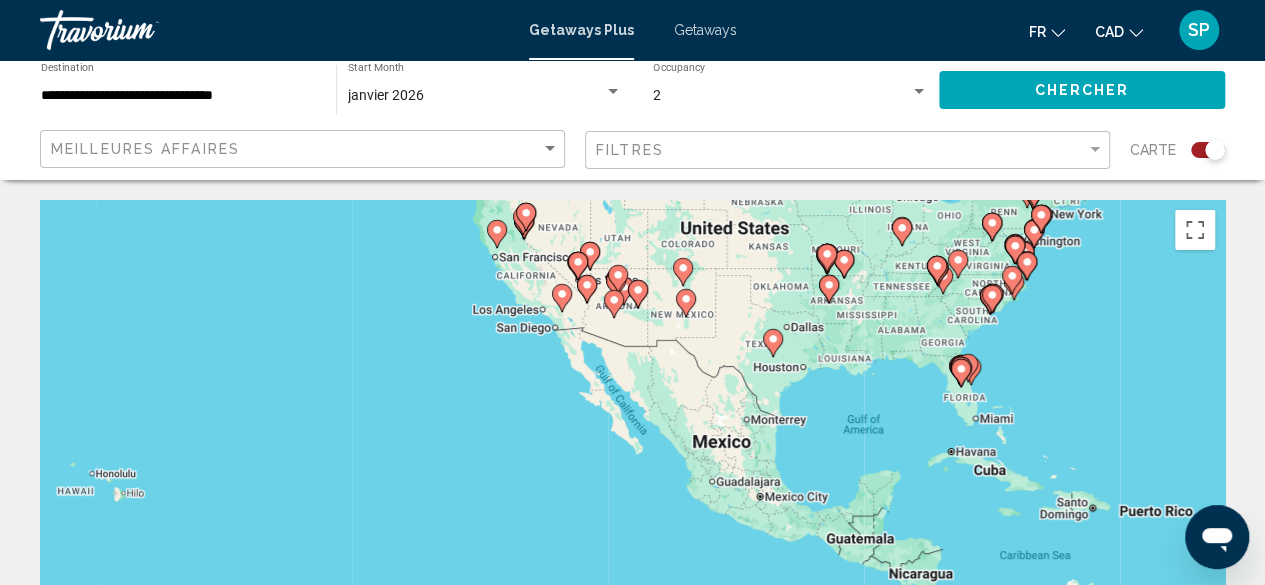 drag, startPoint x: 172, startPoint y: 508, endPoint x: 620, endPoint y: 408, distance: 459.02505 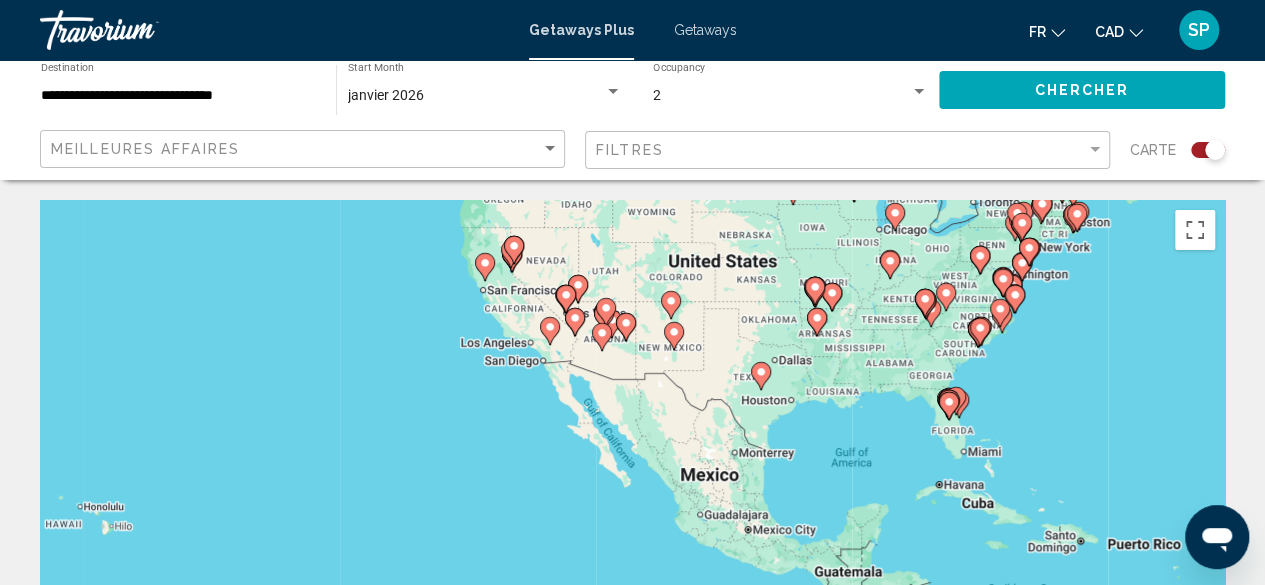 click 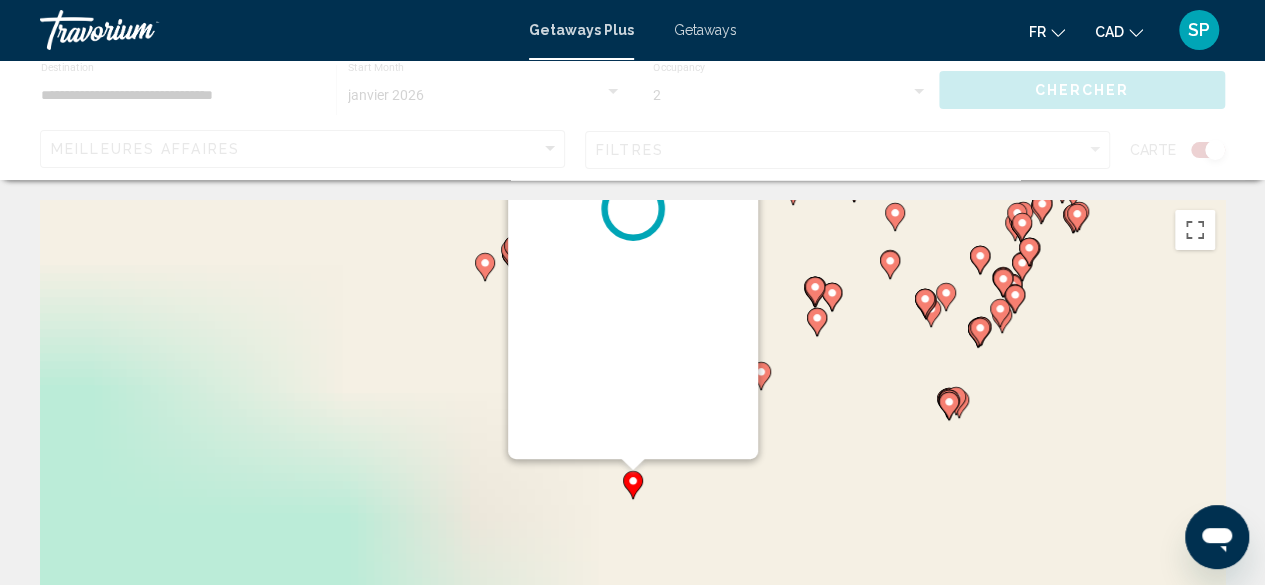 click at bounding box center [633, 209] 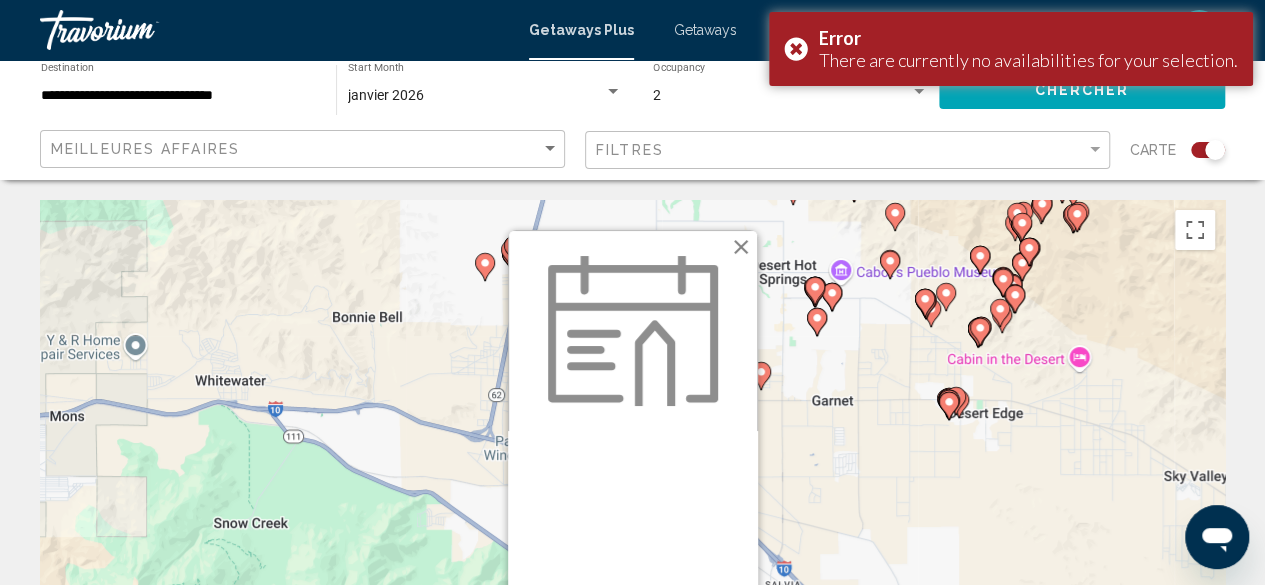 click at bounding box center (741, 247) 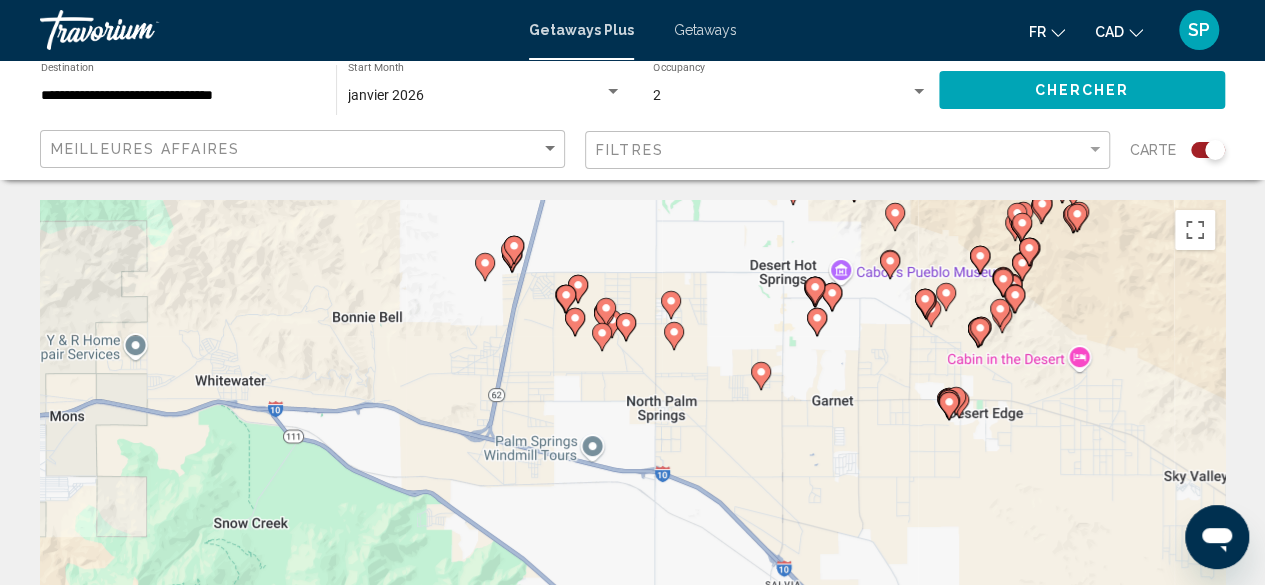 click on "Getaways" at bounding box center [705, 30] 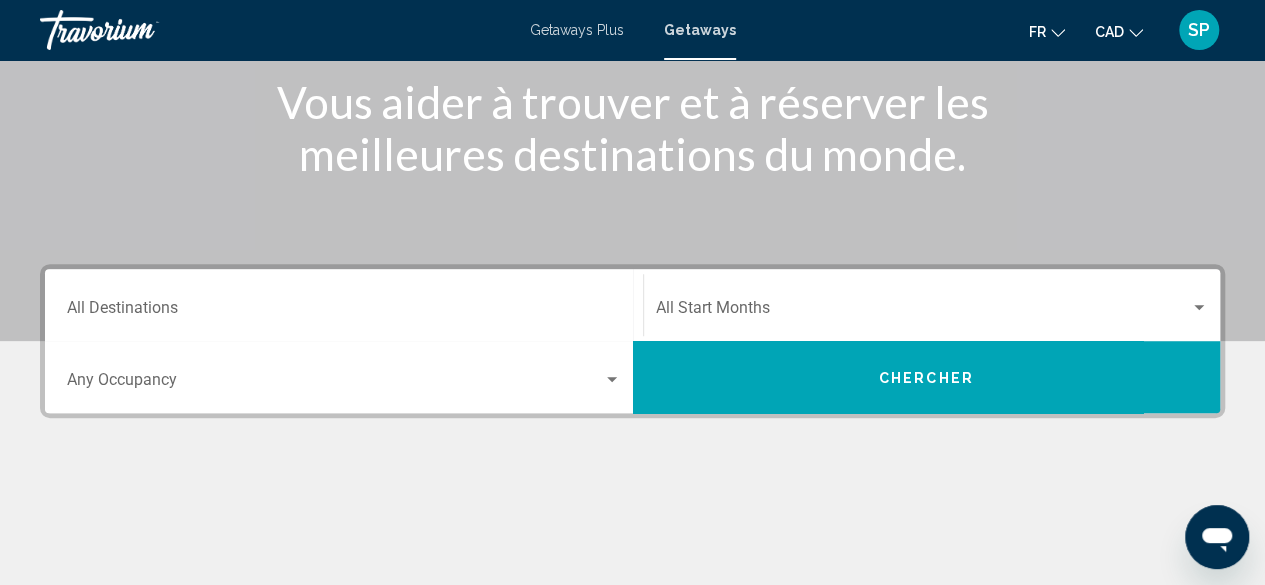 scroll, scrollTop: 272, scrollLeft: 0, axis: vertical 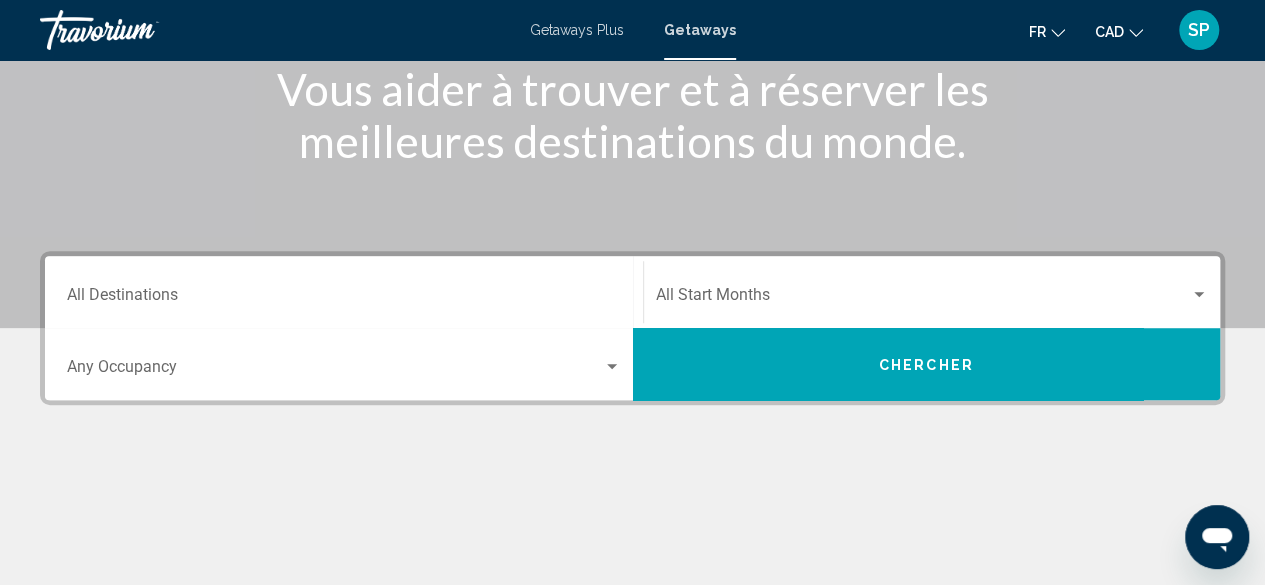click on "Destination All Destinations" at bounding box center [344, 292] 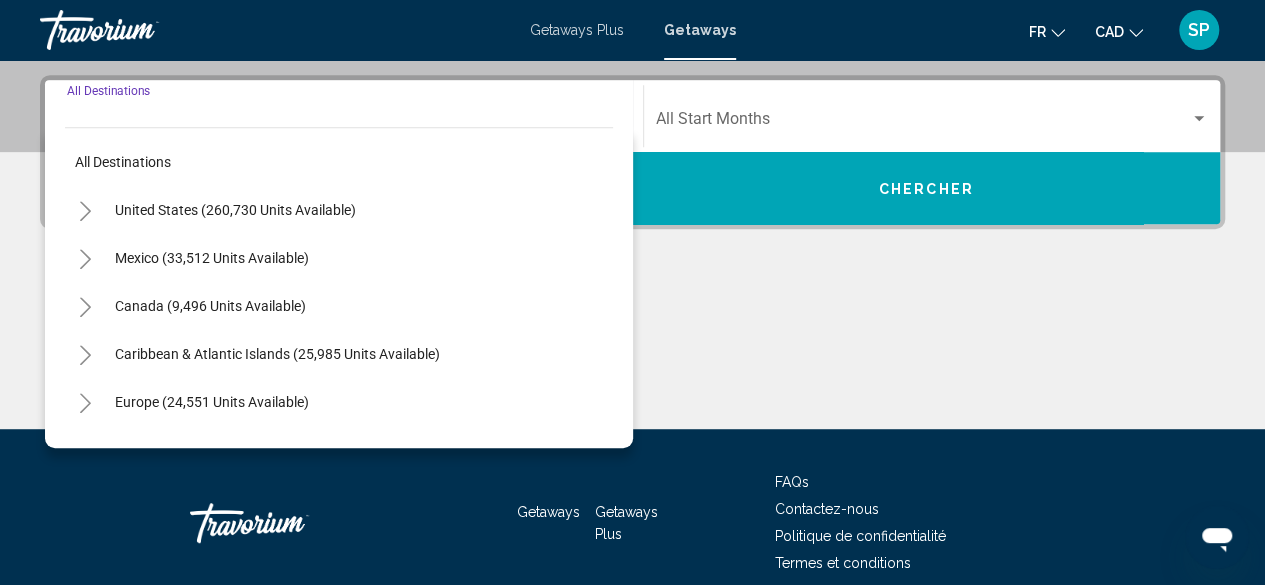 scroll, scrollTop: 458, scrollLeft: 0, axis: vertical 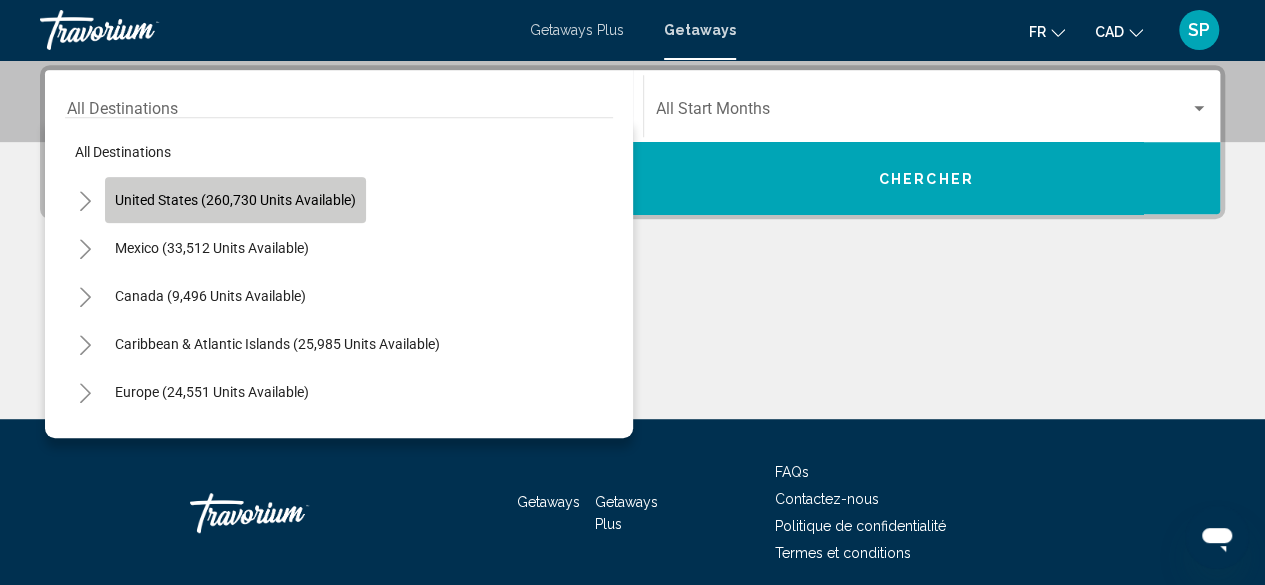click on "United States (260,730 units available)" 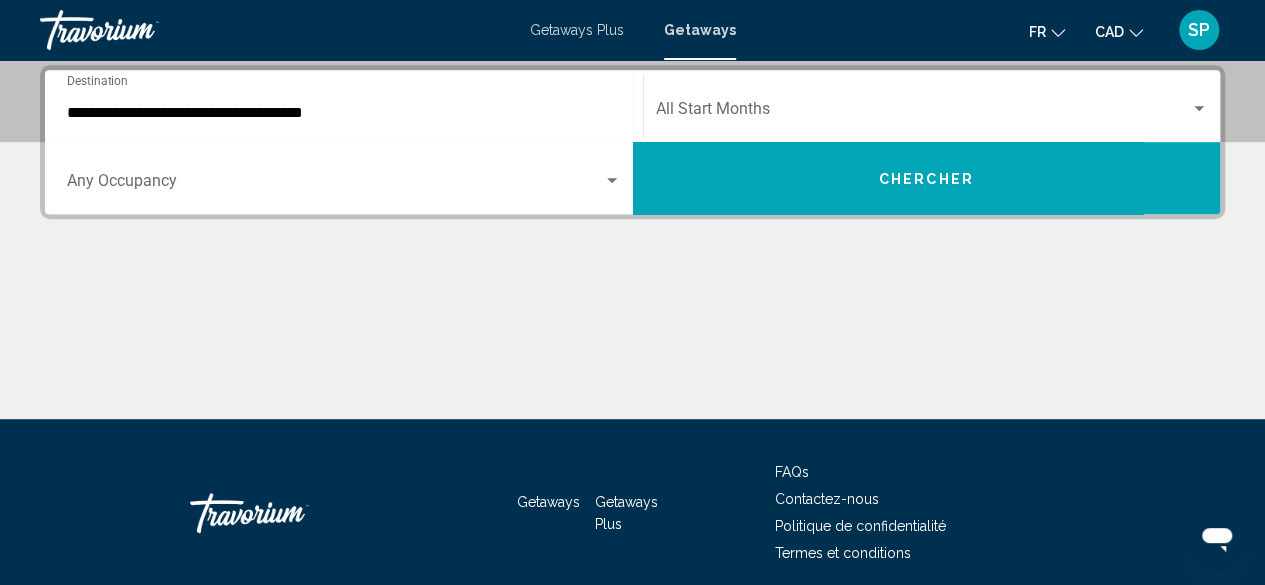 click on "Start Month All Start Months" 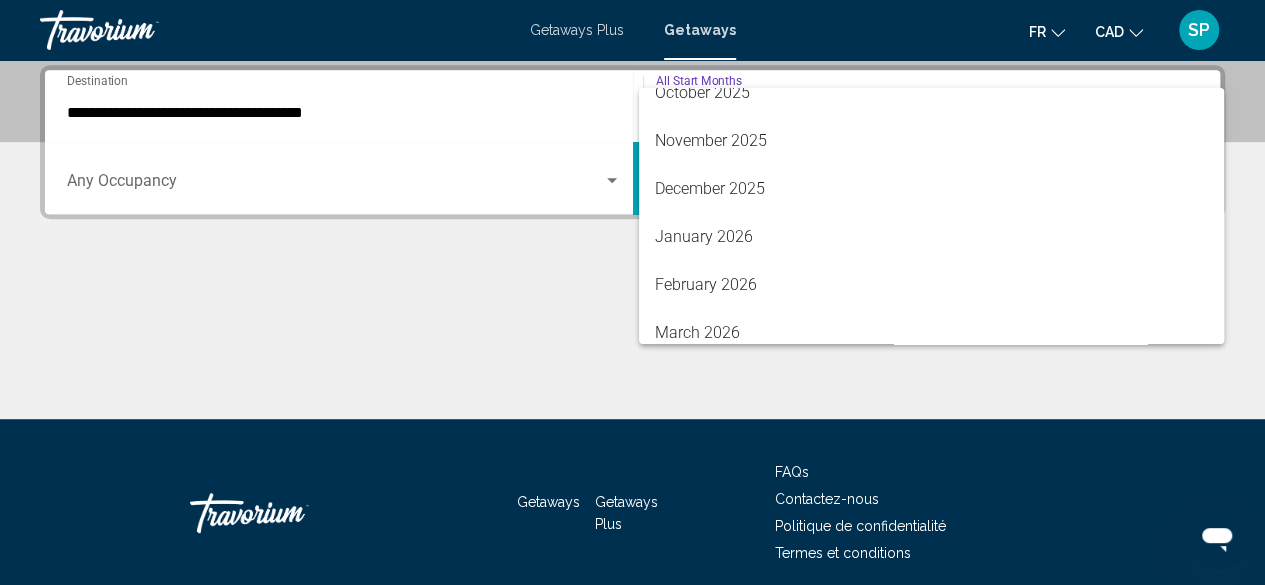 scroll, scrollTop: 223, scrollLeft: 0, axis: vertical 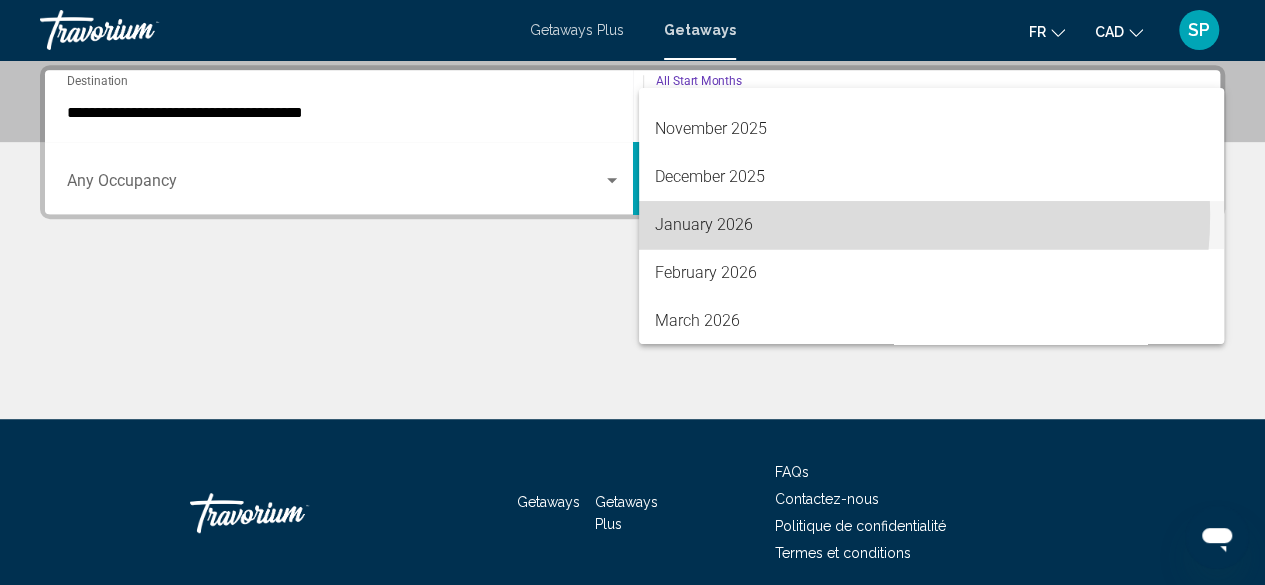 click on "January 2026" at bounding box center [931, 225] 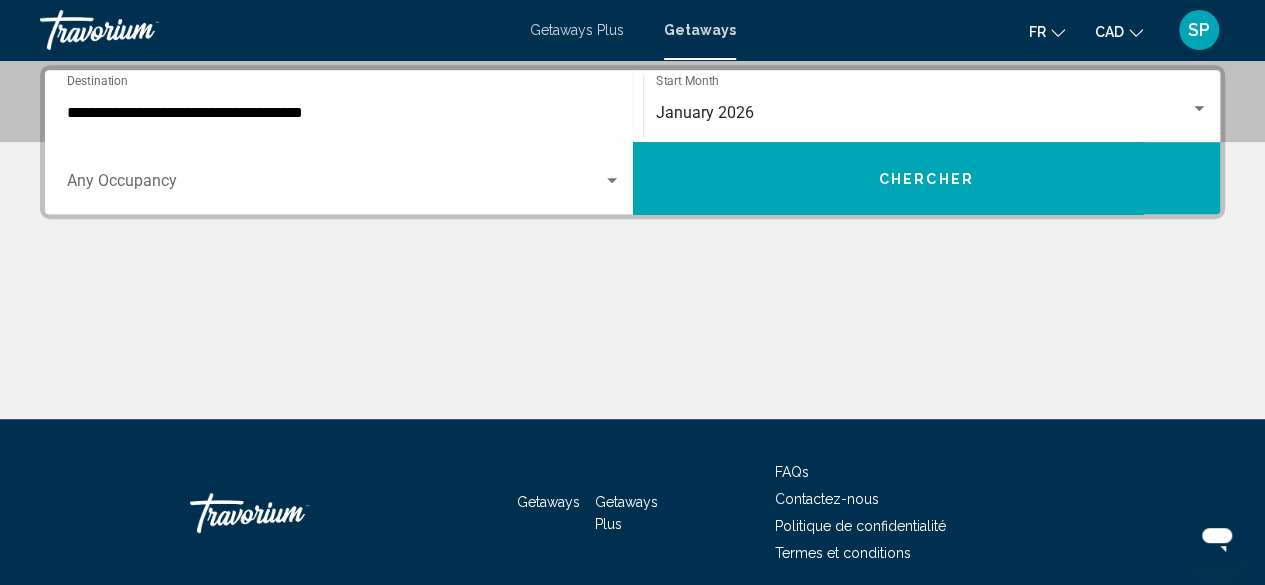 click on "Occupancy Any Occupancy" at bounding box center (344, 178) 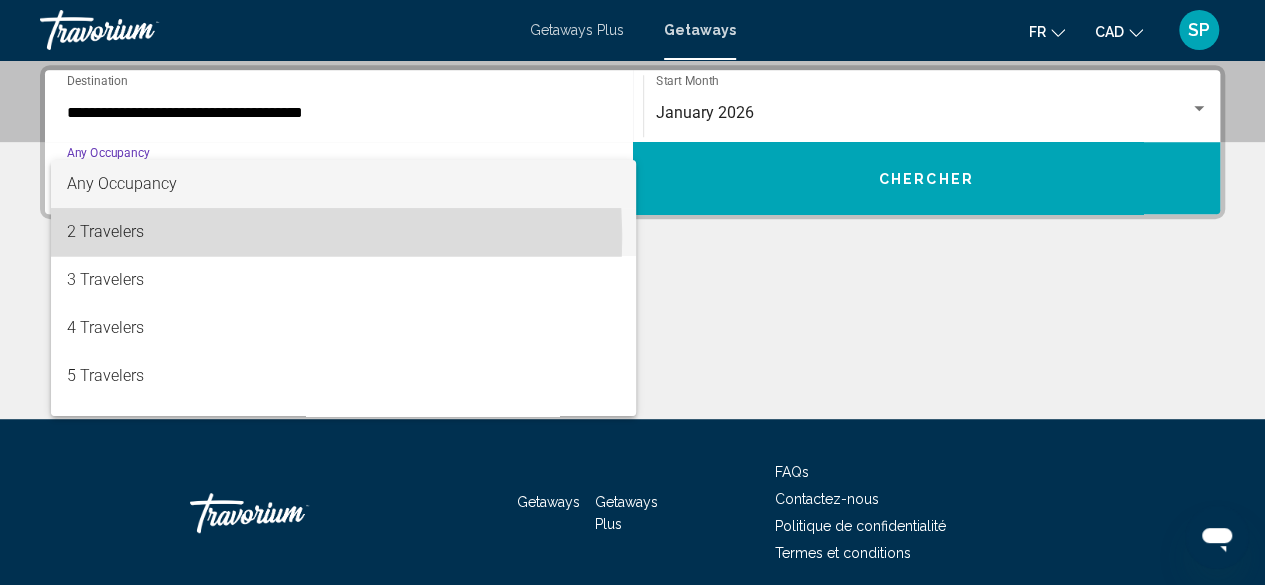 click on "2 Travelers" at bounding box center [344, 232] 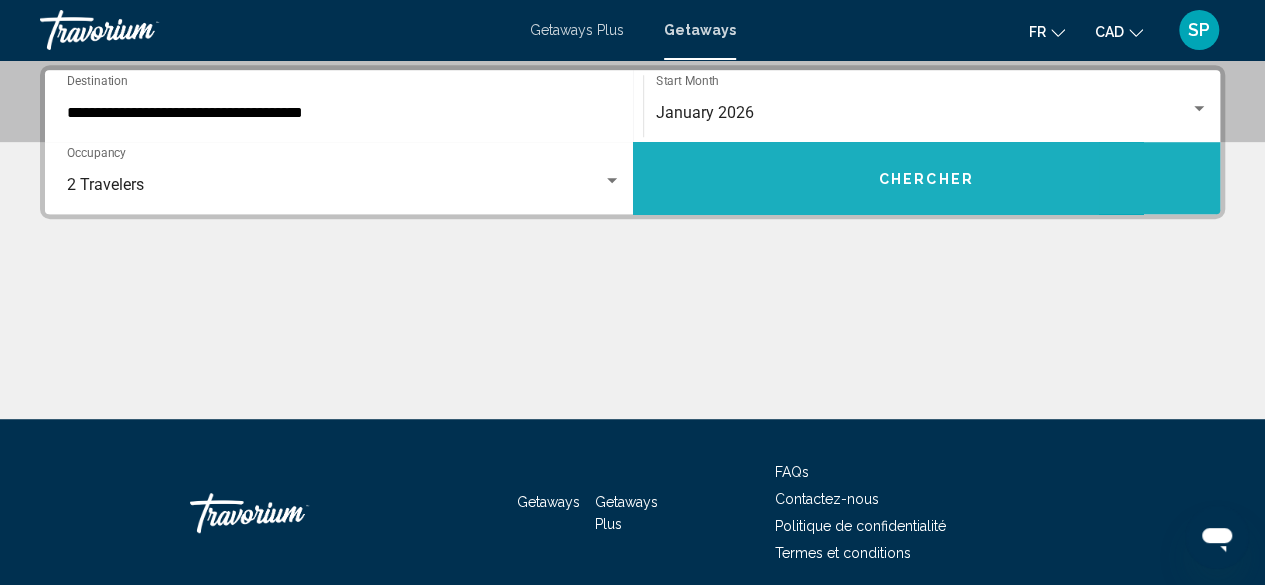 click on "Chercher" at bounding box center (927, 178) 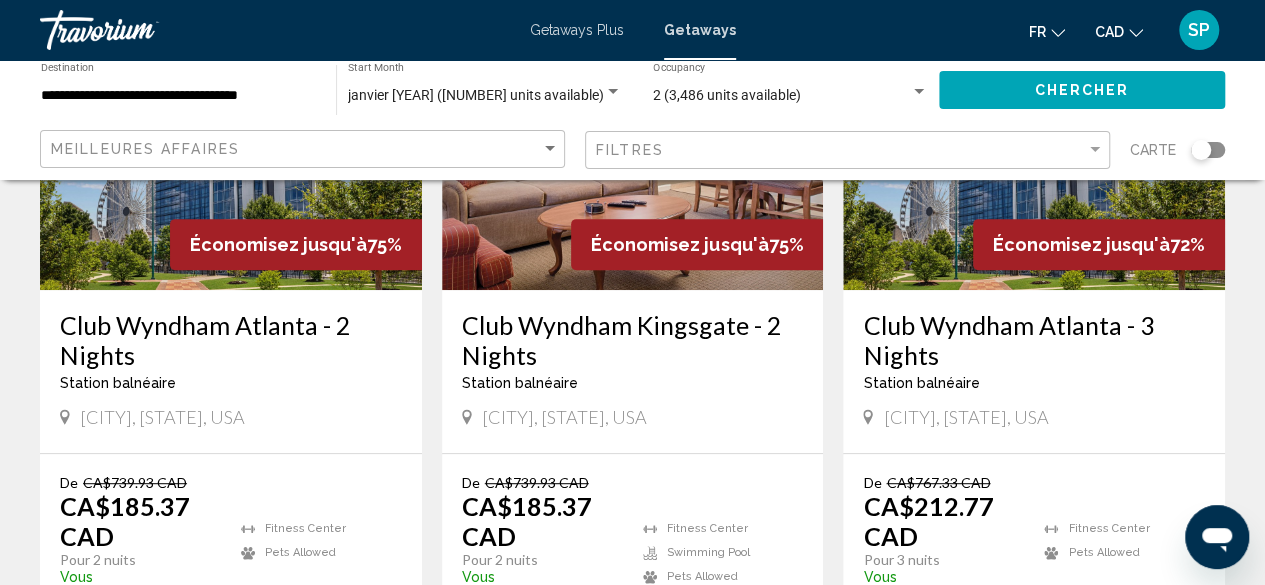 scroll, scrollTop: 296, scrollLeft: 0, axis: vertical 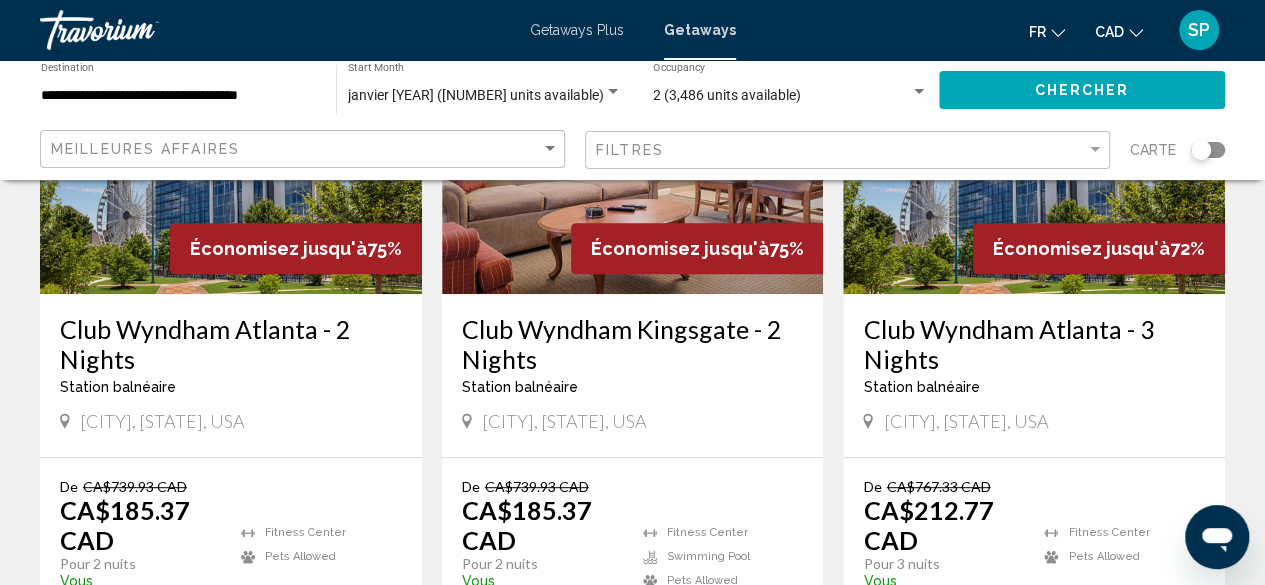 click 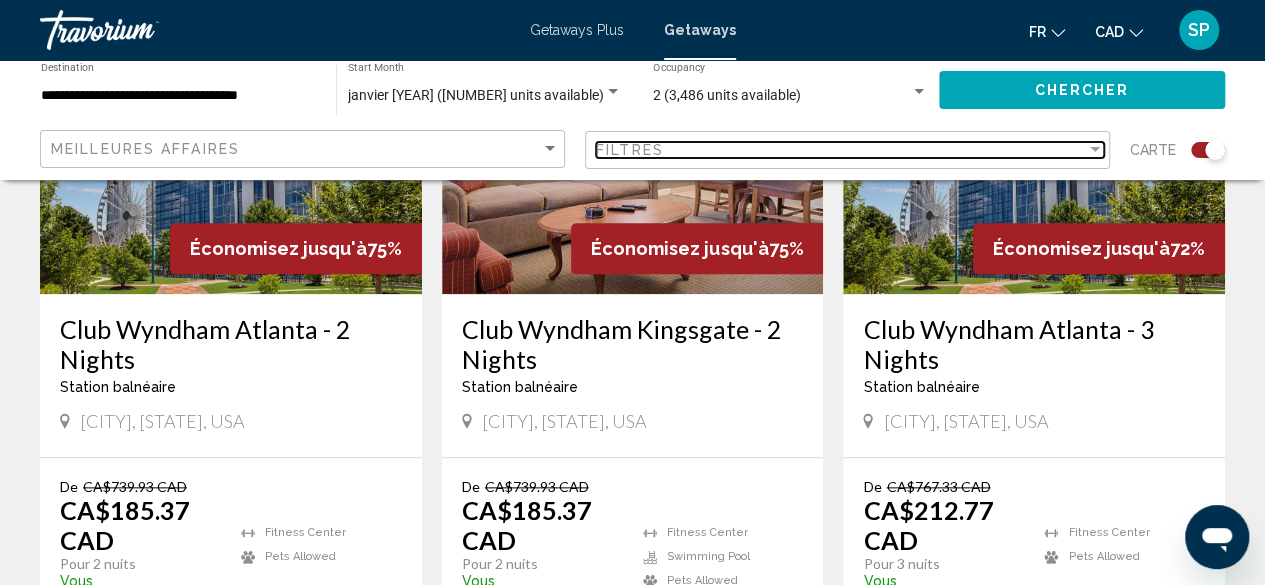 click at bounding box center (1095, 150) 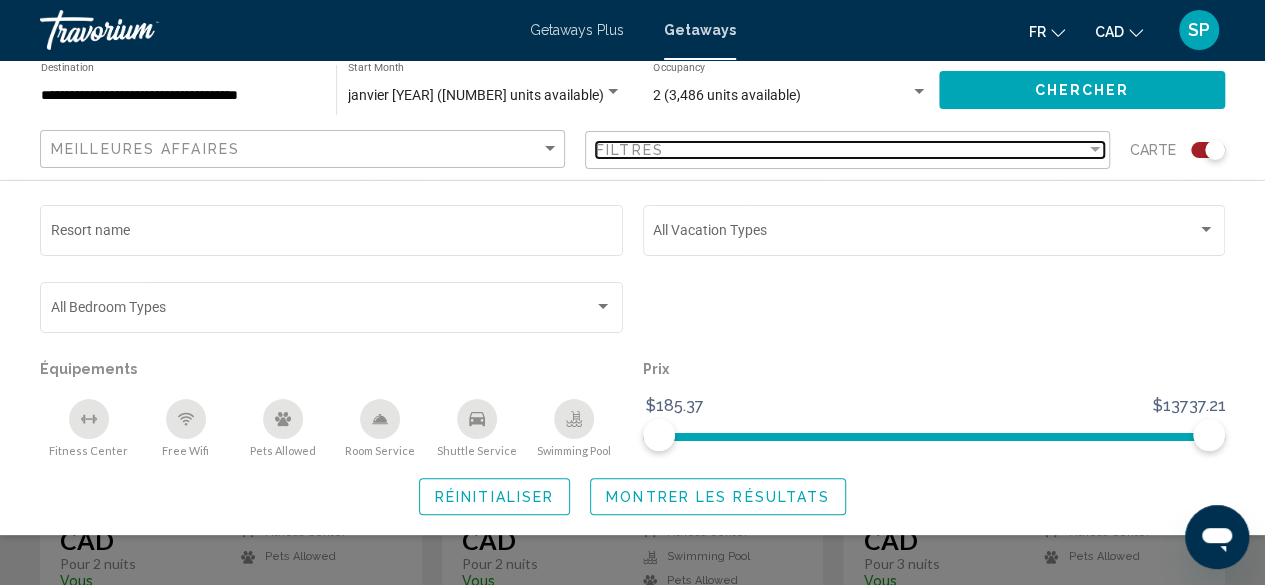 click at bounding box center (1095, 150) 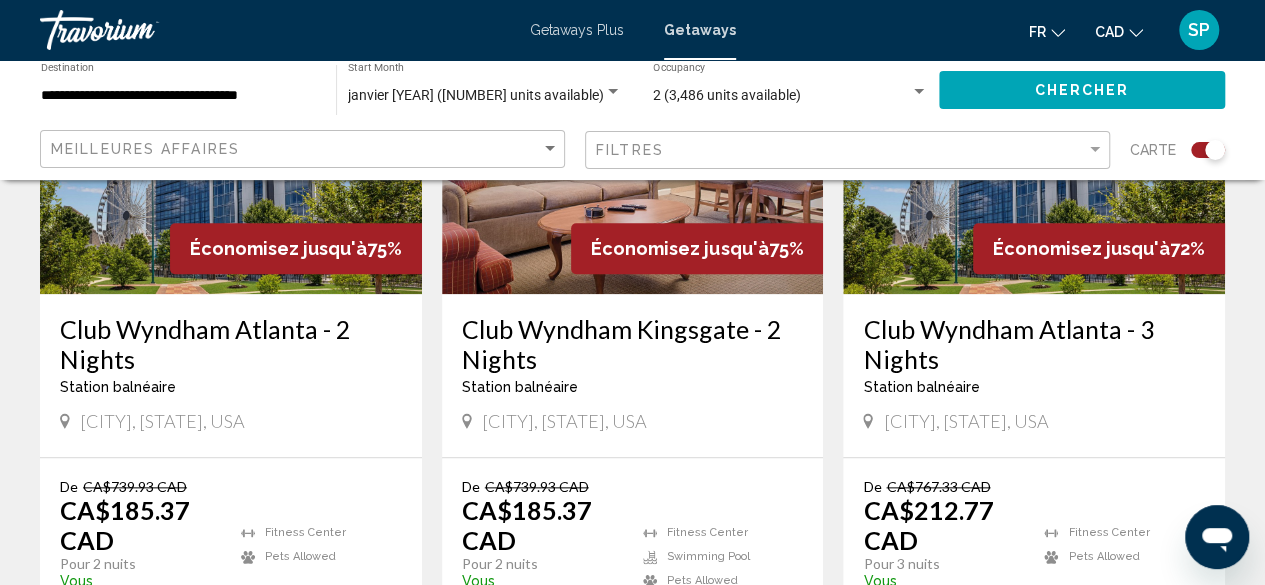 click on "Meilleures affaires" 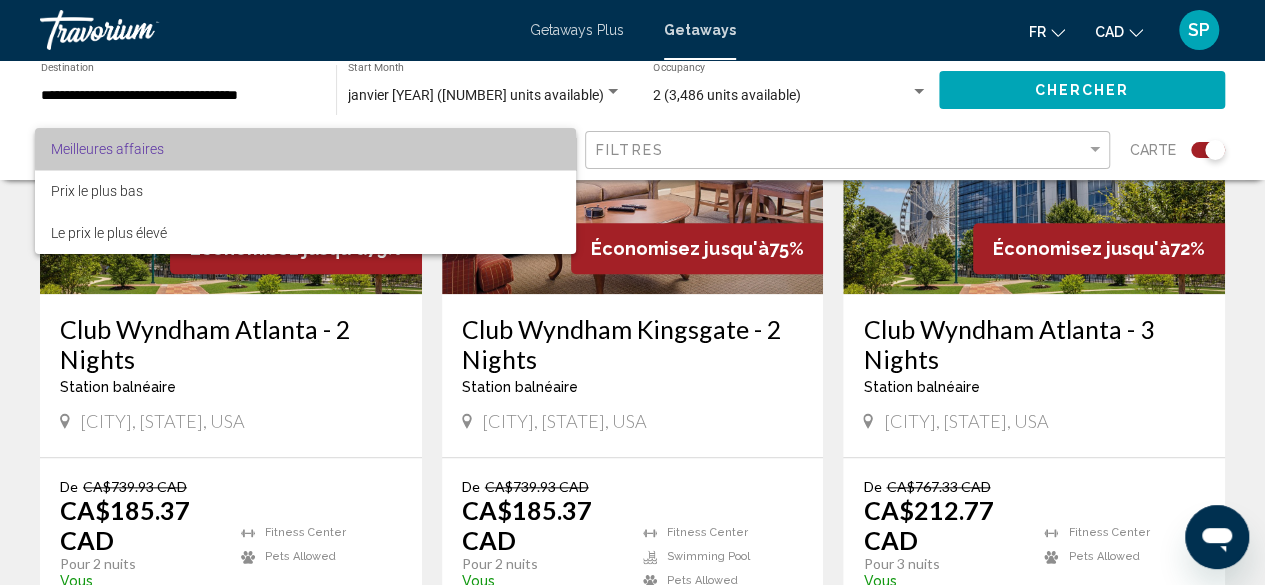 click on "Meilleures affaires" at bounding box center [305, 149] 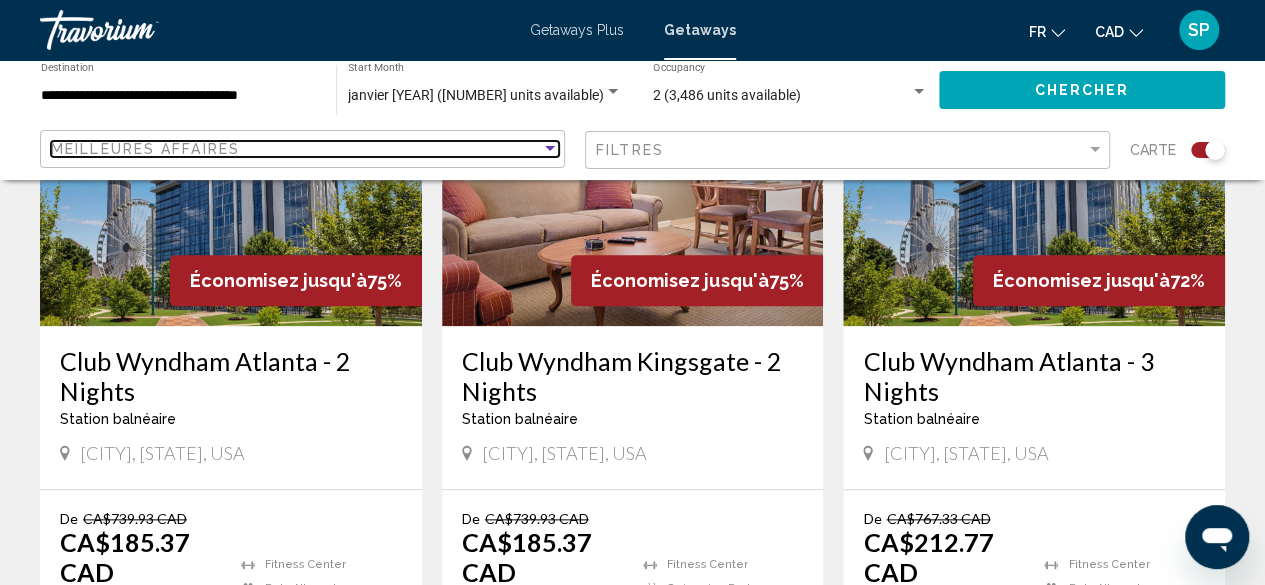 scroll, scrollTop: 0, scrollLeft: 0, axis: both 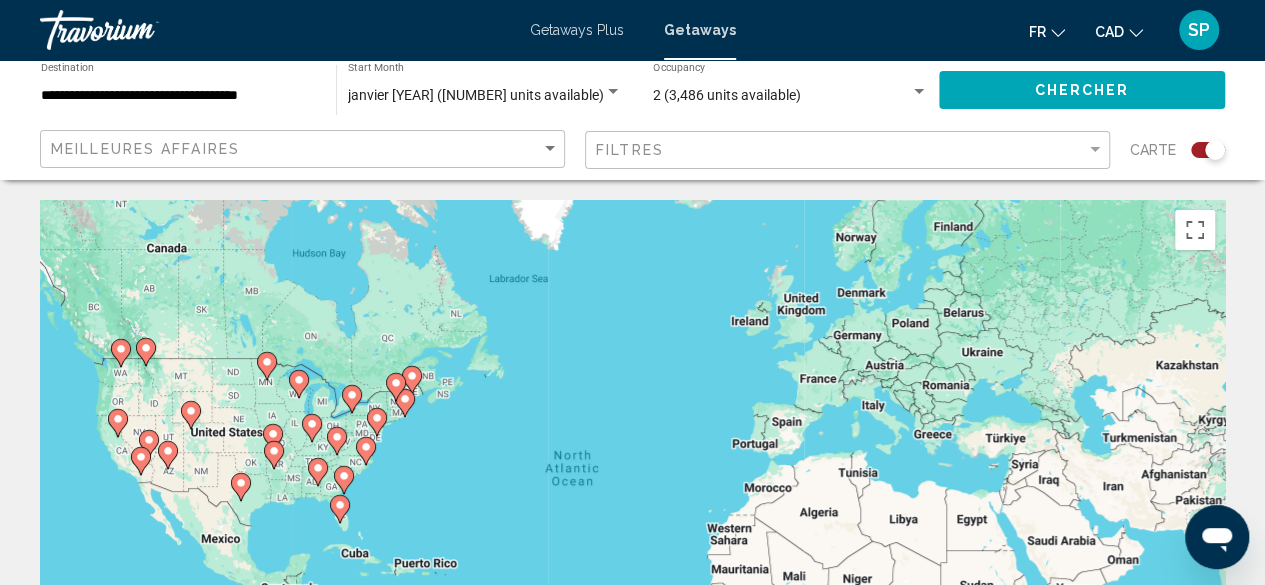 click on "To activate drag with keyboard, press Alt + Enter. Once in keyboard drag state, use the arrow keys to move the marker. To complete the drag, press the Enter key. To cancel, press Escape." at bounding box center [632, 500] 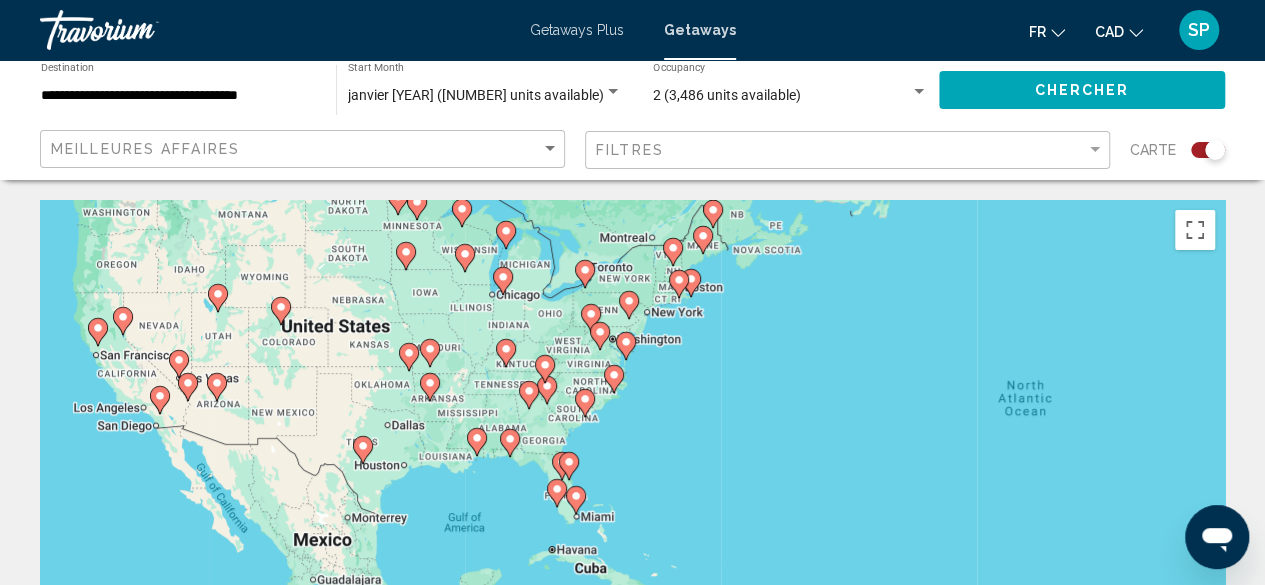 click on "To activate drag with keyboard, press Alt + Enter. Once in keyboard drag state, use the arrow keys to move the marker. To complete the drag, press the Enter key. To cancel, press Escape." at bounding box center (632, 500) 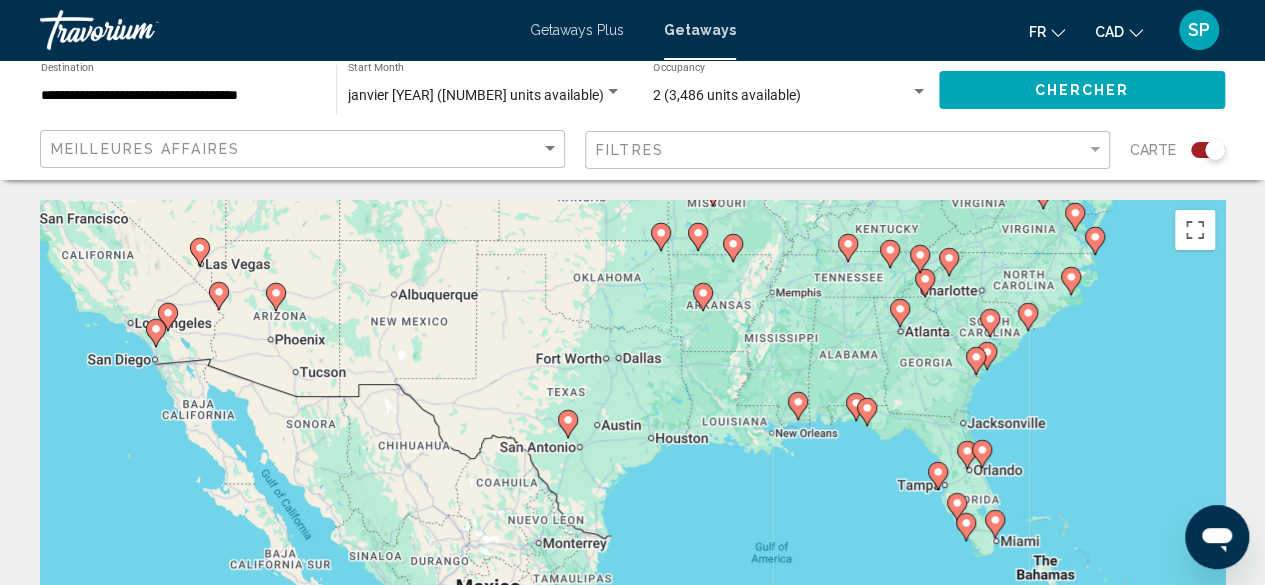 click on "To activate drag with keyboard, press Alt + Enter. Once in keyboard drag state, use the arrow keys to move the marker. To complete the drag, press the Enter key. To cancel, press Escape." at bounding box center [632, 500] 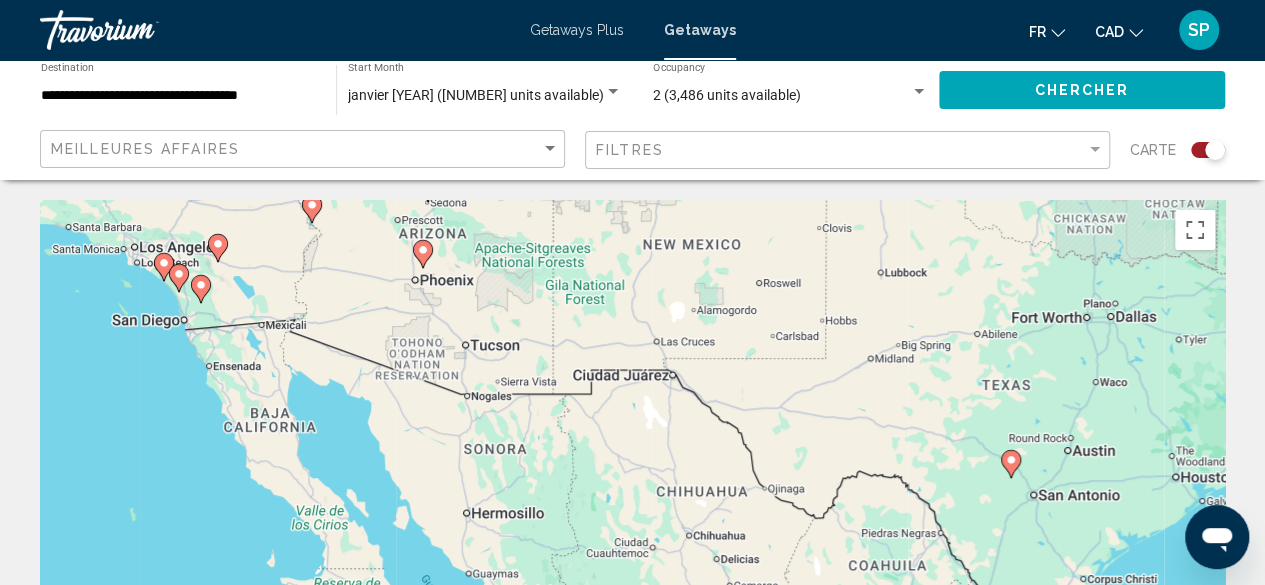 click 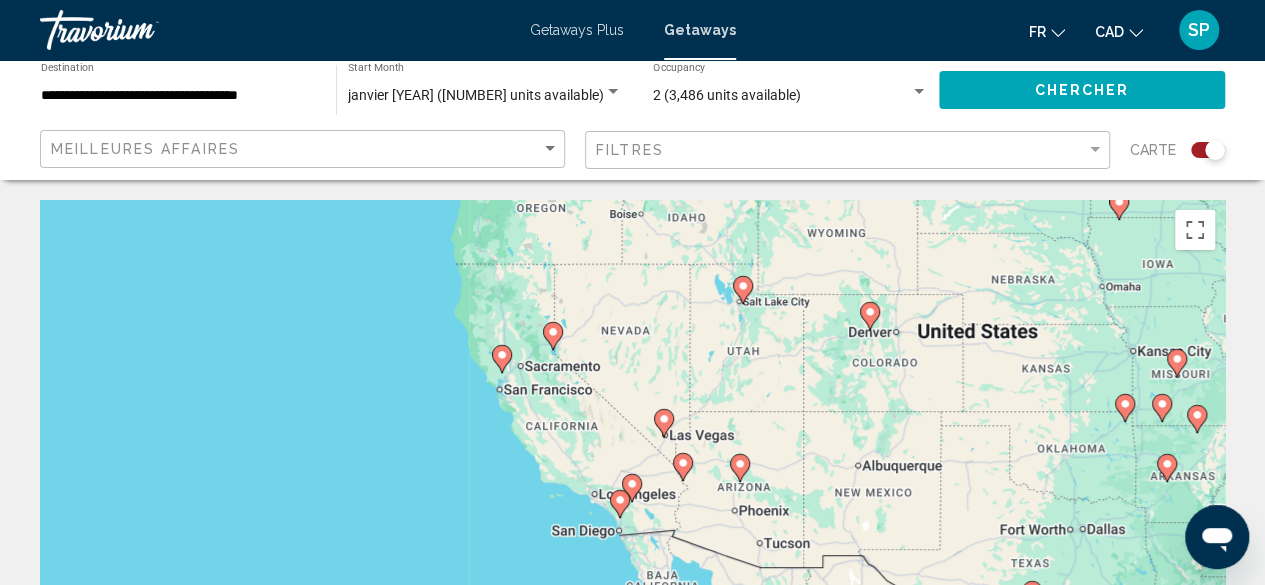 click 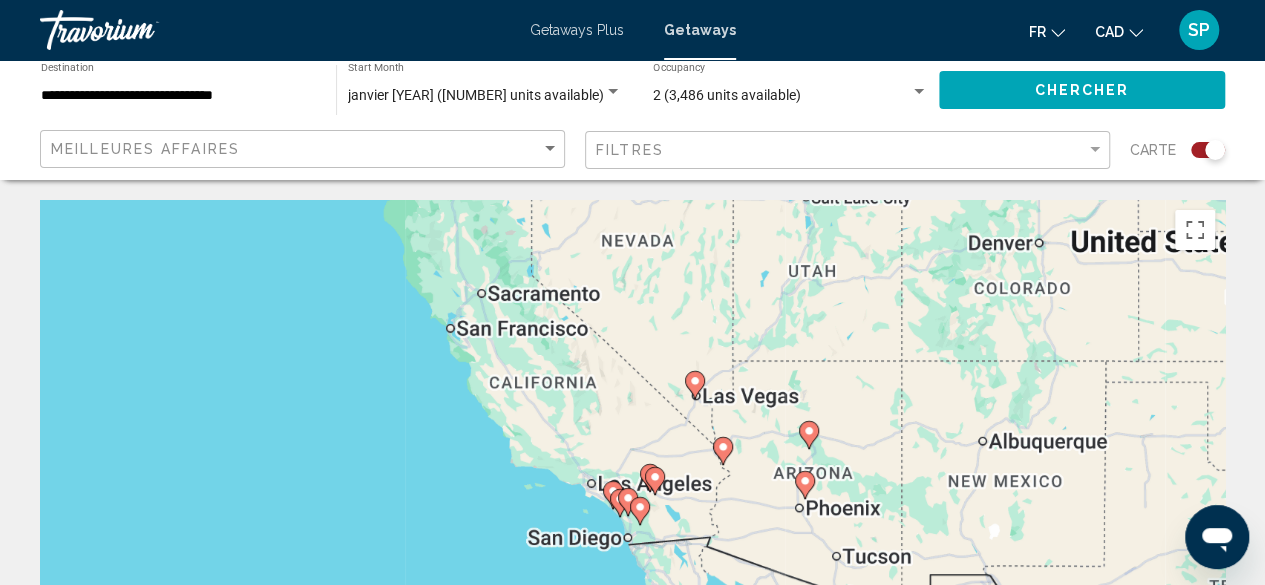 click on "To navigate, press the arrow keys.  To activate drag with keyboard, press Alt + Enter. Once in keyboard drag state, use the arrow keys to move the marker. To complete the drag, press the Enter key. To cancel, press Escape." at bounding box center [632, 500] 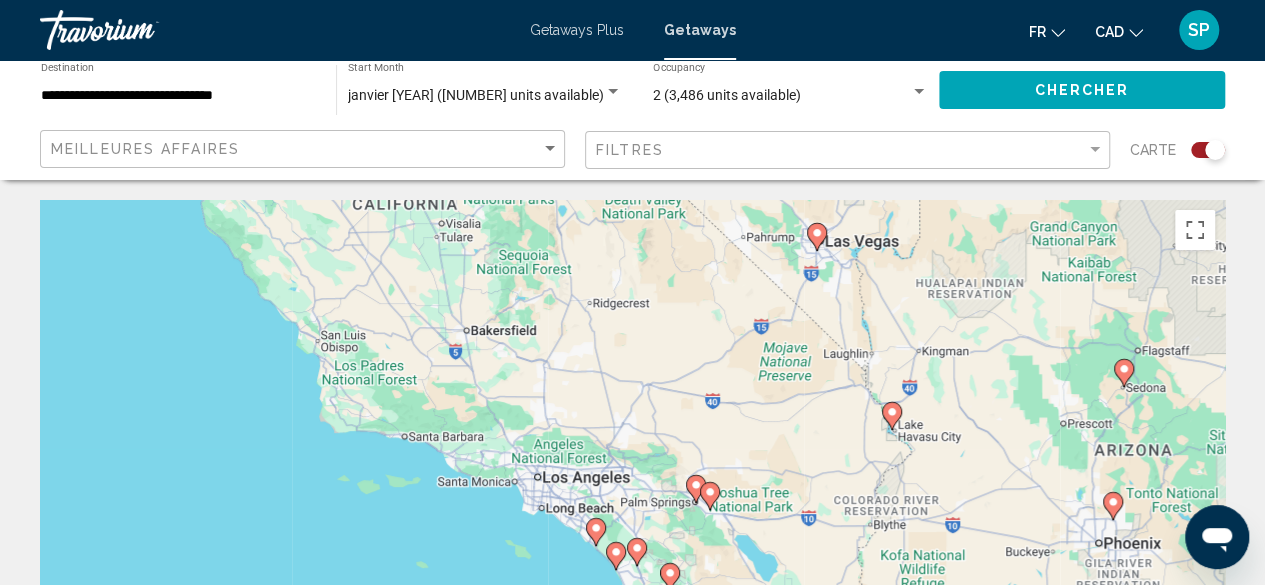 click on "To activate drag with keyboard, press Alt + Enter. Once in keyboard drag state, use the arrow keys to move the marker. To complete the drag, press the Enter key. To cancel, press Escape." at bounding box center [632, 500] 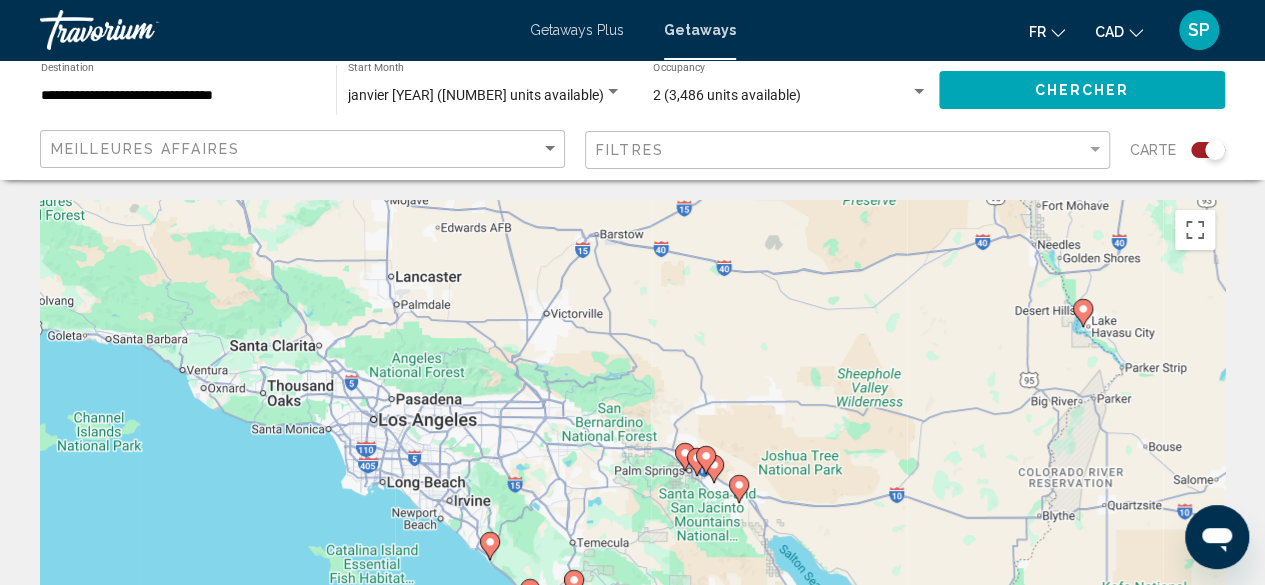 click on "To activate drag with keyboard, press Alt + Enter. Once in keyboard drag state, use the arrow keys to move the marker. To complete the drag, press the Enter key. To cancel, press Escape." at bounding box center [632, 500] 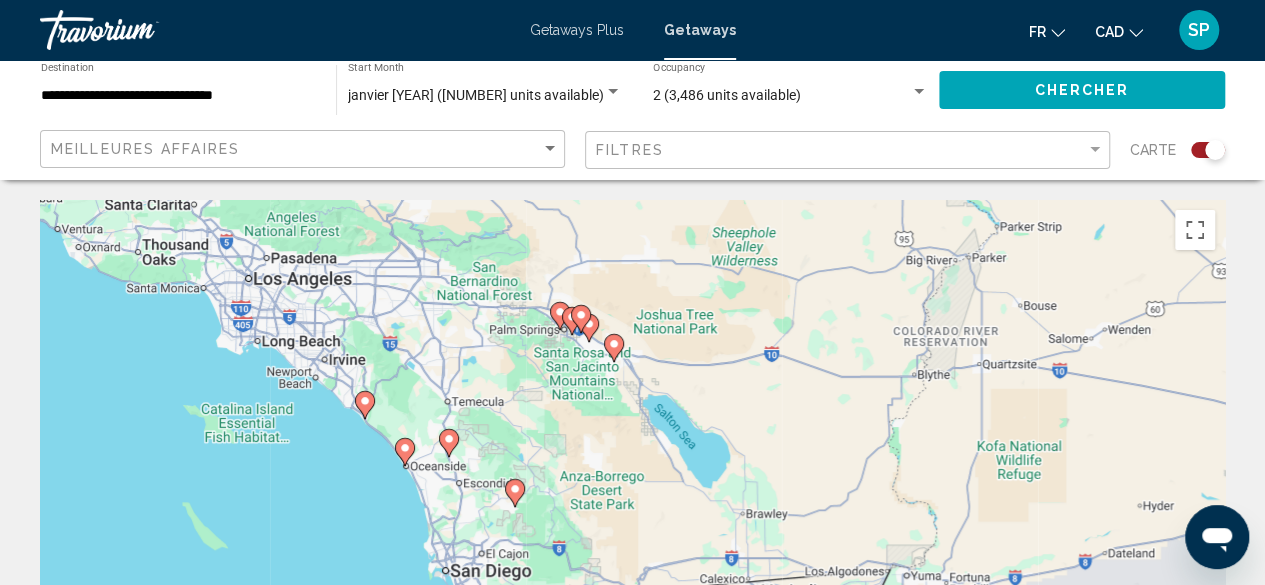 drag, startPoint x: 618, startPoint y: 460, endPoint x: 494, endPoint y: 316, distance: 190.03157 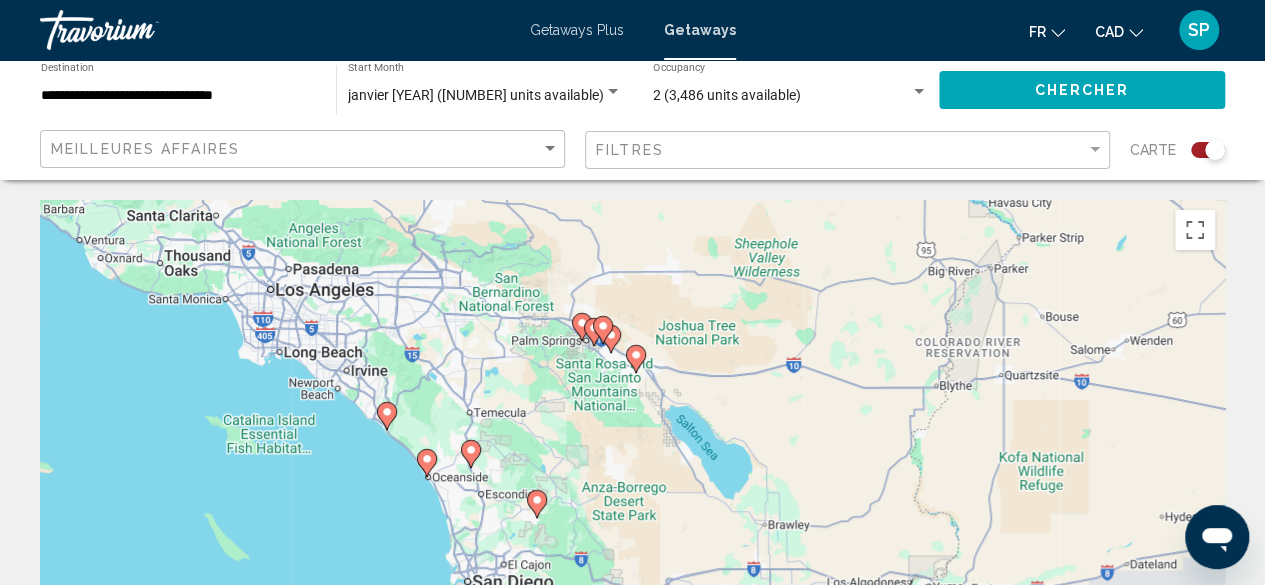 click on "To activate drag with keyboard, press Alt + Enter. Once in keyboard drag state, use the arrow keys to move the marker. To complete the drag, press the Enter key. To cancel, press Escape." at bounding box center (632, 500) 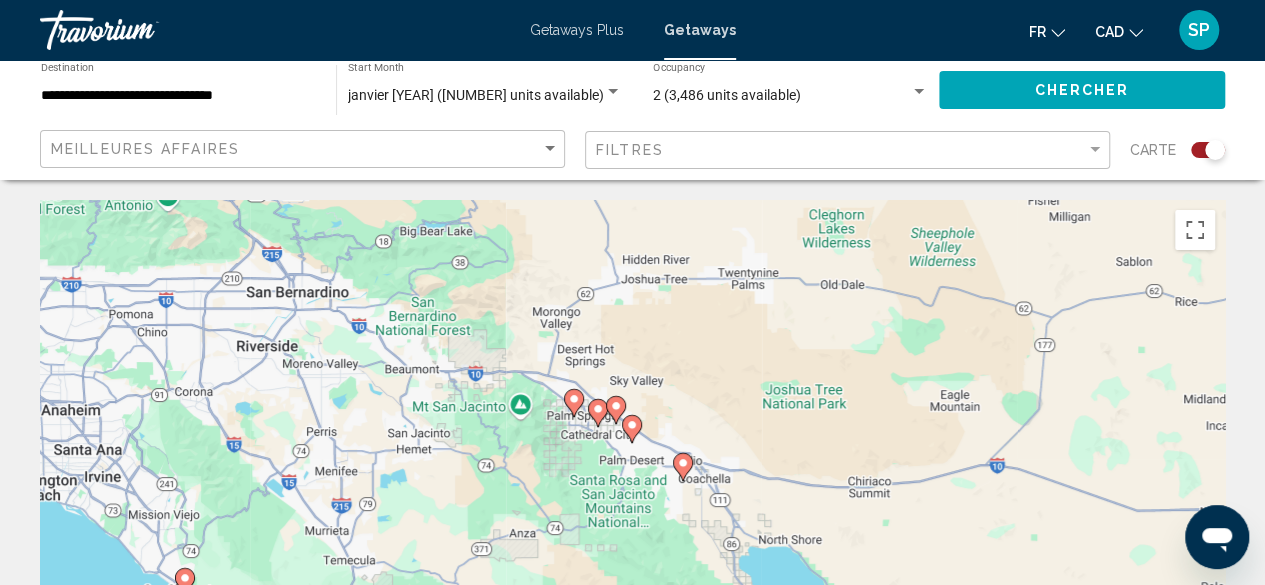 drag, startPoint x: 521, startPoint y: 374, endPoint x: 470, endPoint y: 478, distance: 115.83177 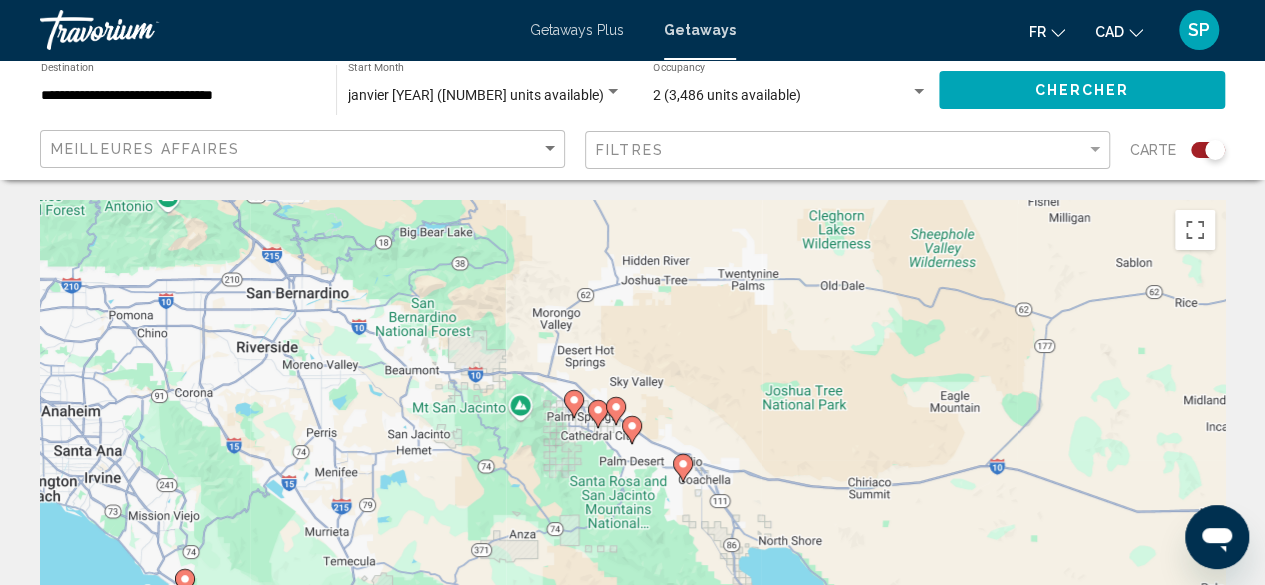 click on "To activate drag with keyboard, press Alt + Enter. Once in keyboard drag state, use the arrow keys to move the marker. To complete the drag, press the Enter key. To cancel, press Escape." at bounding box center [632, 500] 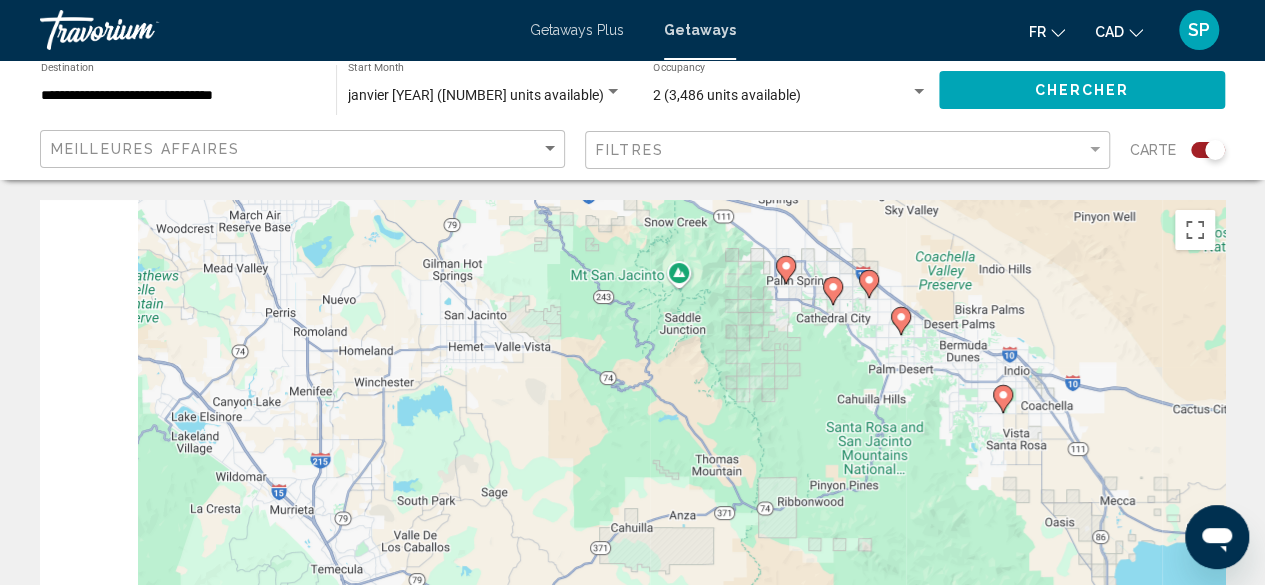 drag, startPoint x: 602, startPoint y: 433, endPoint x: 957, endPoint y: 461, distance: 356.1025 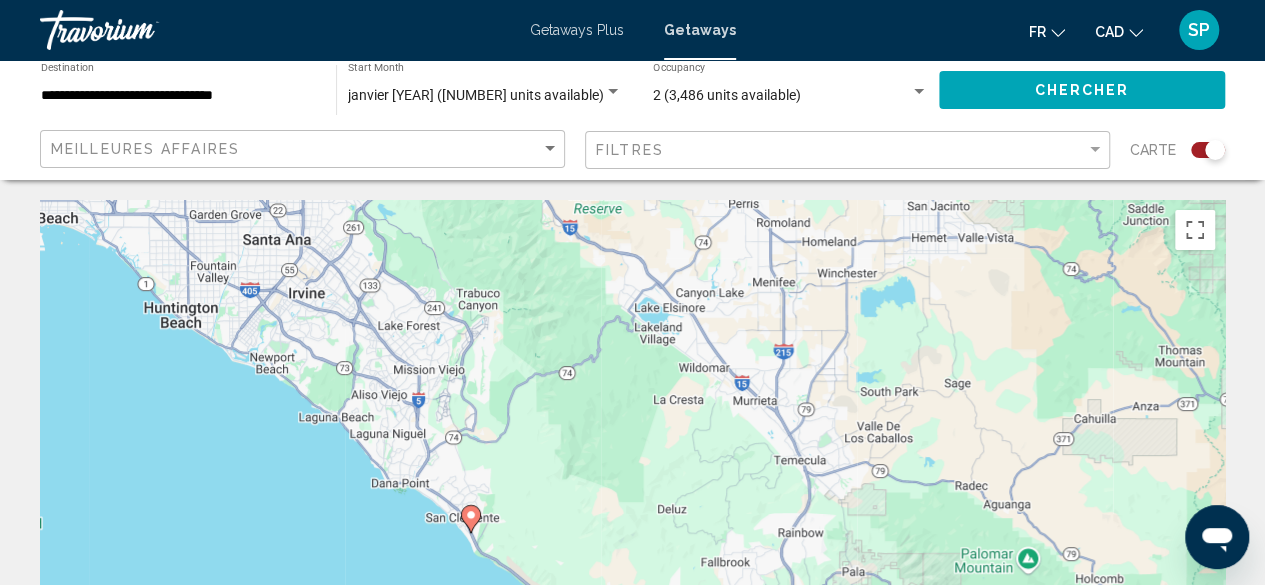 drag, startPoint x: 567, startPoint y: 512, endPoint x: 850, endPoint y: 199, distance: 421.9692 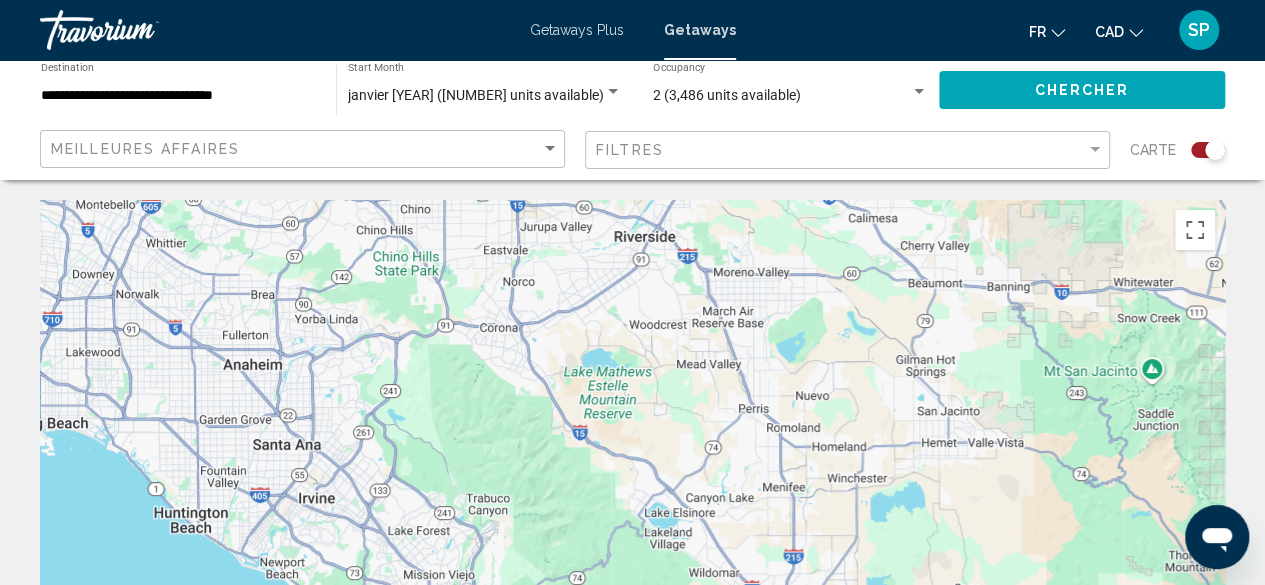 drag, startPoint x: 749, startPoint y: 392, endPoint x: 760, endPoint y: 632, distance: 240.25195 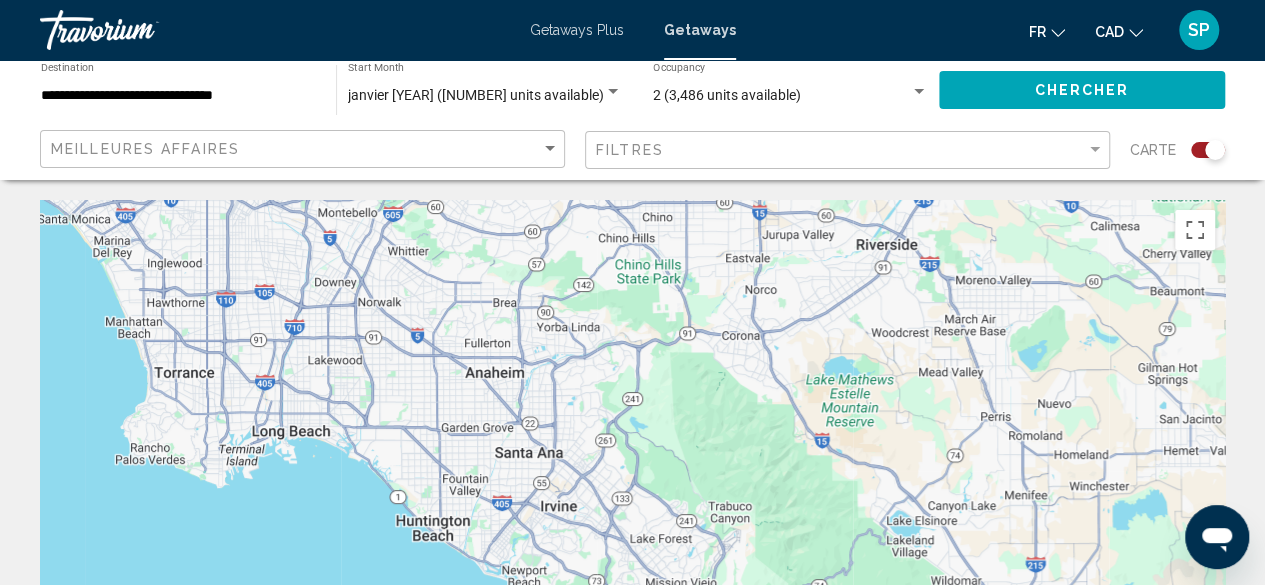 drag, startPoint x: 400, startPoint y: 444, endPoint x: 659, endPoint y: 457, distance: 259.32605 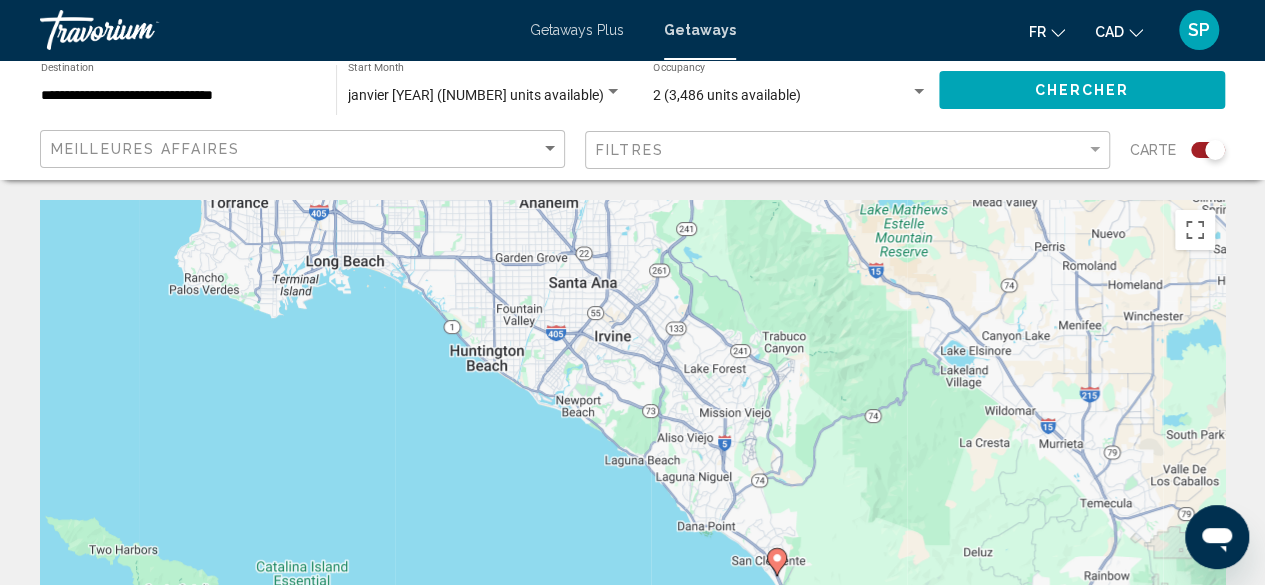drag, startPoint x: 612, startPoint y: 381, endPoint x: 666, endPoint y: 213, distance: 176.4653 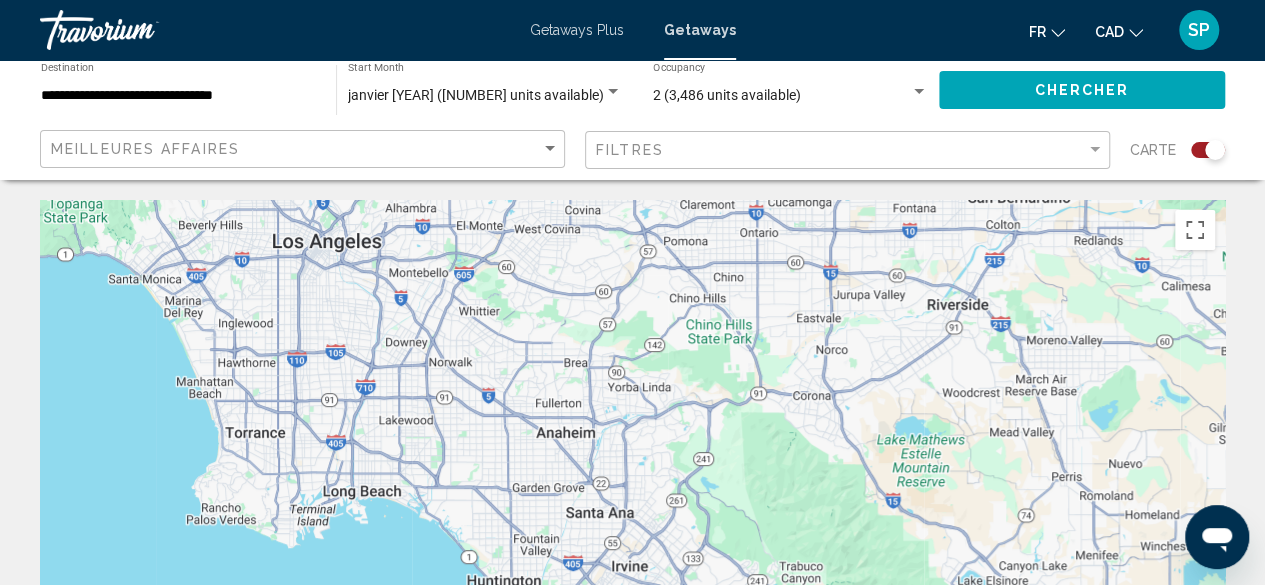 drag, startPoint x: 661, startPoint y: 301, endPoint x: 690, endPoint y: 587, distance: 287.46652 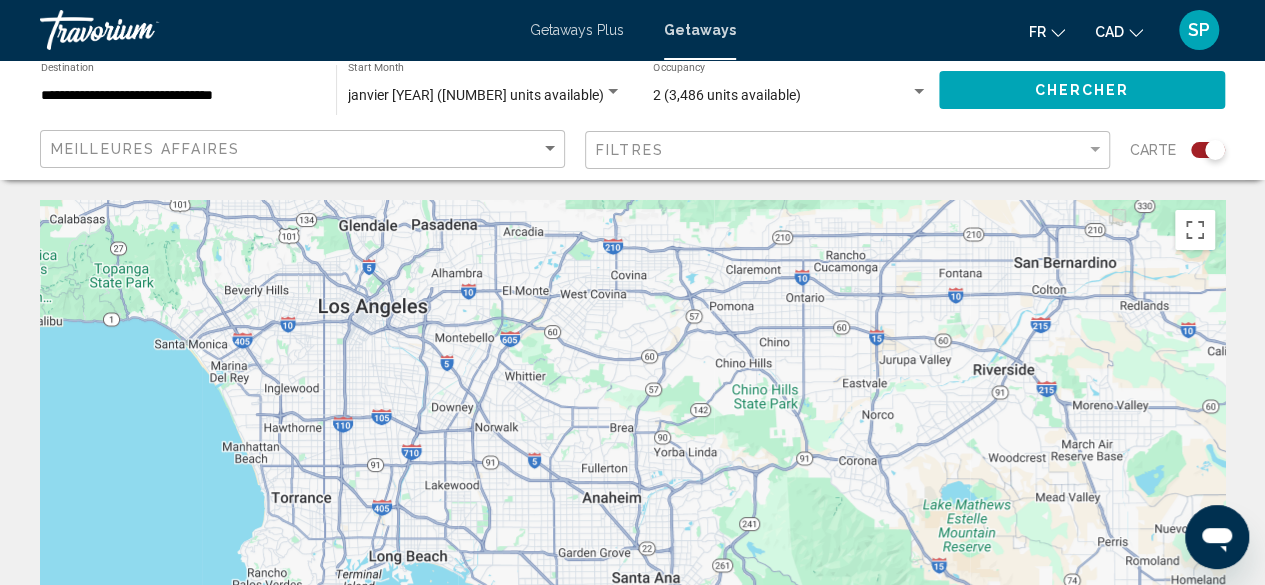 drag, startPoint x: 476, startPoint y: 489, endPoint x: 584, endPoint y: 525, distance: 113.841995 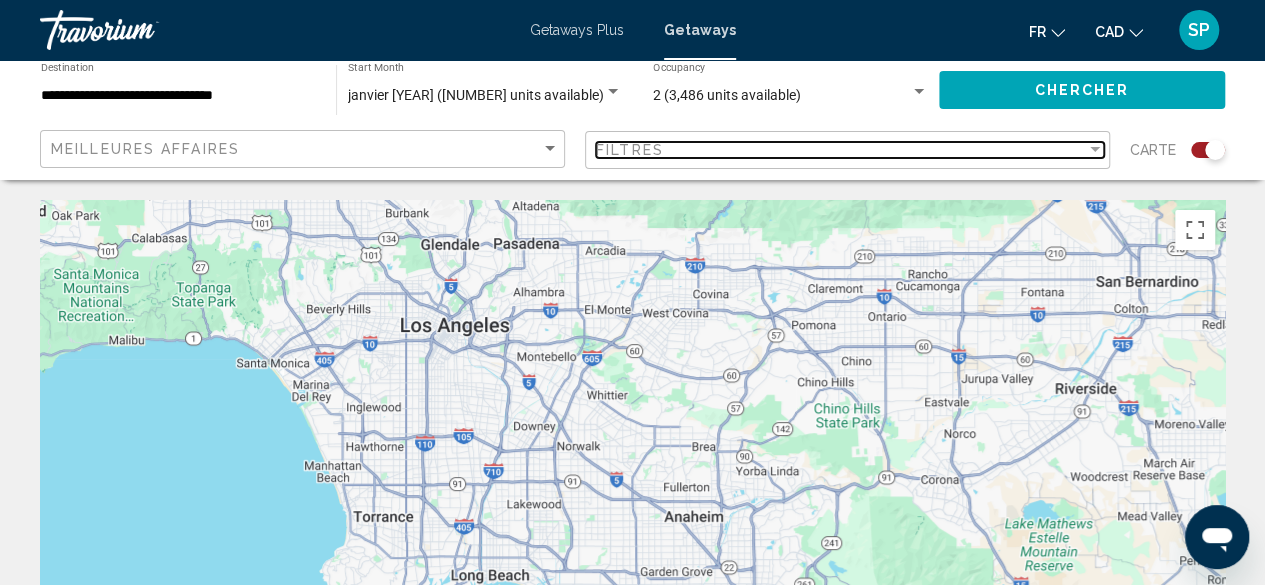 click on "Filtres" at bounding box center [841, 150] 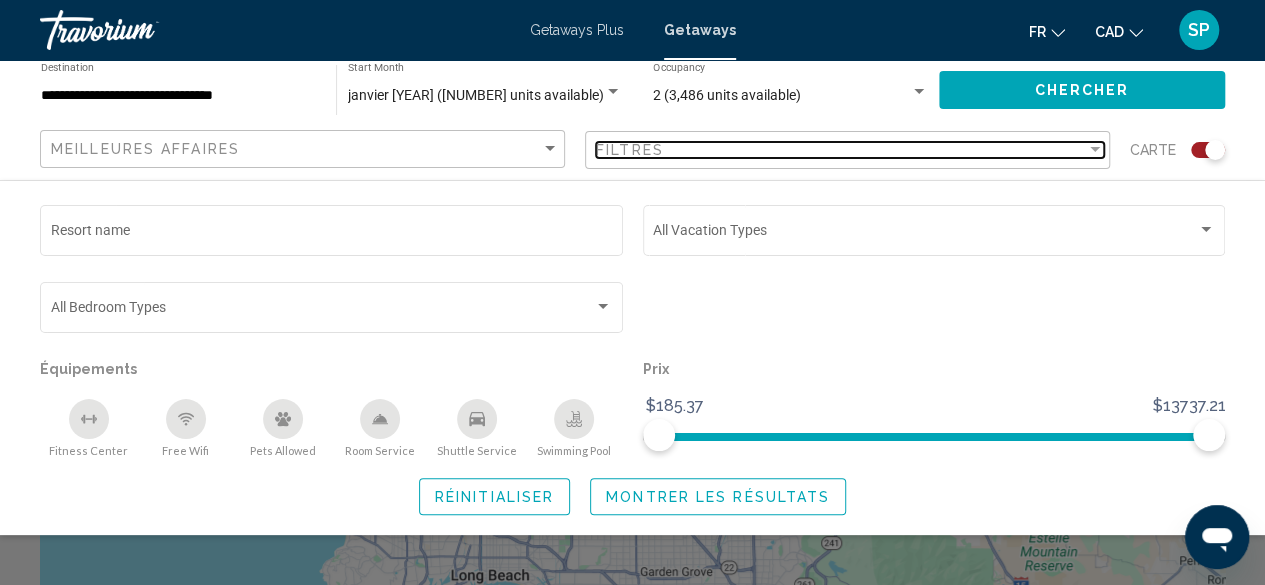 click on "Filtres" at bounding box center (841, 150) 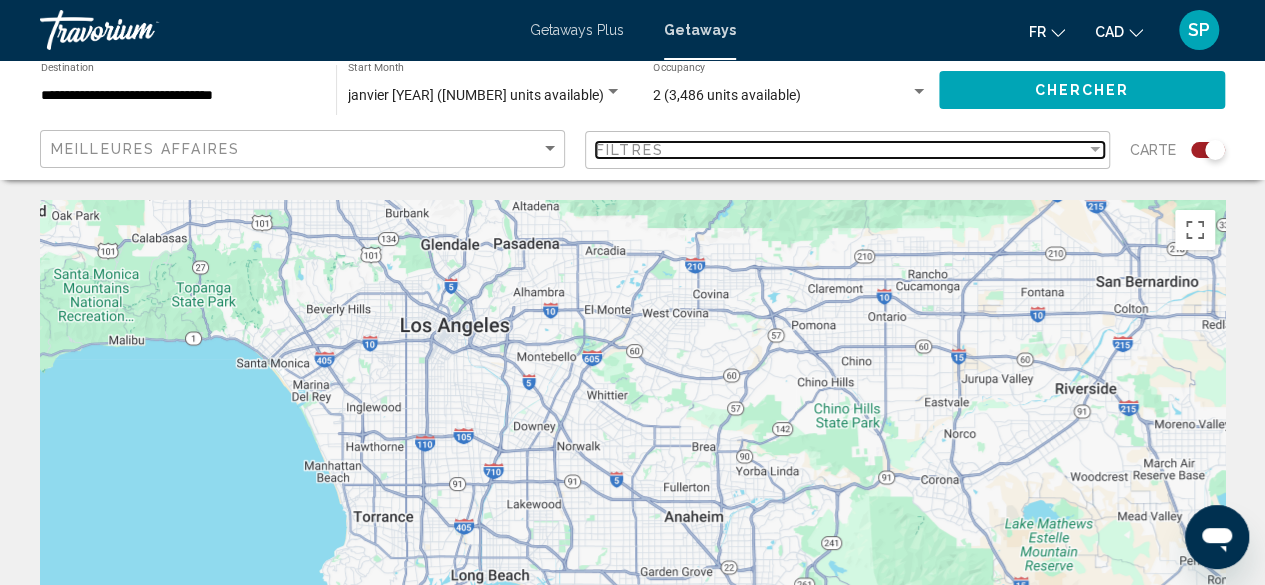 click on "Filtres" at bounding box center [841, 150] 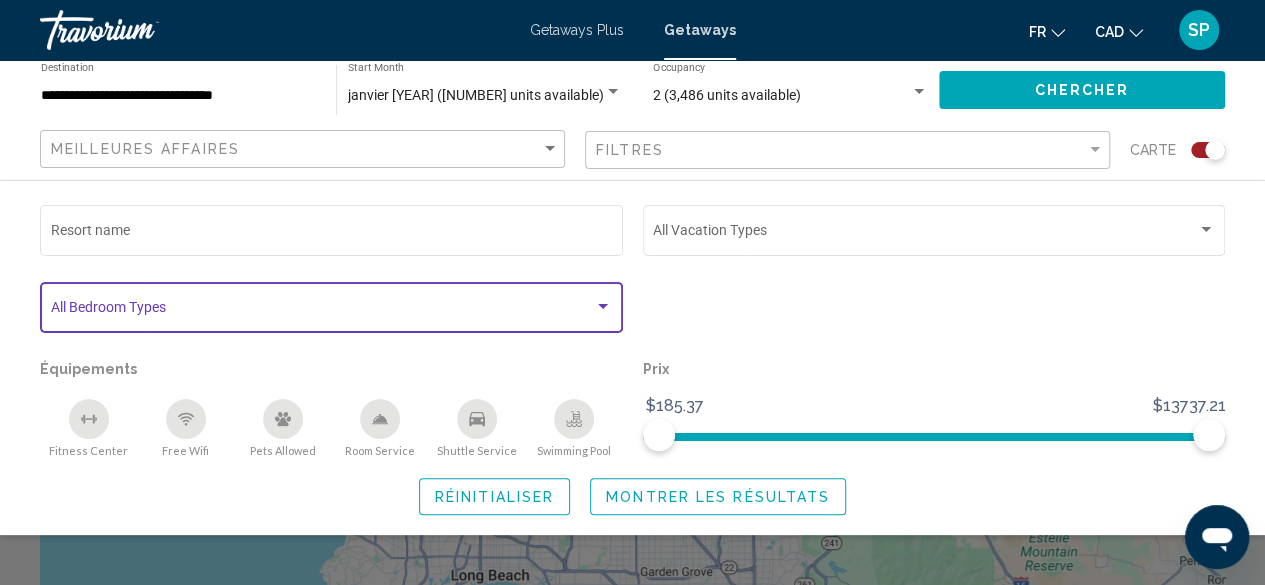 click at bounding box center (603, 307) 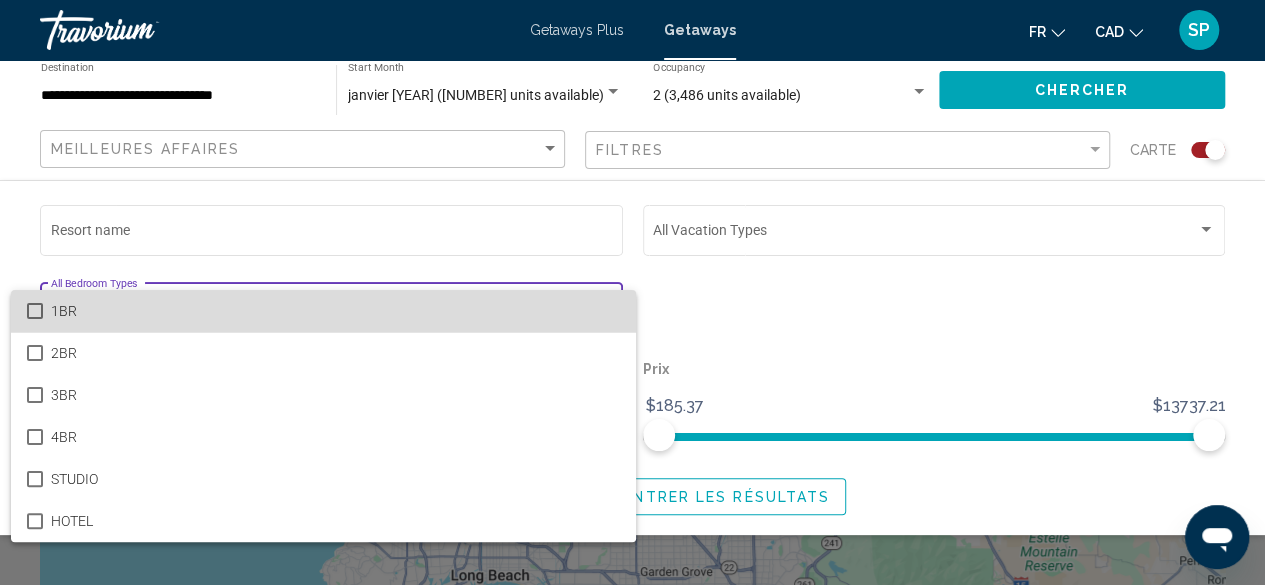 click on "1BR" at bounding box center (335, 311) 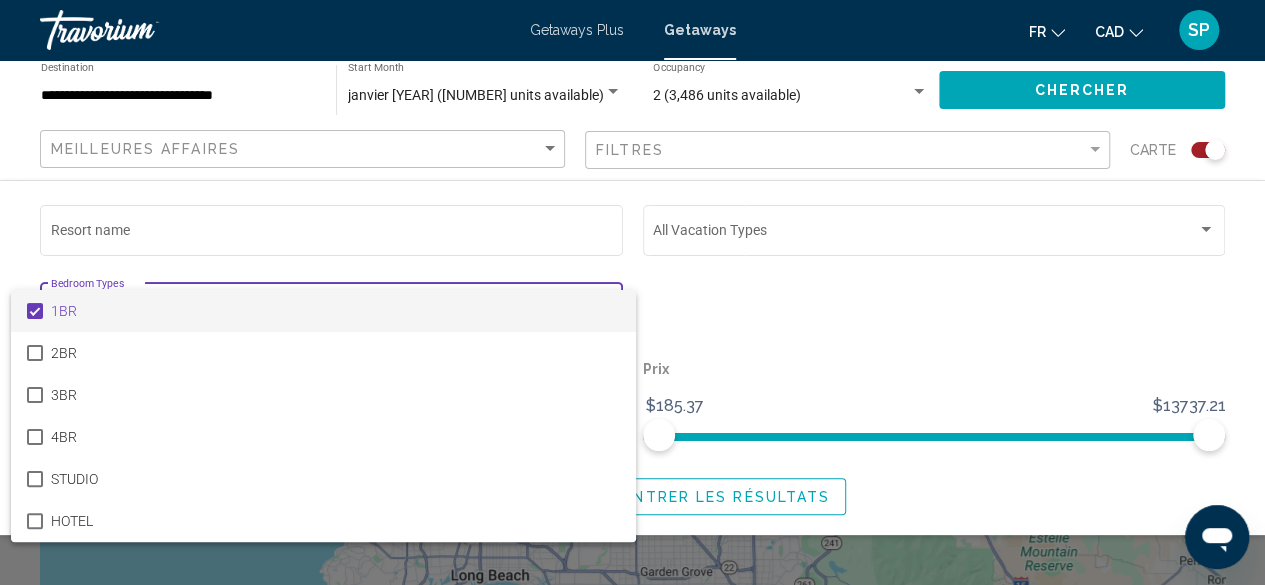 click at bounding box center (632, 292) 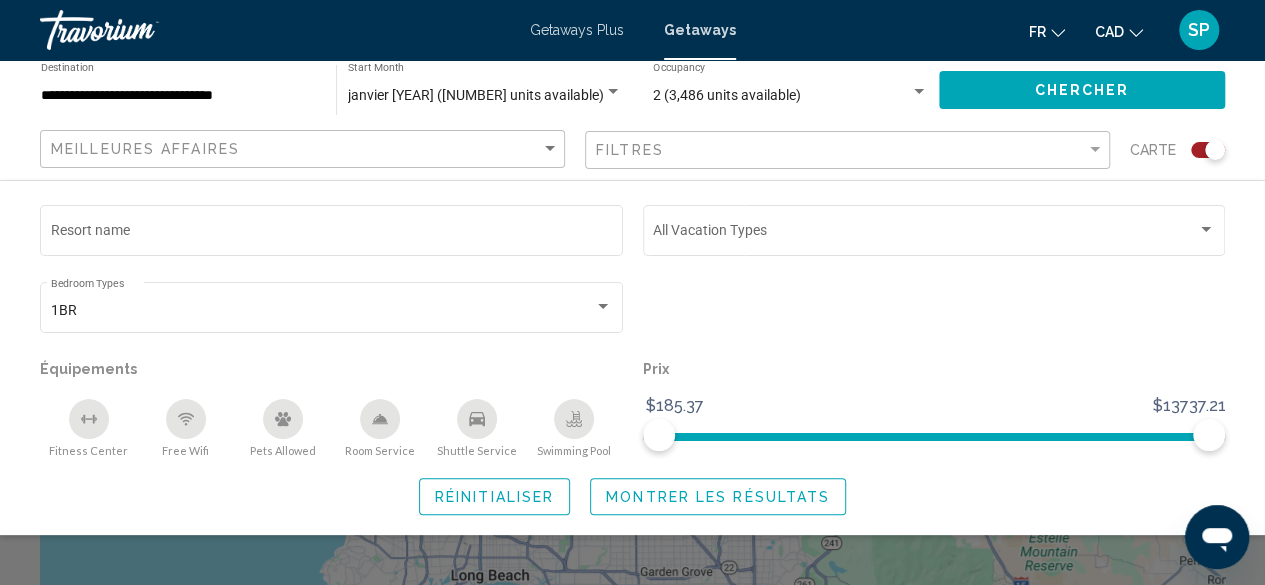 click on "Vacation Types All Vacation Types" 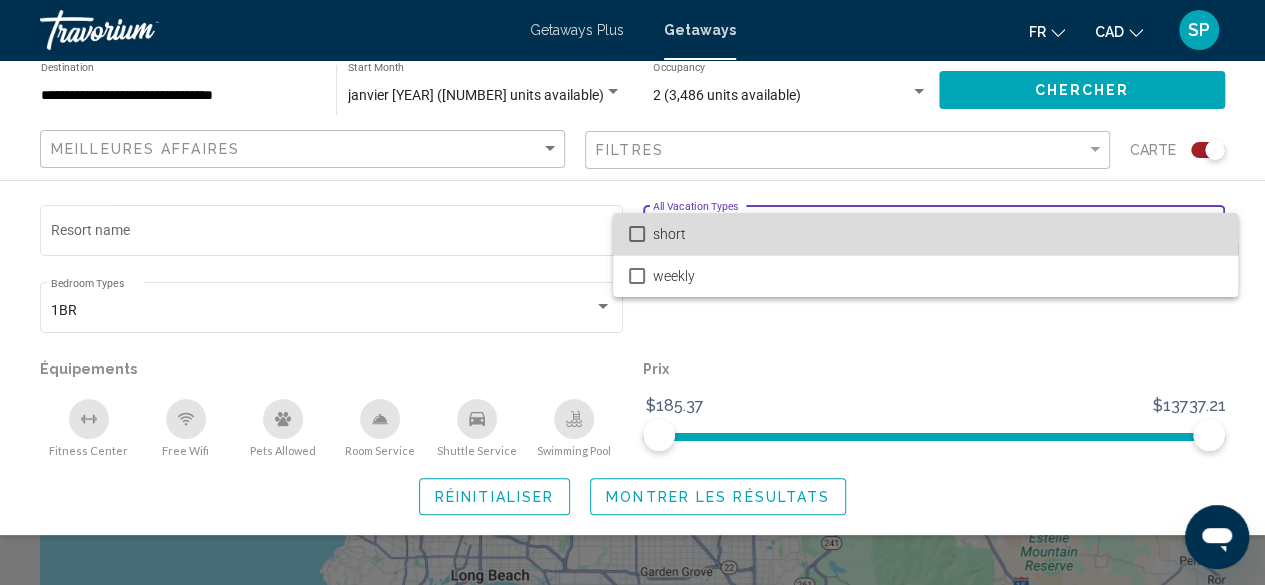 click on "short" at bounding box center [937, 234] 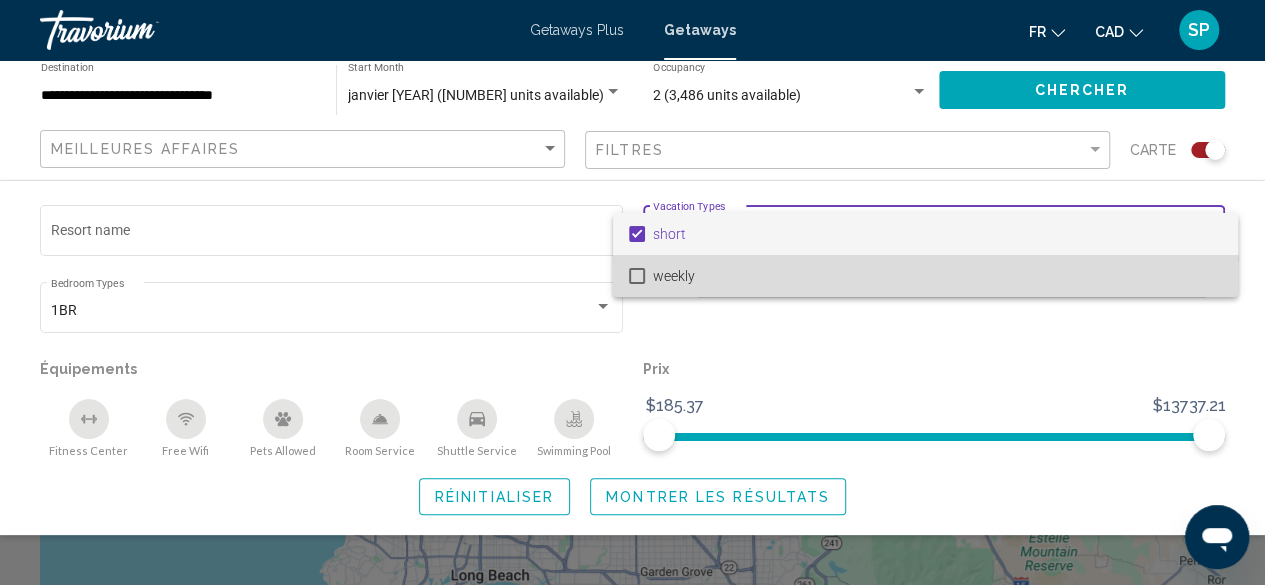 click on "weekly" at bounding box center [937, 276] 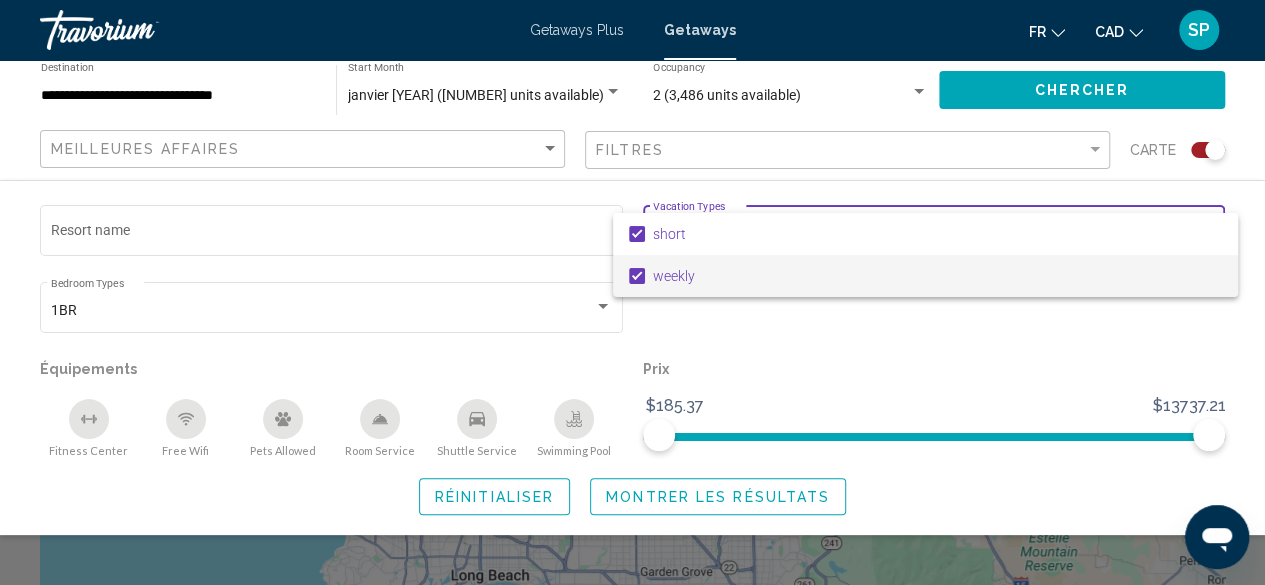 click at bounding box center (632, 292) 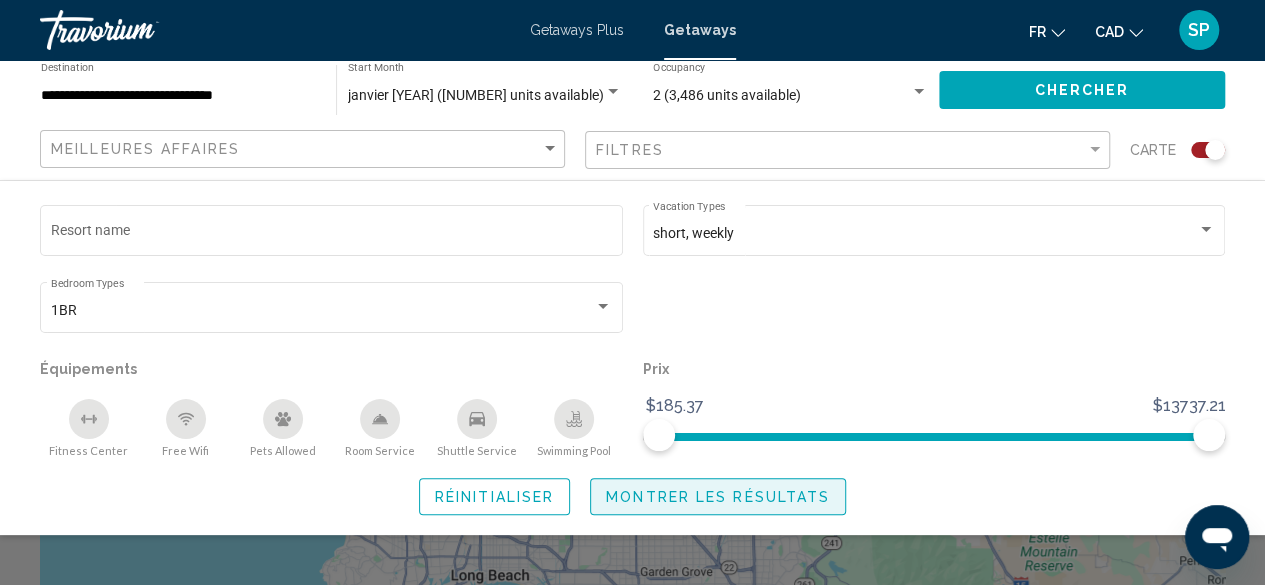 click on "Montrer les résultats" 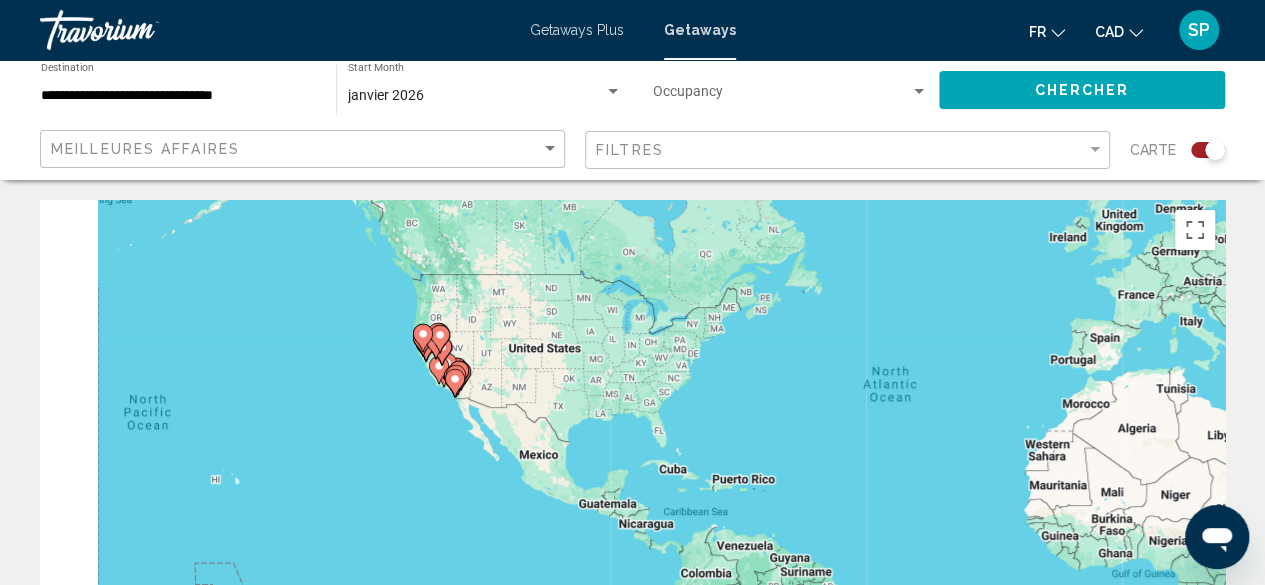 drag, startPoint x: 202, startPoint y: 455, endPoint x: 532, endPoint y: 370, distance: 340.77118 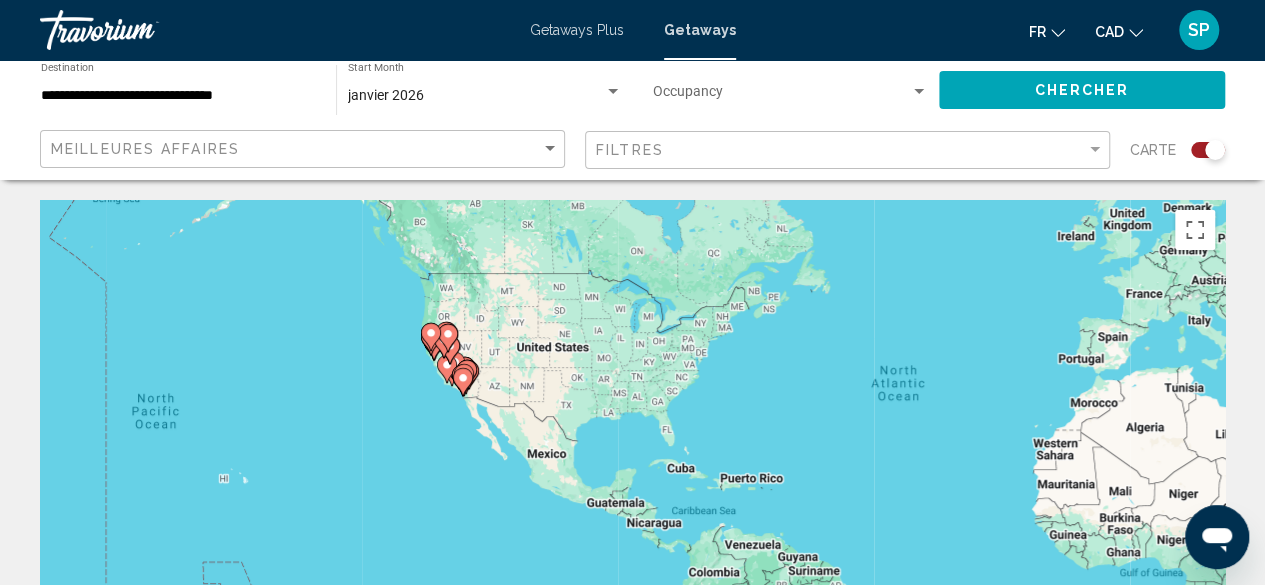 click on "To activate drag with keyboard, press Alt + Enter. Once in keyboard drag state, use the arrow keys to move the marker. To complete the drag, press the Enter key. To cancel, press Escape." at bounding box center [632, 500] 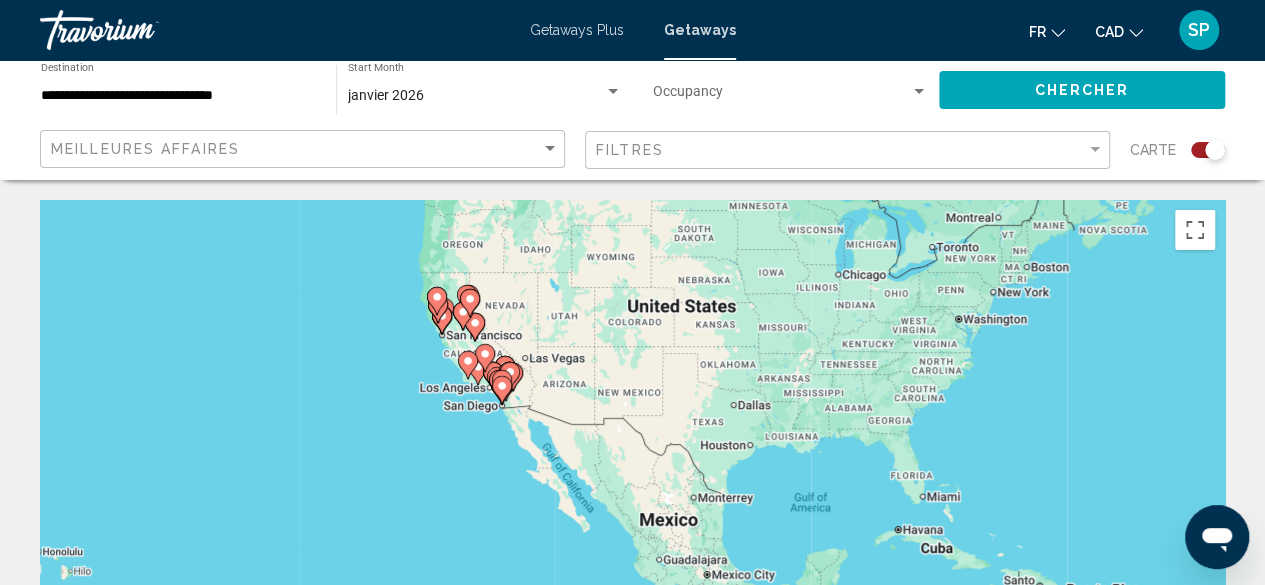 click on "To activate drag with keyboard, press Alt + Enter. Once in keyboard drag state, use the arrow keys to move the marker. To complete the drag, press the Enter key. To cancel, press Escape." at bounding box center [632, 500] 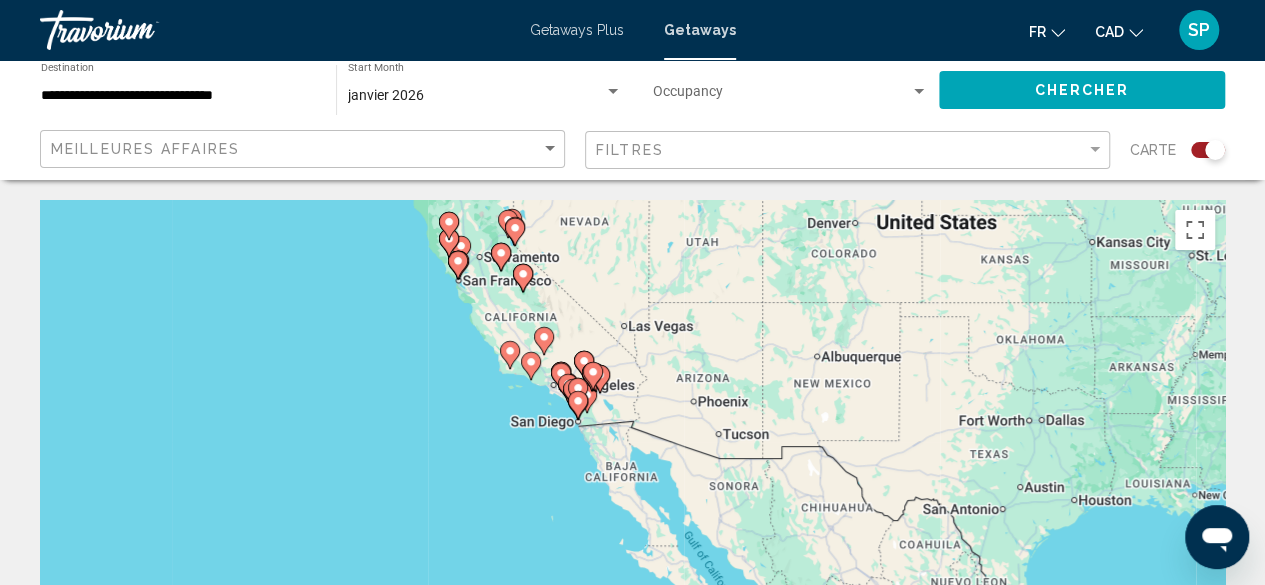 click on "To activate drag with keyboard, press Alt + Enter. Once in keyboard drag state, use the arrow keys to move the marker. To complete the drag, press the Enter key. To cancel, press Escape." at bounding box center (632, 500) 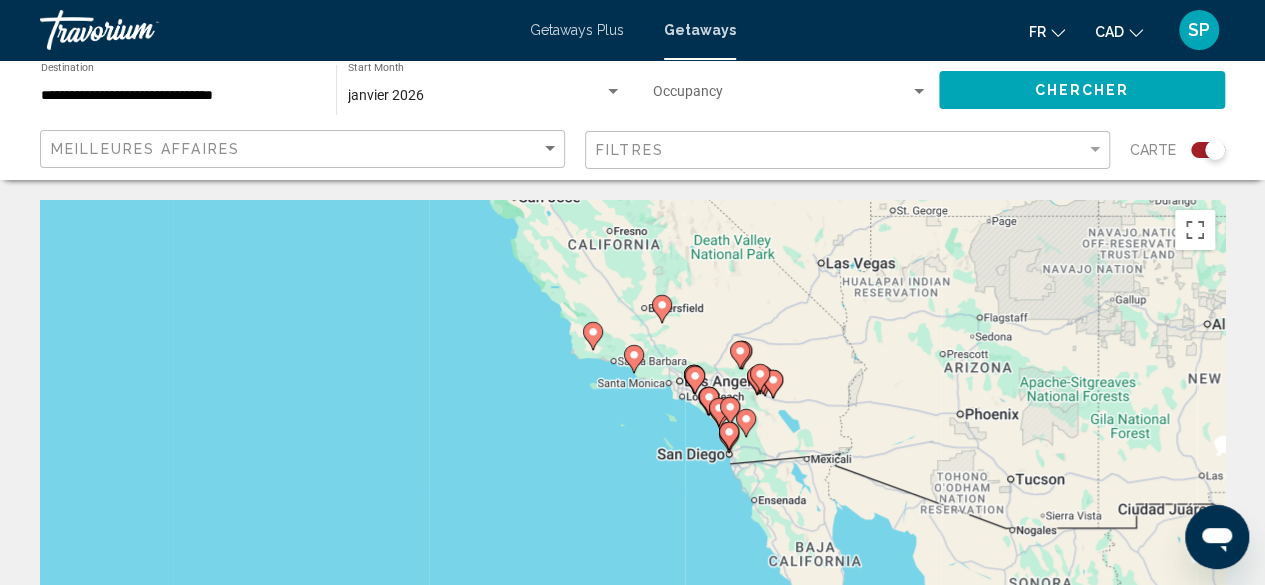 click on "To activate drag with keyboard, press Alt + Enter. Once in keyboard drag state, use the arrow keys to move the marker. To complete the drag, press the Enter key. To cancel, press Escape." at bounding box center [632, 500] 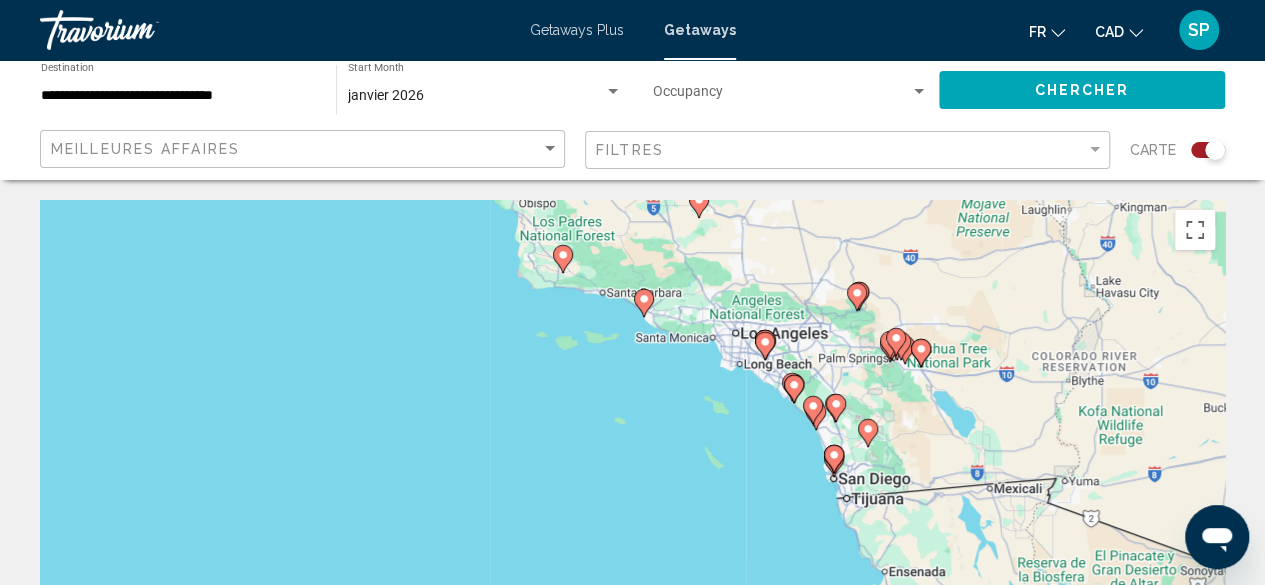 click on "To activate drag with keyboard, press Alt + Enter. Once in keyboard drag state, use the arrow keys to move the marker. To complete the drag, press the Enter key. To cancel, press Escape." at bounding box center (632, 500) 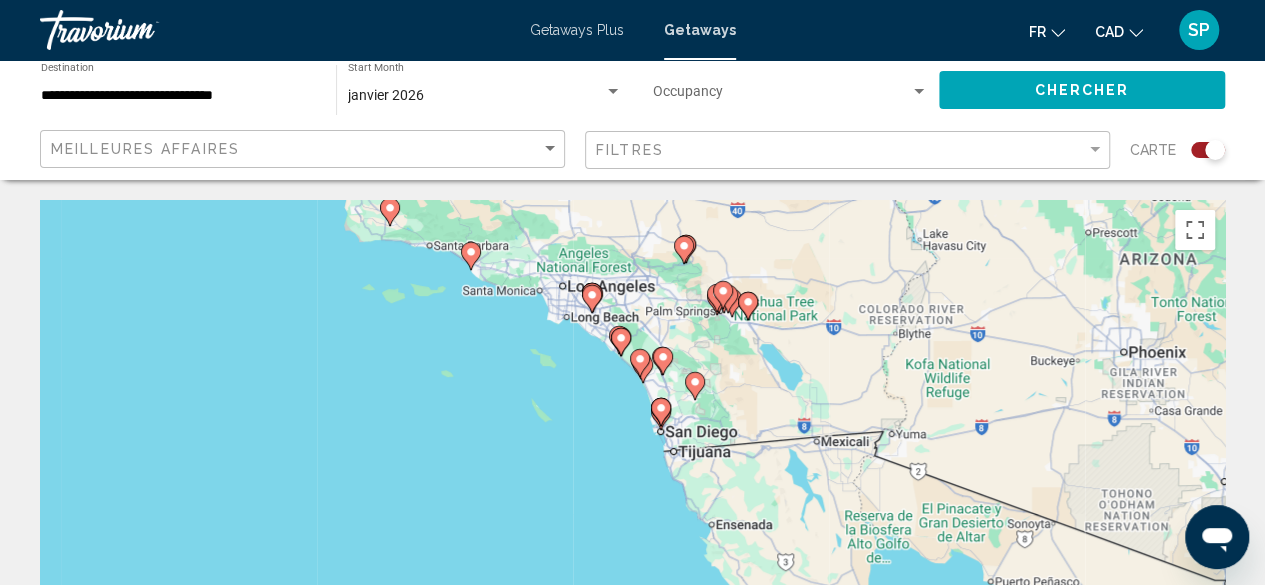drag, startPoint x: 714, startPoint y: 388, endPoint x: 538, endPoint y: 340, distance: 182.42807 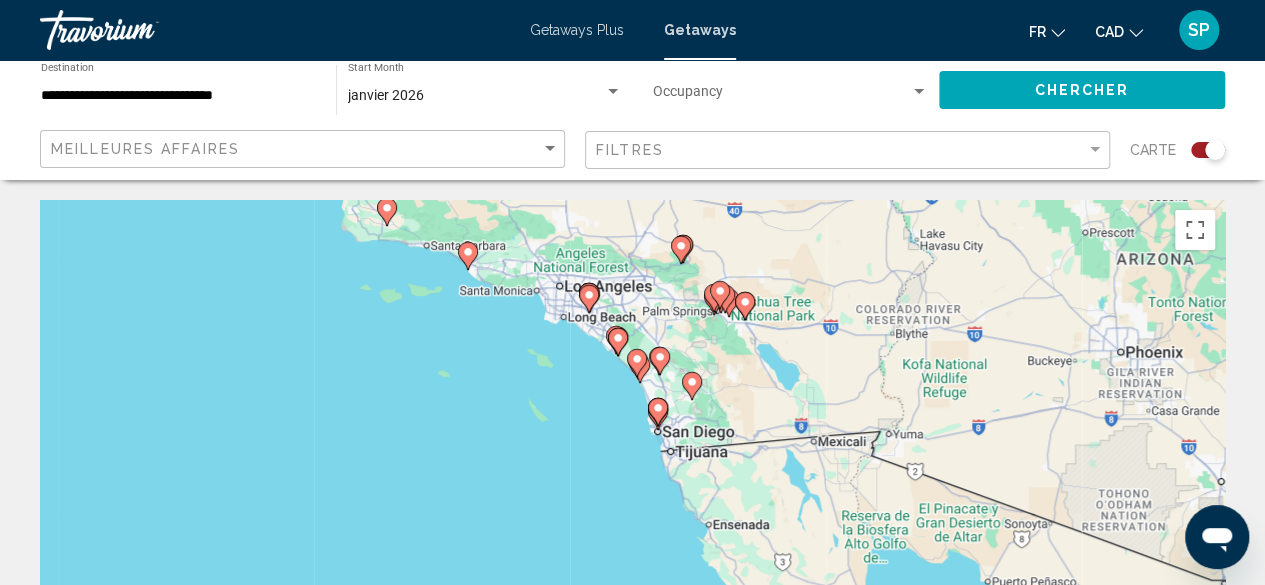 click on "To activate drag with keyboard, press Alt + Enter. Once in keyboard drag state, use the arrow keys to move the marker. To complete the drag, press the Enter key. To cancel, press Escape." at bounding box center (632, 500) 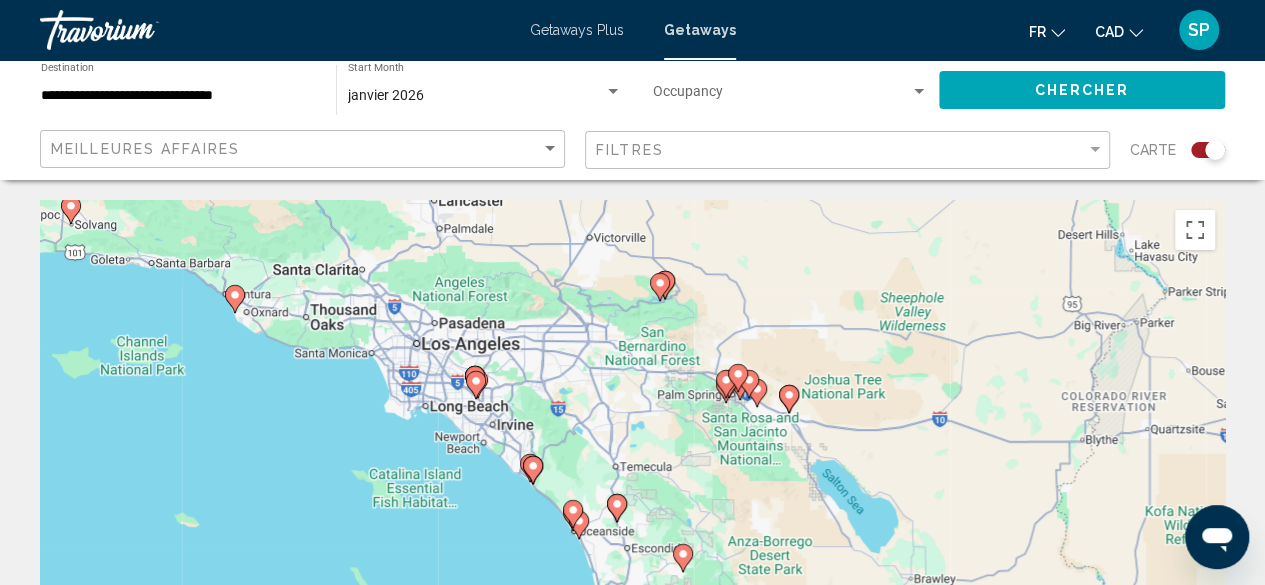 drag, startPoint x: 623, startPoint y: 357, endPoint x: 453, endPoint y: 469, distance: 203.57799 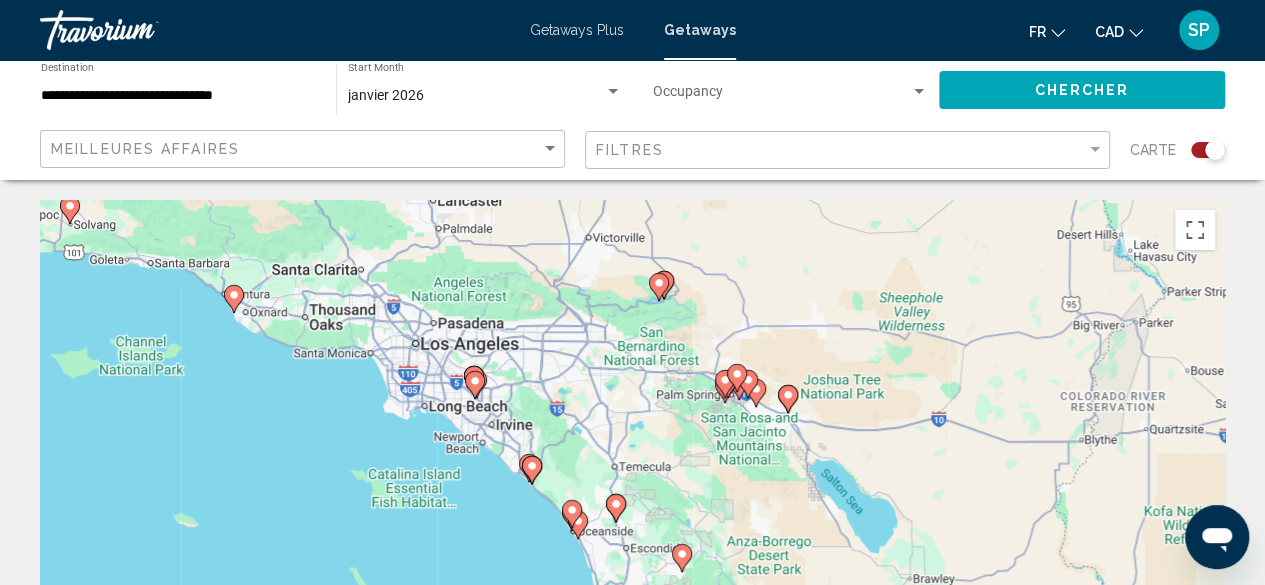 click on "To activate drag with keyboard, press Alt + Enter. Once in keyboard drag state, use the arrow keys to move the marker. To complete the drag, press the Enter key. To cancel, press Escape." at bounding box center [632, 500] 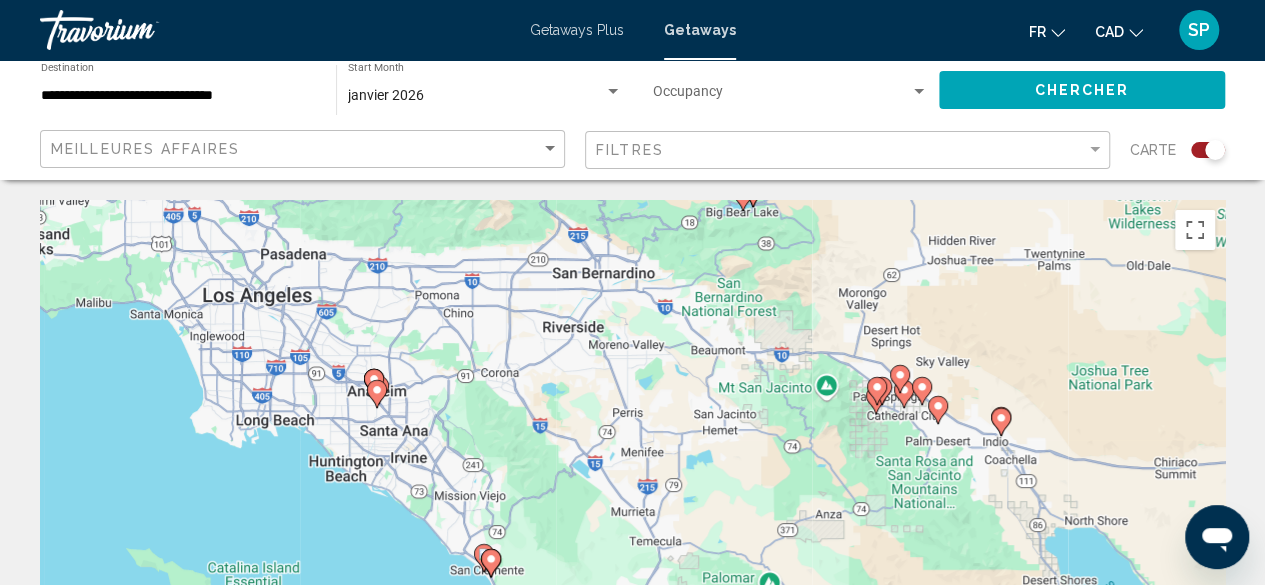 click 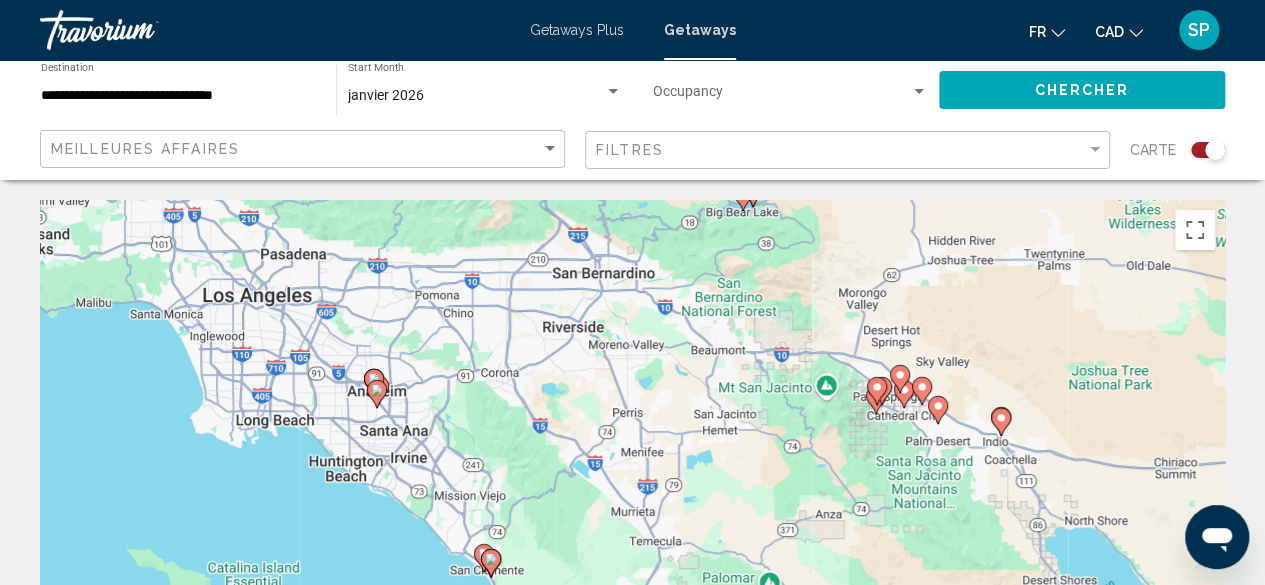 type on "**********" 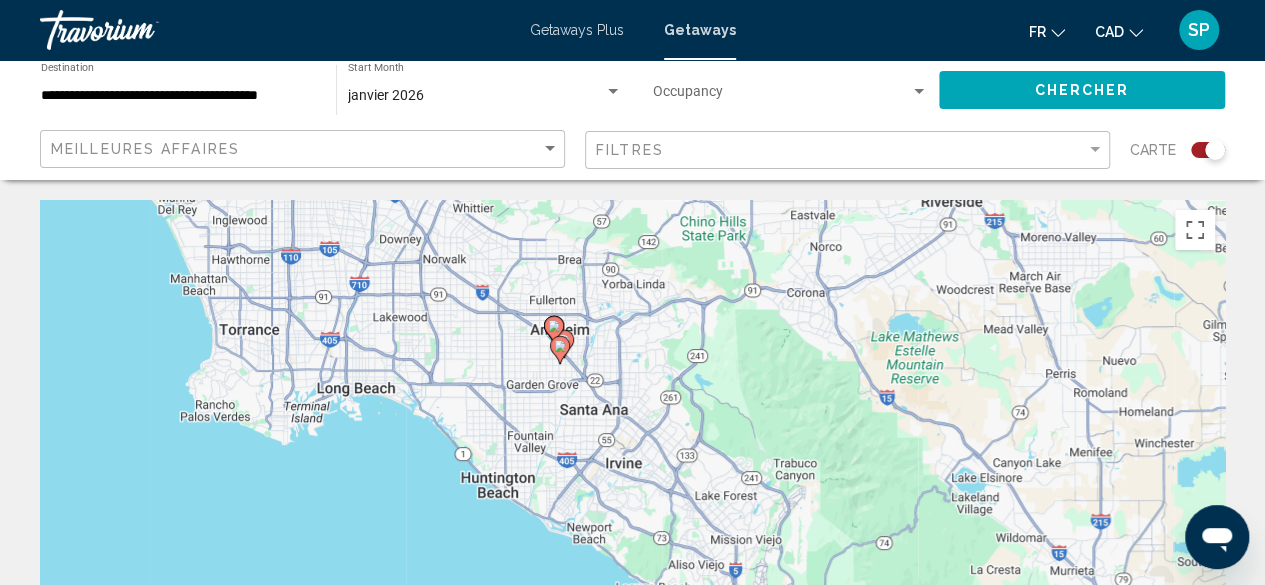 drag, startPoint x: 557, startPoint y: 464, endPoint x: 479, endPoint y: 321, distance: 162.88953 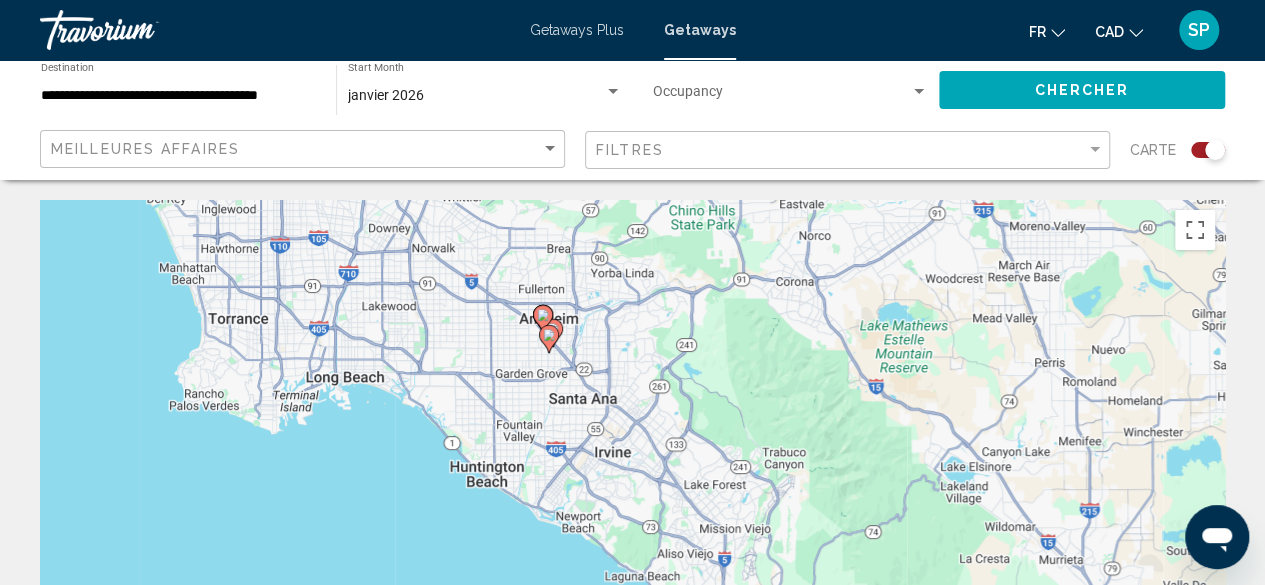 click on "To activate drag with keyboard, press Alt + Enter. Once in keyboard drag state, use the arrow keys to move the marker. To complete the drag, press the Enter key. To cancel, press Escape." at bounding box center (632, 500) 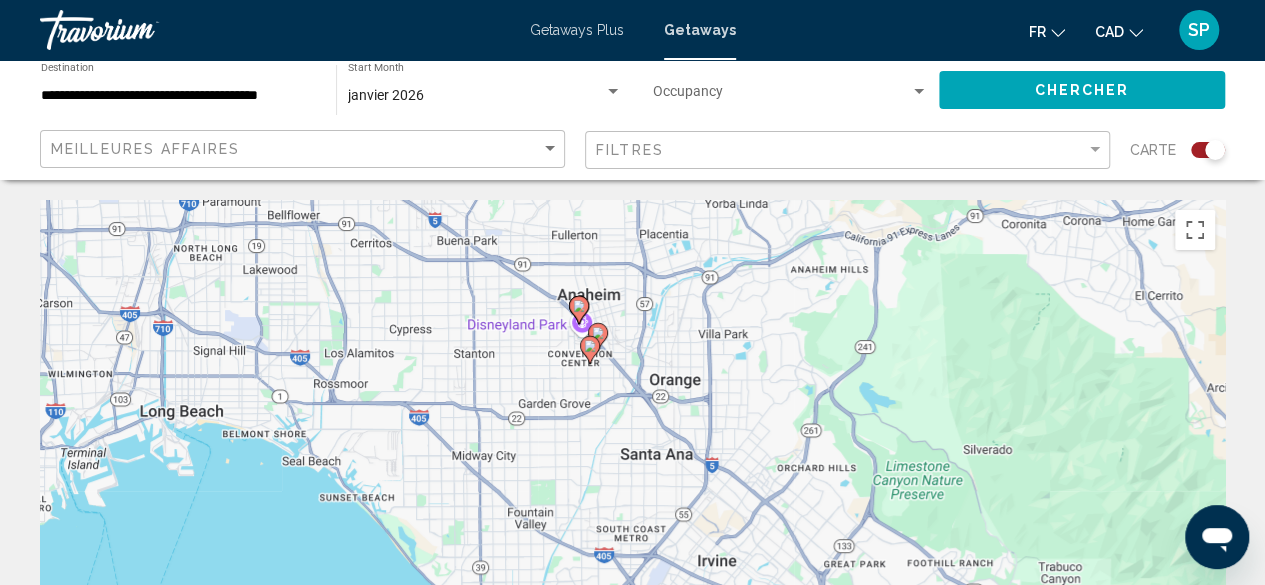 click on "To activate drag with keyboard, press Alt + Enter. Once in keyboard drag state, use the arrow keys to move the marker. To complete the drag, press the Enter key. To cancel, press Escape." at bounding box center (632, 500) 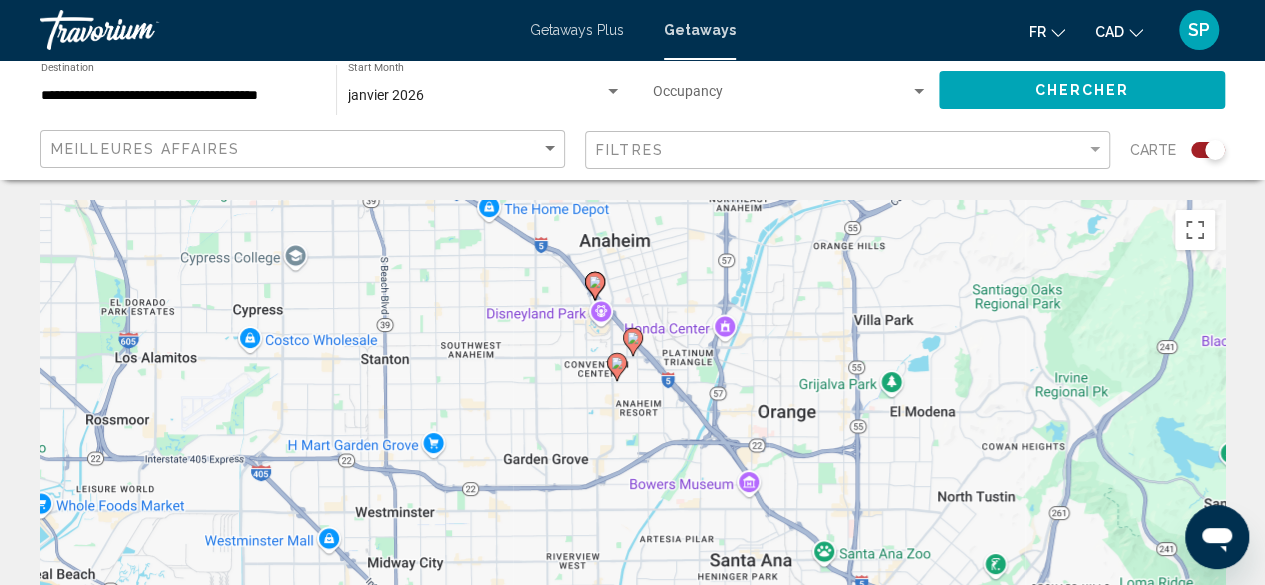 click 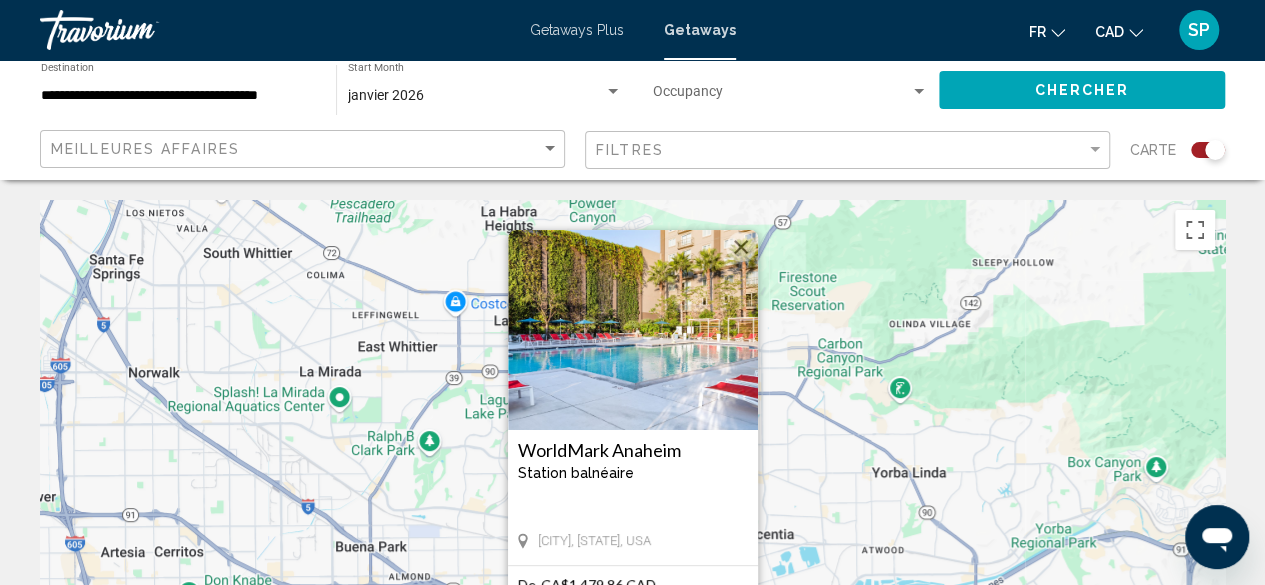click on "WorldMark Anaheim" at bounding box center (633, 450) 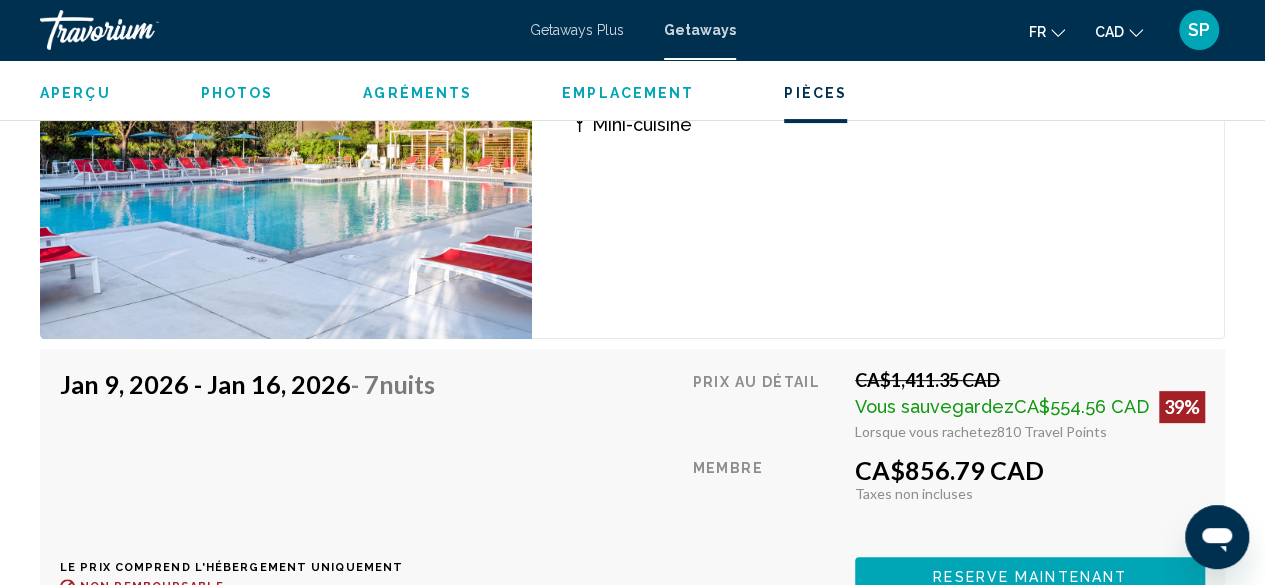 scroll, scrollTop: 4572, scrollLeft: 0, axis: vertical 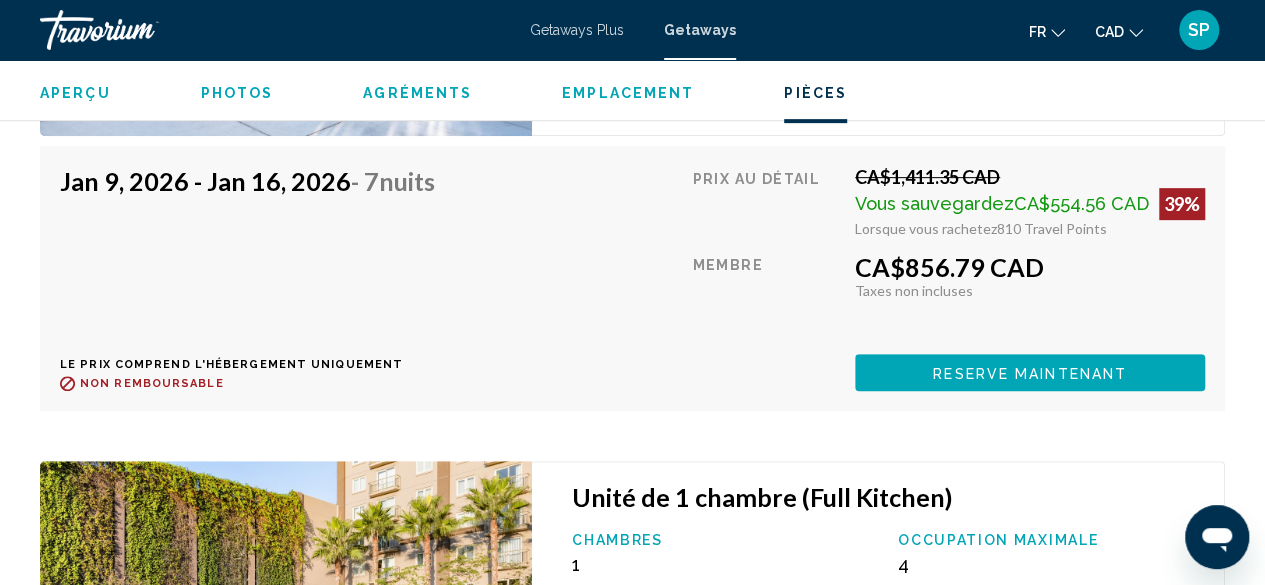 click on "Reserve maintenant" at bounding box center [1030, 373] 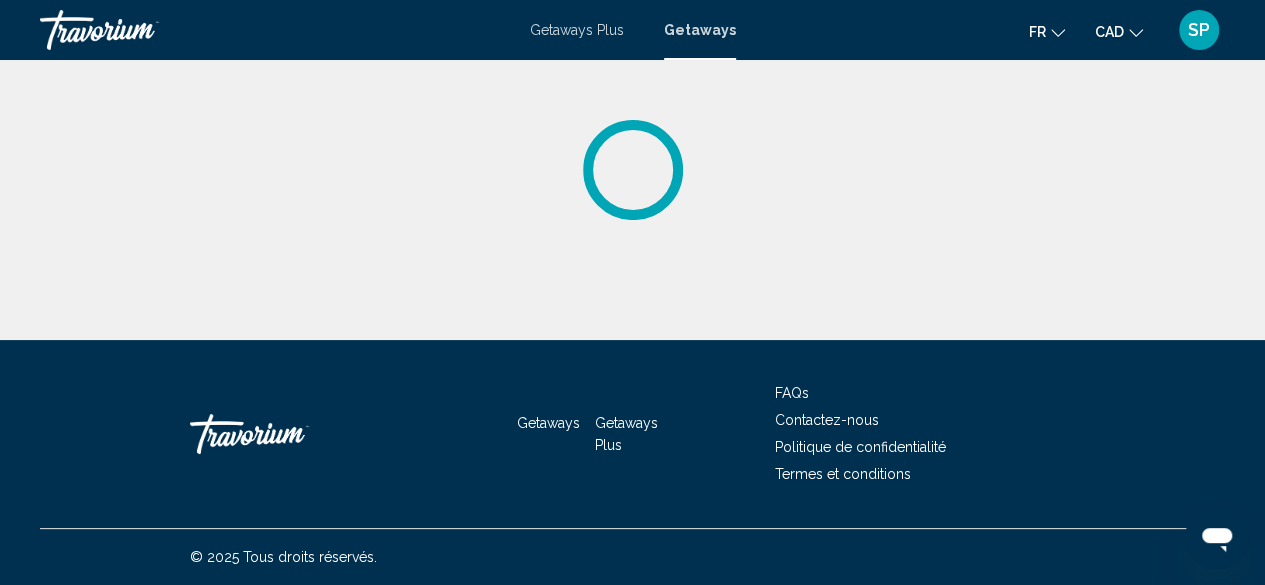 scroll, scrollTop: 0, scrollLeft: 0, axis: both 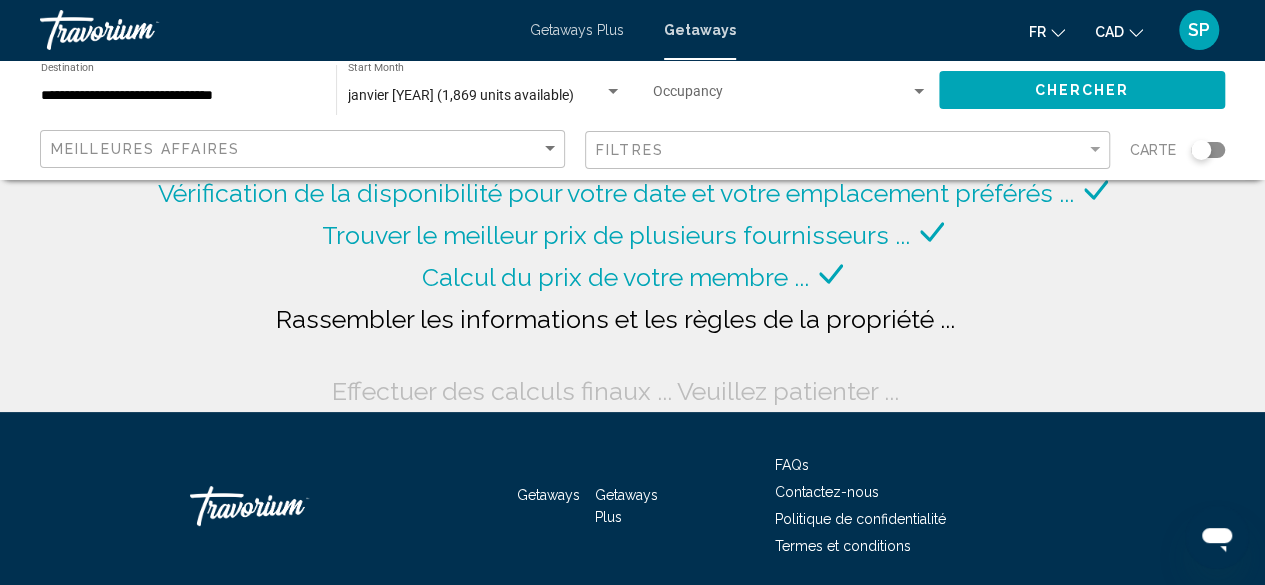 click 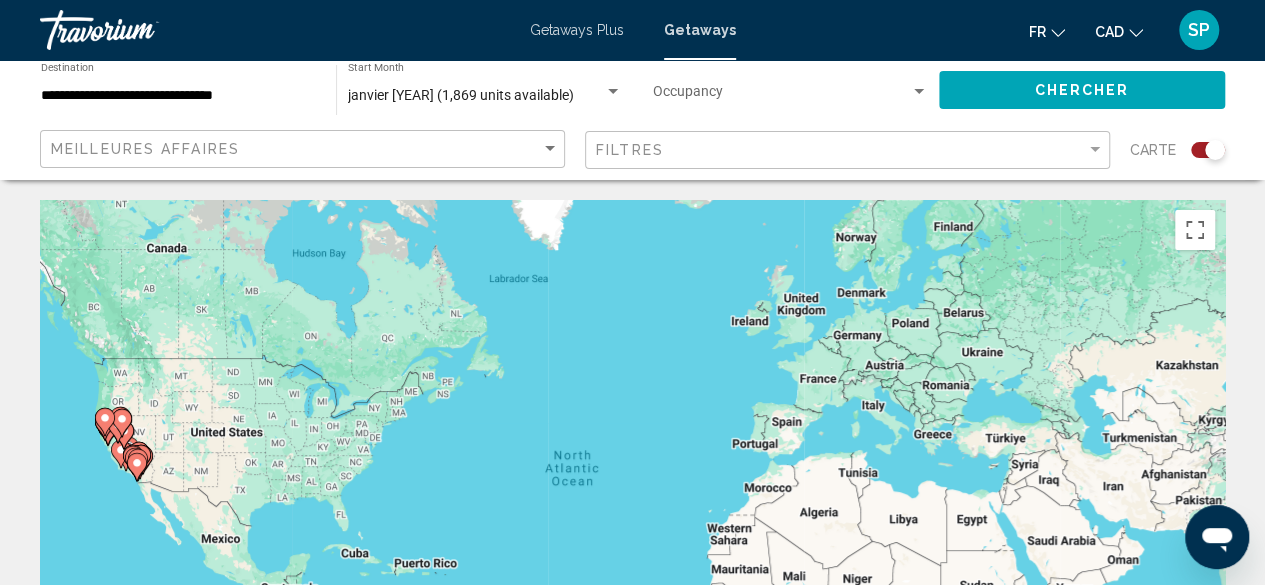 click on "Filtres" 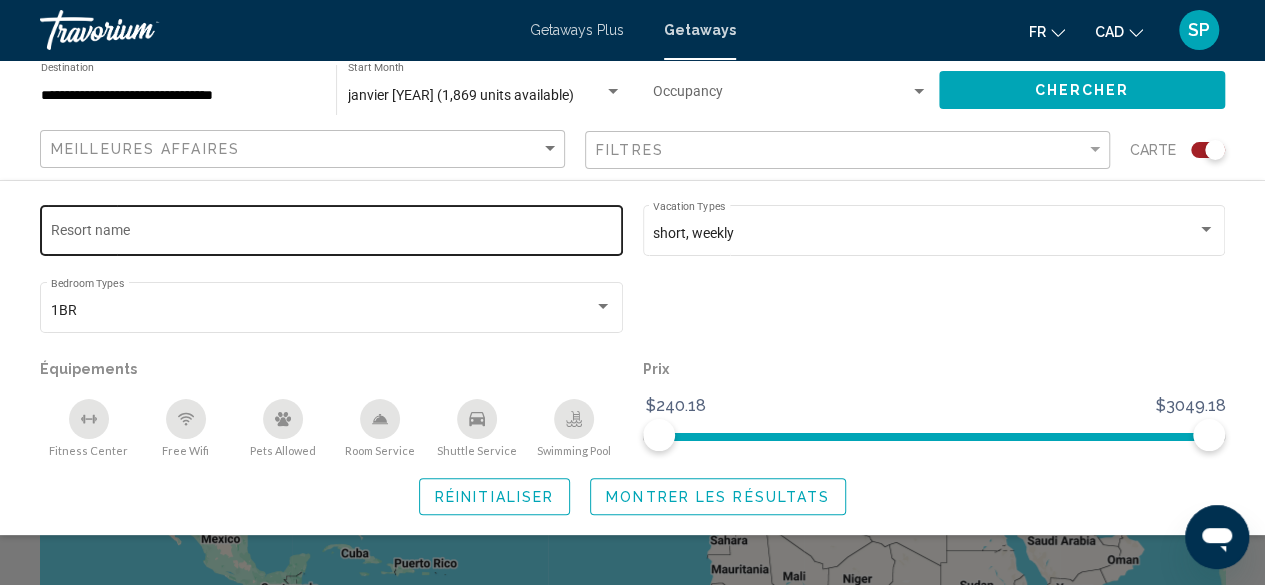 click on "Resort name" 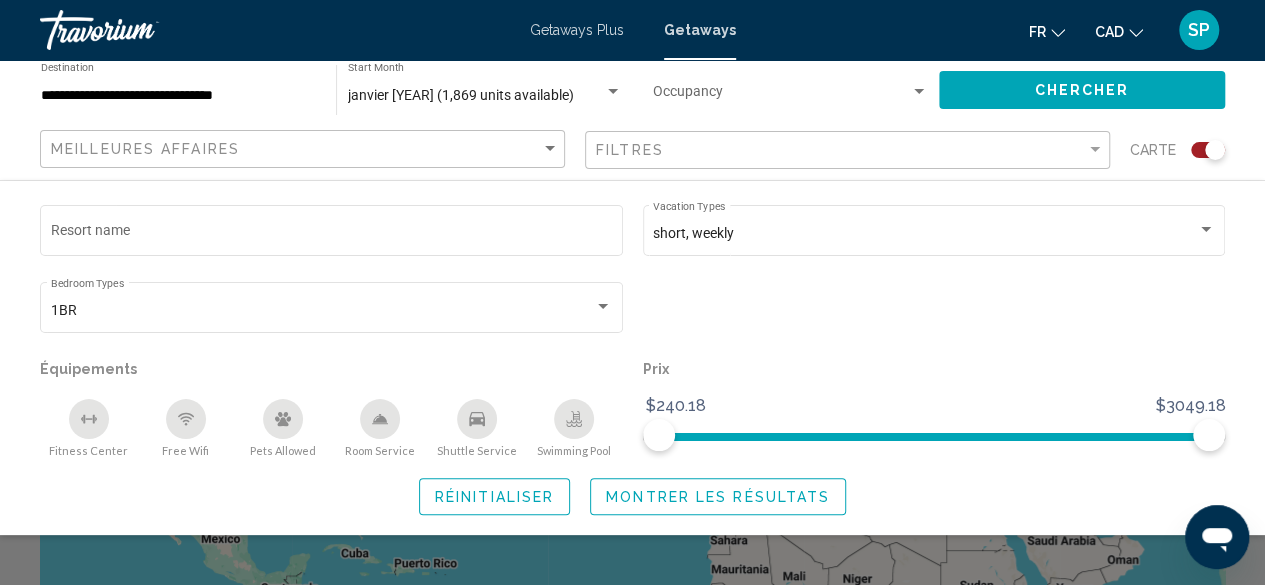 click 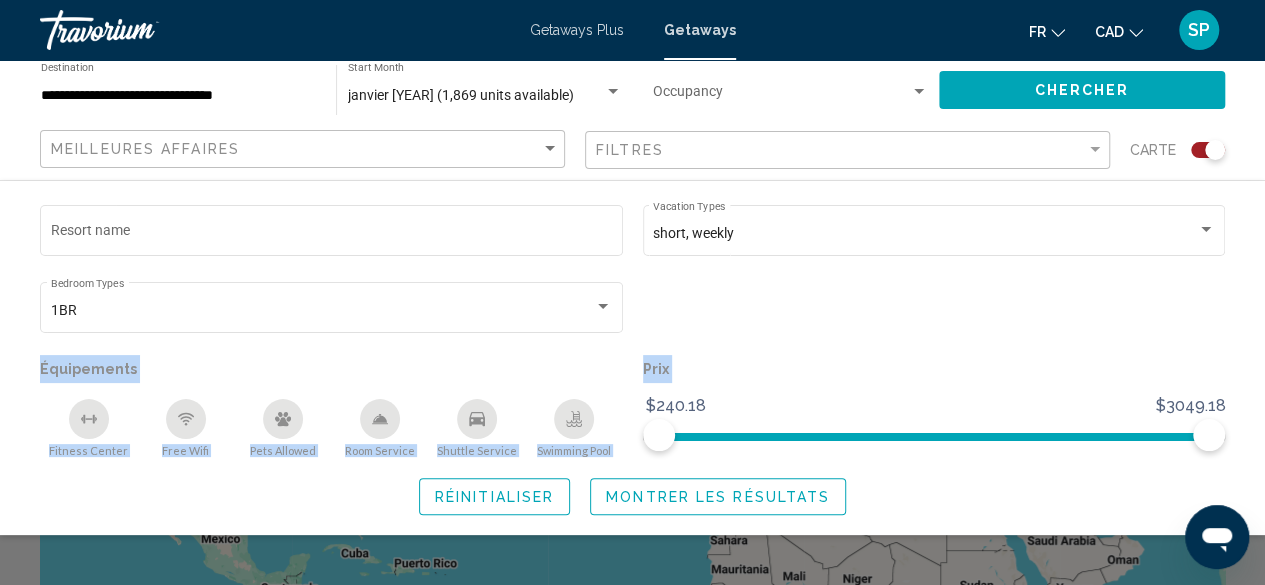 drag, startPoint x: 803, startPoint y: 305, endPoint x: 709, endPoint y: 518, distance: 232.81967 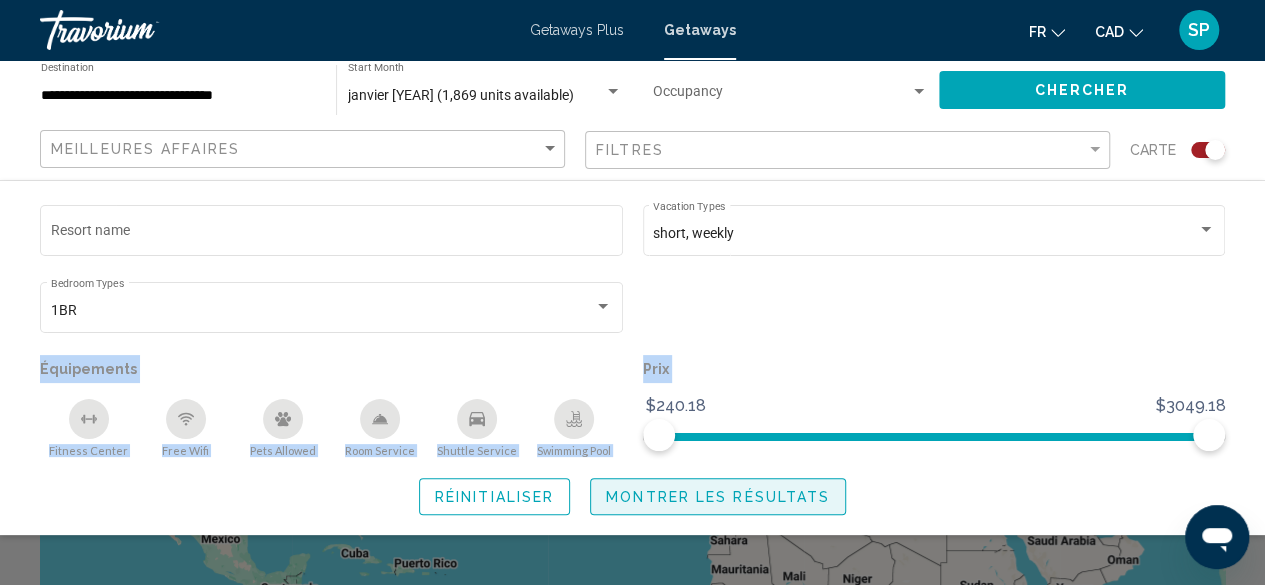 click on "Montrer les résultats" 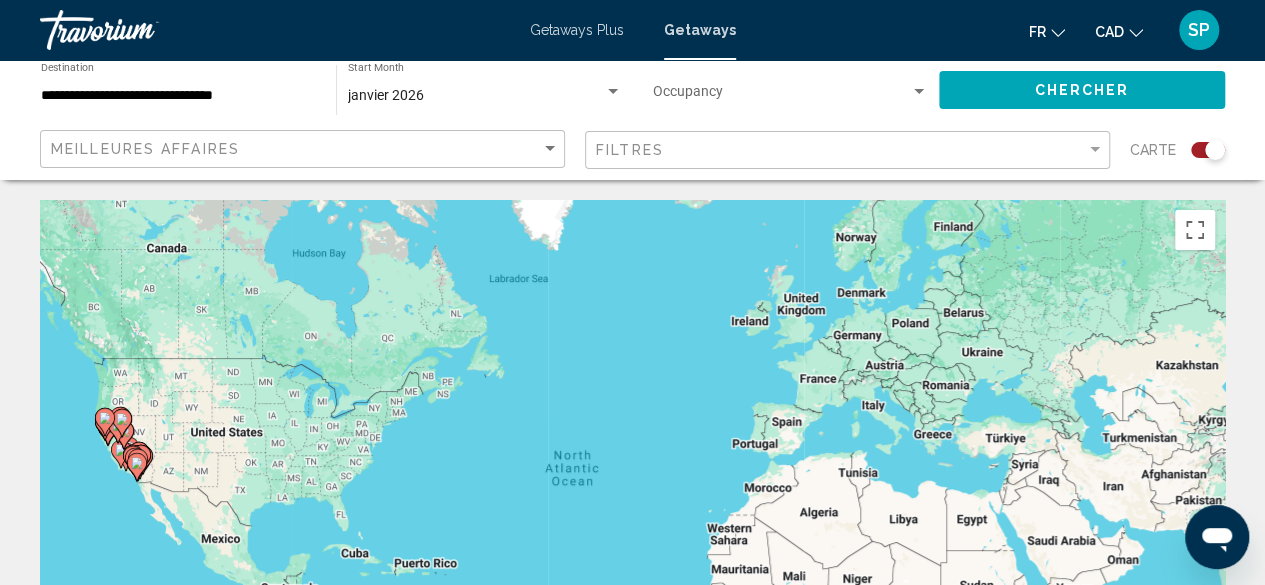 click on "To activate drag with keyboard, press Alt + Enter. Once in keyboard drag state, use the arrow keys to move the marker. To complete the drag, press the Enter key. To cancel, press Escape." at bounding box center [632, 500] 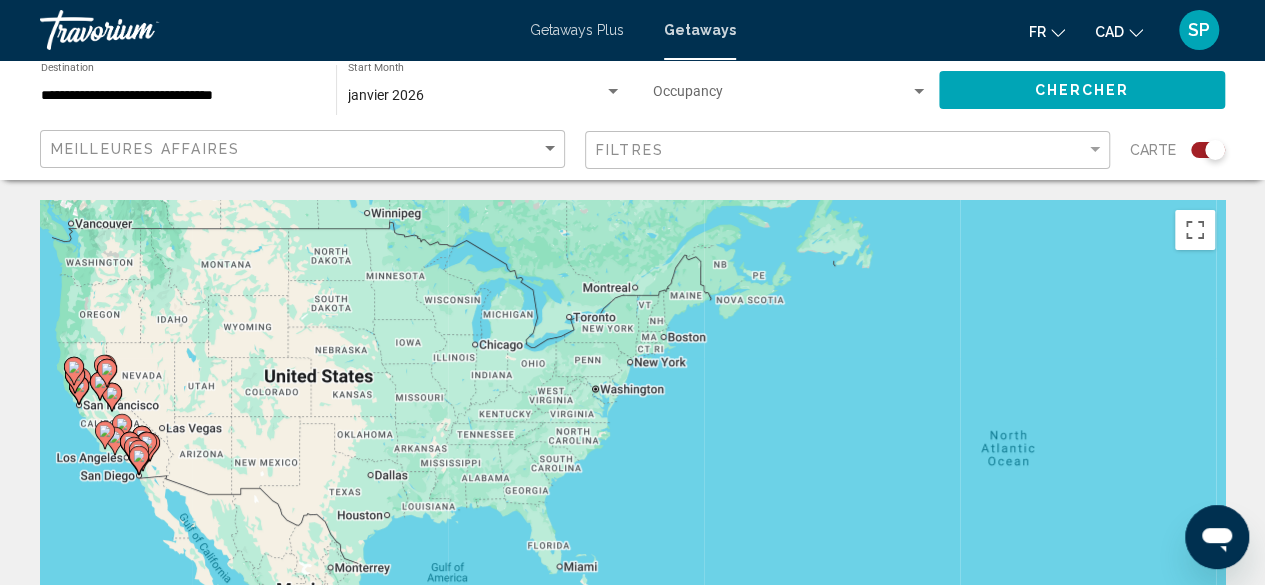 click on "To activate drag with keyboard, press Alt + Enter. Once in keyboard drag state, use the arrow keys to move the marker. To complete the drag, press the Enter key. To cancel, press Escape." at bounding box center (632, 500) 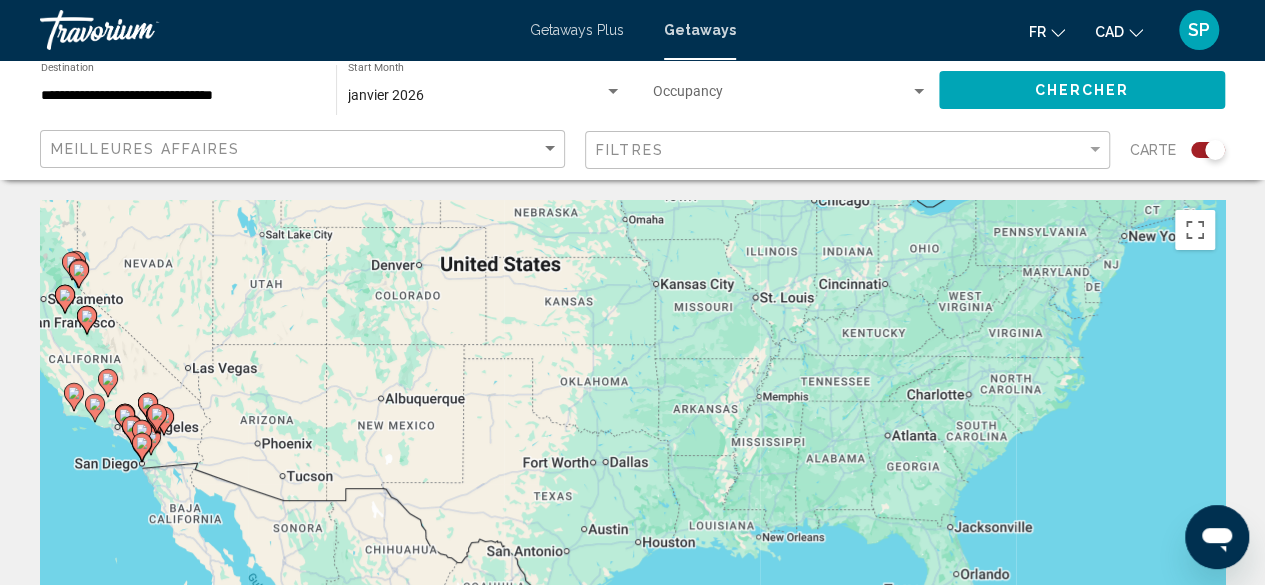 click on "To activate drag with keyboard, press Alt + Enter. Once in keyboard drag state, use the arrow keys to move the marker. To complete the drag, press the Enter key. To cancel, press Escape." at bounding box center (632, 500) 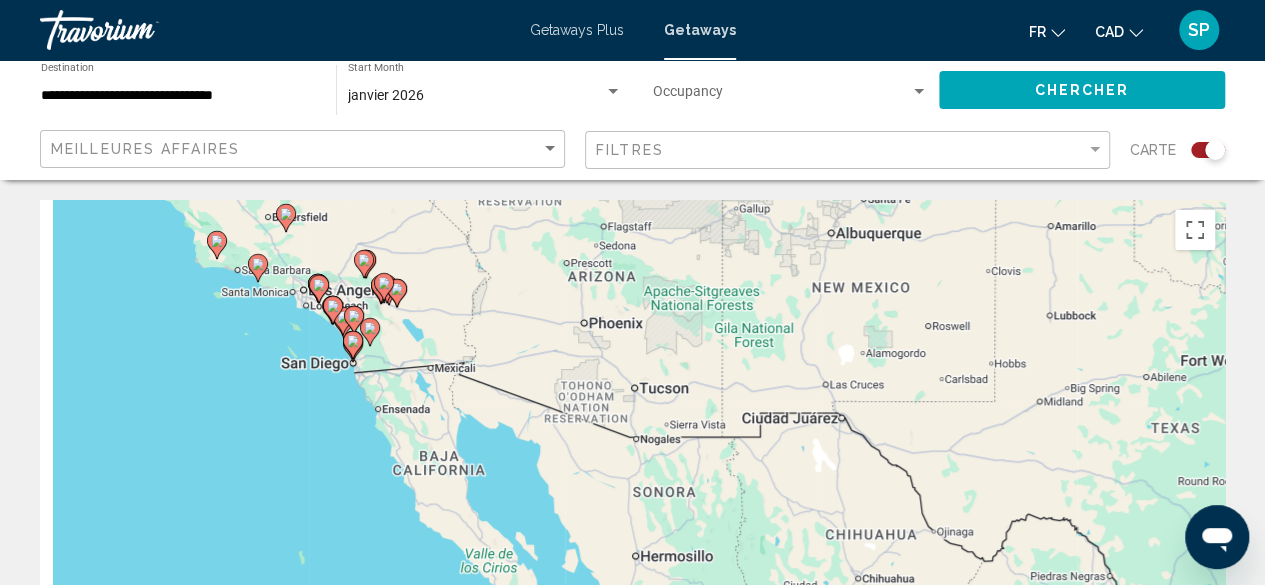 drag, startPoint x: 207, startPoint y: 487, endPoint x: 453, endPoint y: 412, distance: 257.17892 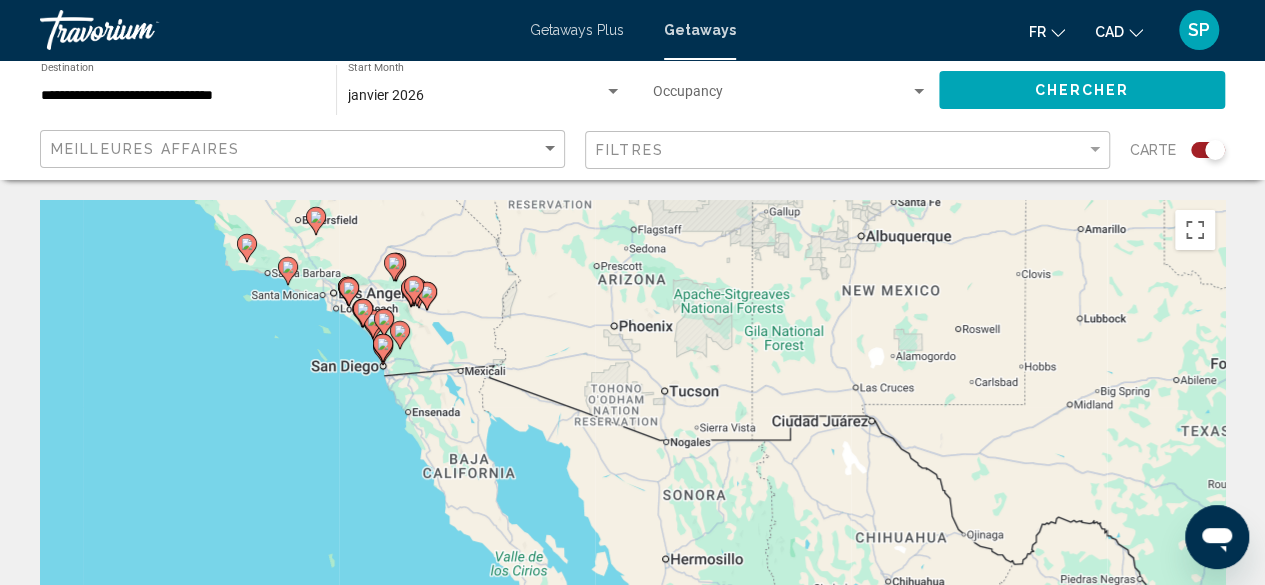 click on "To activate drag with keyboard, press Alt + Enter. Once in keyboard drag state, use the arrow keys to move the marker. To complete the drag, press the Enter key. To cancel, press Escape." at bounding box center (632, 500) 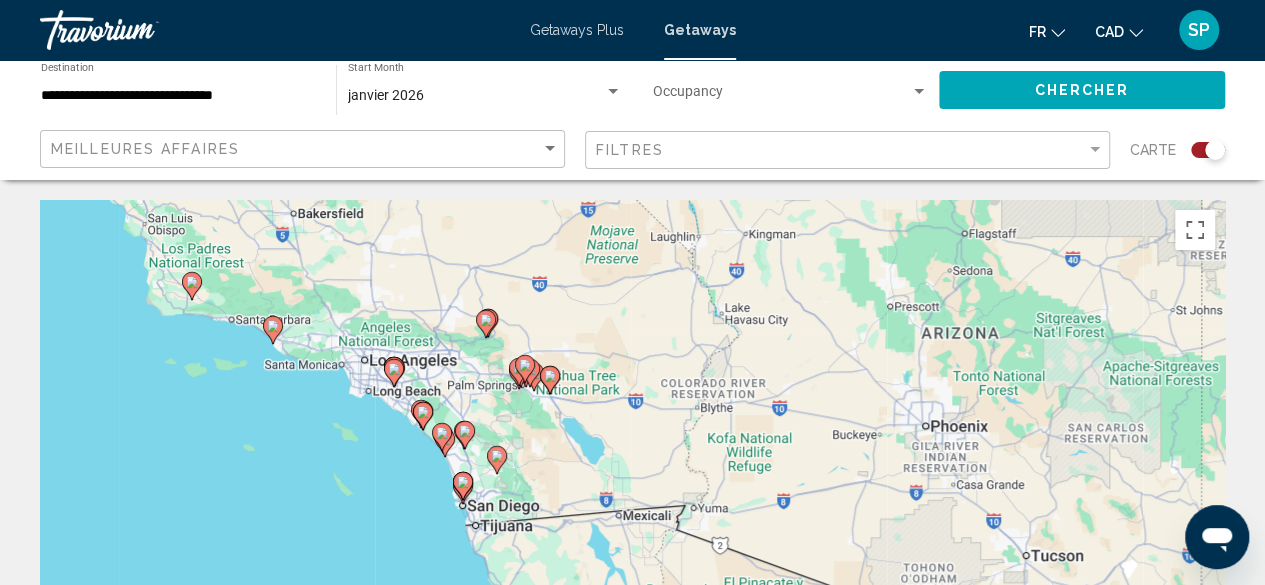 drag, startPoint x: 347, startPoint y: 365, endPoint x: 364, endPoint y: 554, distance: 189.76302 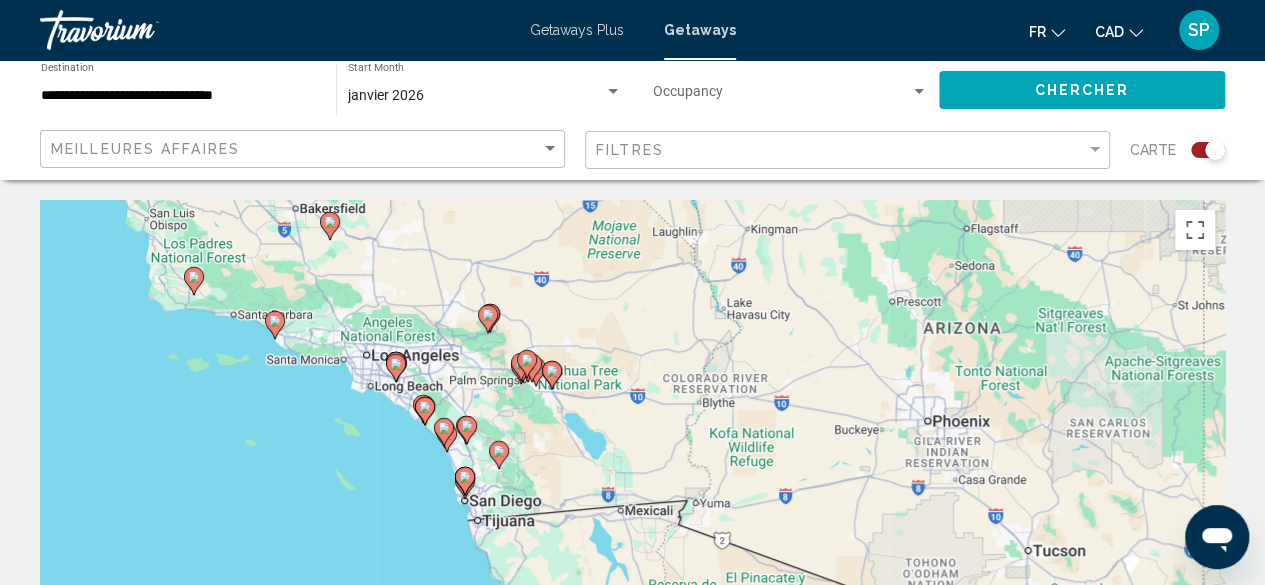 click on "To activate drag with keyboard, press Alt + Enter. Once in keyboard drag state, use the arrow keys to move the marker. To complete the drag, press the Enter key. To cancel, press Escape." at bounding box center (632, 500) 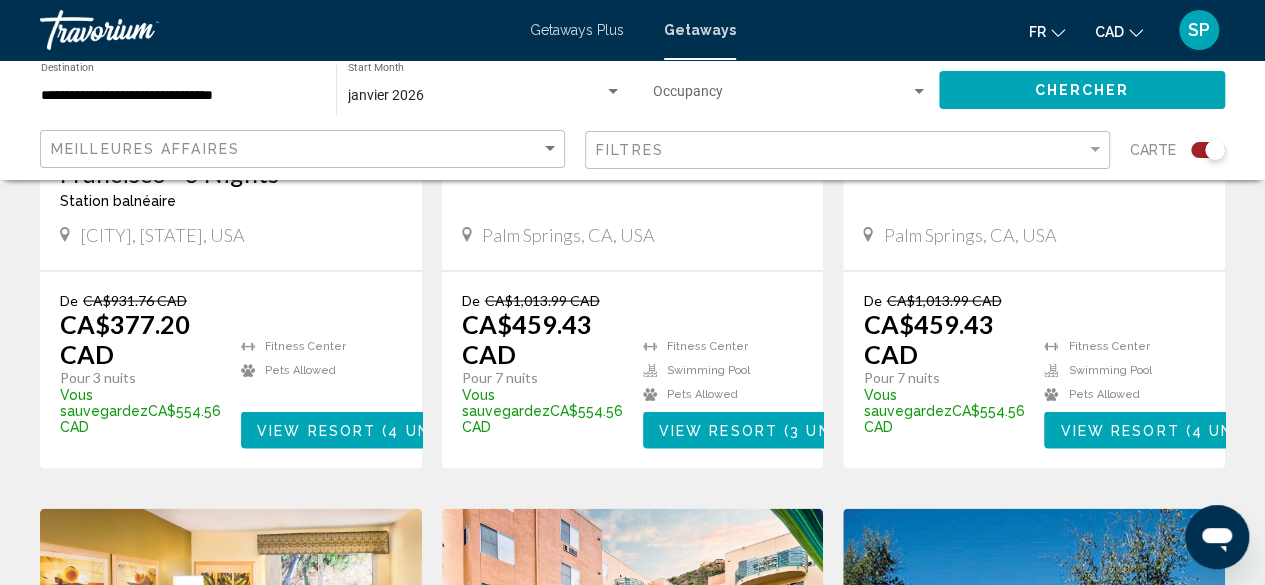drag, startPoint x: 350, startPoint y: 481, endPoint x: 346, endPoint y: 631, distance: 150.05333 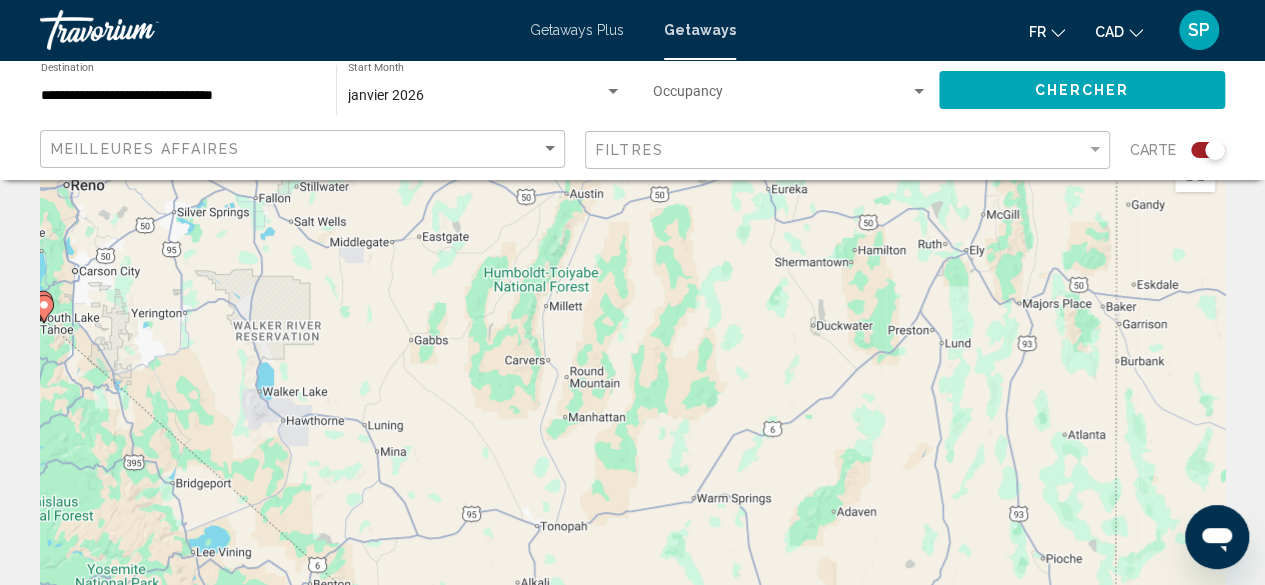 scroll, scrollTop: 0, scrollLeft: 0, axis: both 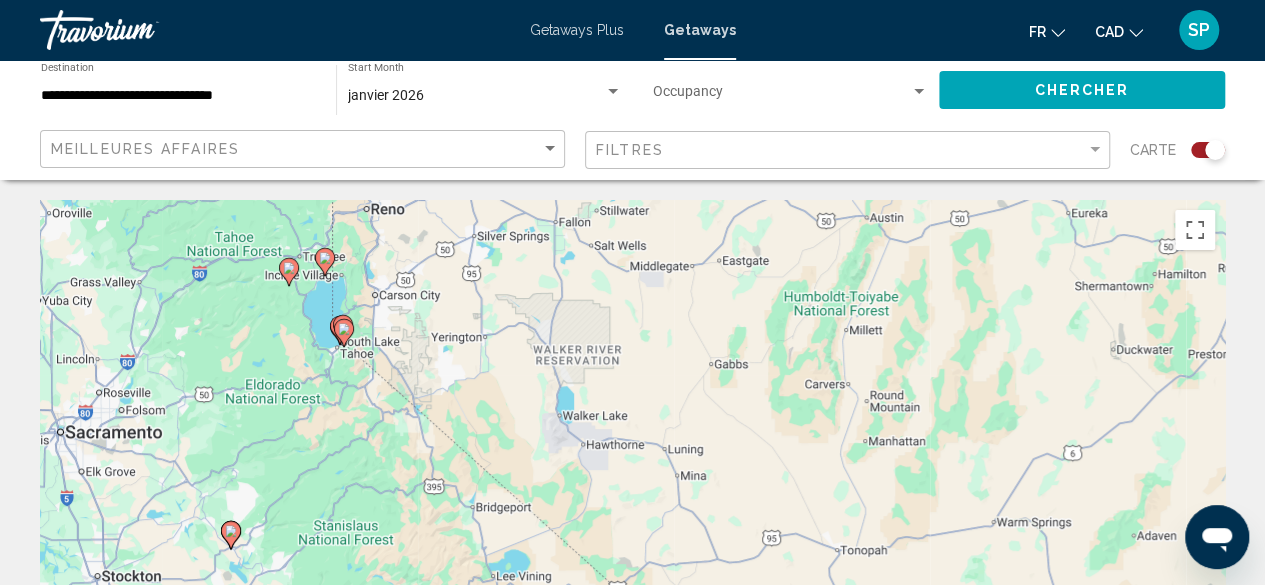 drag, startPoint x: 335, startPoint y: 407, endPoint x: 675, endPoint y: 371, distance: 341.90057 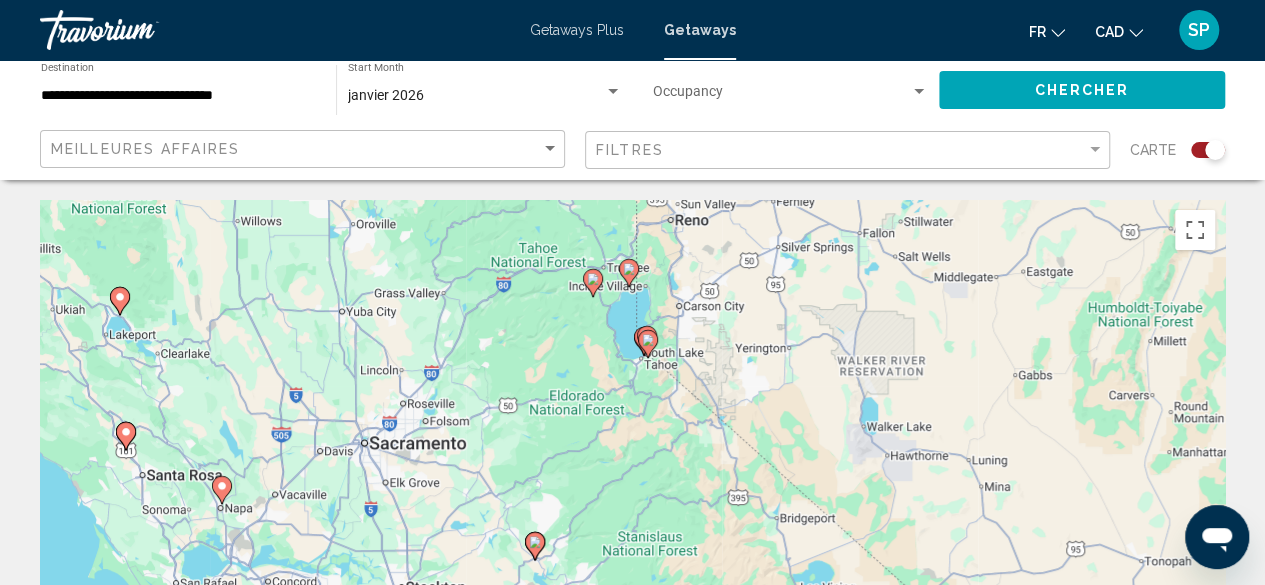 drag, startPoint x: 492, startPoint y: 383, endPoint x: 852, endPoint y: 395, distance: 360.19995 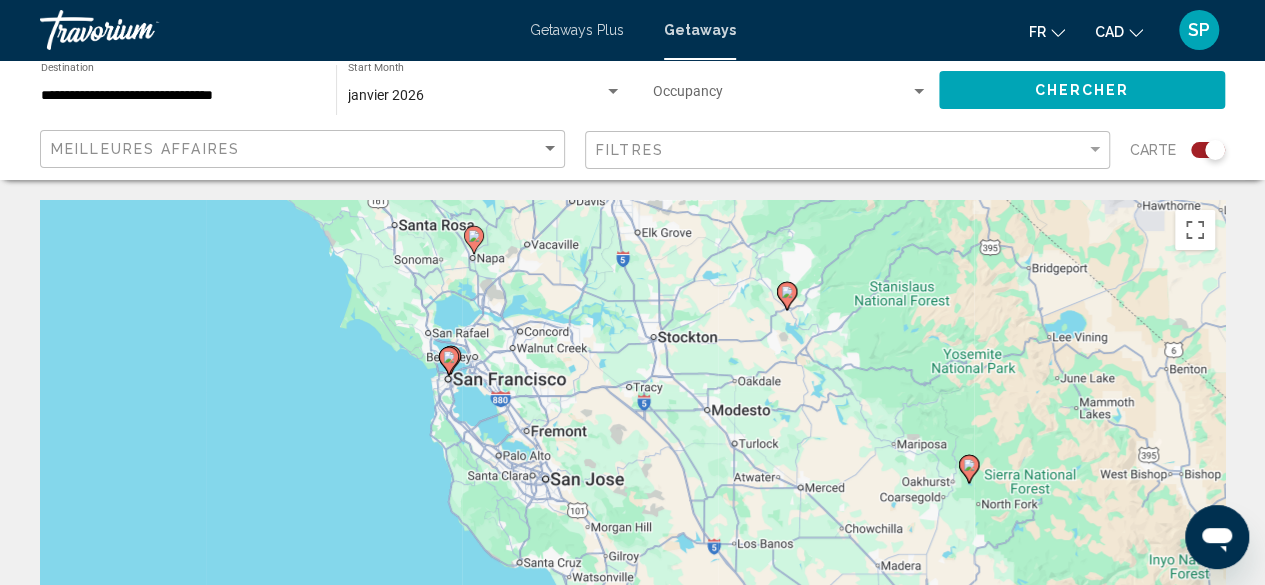 drag, startPoint x: 658, startPoint y: 470, endPoint x: 858, endPoint y: 187, distance: 346.5386 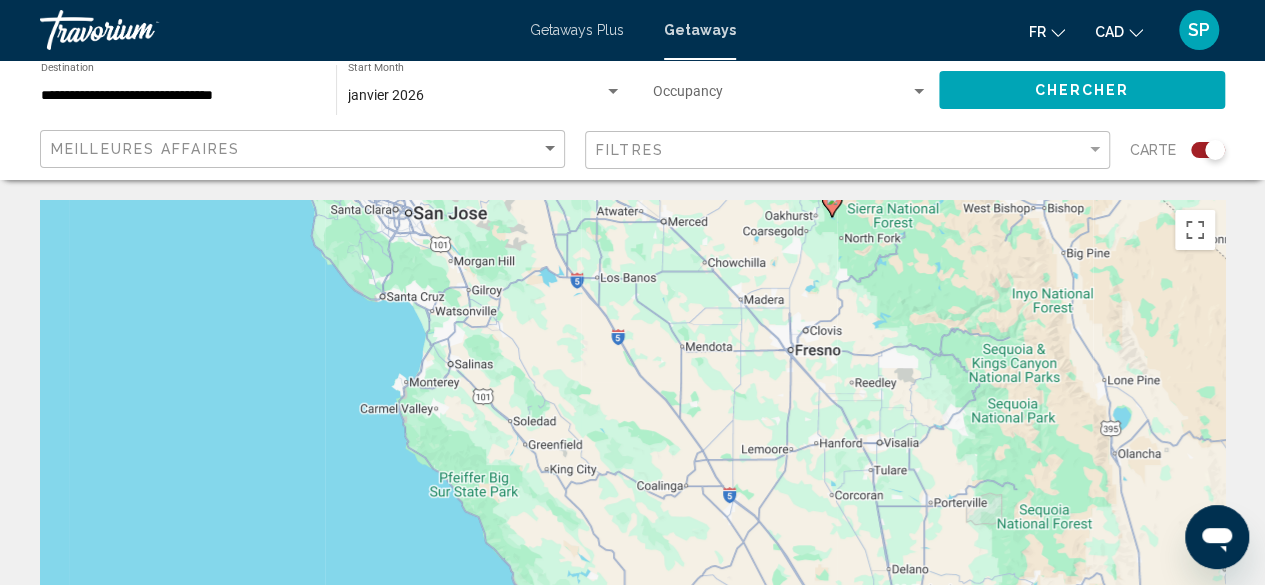 drag, startPoint x: 736, startPoint y: 462, endPoint x: 673, endPoint y: 213, distance: 256.84625 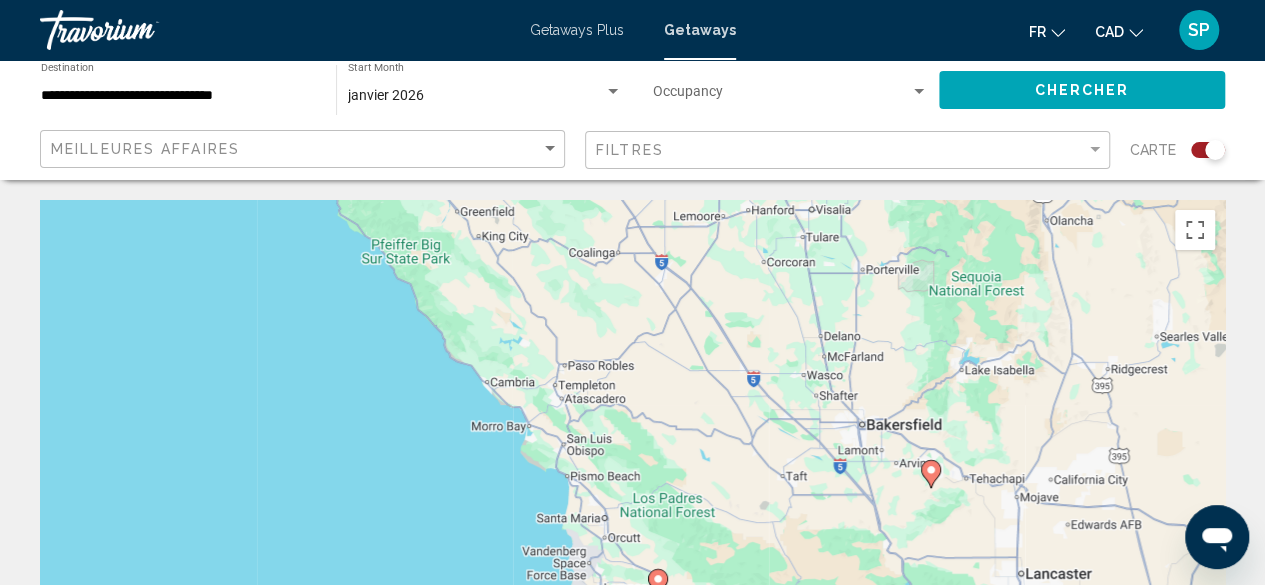 drag, startPoint x: 535, startPoint y: 411, endPoint x: 469, endPoint y: 178, distance: 242.1673 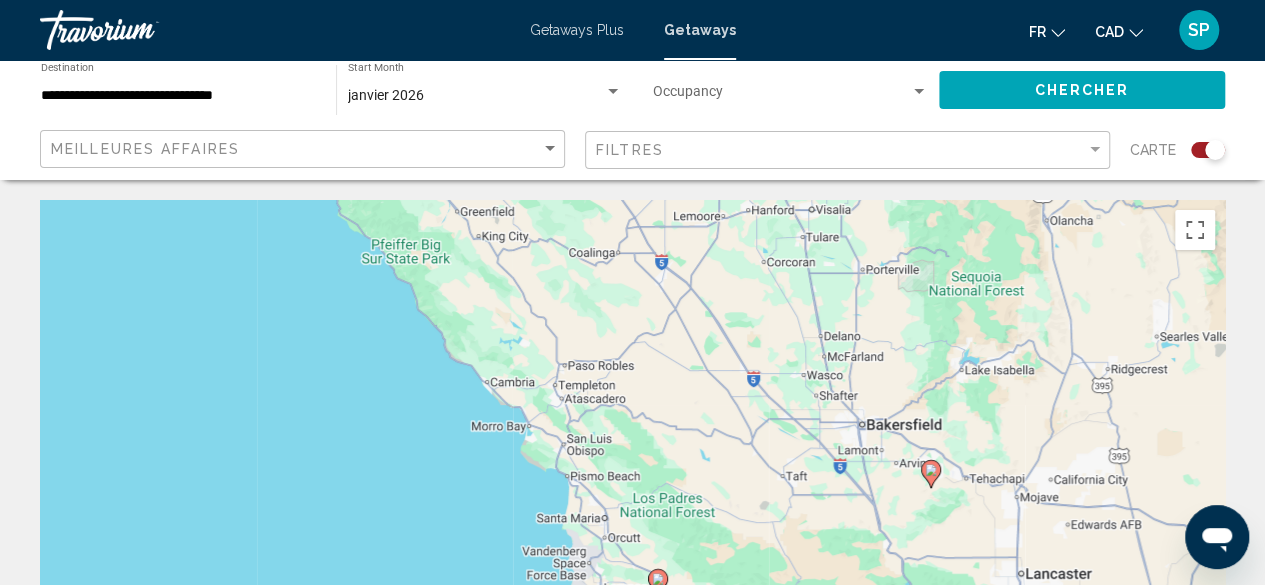 click on "**********" 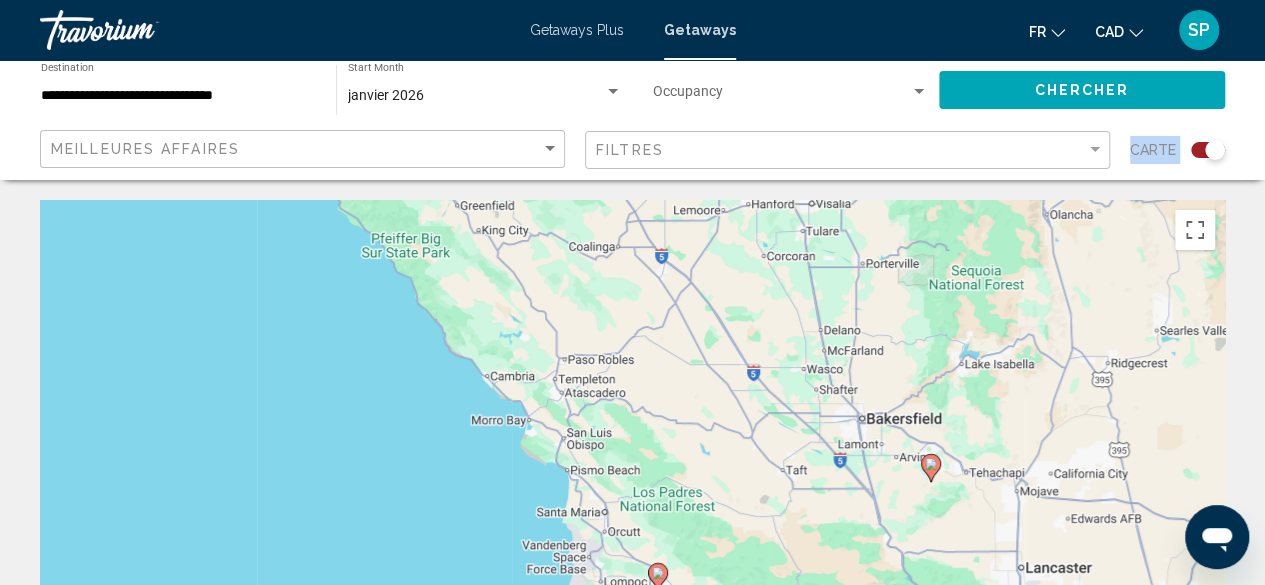 drag, startPoint x: 469, startPoint y: 178, endPoint x: 530, endPoint y: 305, distance: 140.89003 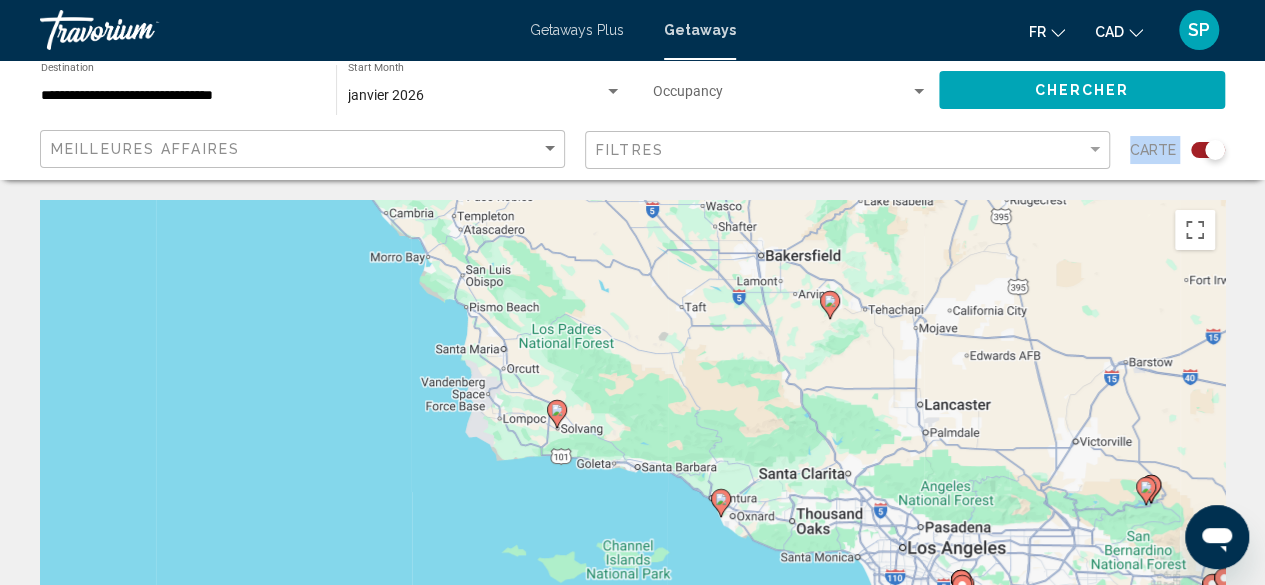 drag, startPoint x: 608, startPoint y: 378, endPoint x: 506, endPoint y: 213, distance: 193.98196 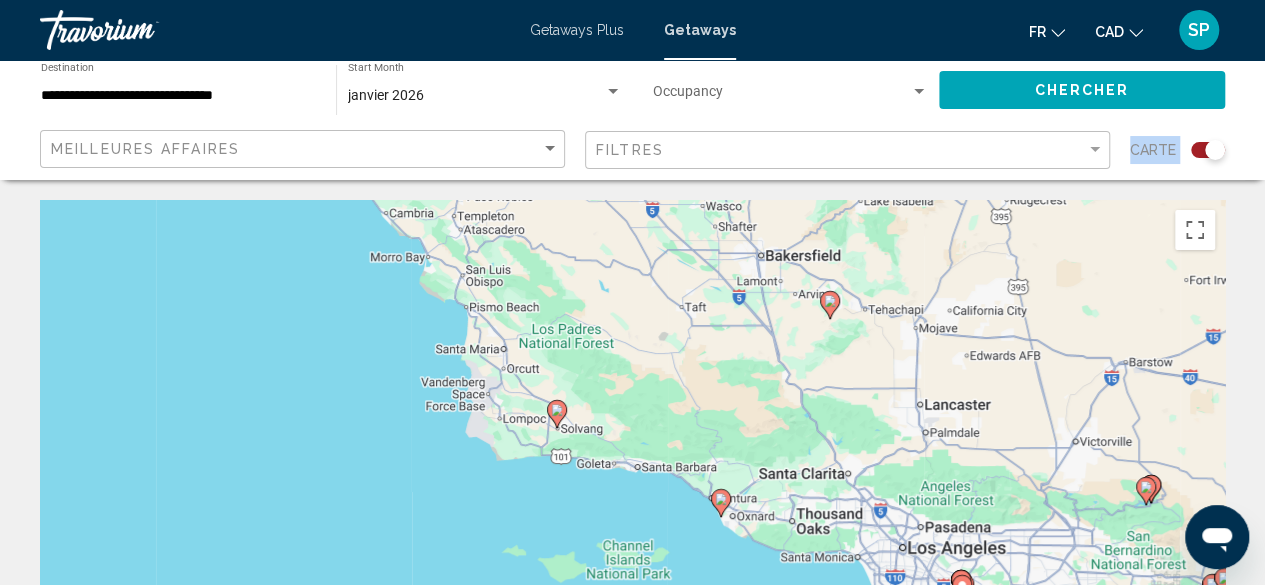 click on "To activate drag with keyboard, press Alt + Enter. Once in keyboard drag state, use the arrow keys to move the marker. To complete the drag, press the Enter key. To cancel, press Escape." at bounding box center (632, 500) 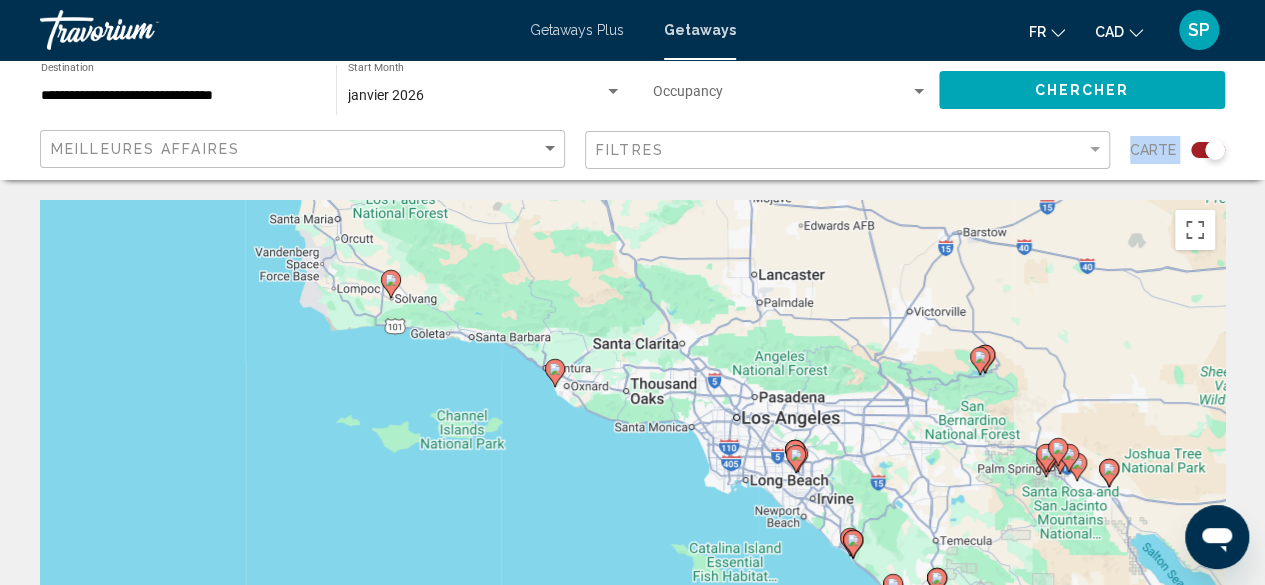 drag, startPoint x: 683, startPoint y: 425, endPoint x: 516, endPoint y: 293, distance: 212.8685 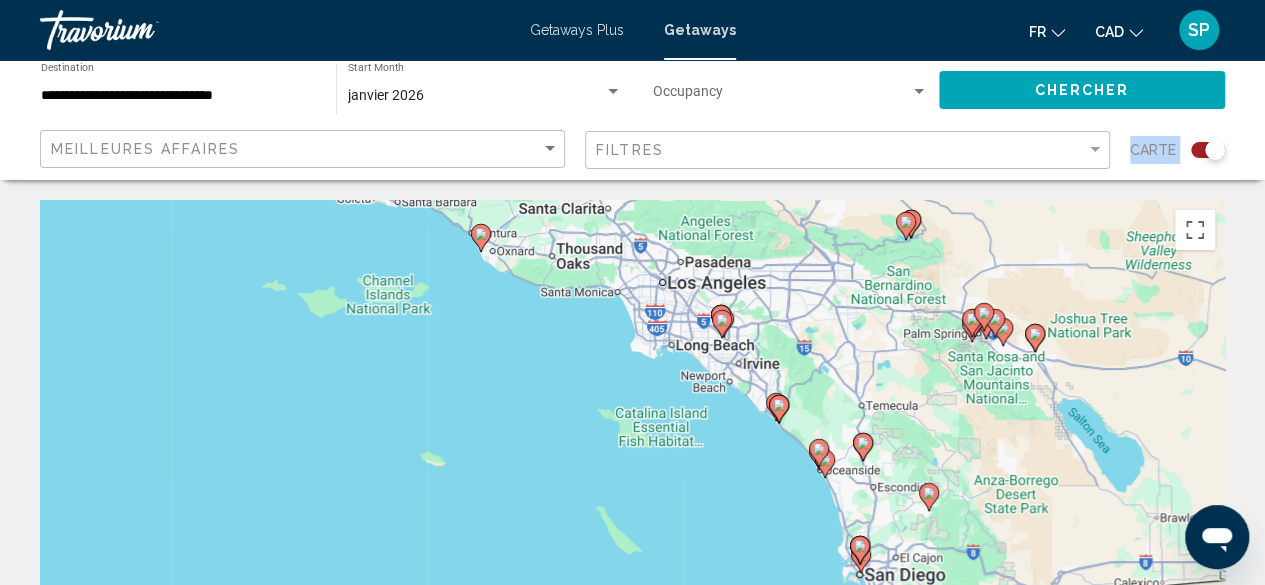 drag, startPoint x: 670, startPoint y: 455, endPoint x: 592, endPoint y: 315, distance: 160.26228 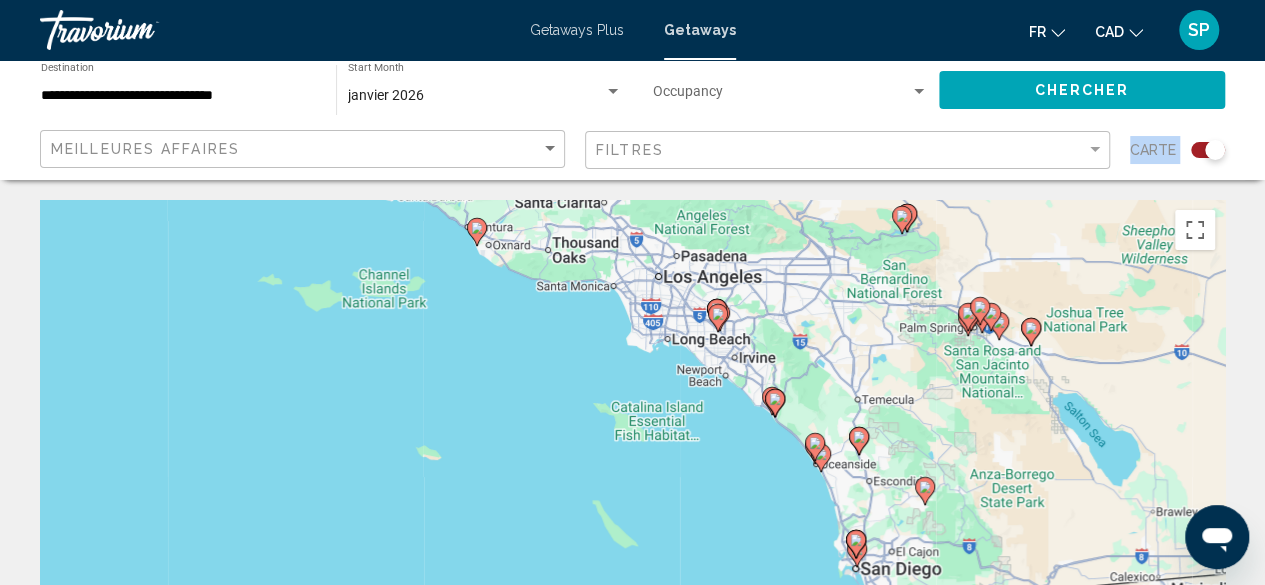 click on "To activate drag with keyboard, press Alt + Enter. Once in keyboard drag state, use the arrow keys to move the marker. To complete the drag, press the Enter key. To cancel, press Escape." at bounding box center [632, 500] 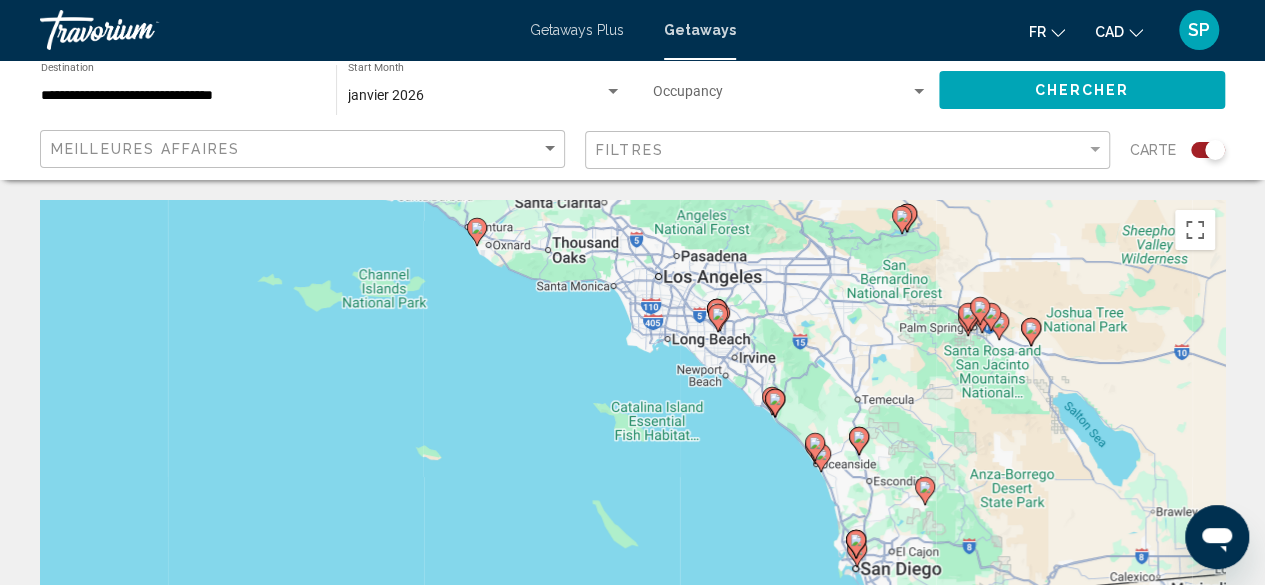 click on "To activate drag with keyboard, press Alt + Enter. Once in keyboard drag state, use the arrow keys to move the marker. To complete the drag, press the Enter key. To cancel, press Escape." at bounding box center [632, 500] 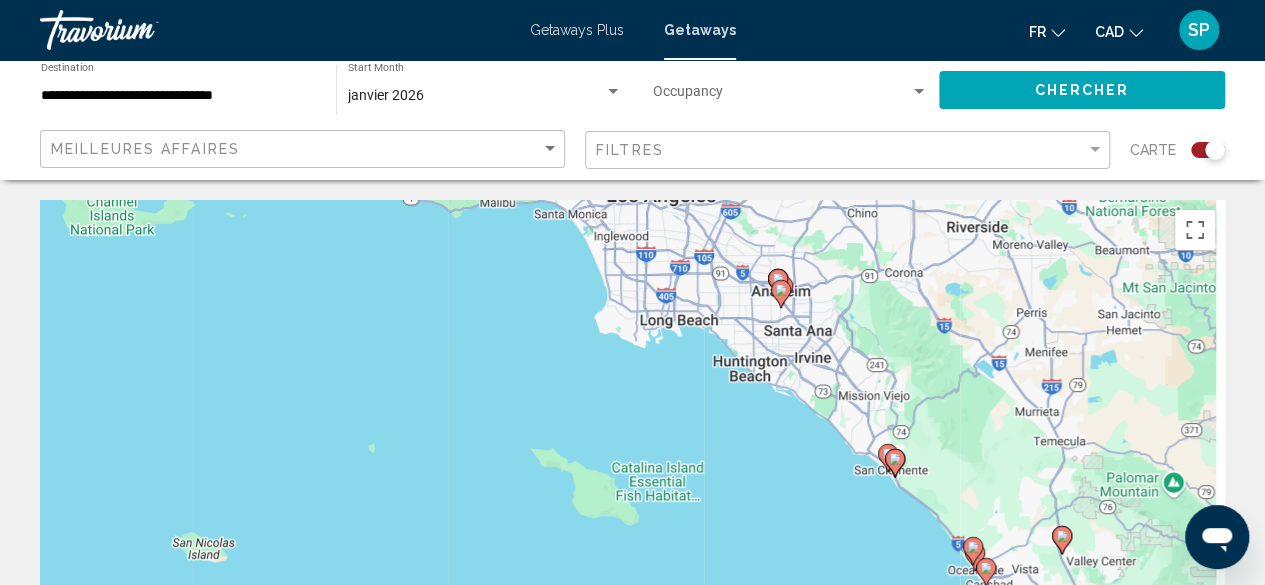 drag, startPoint x: 592, startPoint y: 370, endPoint x: 504, endPoint y: 309, distance: 107.07474 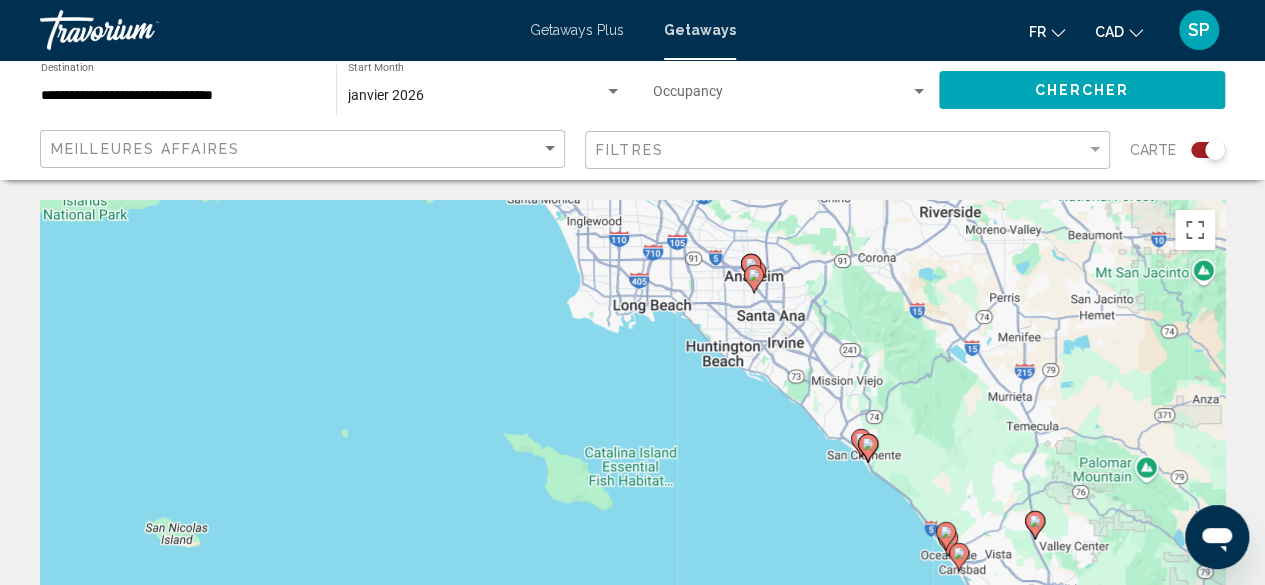 click on "To activate drag with keyboard, press Alt + Enter. Once in keyboard drag state, use the arrow keys to move the marker. To complete the drag, press the Enter key. To cancel, press Escape." at bounding box center [632, 500] 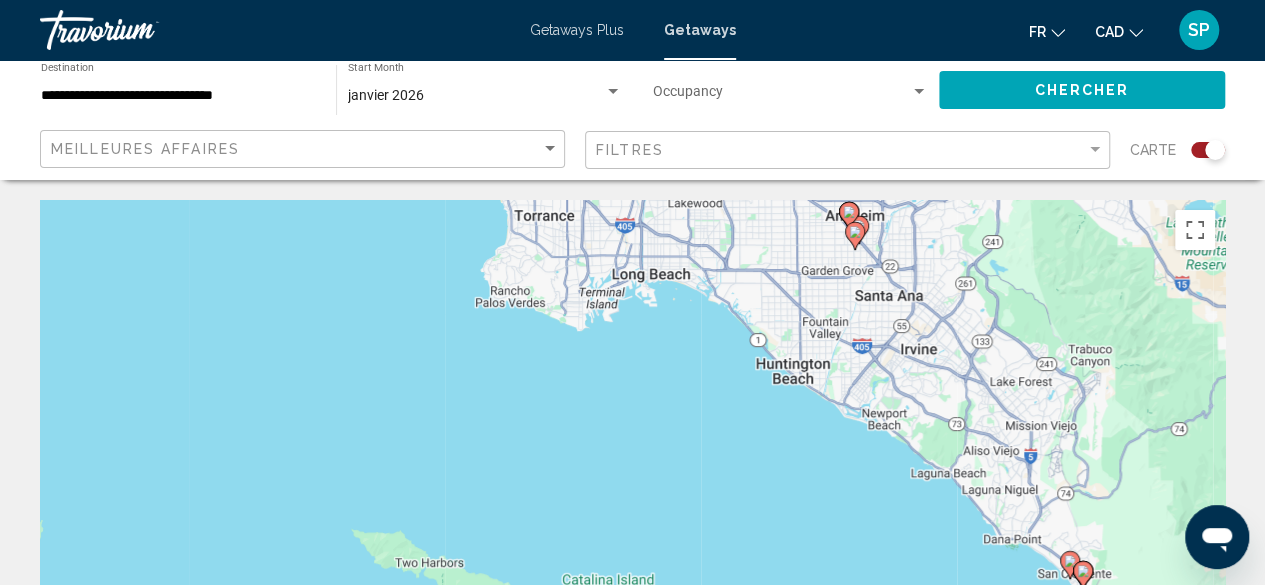 drag, startPoint x: 906, startPoint y: 269, endPoint x: 849, endPoint y: 320, distance: 76.48529 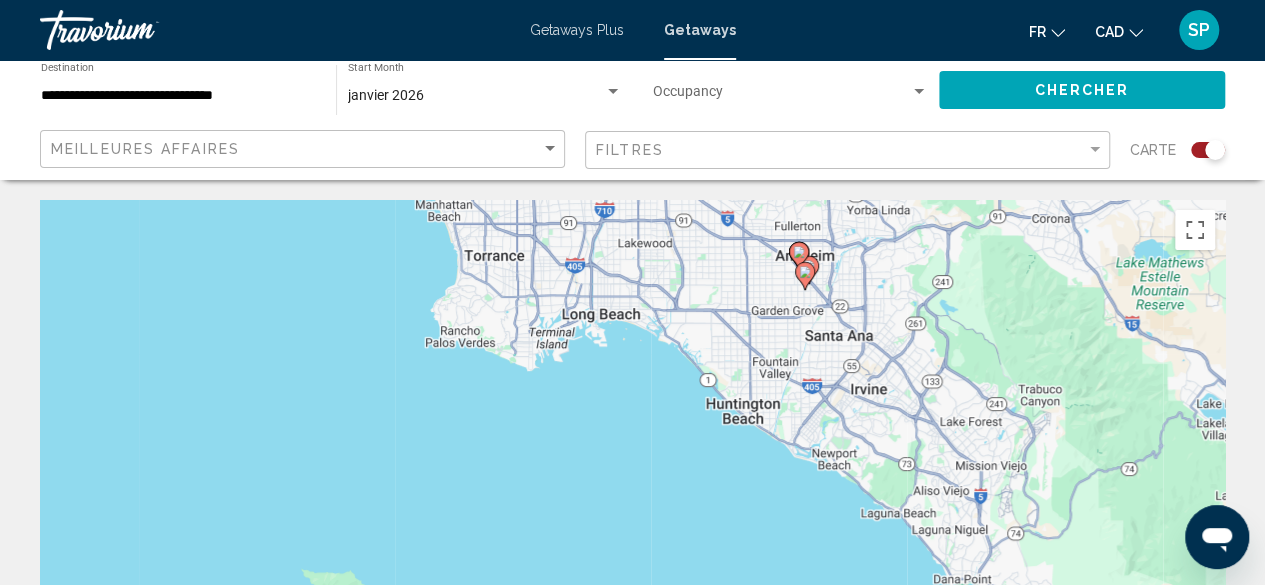 click on "To activate drag with keyboard, press Alt + Enter. Once in keyboard drag state, use the arrow keys to move the marker. To complete the drag, press the Enter key. To cancel, press Escape." at bounding box center [632, 500] 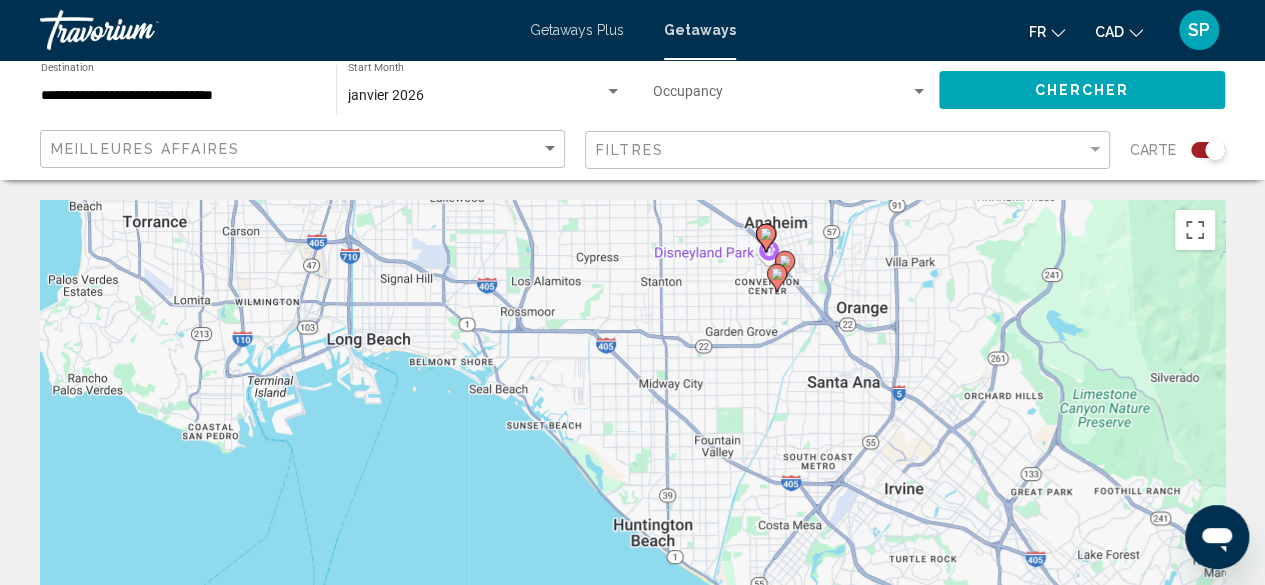 click 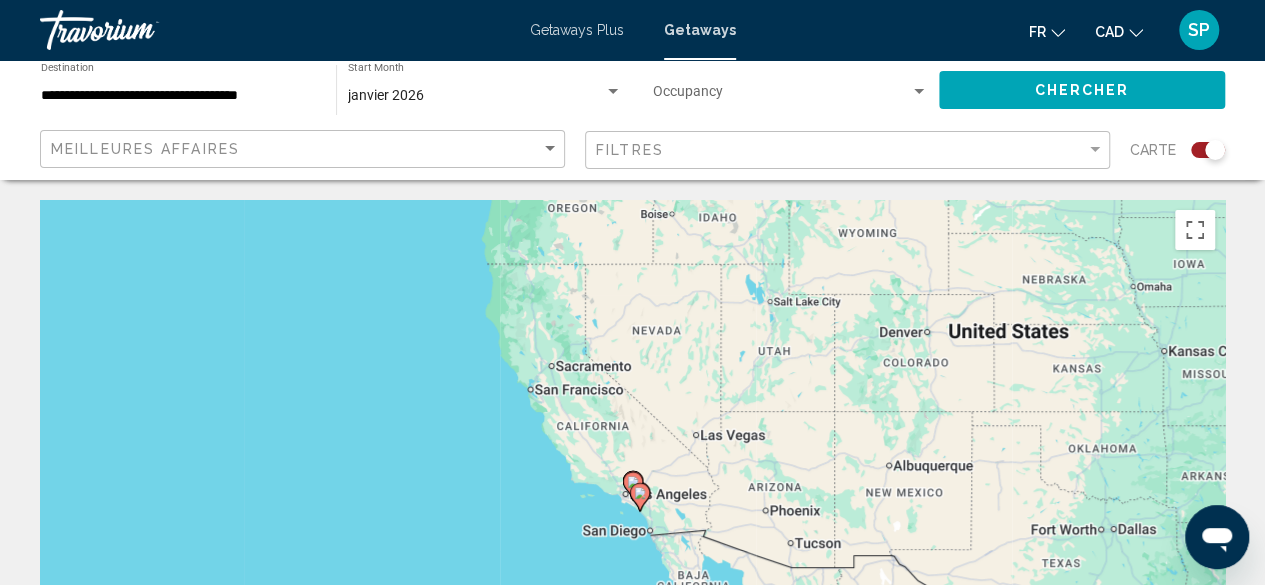 click on "To navigate, press the arrow keys.  To activate drag with keyboard, press Alt + Enter. Once in keyboard drag state, use the arrow keys to move the marker. To complete the drag, press the Enter key. To cancel, press Escape." at bounding box center [632, 500] 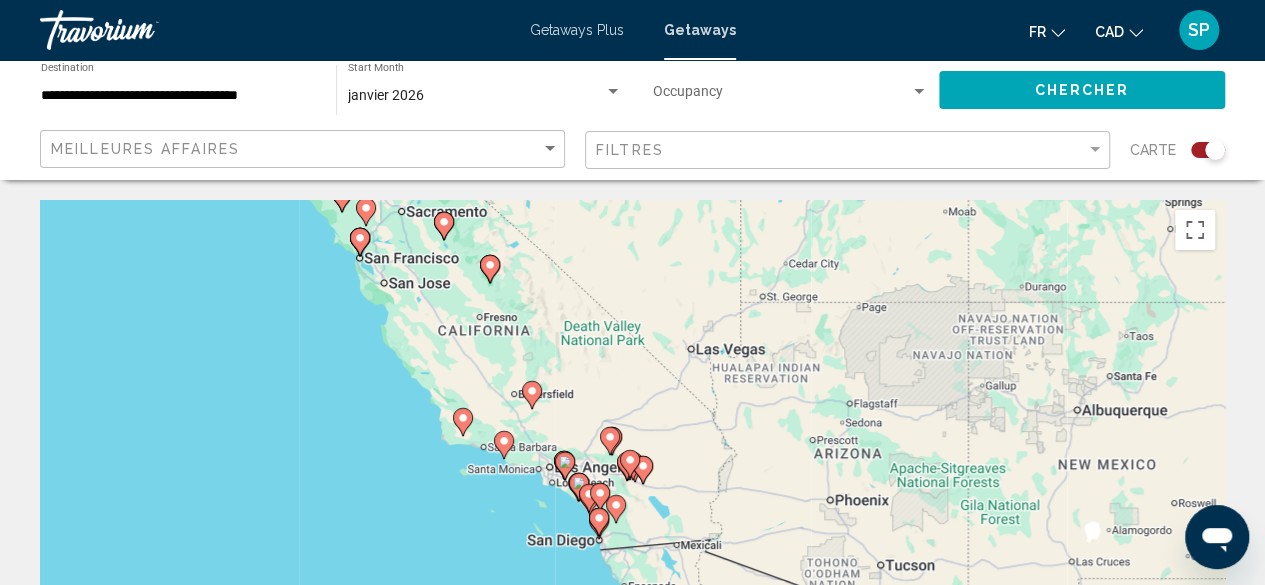 click on "To activate drag with keyboard, press Alt + Enter. Once in keyboard drag state, use the arrow keys to move the marker. To complete the drag, press the Enter key. To cancel, press Escape." at bounding box center [632, 500] 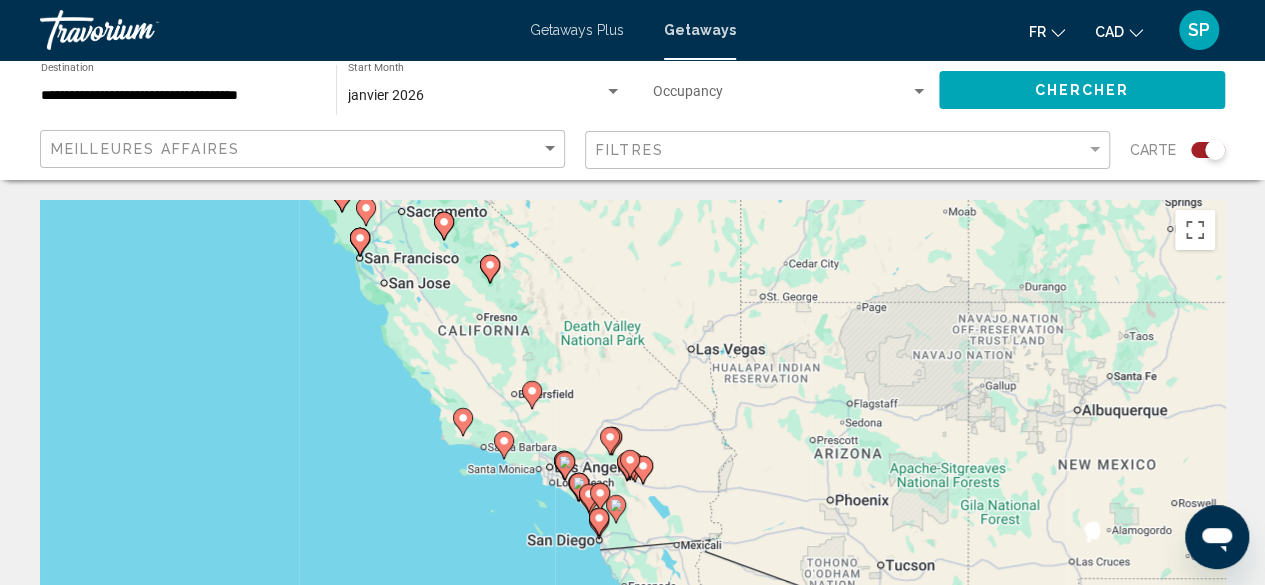 click on "To activate drag with keyboard, press Alt + Enter. Once in keyboard drag state, use the arrow keys to move the marker. To complete the drag, press the Enter key. To cancel, press Escape." at bounding box center [632, 500] 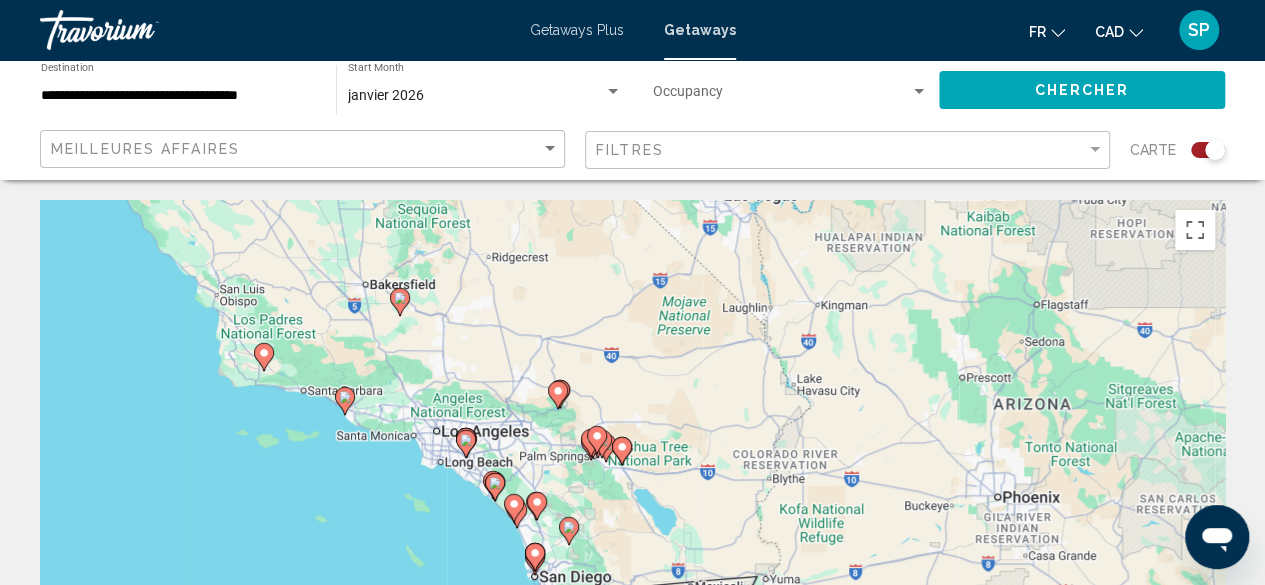 click on "To activate drag with keyboard, press Alt + Enter. Once in keyboard drag state, use the arrow keys to move the marker. To complete the drag, press the Enter key. To cancel, press Escape." at bounding box center [632, 500] 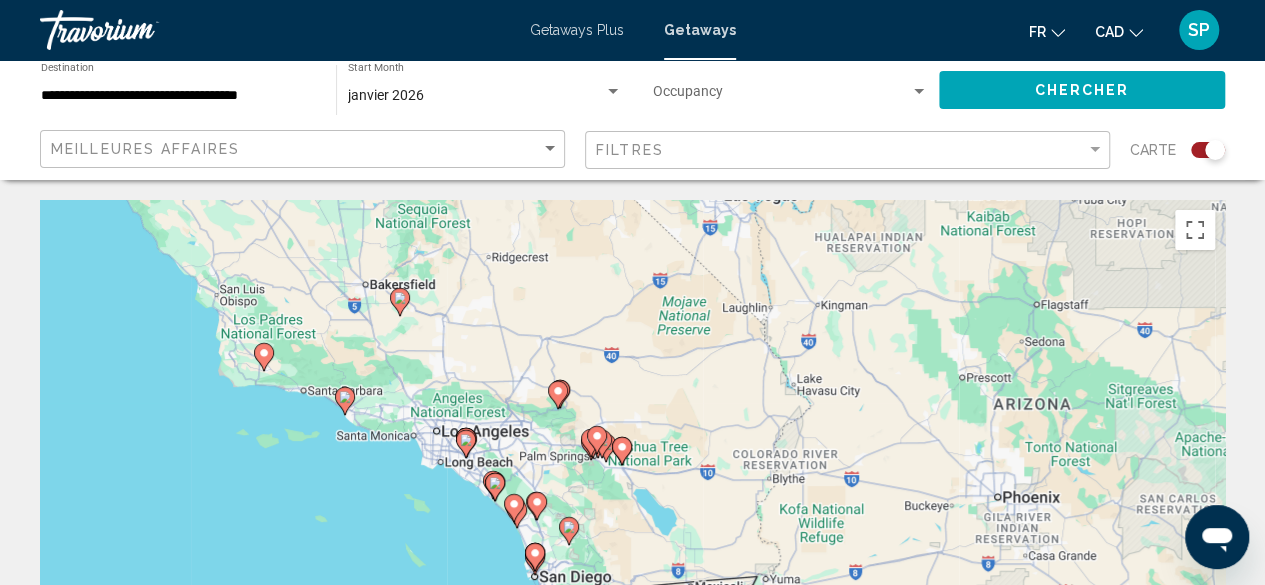 click on "To activate drag with keyboard, press Alt + Enter. Once in keyboard drag state, use the arrow keys to move the marker. To complete the drag, press the Enter key. To cancel, press Escape." at bounding box center (632, 500) 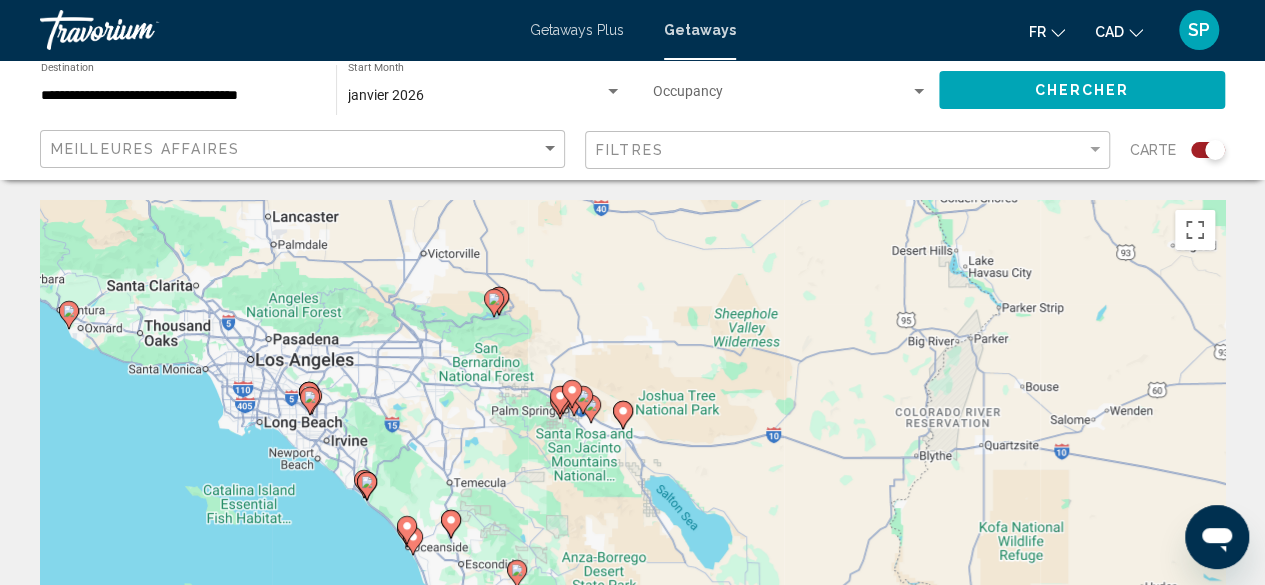 drag, startPoint x: 371, startPoint y: 411, endPoint x: 444, endPoint y: 397, distance: 74.330345 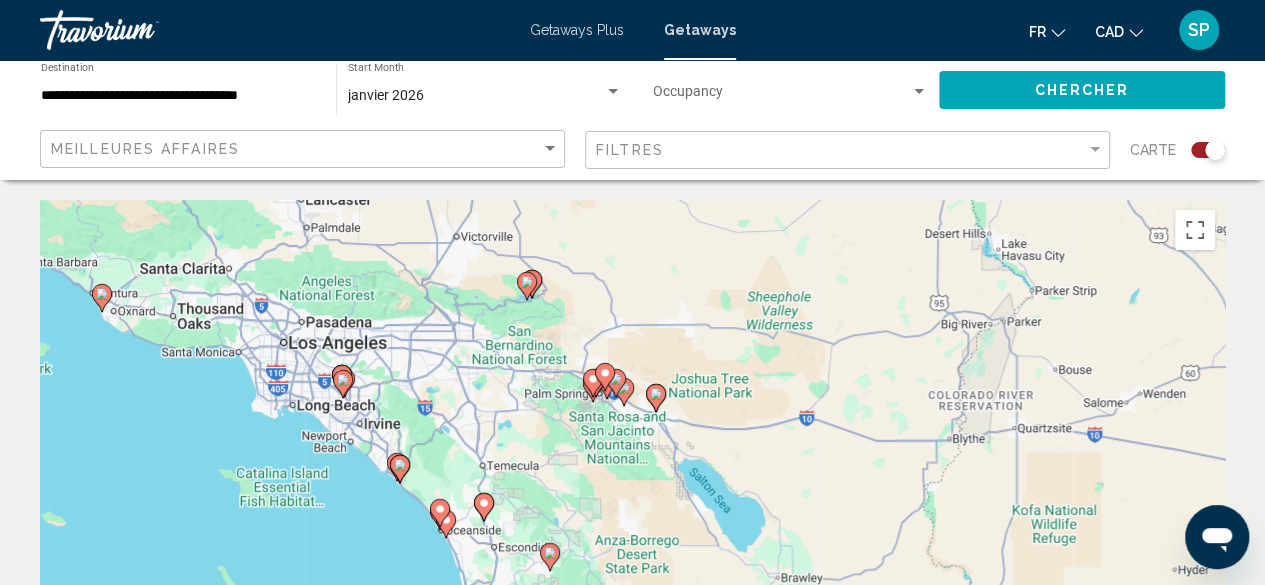 click on "To activate drag with keyboard, press Alt + Enter. Once in keyboard drag state, use the arrow keys to move the marker. To complete the drag, press the Enter key. To cancel, press Escape." at bounding box center (632, 500) 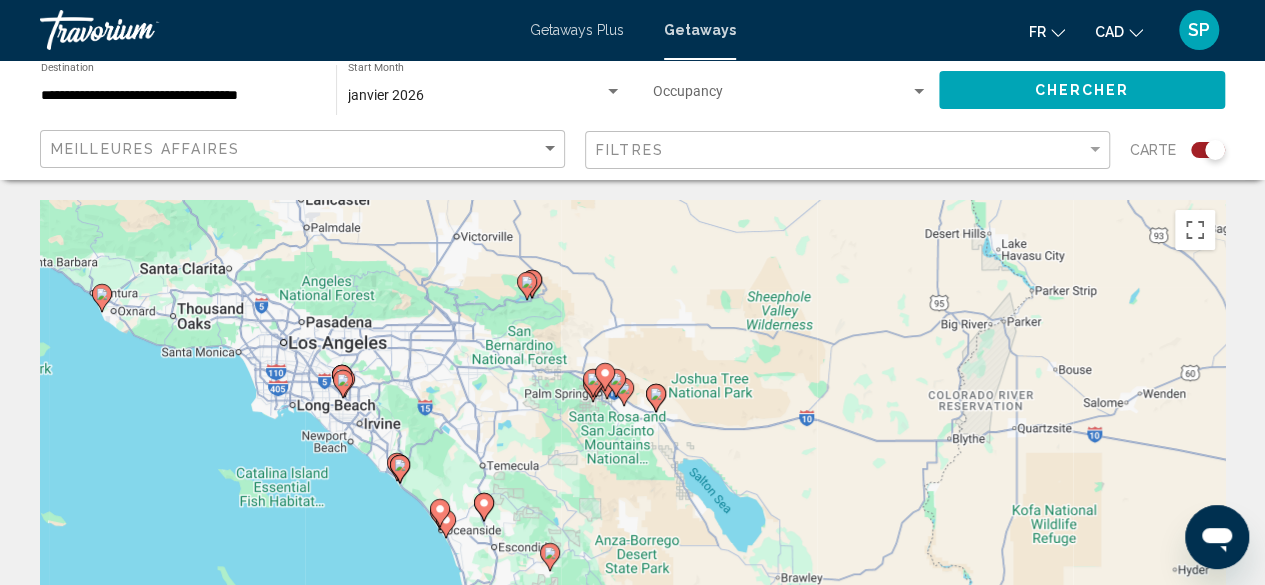 click on "To activate drag with keyboard, press Alt + Enter. Once in keyboard drag state, use the arrow keys to move the marker. To complete the drag, press the Enter key. To cancel, press Escape." at bounding box center (632, 500) 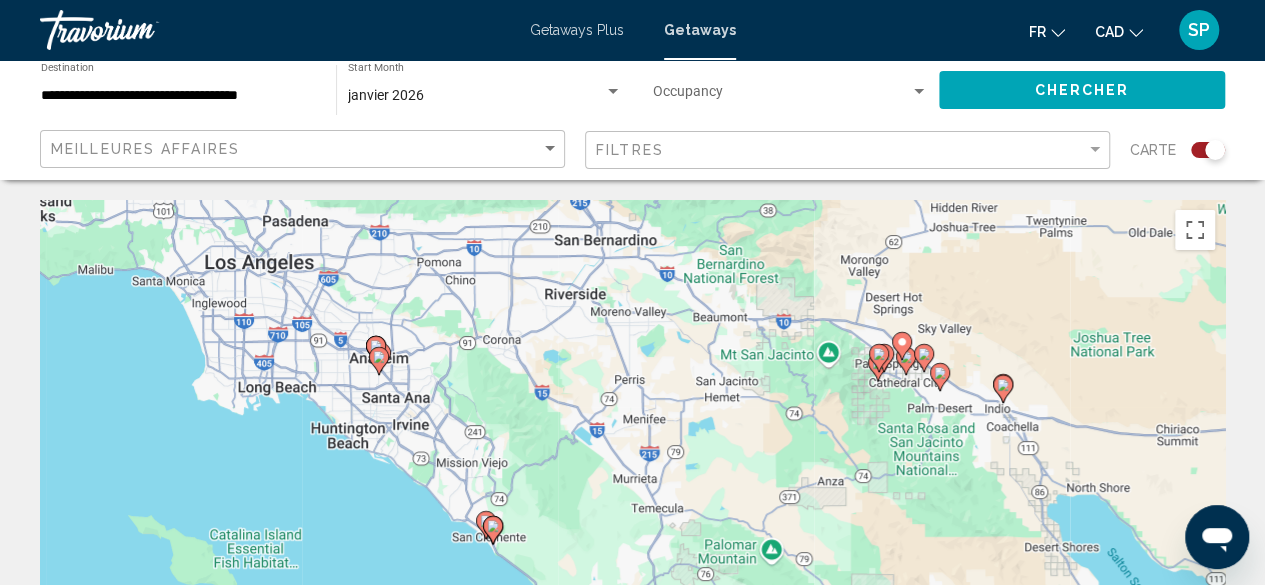 drag, startPoint x: 310, startPoint y: 378, endPoint x: 458, endPoint y: 355, distance: 149.7765 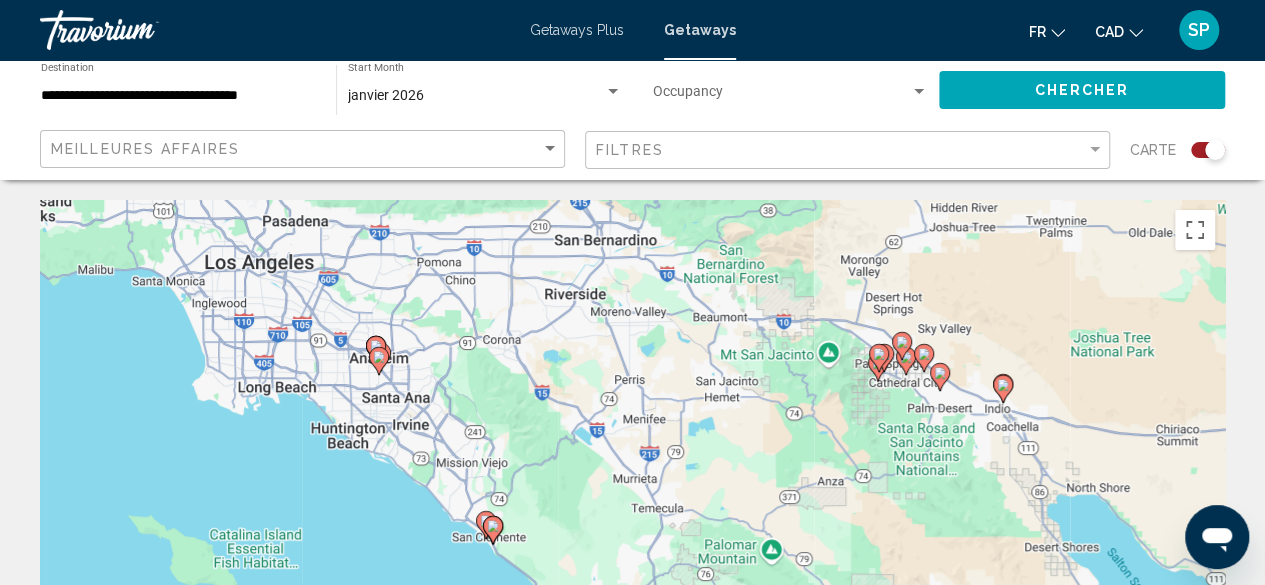 click on "To activate drag with keyboard, press Alt + Enter. Once in keyboard drag state, use the arrow keys to move the marker. To complete the drag, press the Enter key. To cancel, press Escape." at bounding box center (632, 500) 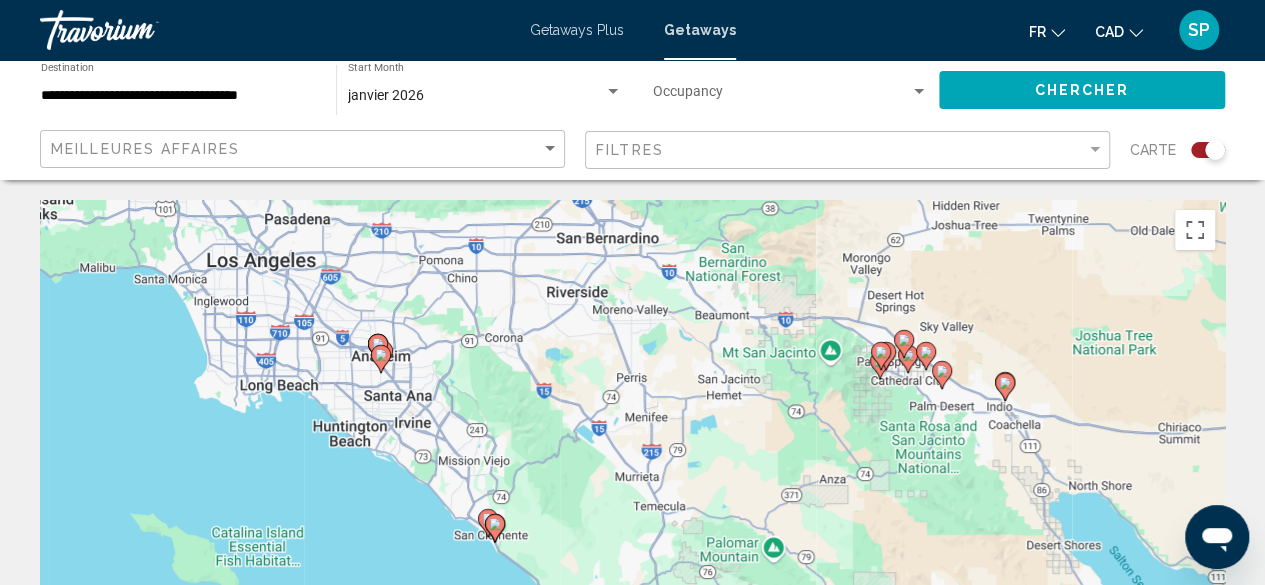 click on "To activate drag with keyboard, press Alt + Enter. Once in keyboard drag state, use the arrow keys to move the marker. To complete the drag, press the Enter key. To cancel, press Escape." at bounding box center (632, 500) 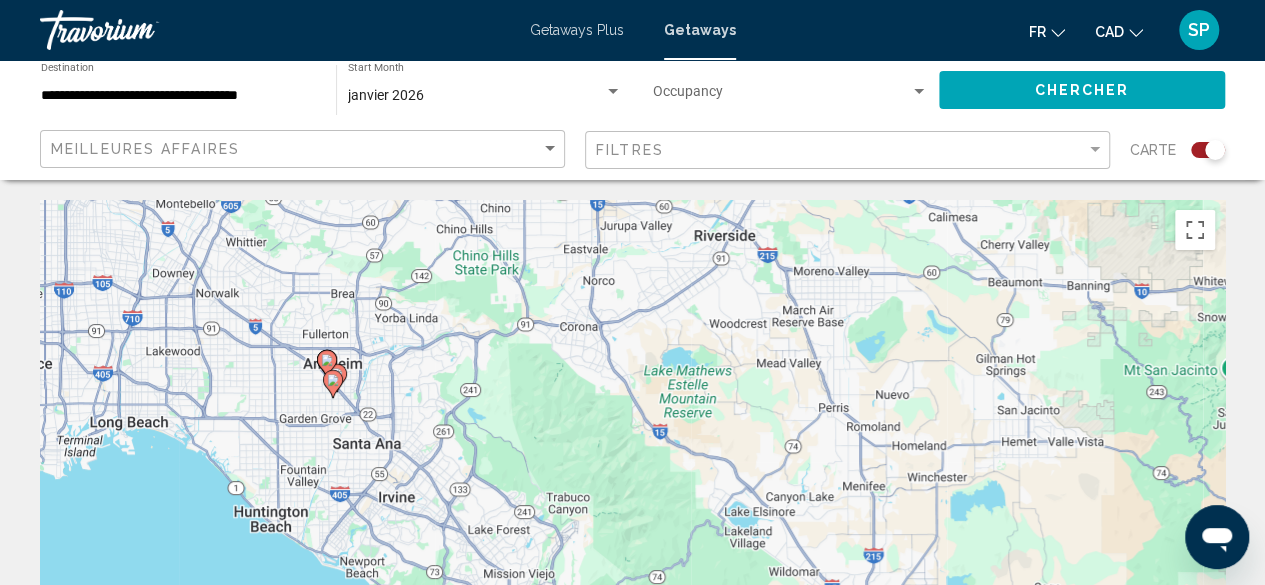 click on "To activate drag with keyboard, press Alt + Enter. Once in keyboard drag state, use the arrow keys to move the marker. To complete the drag, press the Enter key. To cancel, press Escape." at bounding box center (632, 500) 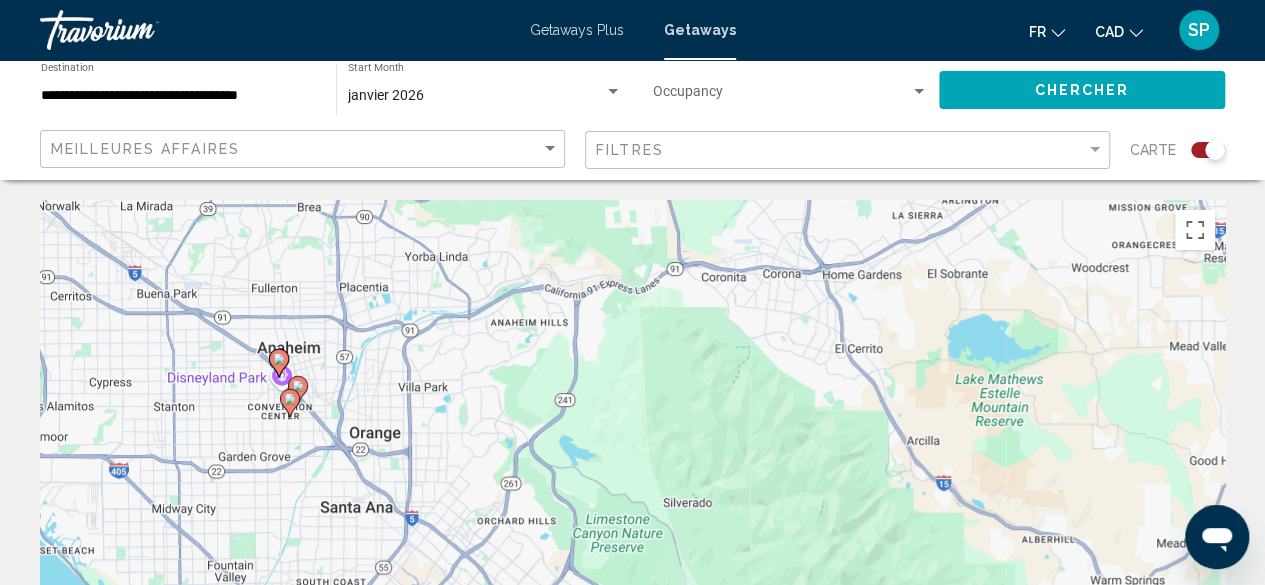 click 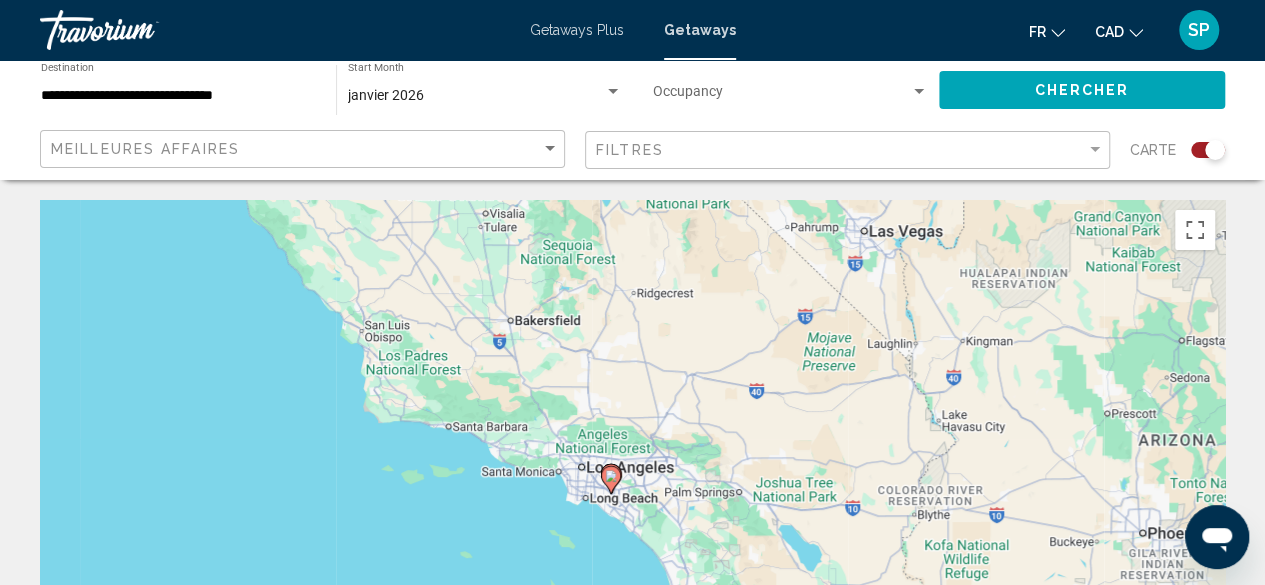click 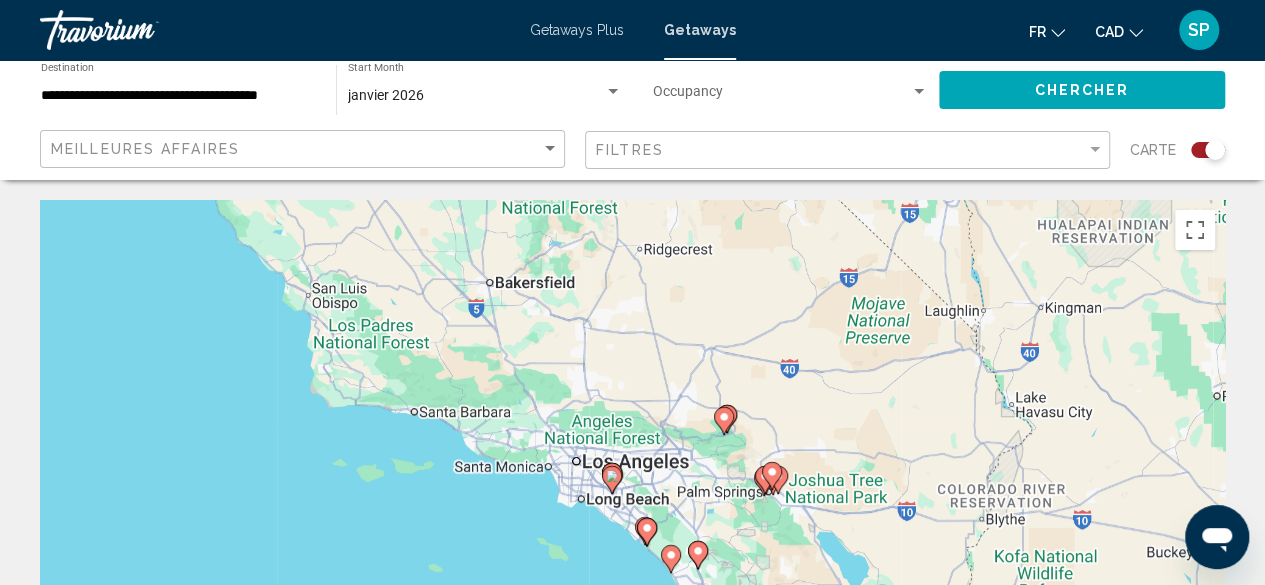 click 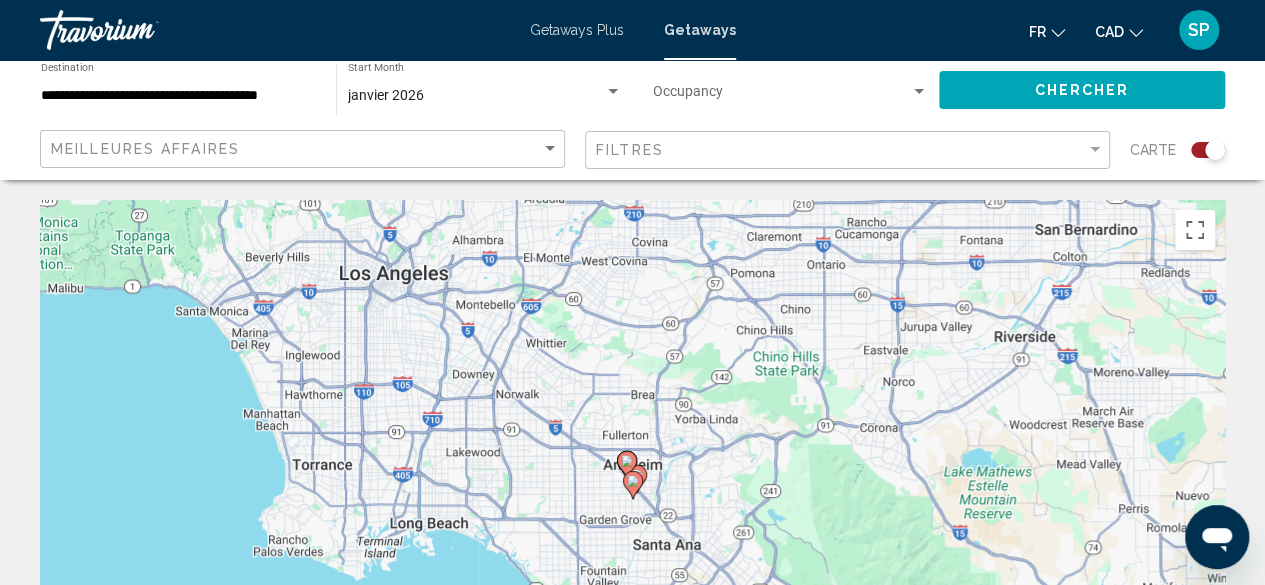 click on "To activate drag with keyboard, press Alt + Enter. Once in keyboard drag state, use the arrow keys to move the marker. To complete the drag, press the Enter key. To cancel, press Escape." at bounding box center (632, 500) 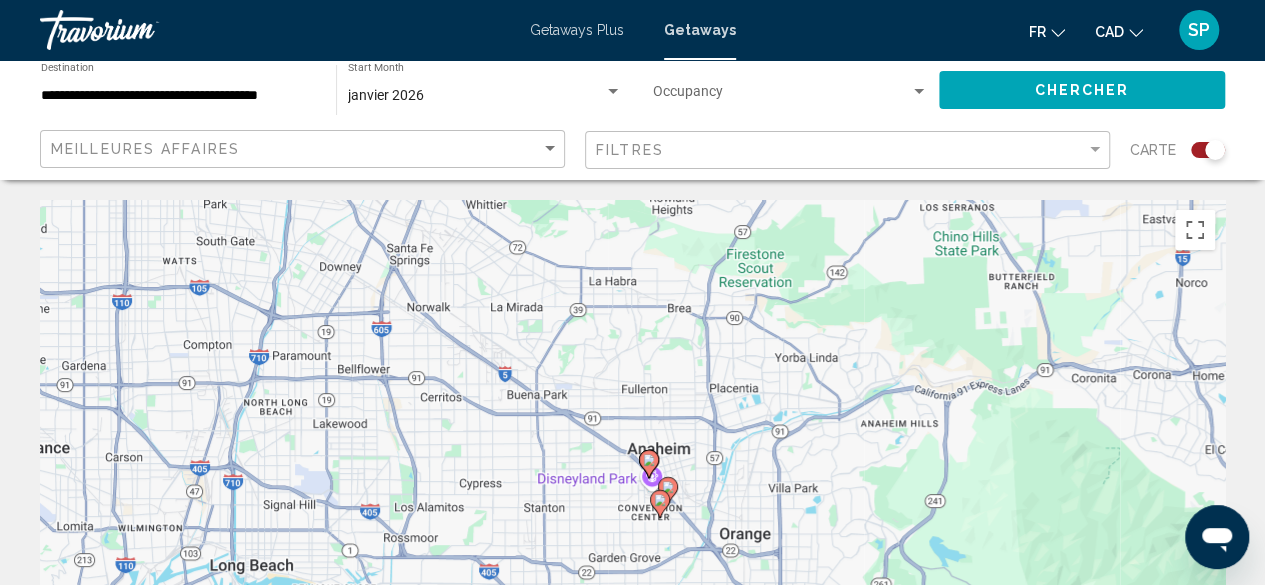 click on "To activate drag with keyboard, press Alt + Enter. Once in keyboard drag state, use the arrow keys to move the marker. To complete the drag, press the Enter key. To cancel, press Escape." at bounding box center (632, 500) 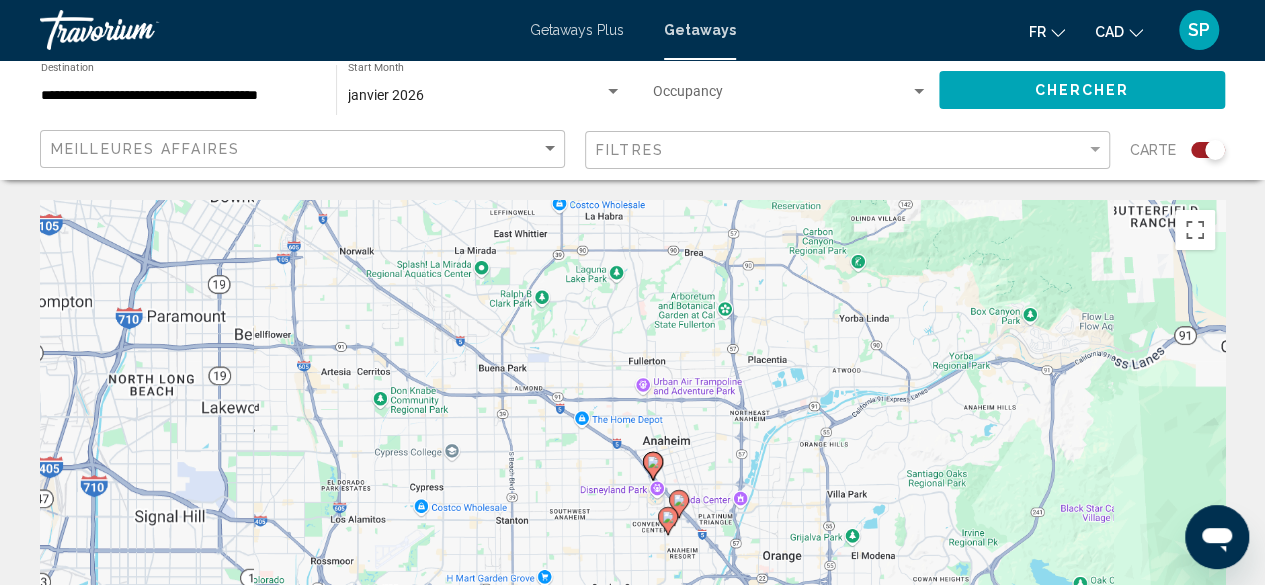 click on "To activate drag with keyboard, press Alt + Enter. Once in keyboard drag state, use the arrow keys to move the marker. To complete the drag, press the Enter key. To cancel, press Escape." at bounding box center [632, 500] 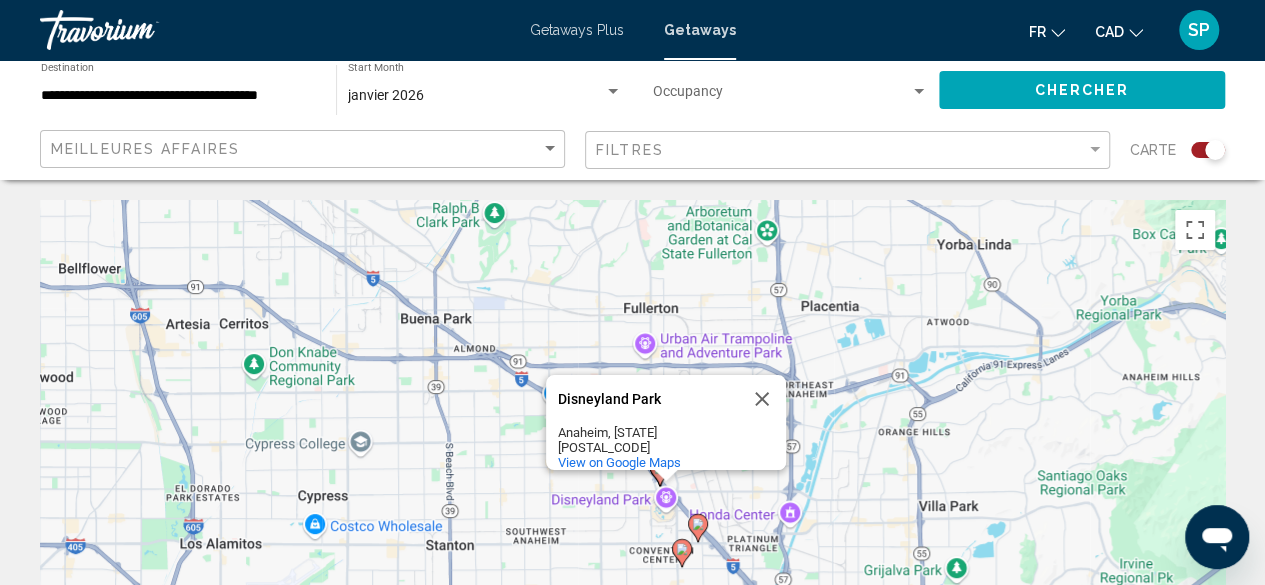 click at bounding box center [665, 476] 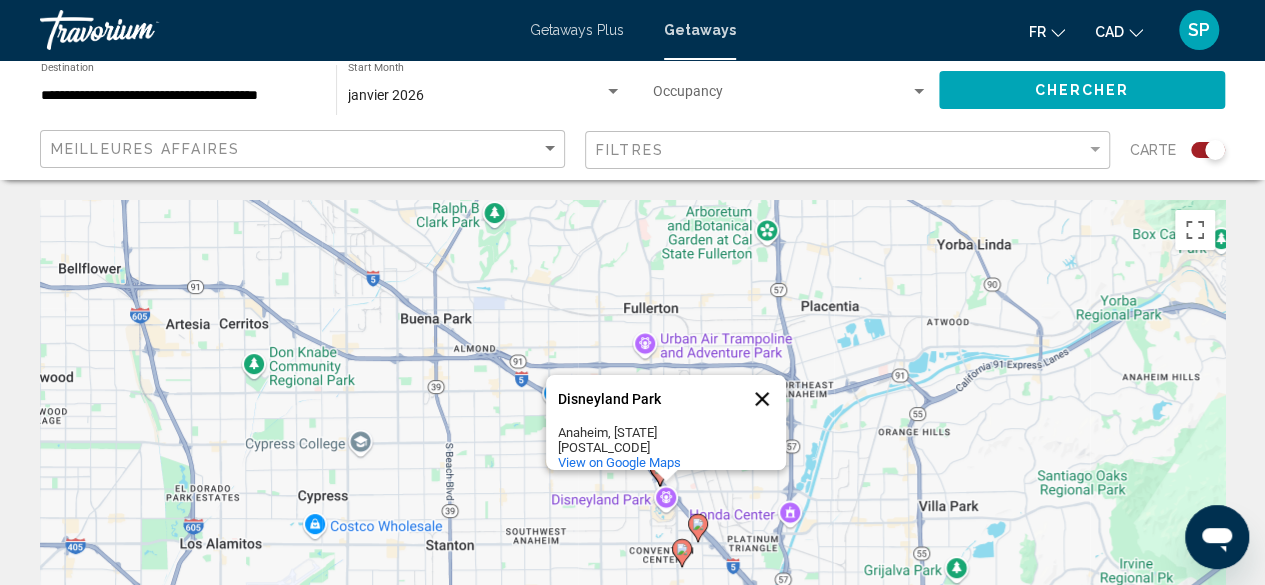 click at bounding box center (762, 399) 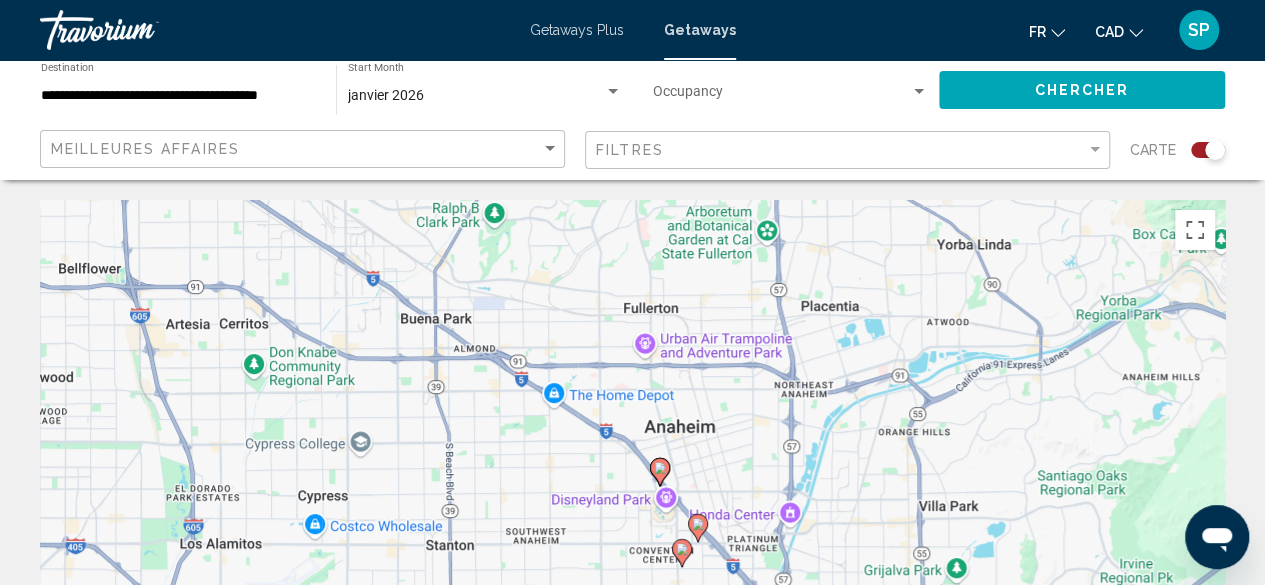 click 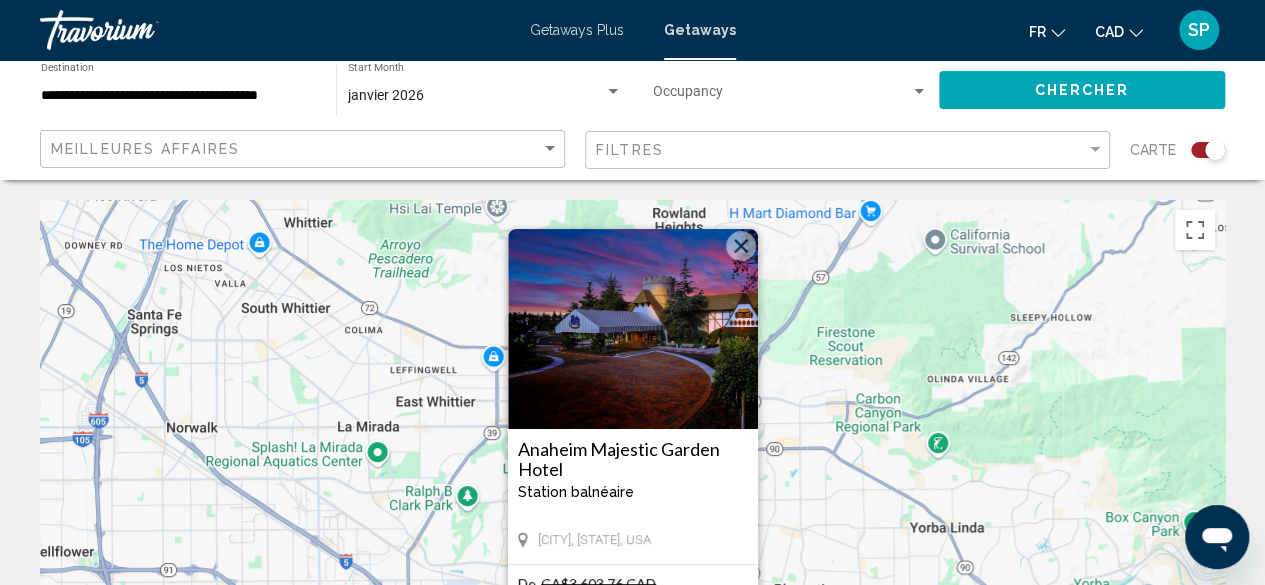 click on "Anaheim Majestic Garden Hotel" at bounding box center [633, 459] 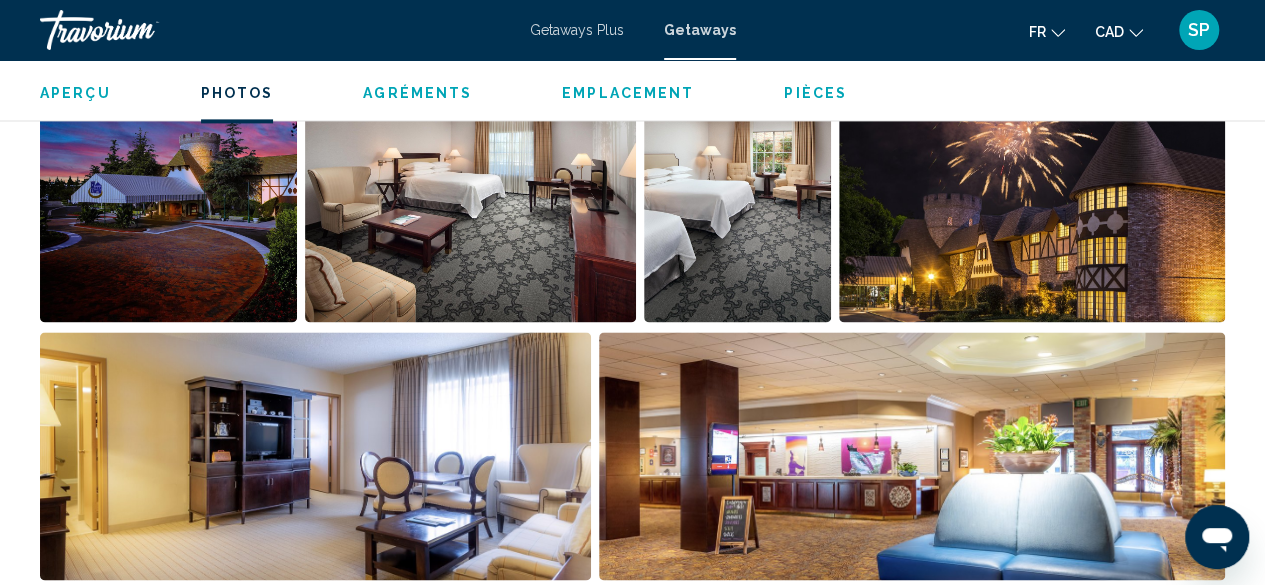 scroll, scrollTop: 1291, scrollLeft: 0, axis: vertical 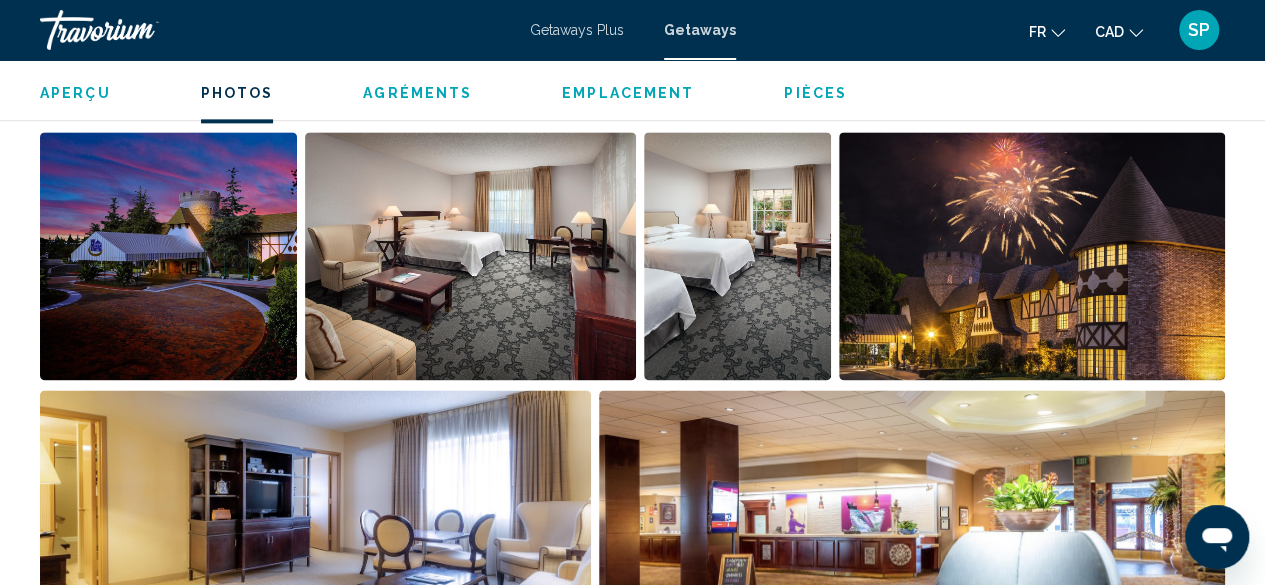 click on "Aperçu Taper Station balnéaire Tout inclus Pas tout compris Adresse [NUMBER] S. Disneyland Dr Anaheim, [STATE], USA  La description Notre chambre standard est équipée de deux lits queen. Ces chambres d’hôtel sont lumineuses et aérées avec des tons chauds et des accents de bois sombre. Nous proposons des studios Turret Suites, qui disposent d’une chambre majestueuse avec un lit king et d’un salon séparé avec un canapé-lit. Chambres offrant télévision LCD 43 po, cafetière, petit réfrigérateur, fer et planche à repasser, sèche-cheveux, réveil et coffre-fort. Lire la suite
Photos Agréments gym pool Pas de commodités disponibles. Frais de station  Info  Stationnement par nuit  frais sont de 25.00 USD. Paiements en espèces ou par carte de crédit acceptés. Par nuit plus taxes, payables à l’enregistrement, avec privilèges entrée/sortie. Informations urgentes générales Cette résidence n'est pas en Temps Partagé. Carte d’identité électronique non acceptée. ← → +" at bounding box center (632, 7188) 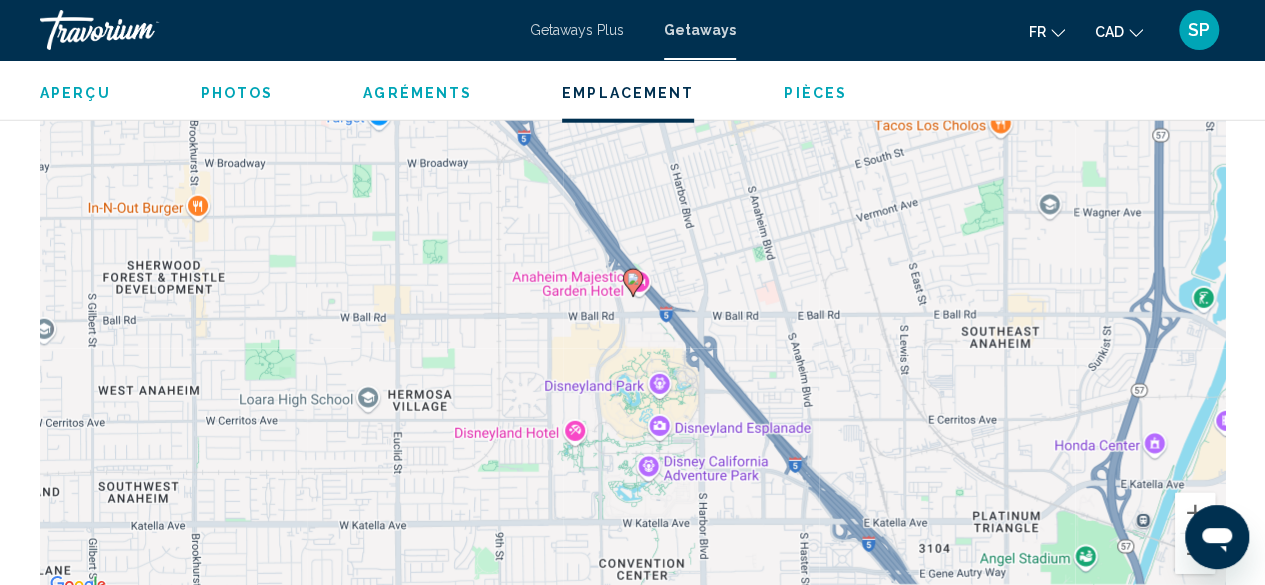 scroll, scrollTop: 2544, scrollLeft: 0, axis: vertical 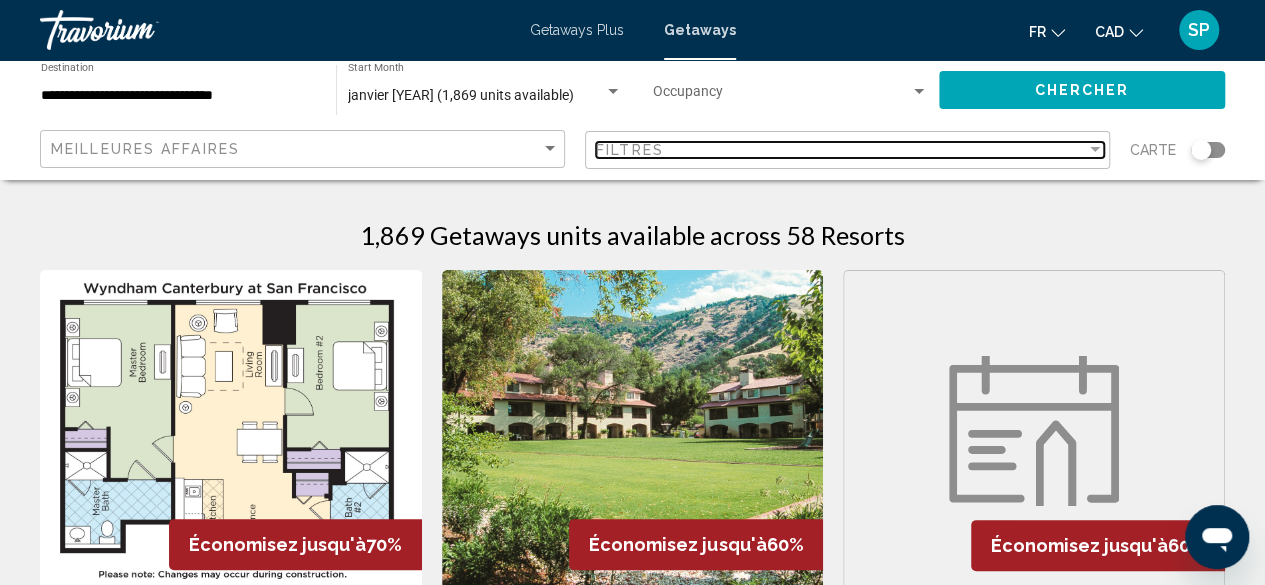 click on "Filtres" at bounding box center (630, 150) 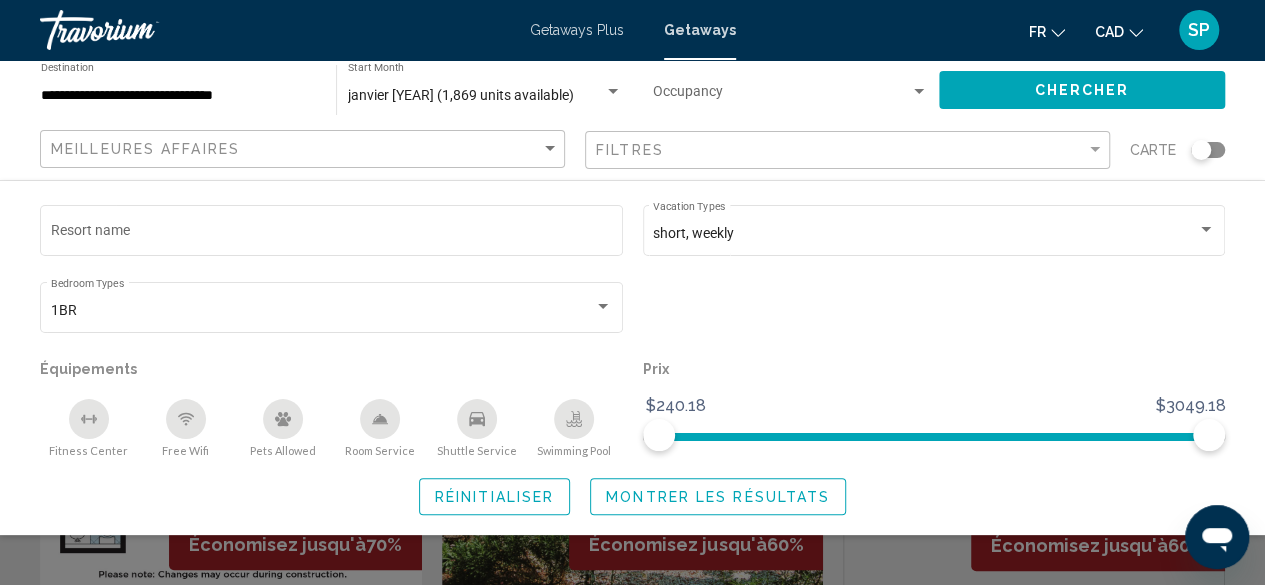 click 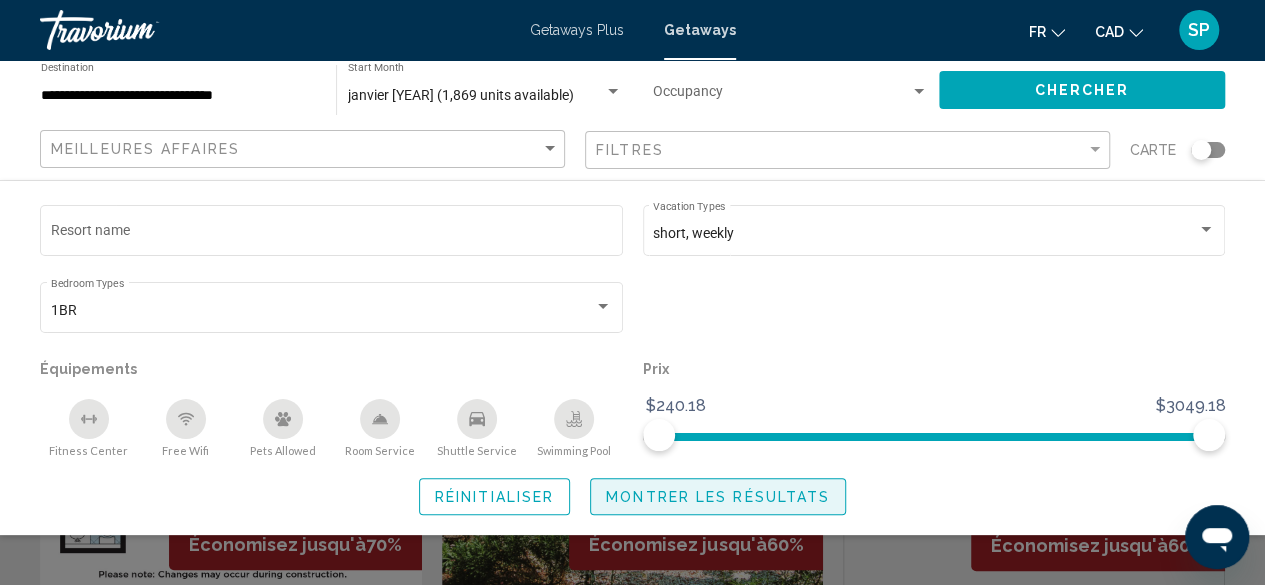 click on "Montrer les résultats" 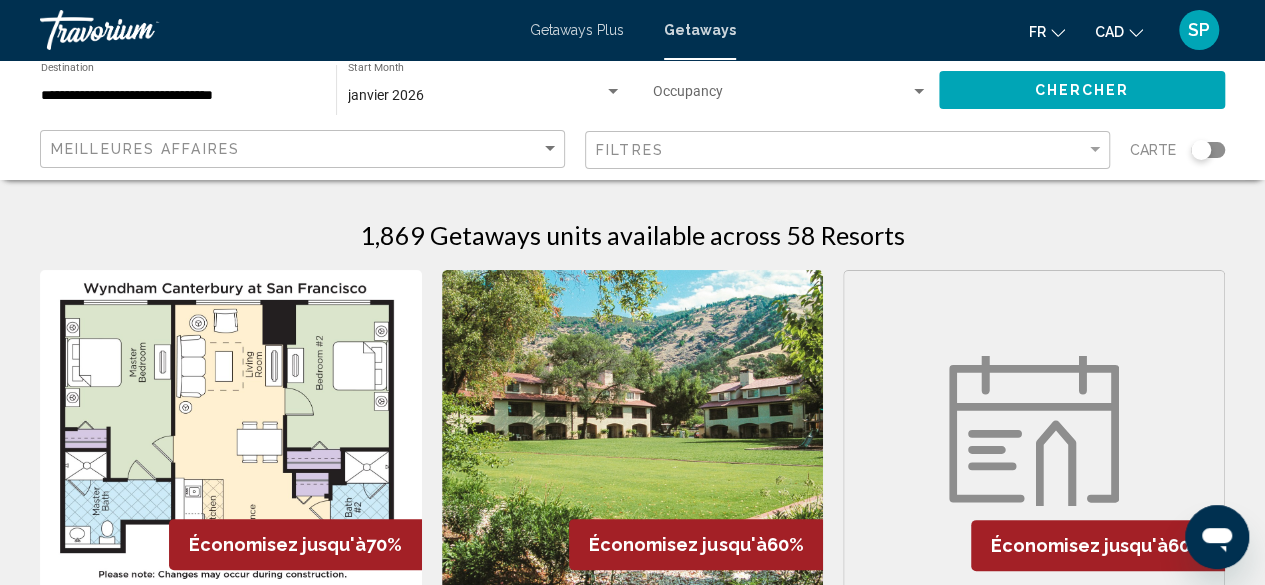 click 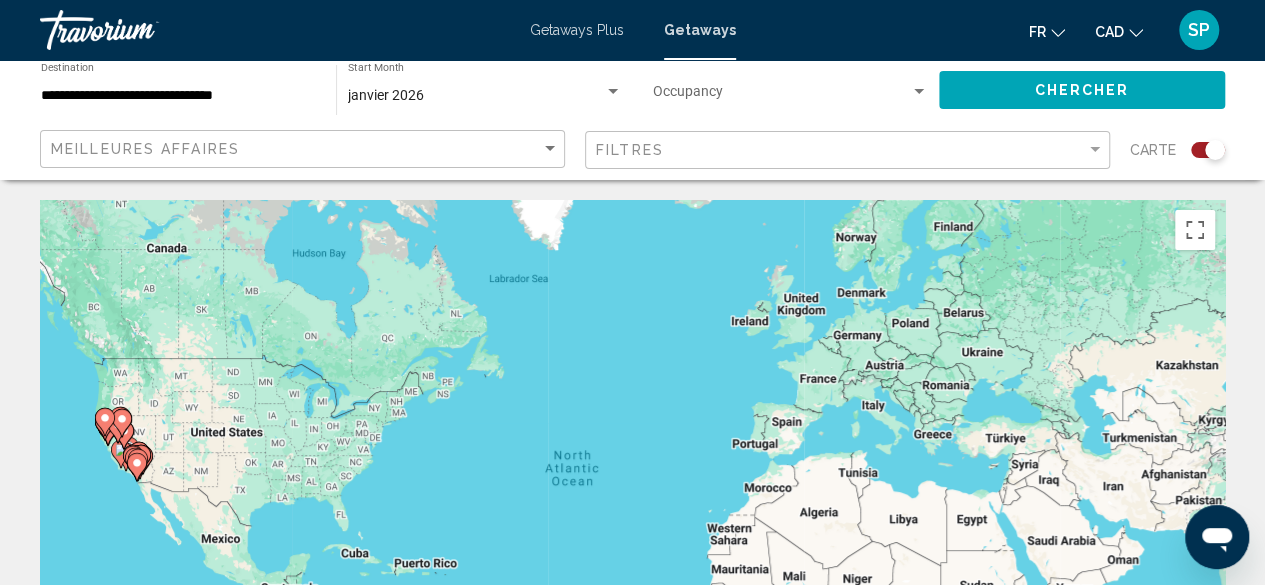 click on "To activate drag with keyboard, press Alt + Enter. Once in keyboard drag state, use the arrow keys to move the marker. To complete the drag, press the Enter key. To cancel, press Escape." at bounding box center [632, 500] 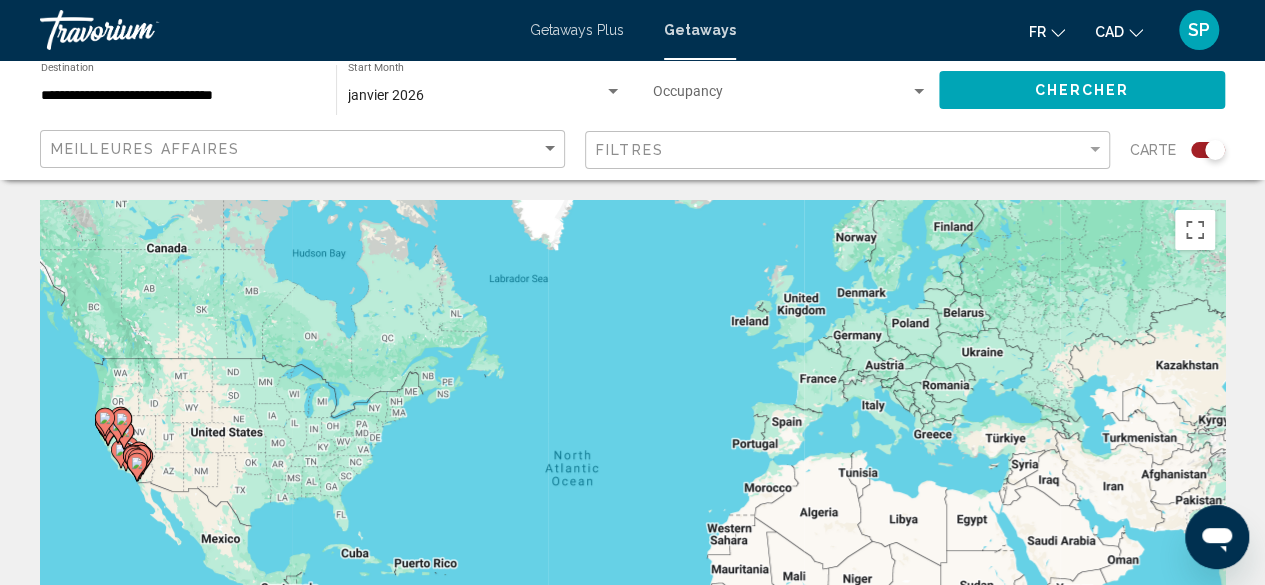 click on "To activate drag with keyboard, press Alt + Enter. Once in keyboard drag state, use the arrow keys to move the marker. To complete the drag, press the Enter key. To cancel, press Escape." at bounding box center (632, 500) 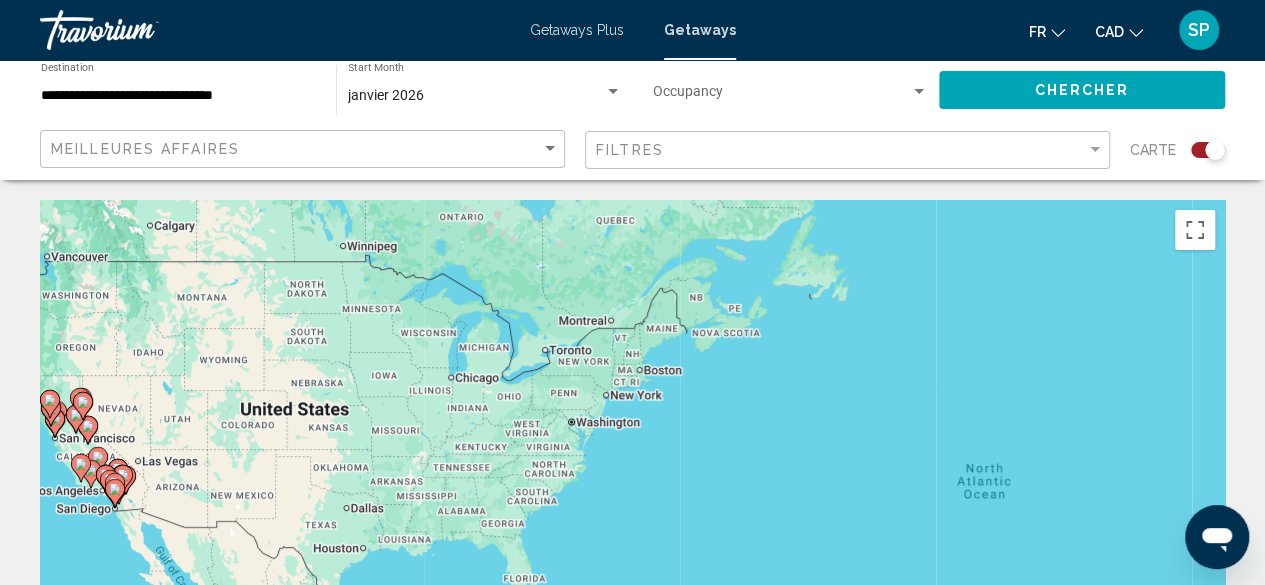 click on "To activate drag with keyboard, press Alt + Enter. Once in keyboard drag state, use the arrow keys to move the marker. To complete the drag, press the Enter key. To cancel, press Escape." at bounding box center (632, 500) 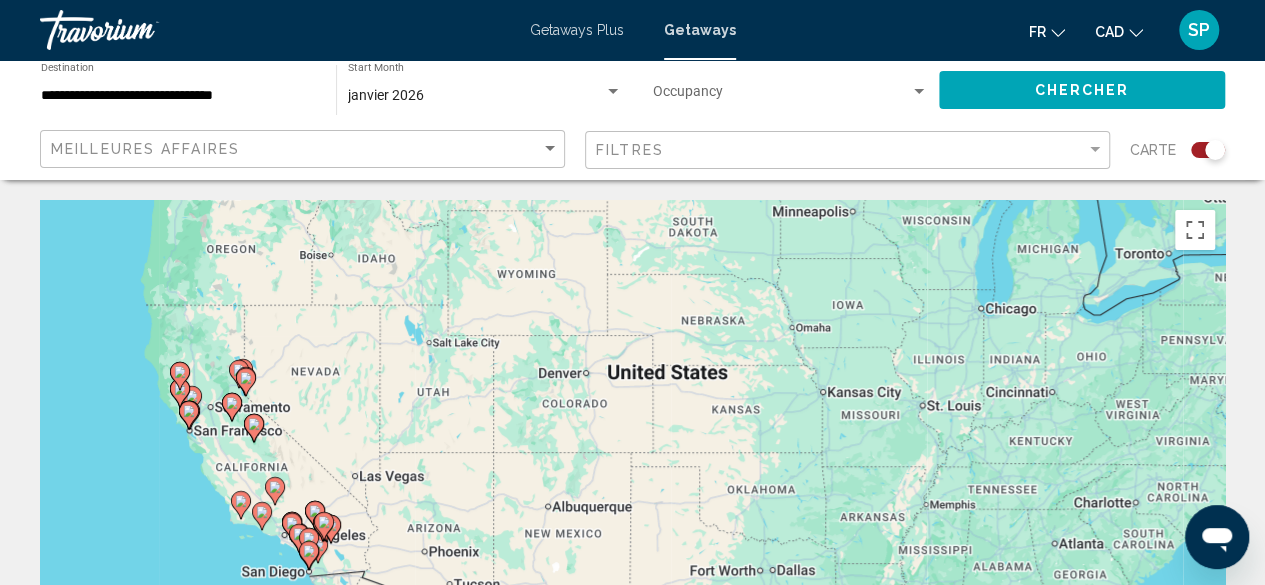 drag, startPoint x: 108, startPoint y: 466, endPoint x: 316, endPoint y: 474, distance: 208.1538 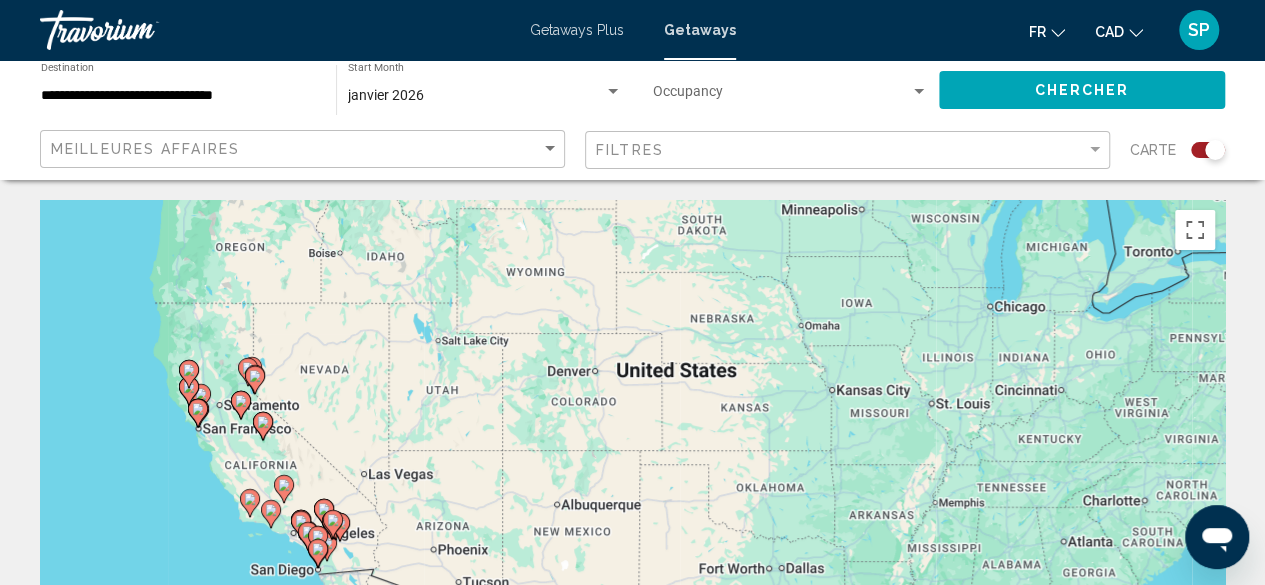 click on "To activate drag with keyboard, press Alt + Enter. Once in keyboard drag state, use the arrow keys to move the marker. To complete the drag, press the Enter key. To cancel, press Escape." at bounding box center [632, 500] 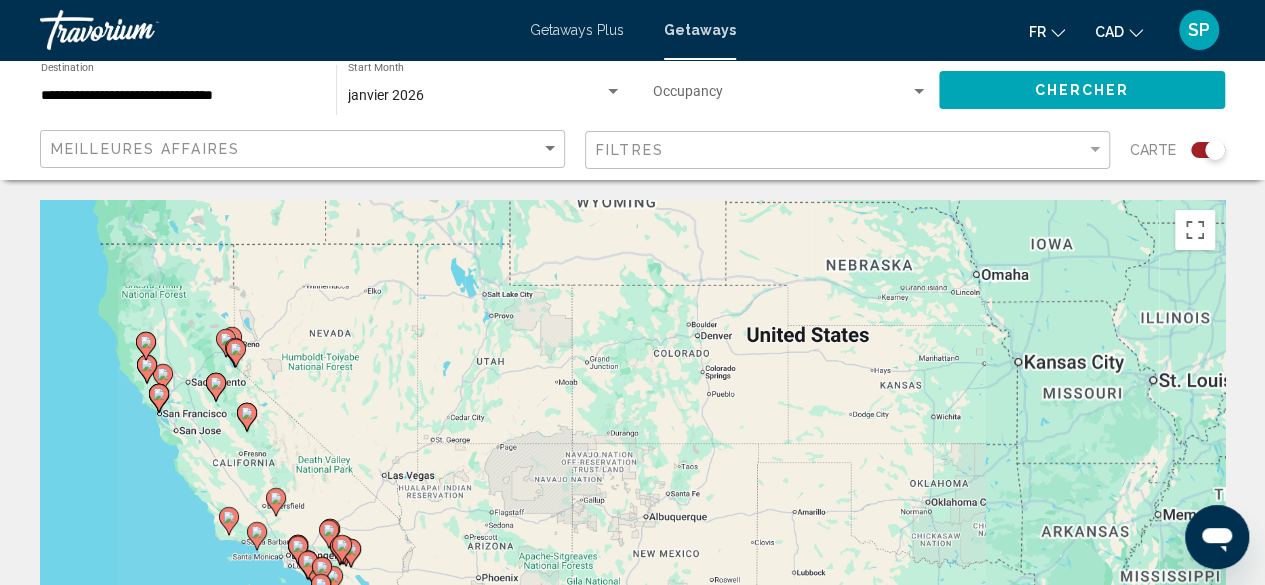 click on "To activate drag with keyboard, press Alt + Enter. Once in keyboard drag state, use the arrow keys to move the marker. To complete the drag, press the Enter key. To cancel, press Escape." at bounding box center [632, 500] 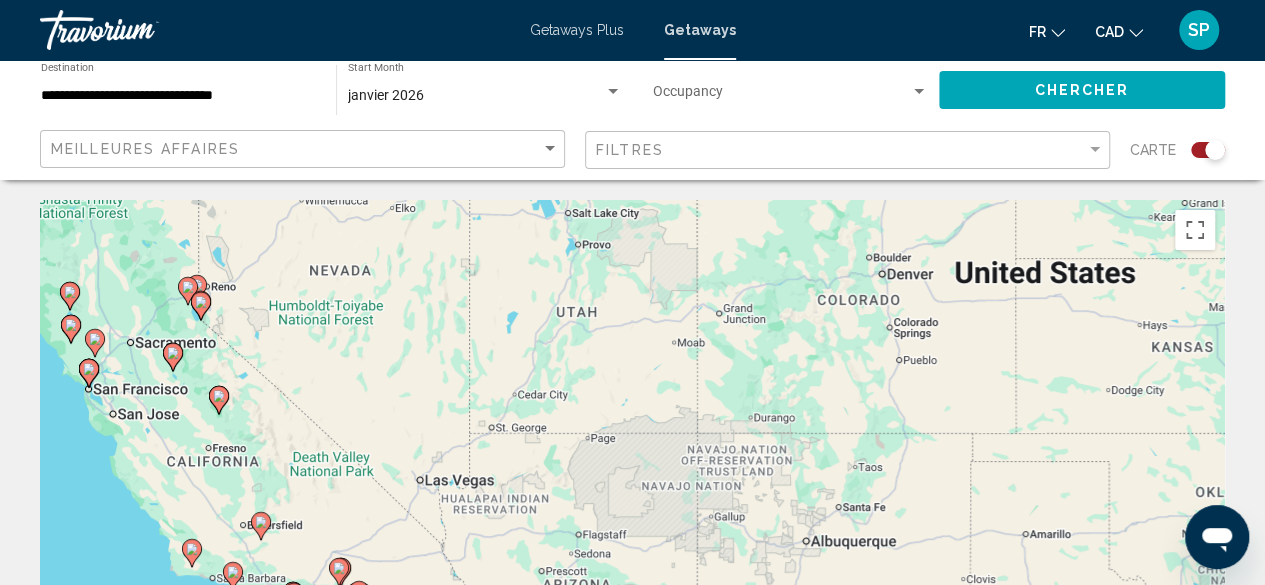 click on "To activate drag with keyboard, press Alt + Enter. Once in keyboard drag state, use the arrow keys to move the marker. To complete the drag, press the Enter key. To cancel, press Escape." at bounding box center (632, 500) 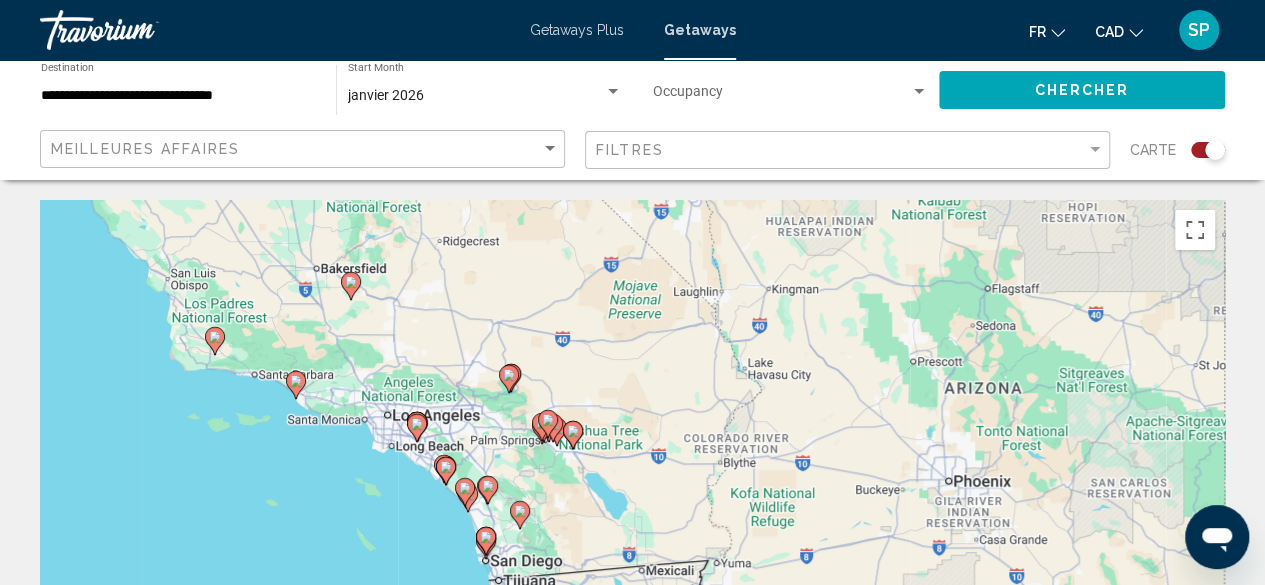 drag, startPoint x: 214, startPoint y: 475, endPoint x: 306, endPoint y: 157, distance: 331.04077 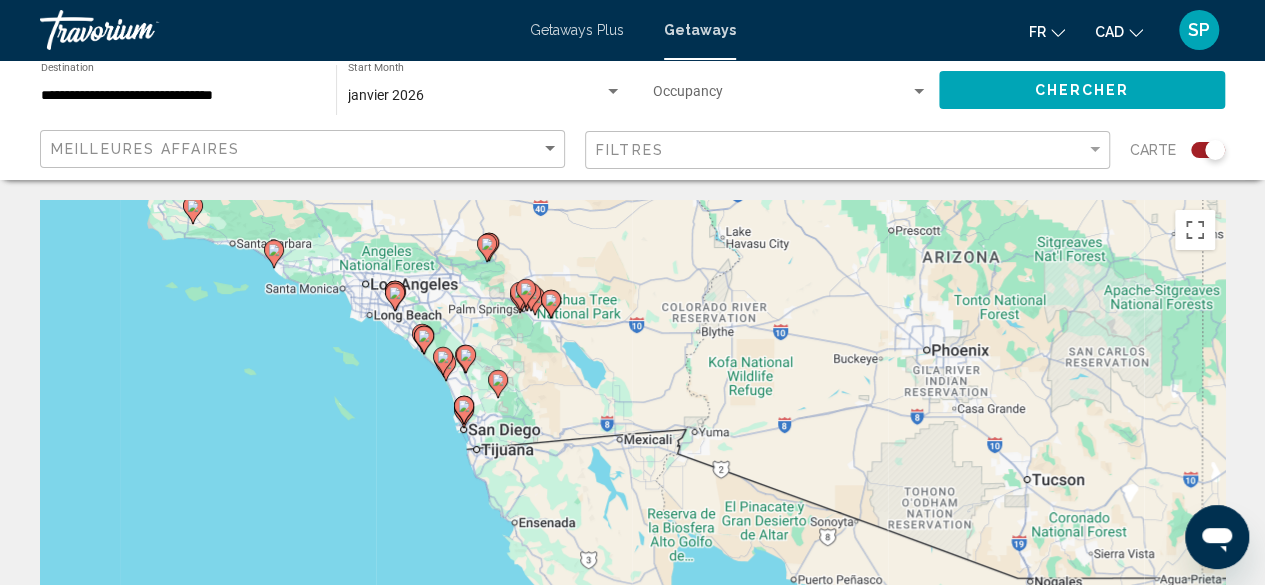 drag, startPoint x: 484, startPoint y: 461, endPoint x: 460, endPoint y: 317, distance: 145.9863 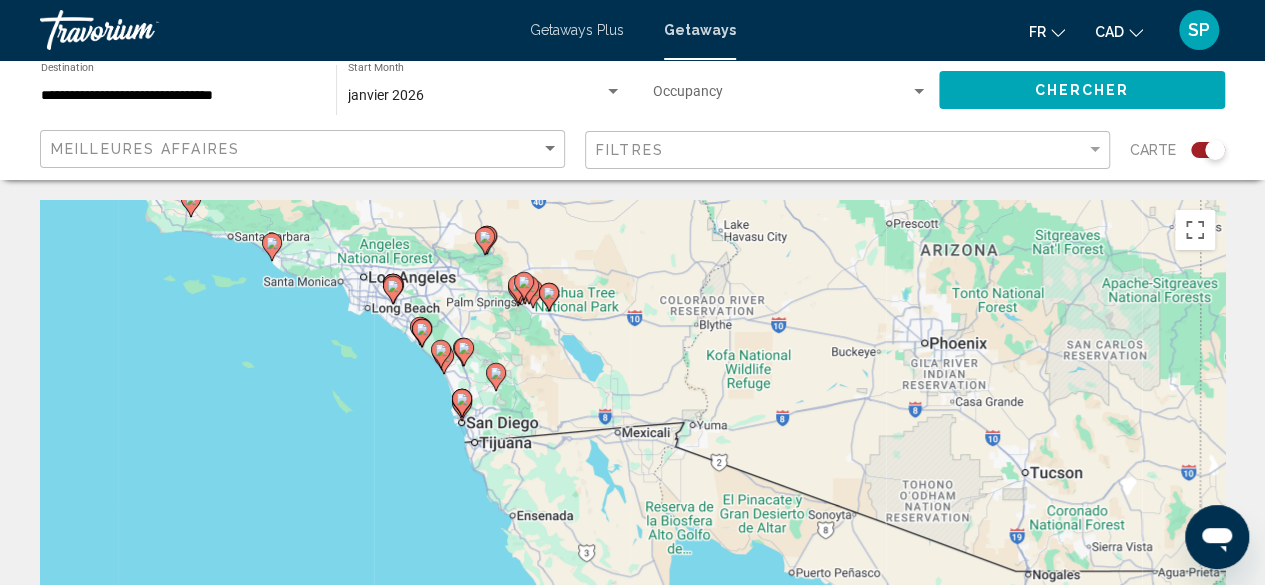 click on "To activate drag with keyboard, press Alt + Enter. Once in keyboard drag state, use the arrow keys to move the marker. To complete the drag, press the Enter key. To cancel, press Escape." at bounding box center (632, 500) 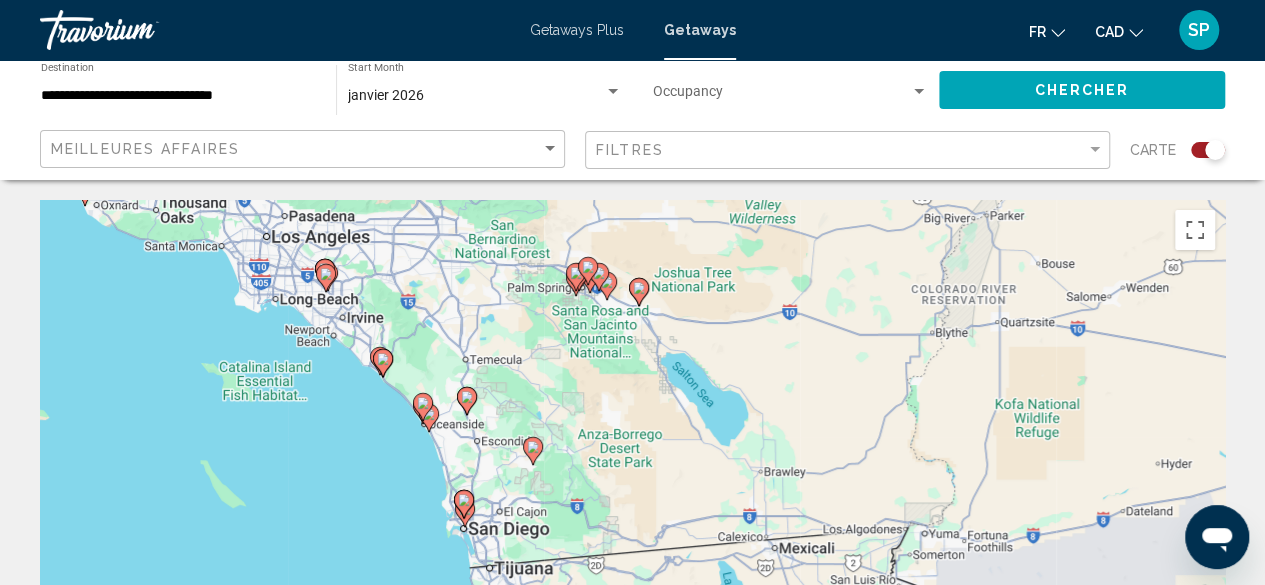 click on "To activate drag with keyboard, press Alt + Enter. Once in keyboard drag state, use the arrow keys to move the marker. To complete the drag, press the Enter key. To cancel, press Escape." at bounding box center [632, 500] 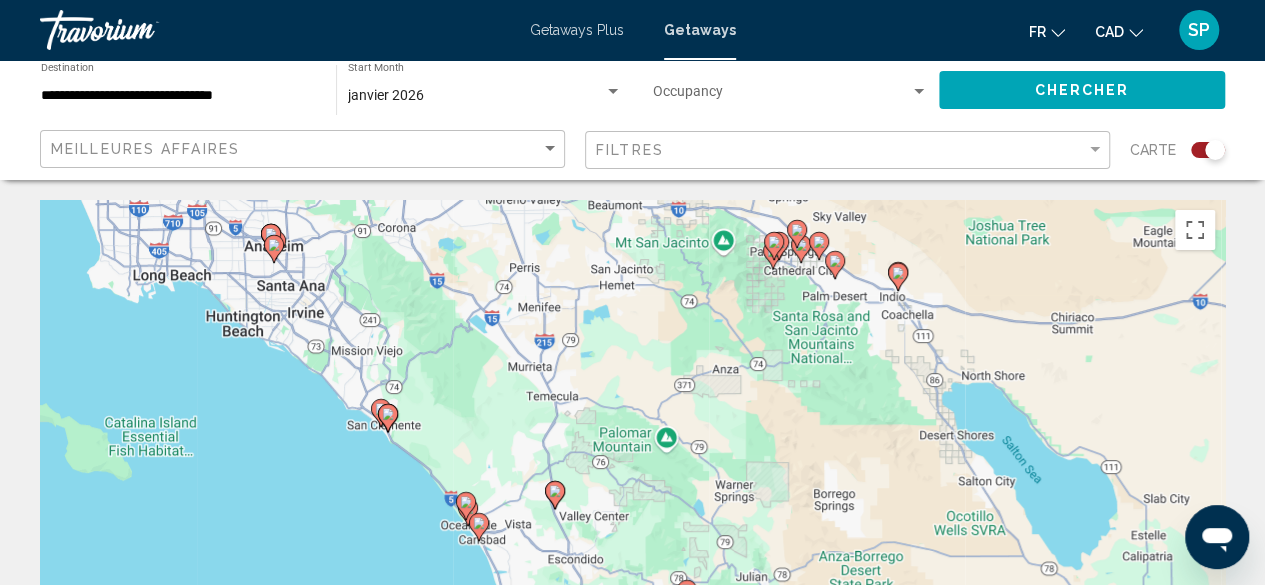 click on "To activate drag with keyboard, press Alt + Enter. Once in keyboard drag state, use the arrow keys to move the marker. To complete the drag, press the Enter key. To cancel, press Escape." at bounding box center [632, 500] 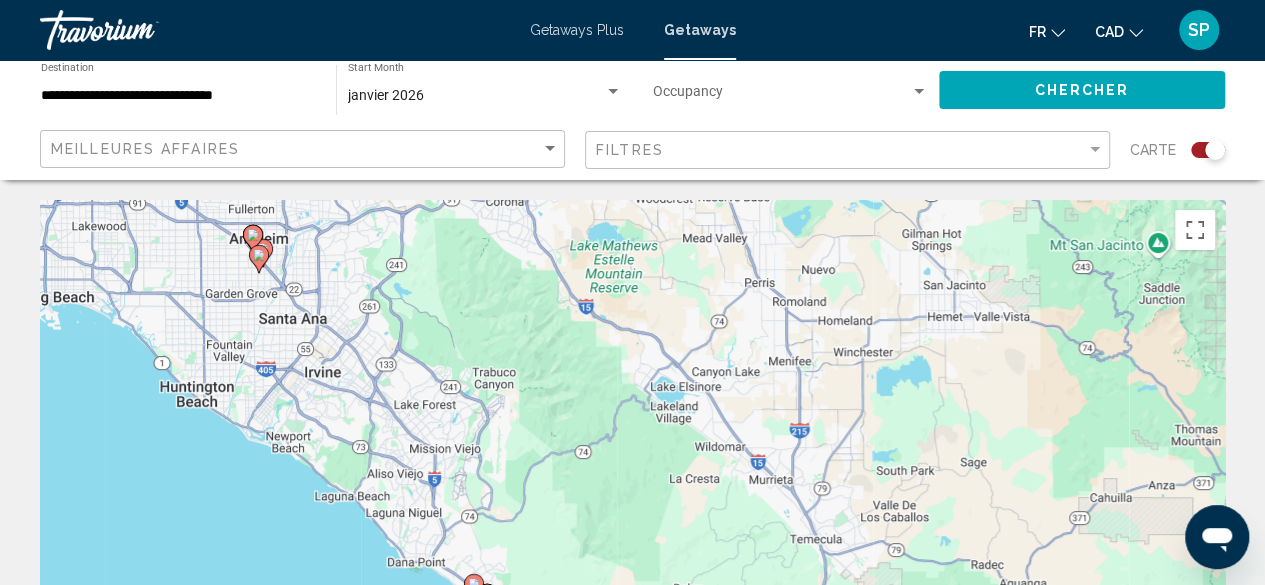 click on "To activate drag with keyboard, press Alt + Enter. Once in keyboard drag state, use the arrow keys to move the marker. To complete the drag, press the Enter key. To cancel, press Escape." at bounding box center (632, 500) 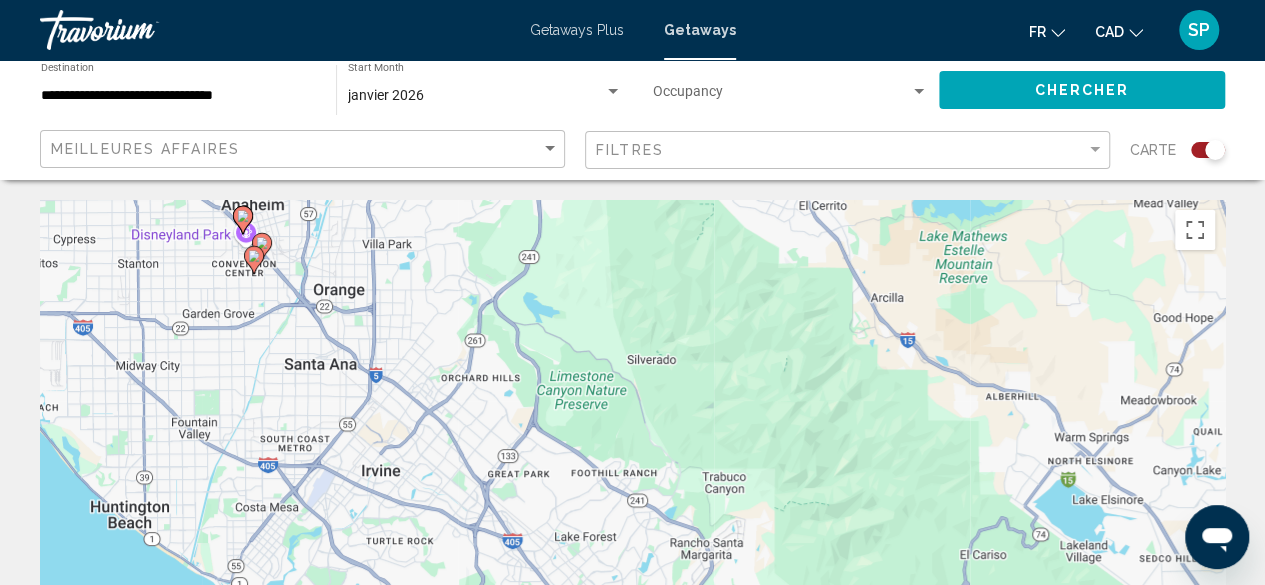 click on "To activate drag with keyboard, press Alt + Enter. Once in keyboard drag state, use the arrow keys to move the marker. To complete the drag, press the Enter key. To cancel, press Escape." at bounding box center (632, 500) 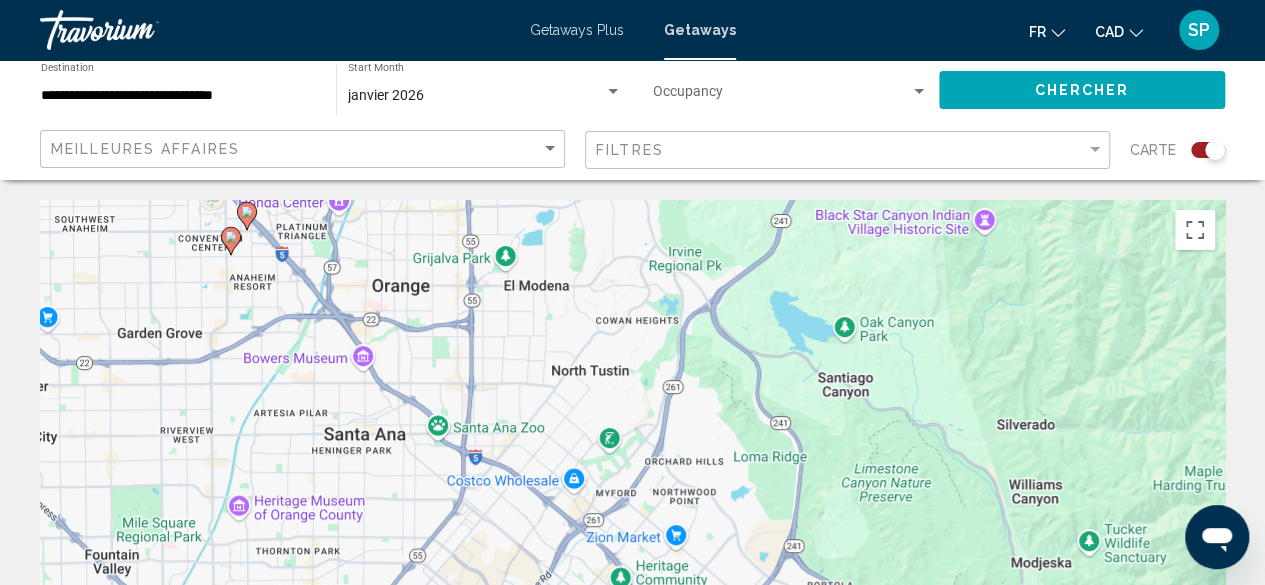 click 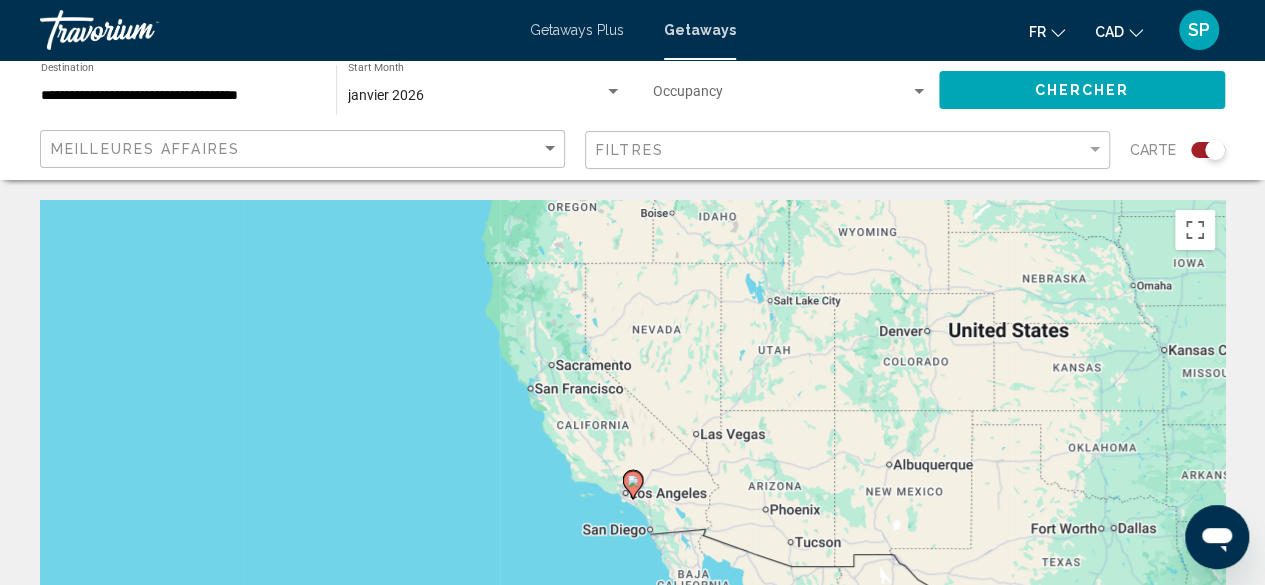 click on "To navigate, press the arrow keys.  To activate drag with keyboard, press Alt + Enter. Once in keyboard drag state, use the arrow keys to move the marker. To complete the drag, press the Enter key. To cancel, press Escape." at bounding box center (632, 500) 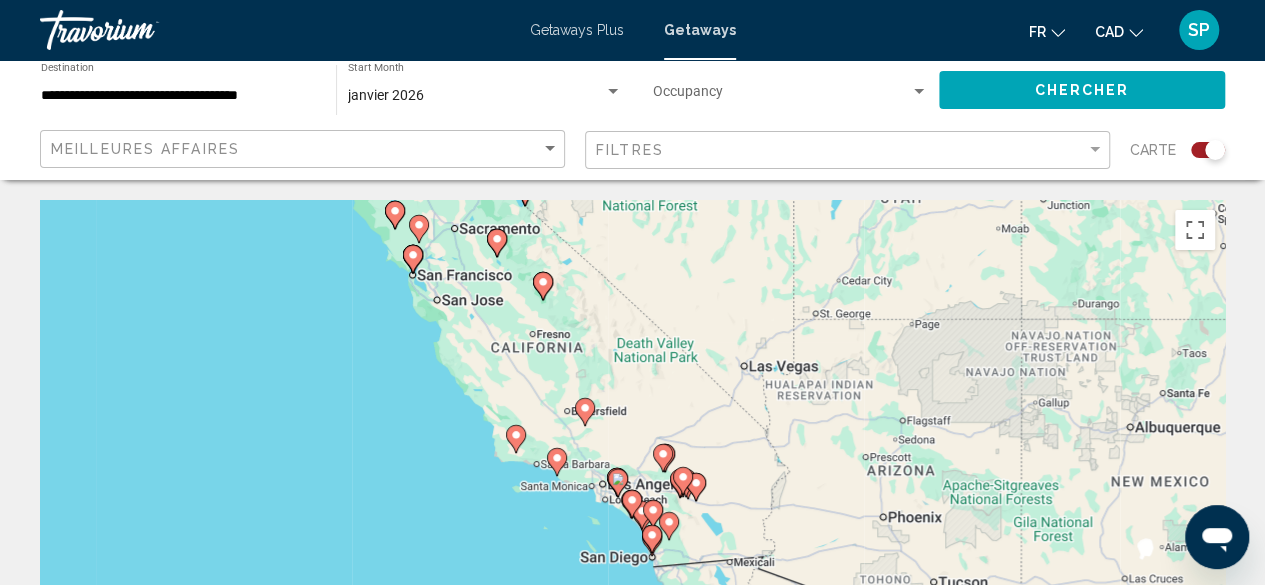 click 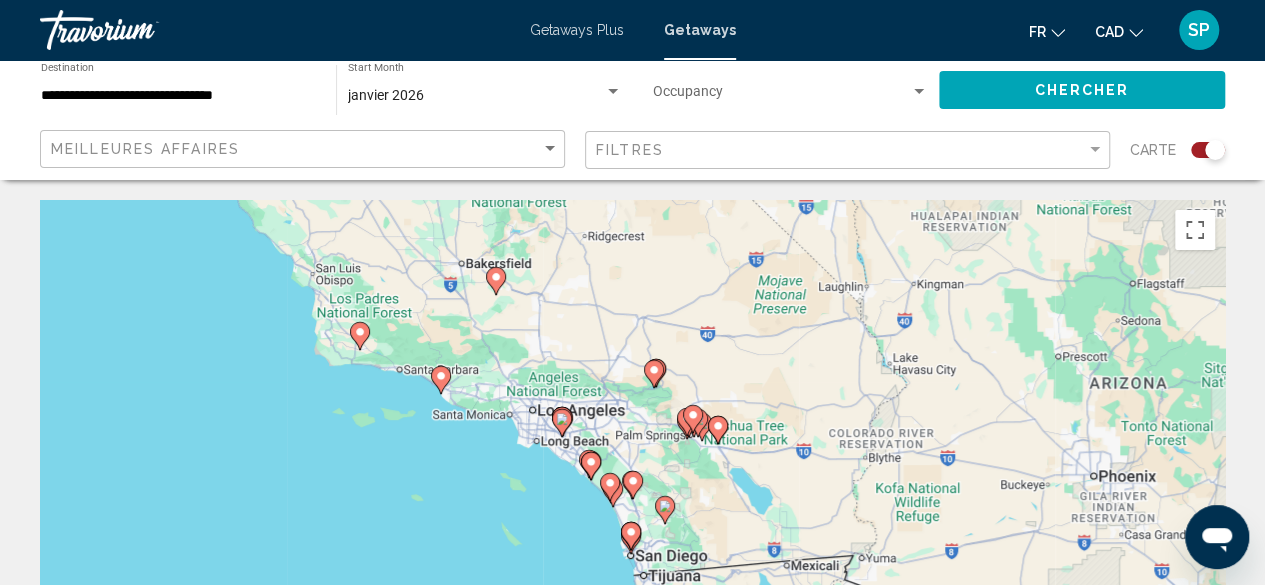 click on "To navigate, press the arrow keys. To activate drag with keyboard, press Alt + Enter. Once in keyboard drag state, use the arrow keys to move the marker. To complete the drag, press the Enter key. To cancel, press Escape." at bounding box center (632, 500) 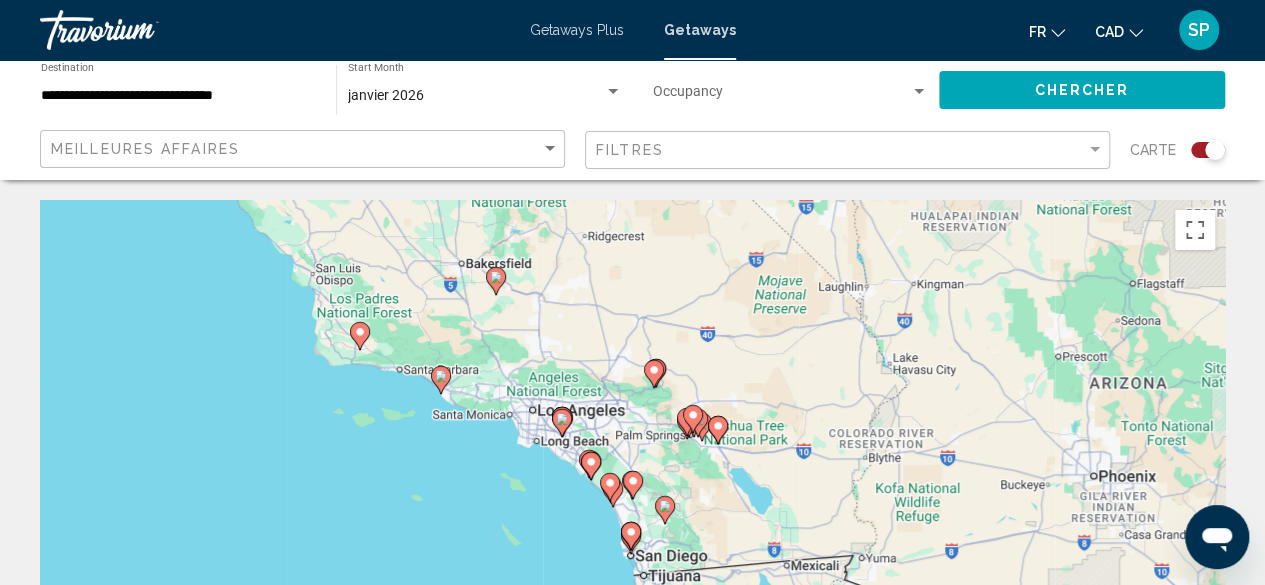 click on "To activate drag with keyboard, press Alt + Enter. Once in keyboard drag state, use the arrow keys to move the marker. To complete the drag, press the Enter key. To cancel, press Escape." at bounding box center [632, 500] 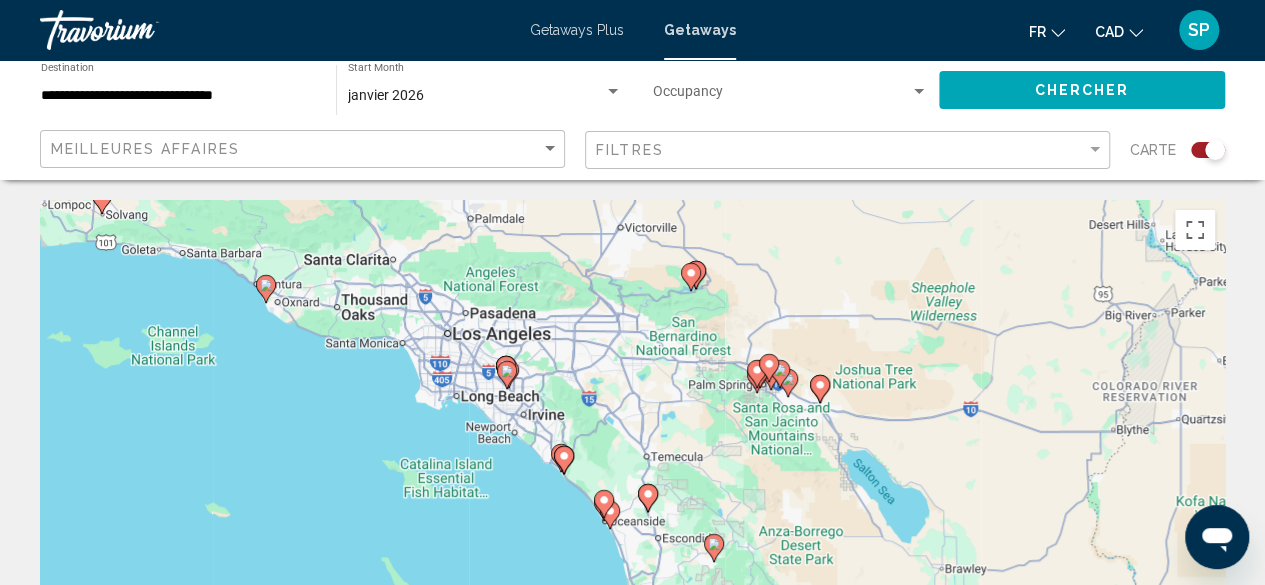 drag, startPoint x: 605, startPoint y: 431, endPoint x: 603, endPoint y: 366, distance: 65.03076 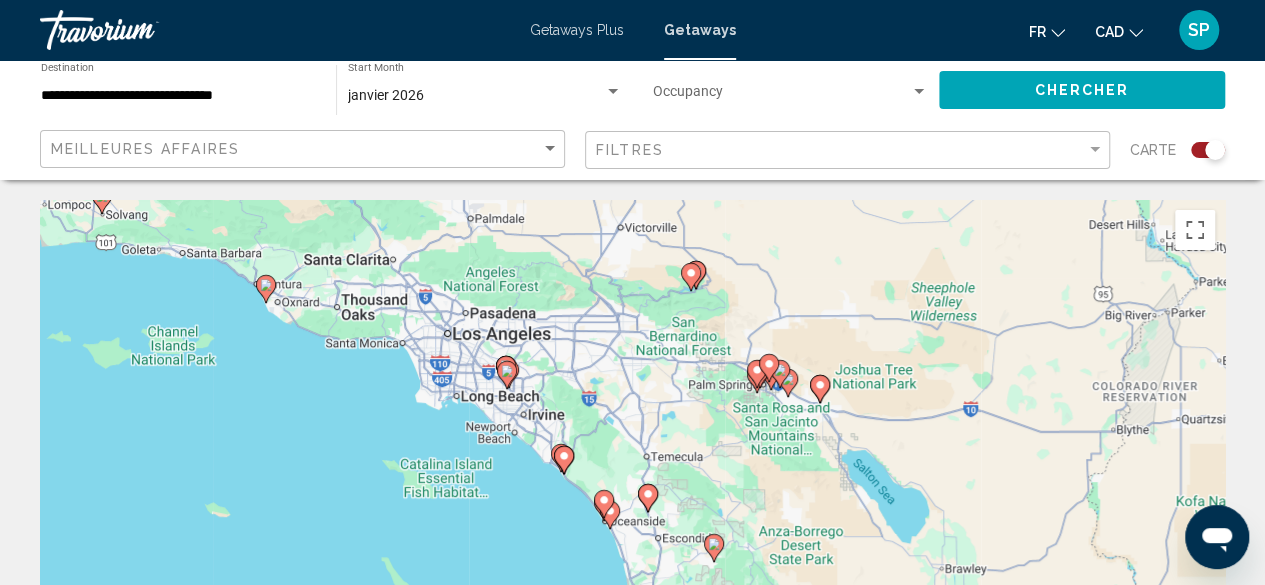 click on "To activate drag with keyboard, press Alt + Enter. Once in keyboard drag state, use the arrow keys to move the marker. To complete the drag, press the Enter key. To cancel, press Escape." at bounding box center [632, 500] 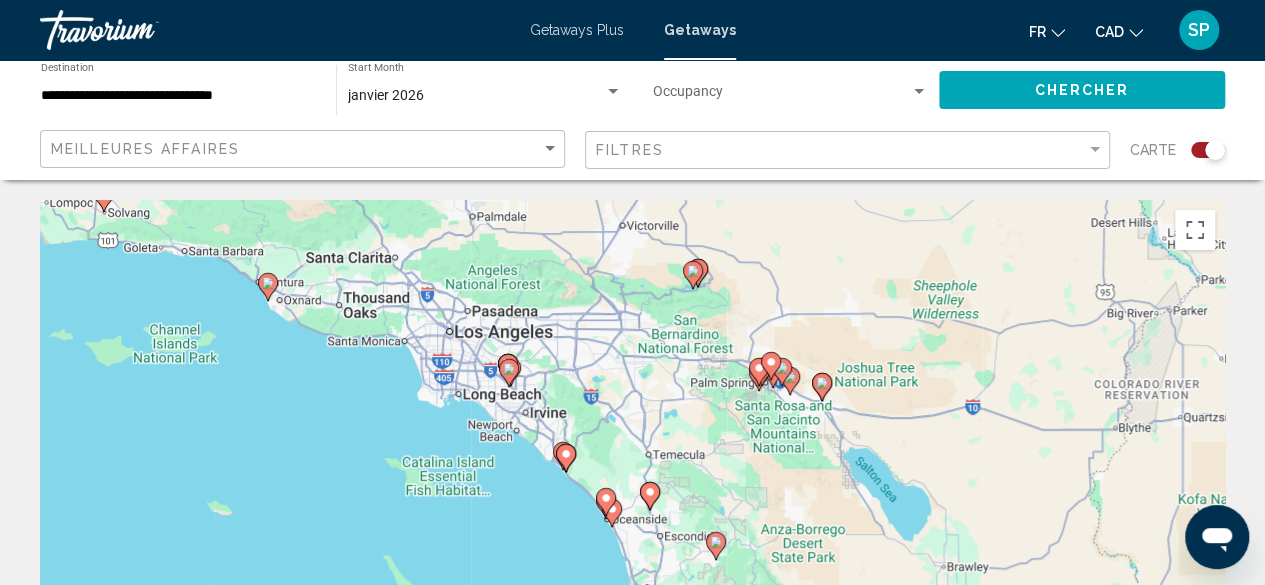 click on "To activate drag with keyboard, press Alt + Enter. Once in keyboard drag state, use the arrow keys to move the marker. To complete the drag, press the Enter key. To cancel, press Escape." at bounding box center (632, 500) 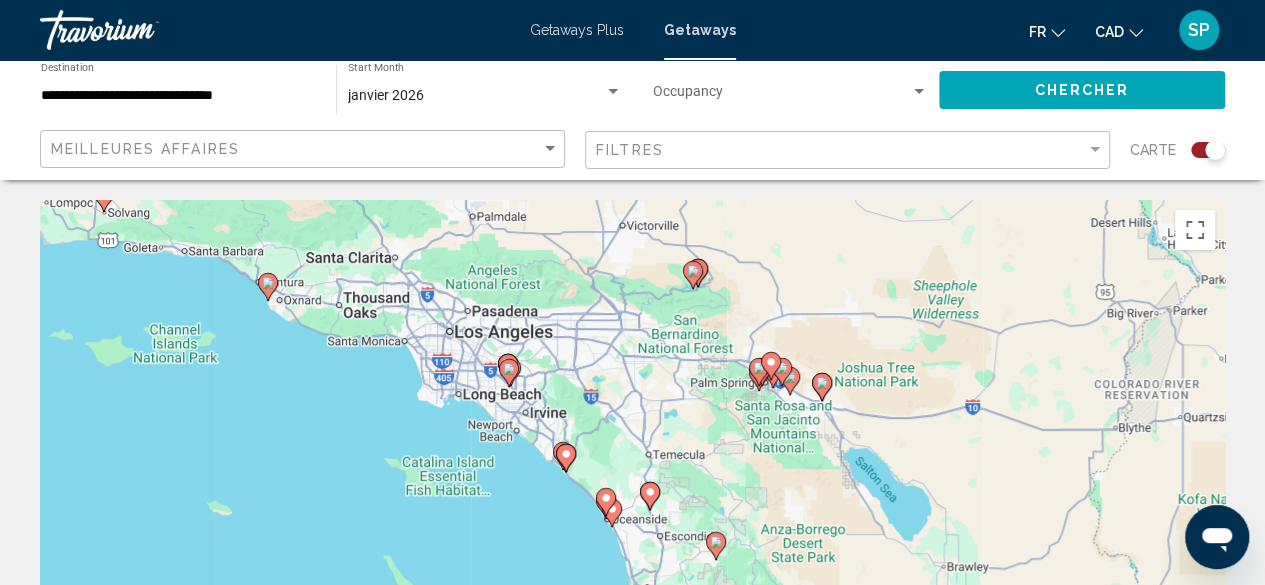 click on "To activate drag with keyboard, press Alt + Enter. Once in keyboard drag state, use the arrow keys to move the marker. To complete the drag, press the Enter key. To cancel, press Escape." at bounding box center [632, 500] 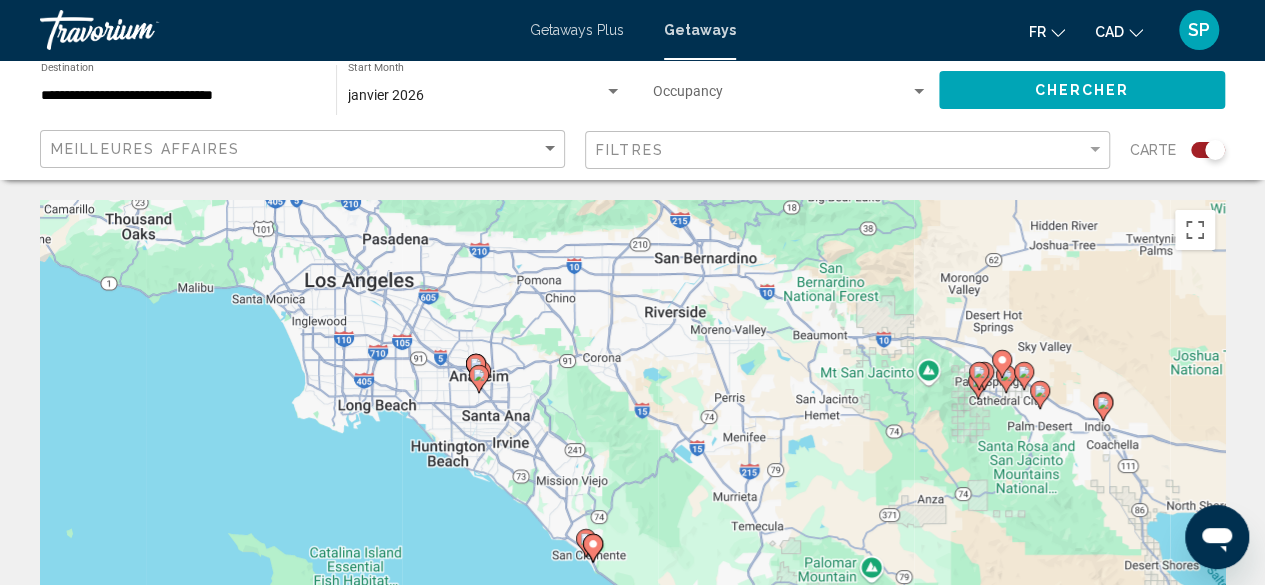 click on "To activate drag with keyboard, press Alt + Enter. Once in keyboard drag state, use the arrow keys to move the marker. To complete the drag, press the Enter key. To cancel, press Escape." at bounding box center [632, 500] 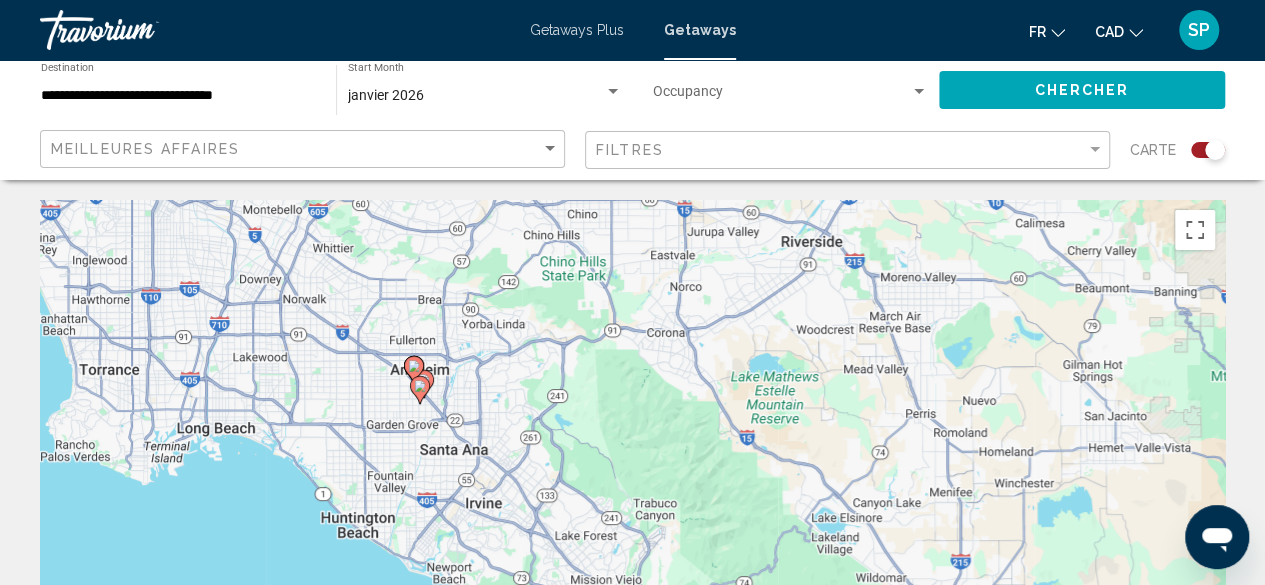 click on "To activate drag with keyboard, press Alt + Enter. Once in keyboard drag state, use the arrow keys to move the marker. To complete the drag, press the Enter key. To cancel, press Escape." at bounding box center (632, 500) 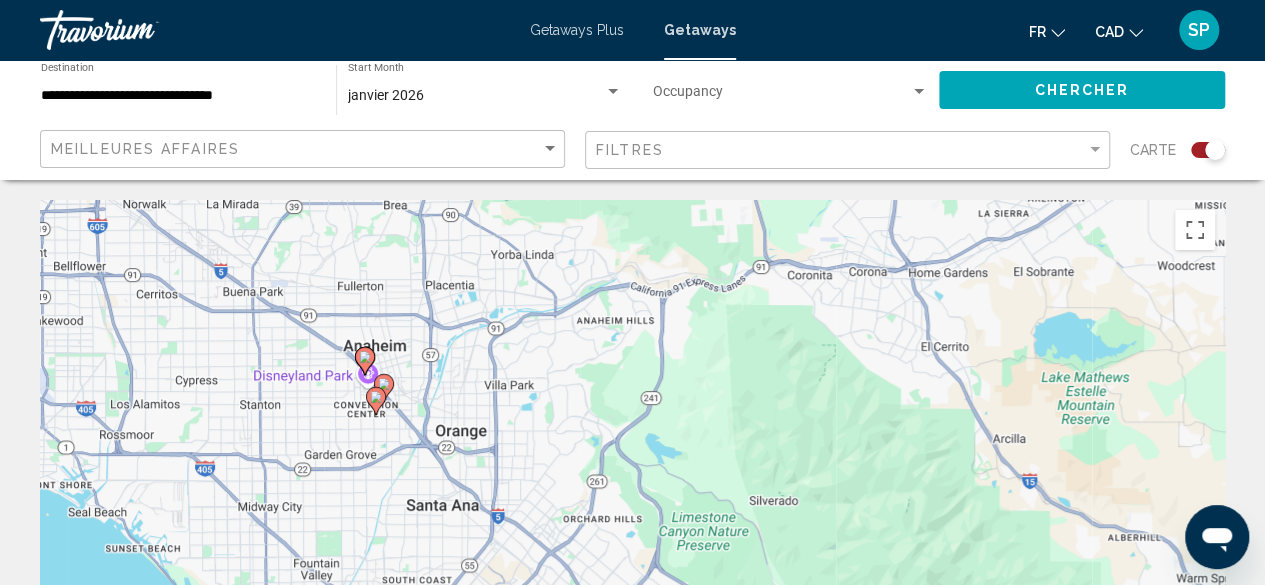 click on "To activate drag with keyboard, press Alt + Enter. Once in keyboard drag state, use the arrow keys to move the marker. To complete the drag, press the Enter key. To cancel, press Escape." at bounding box center [632, 500] 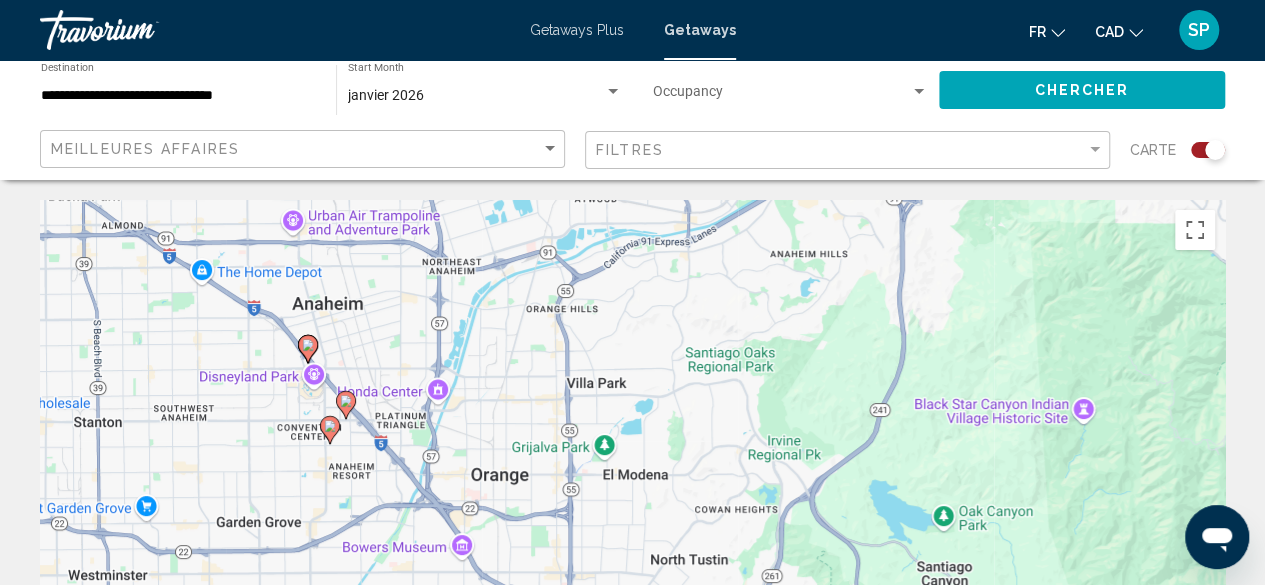 click 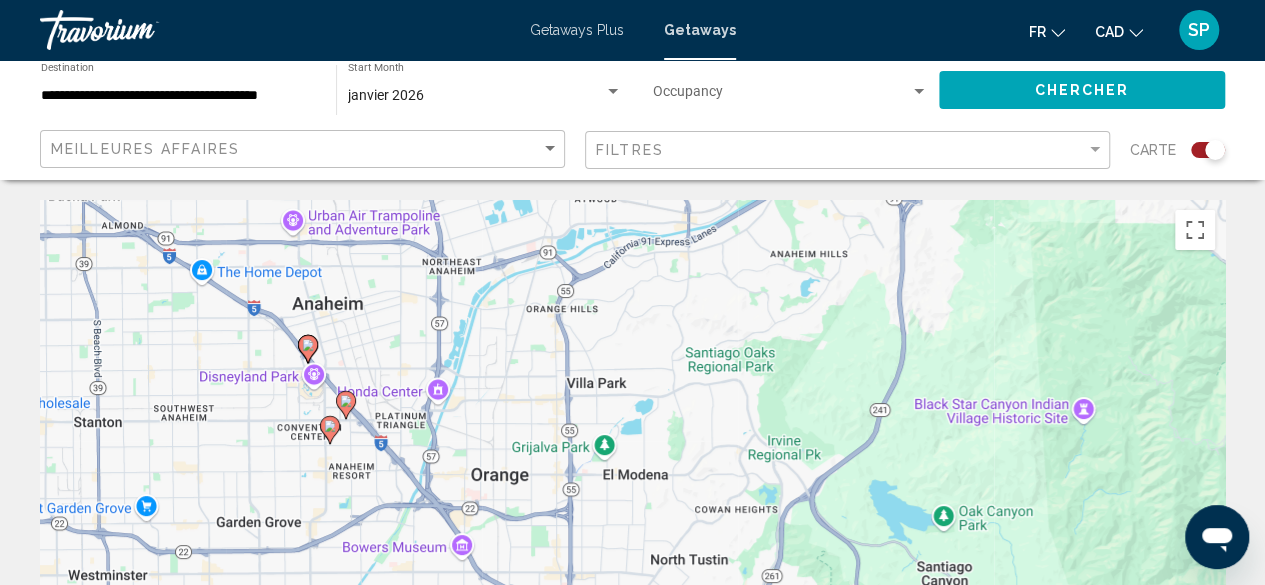 click on "To navigate, press the arrow keys.  To activate drag with keyboard, press Alt + Enter. Once in keyboard drag state, use the arrow keys to move the marker. To complete the drag, press the Enter key. To cancel, press Escape." at bounding box center (632, 500) 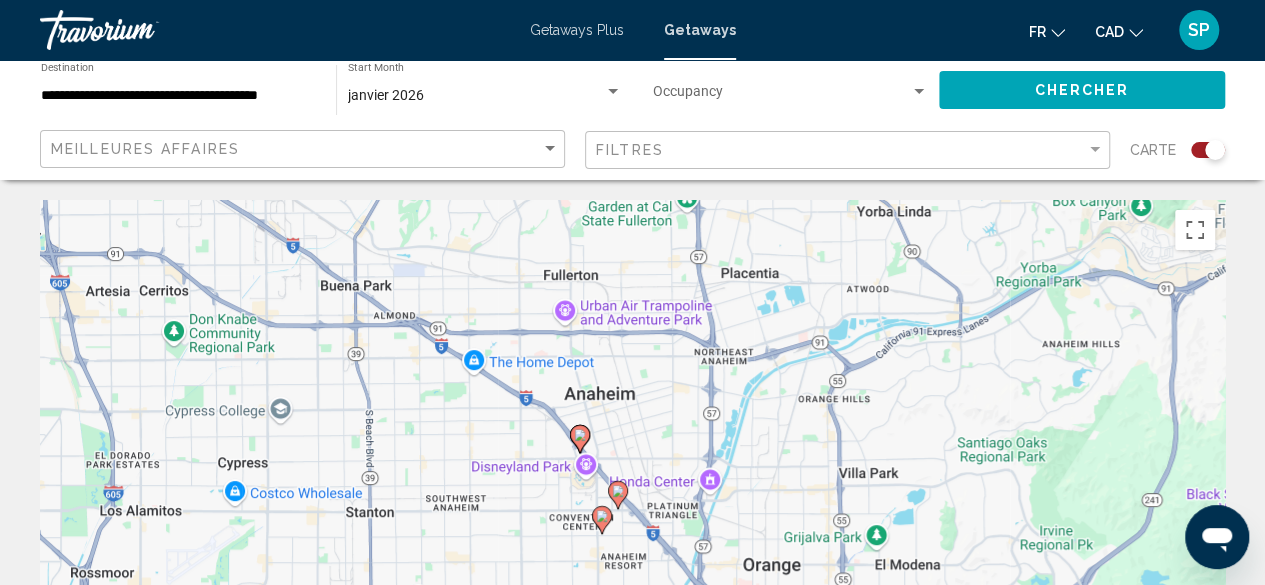 click 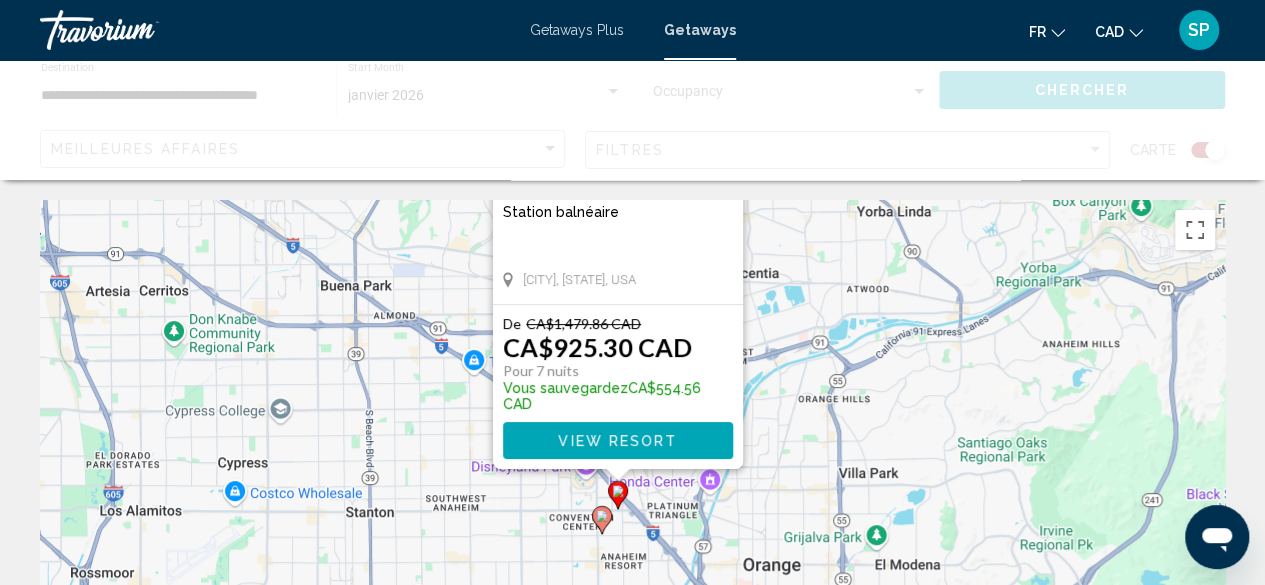 click 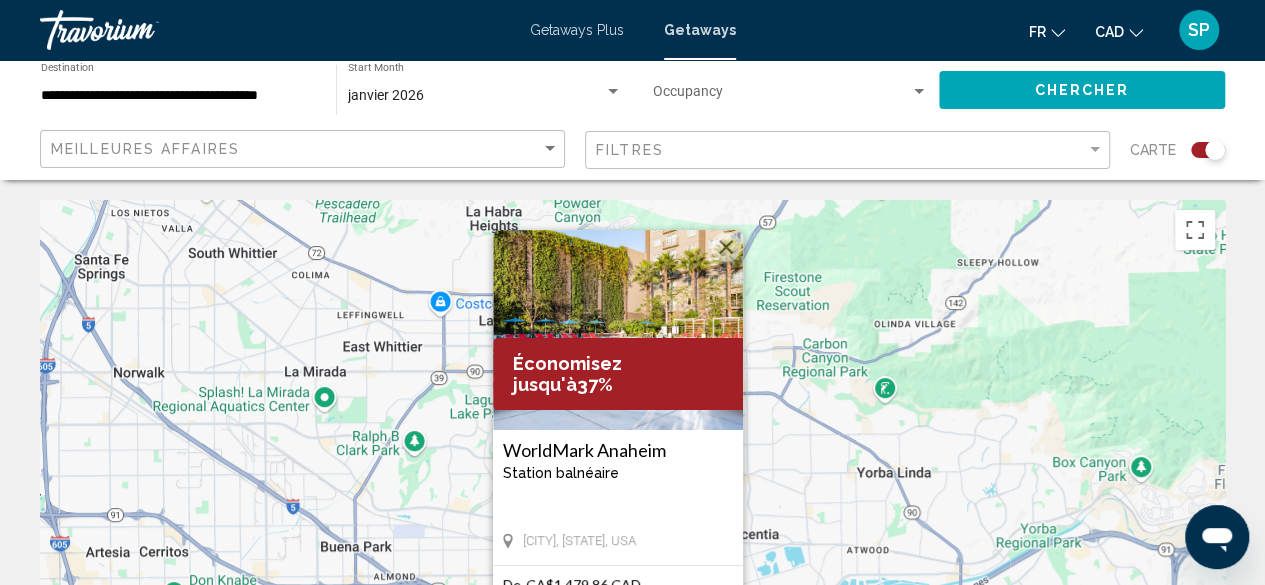 click on "To activate drag with keyboard, press Alt + Enter. Once in keyboard drag state, use the arrow keys to move the marker. To complete the drag, press the Enter key. To cancel, press Escape. Économisez jusqu'à  37%   WorldMark Anaheim  Station balnéaire  -  Ceci est une station d'adultes seulement
[CITY], [STATE], USA  De CA$1,479.86 CAD CA$925.30 CAD  Pour 7 nuits Vous sauvegardez  CA$554.56 CAD  View Resort" at bounding box center (632, 500) 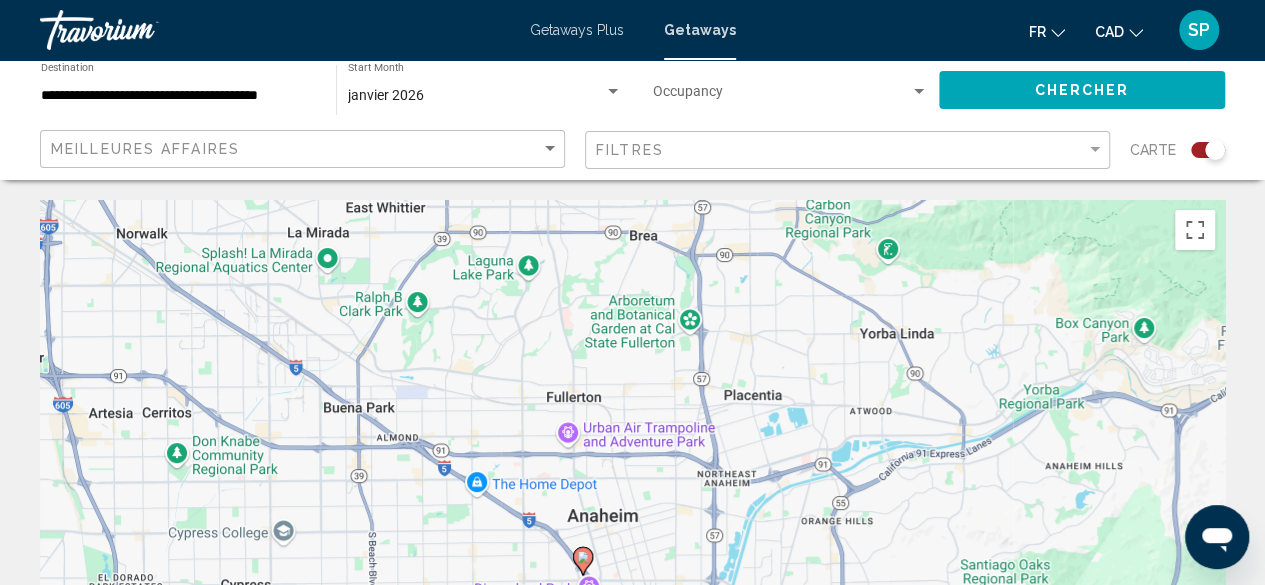 drag, startPoint x: 746, startPoint y: 479, endPoint x: 765, endPoint y: 324, distance: 156.16017 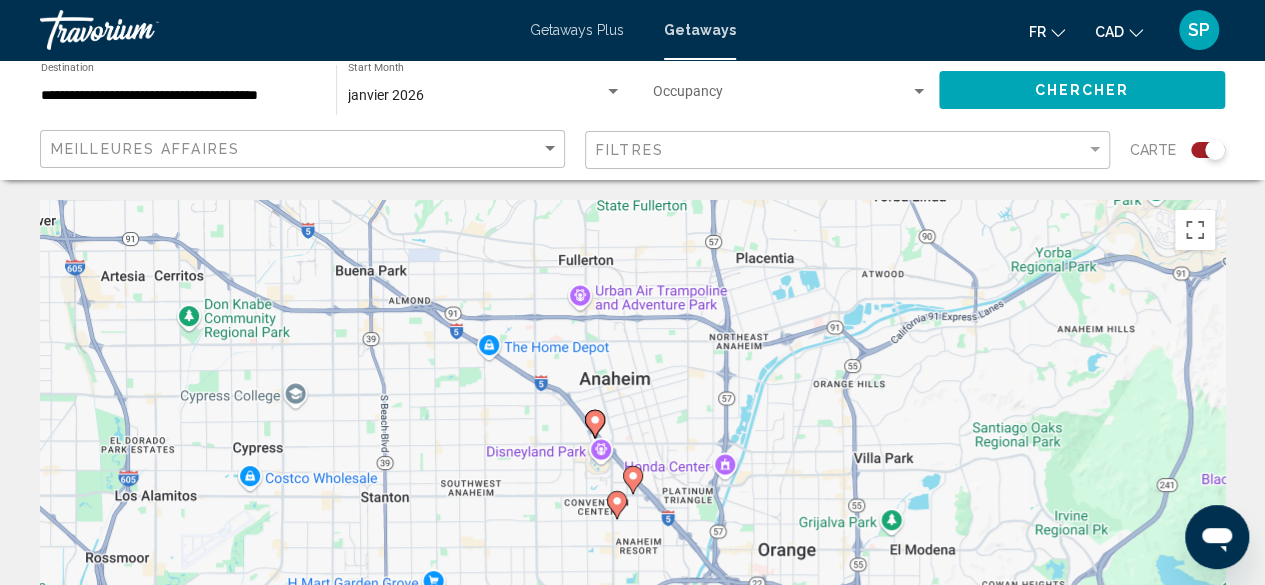 drag, startPoint x: 748, startPoint y: 316, endPoint x: 742, endPoint y: 145, distance: 171.10522 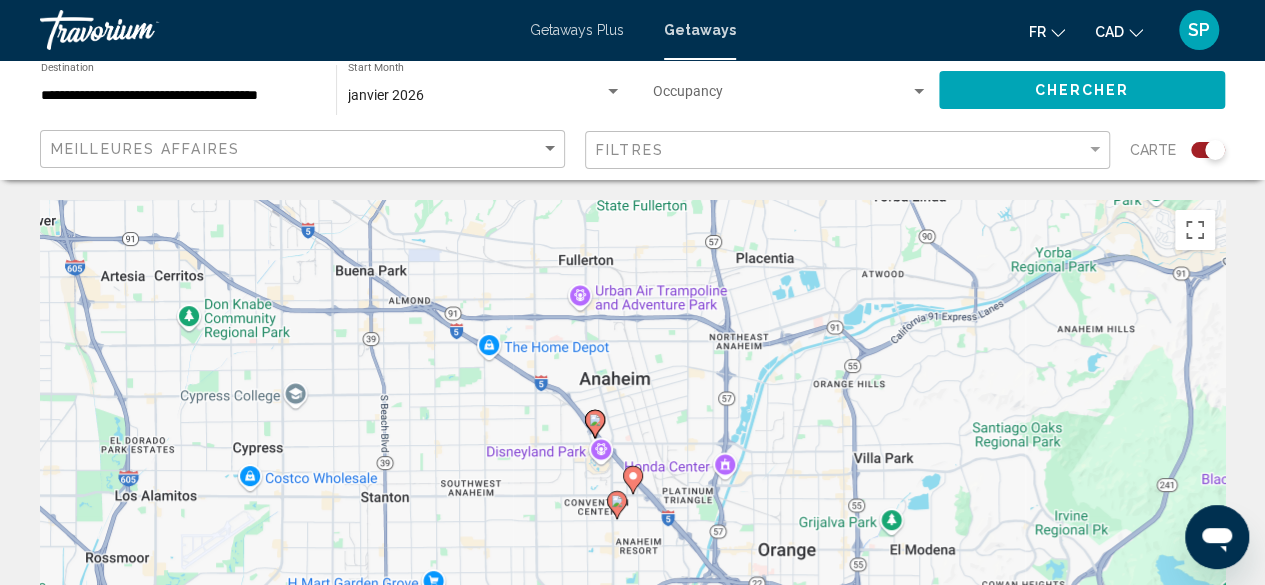 click on "**********" 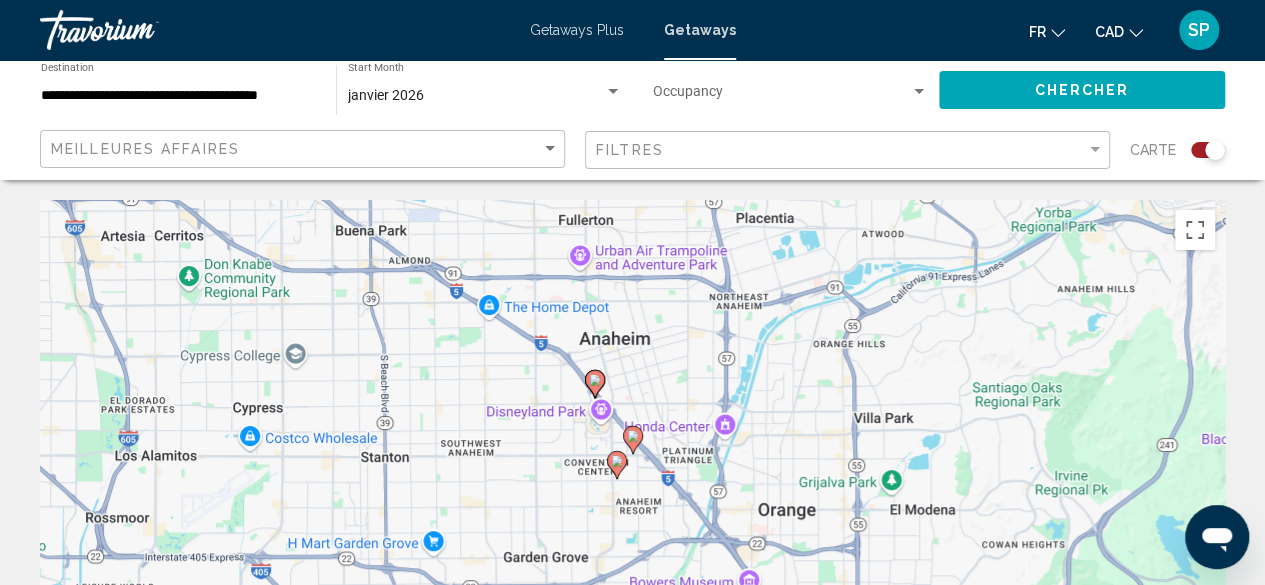 click 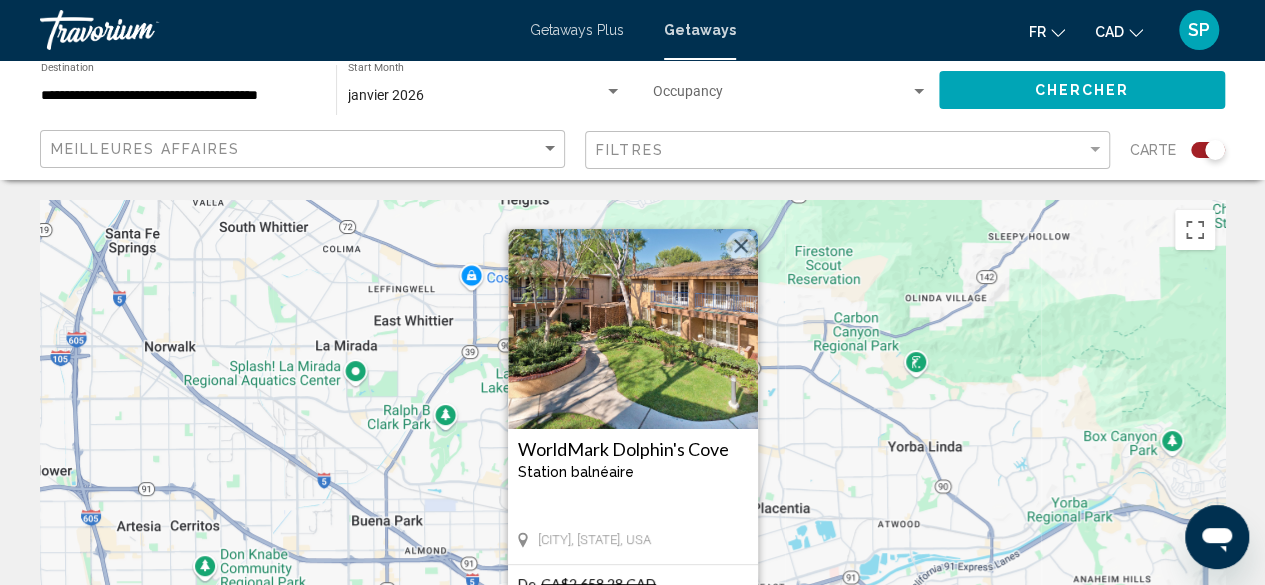 click on "WorldMark Dolphin's Cove" at bounding box center (633, 449) 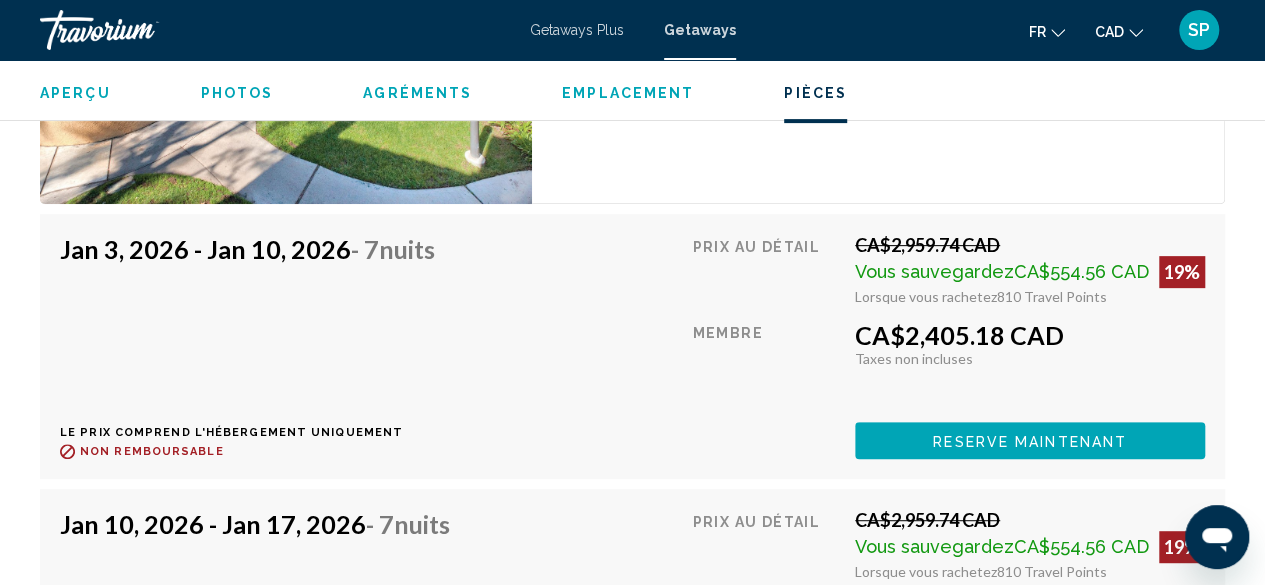 scroll, scrollTop: 4066, scrollLeft: 0, axis: vertical 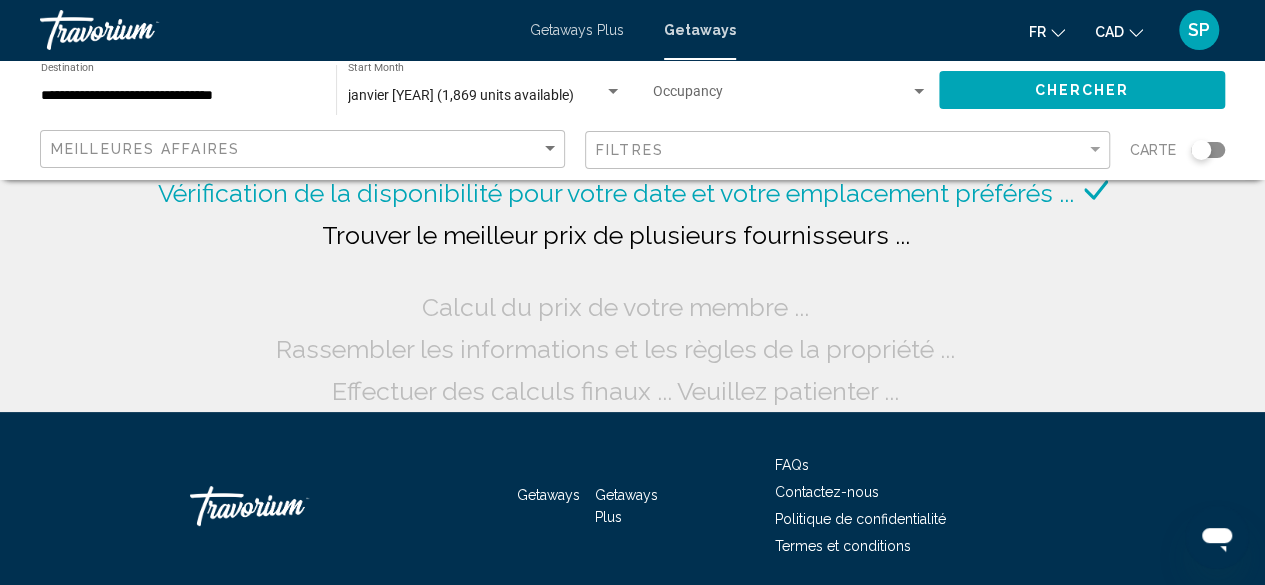 click 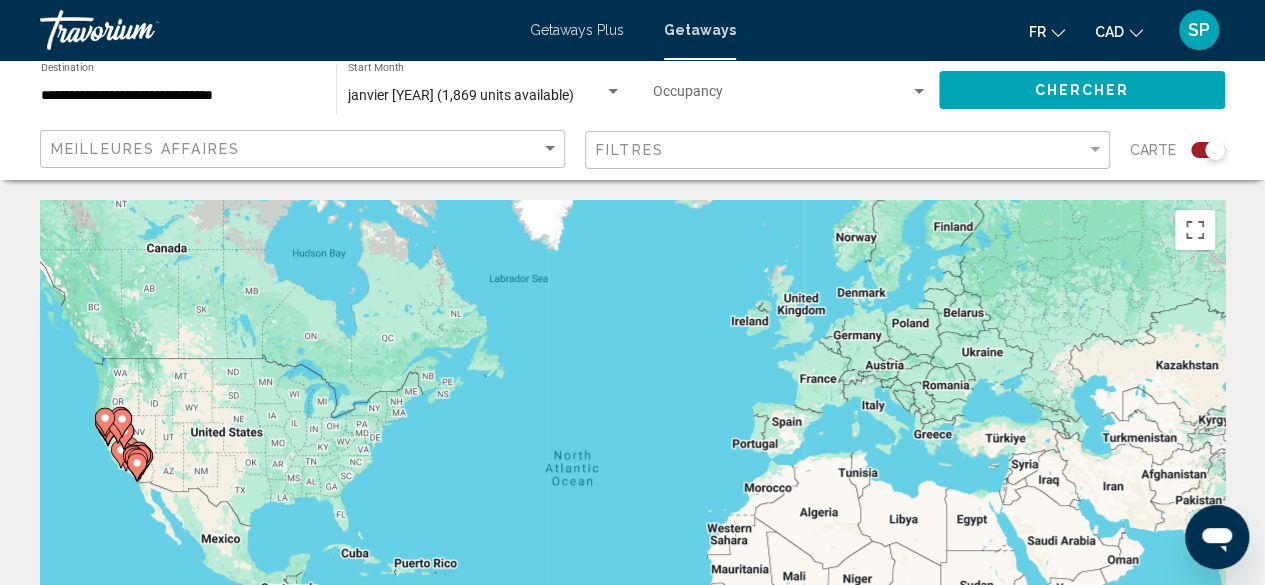 click on "To activate drag with keyboard, press Alt + Enter. Once in keyboard drag state, use the arrow keys to move the marker. To complete the drag, press the Enter key. To cancel, press Escape." at bounding box center (632, 500) 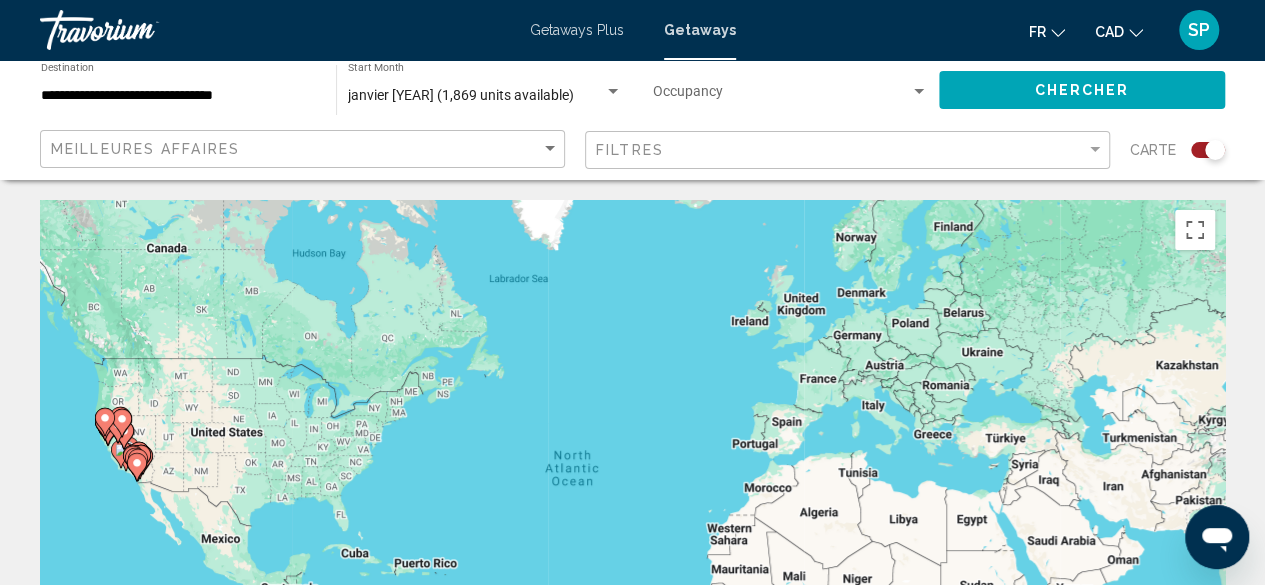 click on "To activate drag with keyboard, press Alt + Enter. Once in keyboard drag state, use the arrow keys to move the marker. To complete the drag, press the Enter key. To cancel, press Escape." at bounding box center (632, 500) 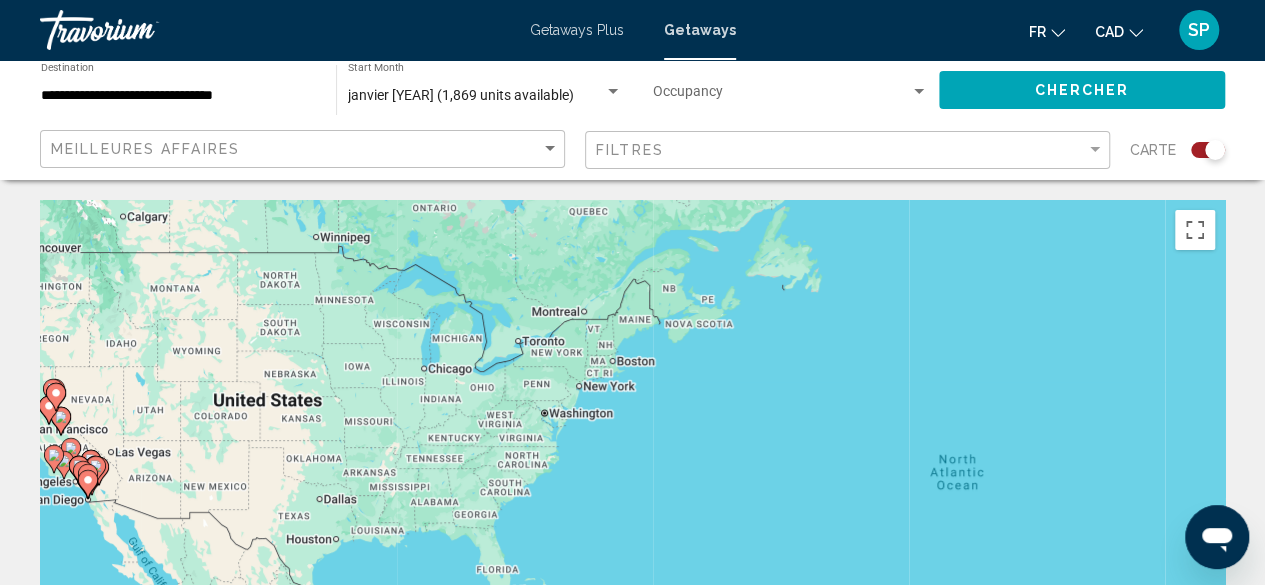 click on "To activate drag with keyboard, press Alt + Enter. Once in keyboard drag state, use the arrow keys to move the marker. To complete the drag, press the Enter key. To cancel, press Escape." at bounding box center [632, 500] 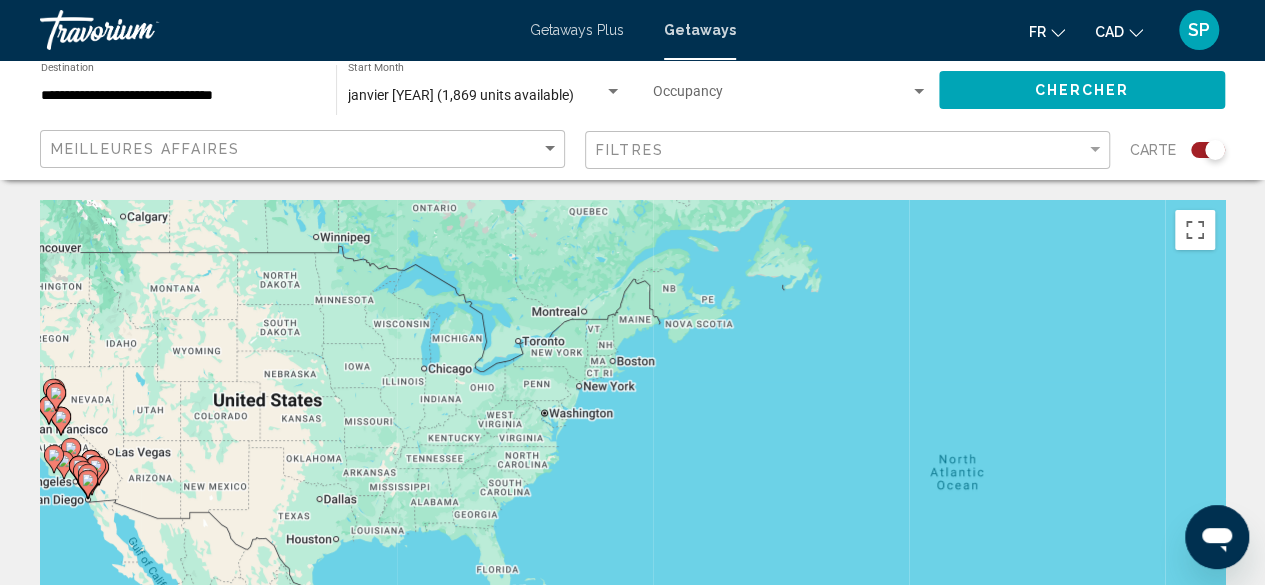 click on "To activate drag with keyboard, press Alt + Enter. Once in keyboard drag state, use the arrow keys to move the marker. To complete the drag, press the Enter key. To cancel, press Escape." at bounding box center [632, 500] 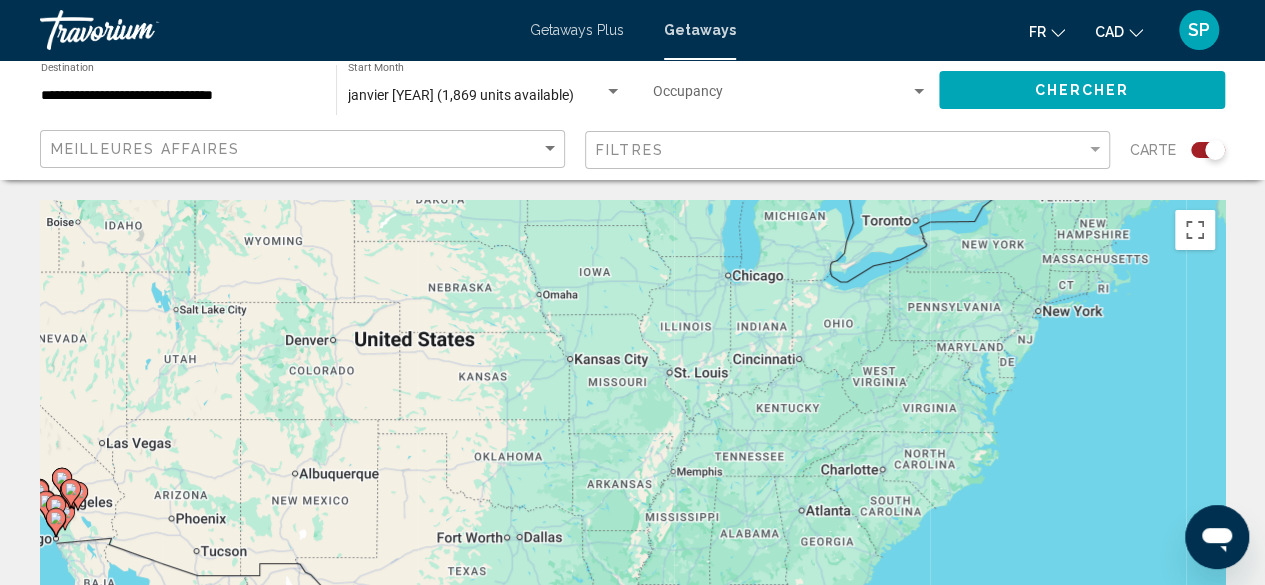 click on "To activate drag with keyboard, press Alt + Enter. Once in keyboard drag state, use the arrow keys to move the marker. To complete the drag, press the Enter key. To cancel, press Escape." at bounding box center [632, 500] 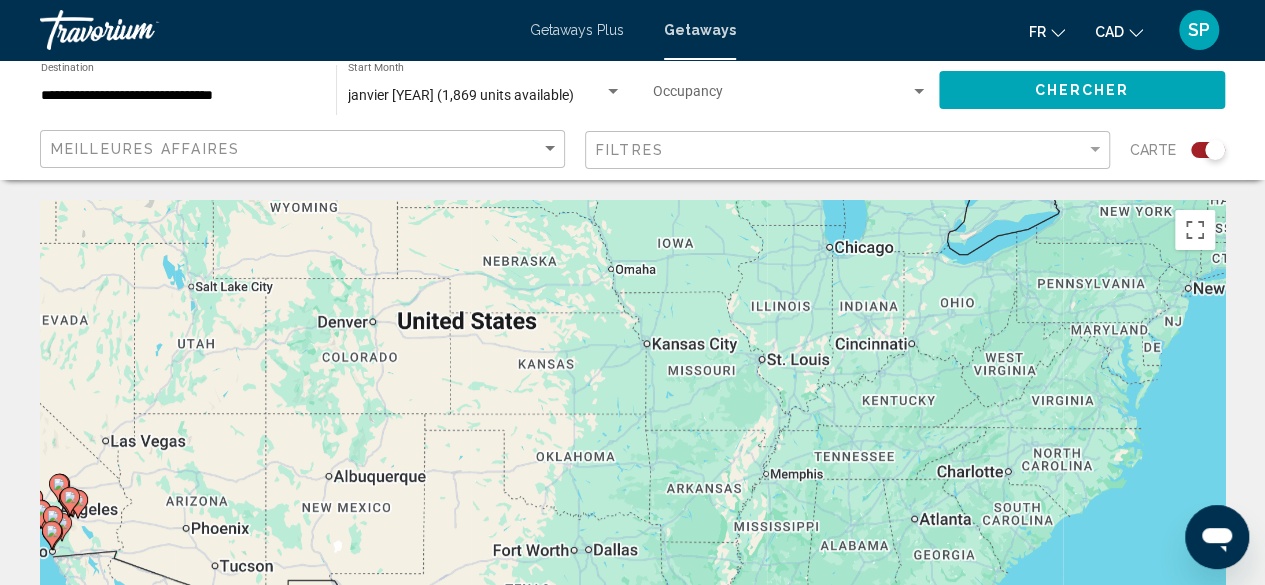 click on "To activate drag with keyboard, press Alt + Enter. Once in keyboard drag state, use the arrow keys to move the marker. To complete the drag, press the Enter key. To cancel, press Escape." at bounding box center (632, 500) 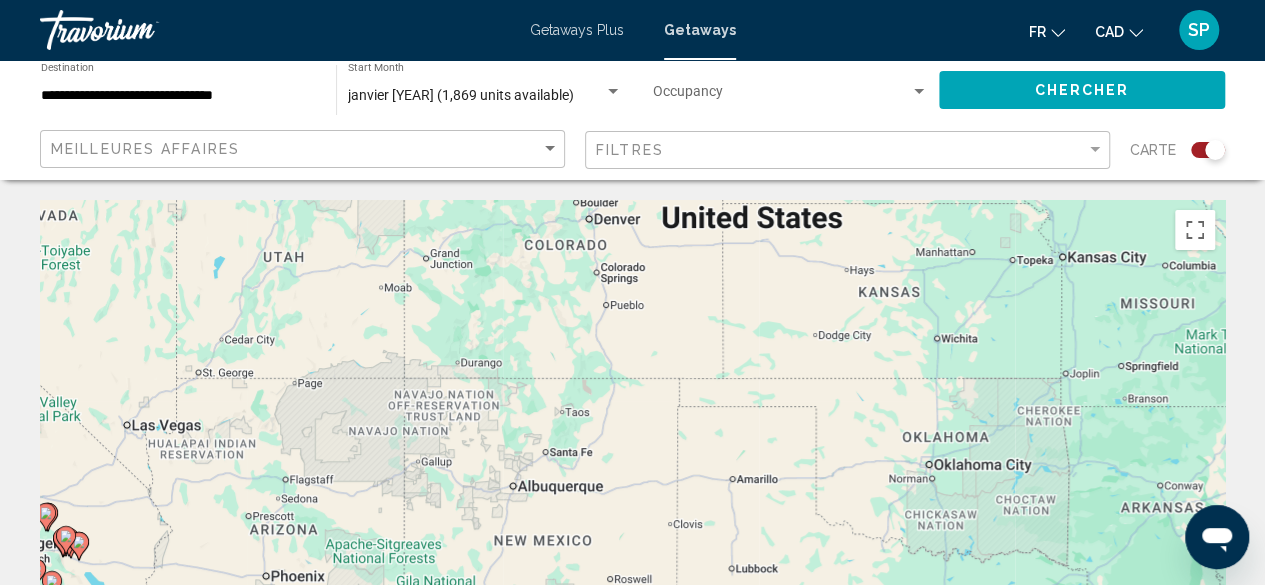 click on "To activate drag with keyboard, press Alt + Enter. Once in keyboard drag state, use the arrow keys to move the marker. To complete the drag, press the Enter key. To cancel, press Escape." at bounding box center [632, 500] 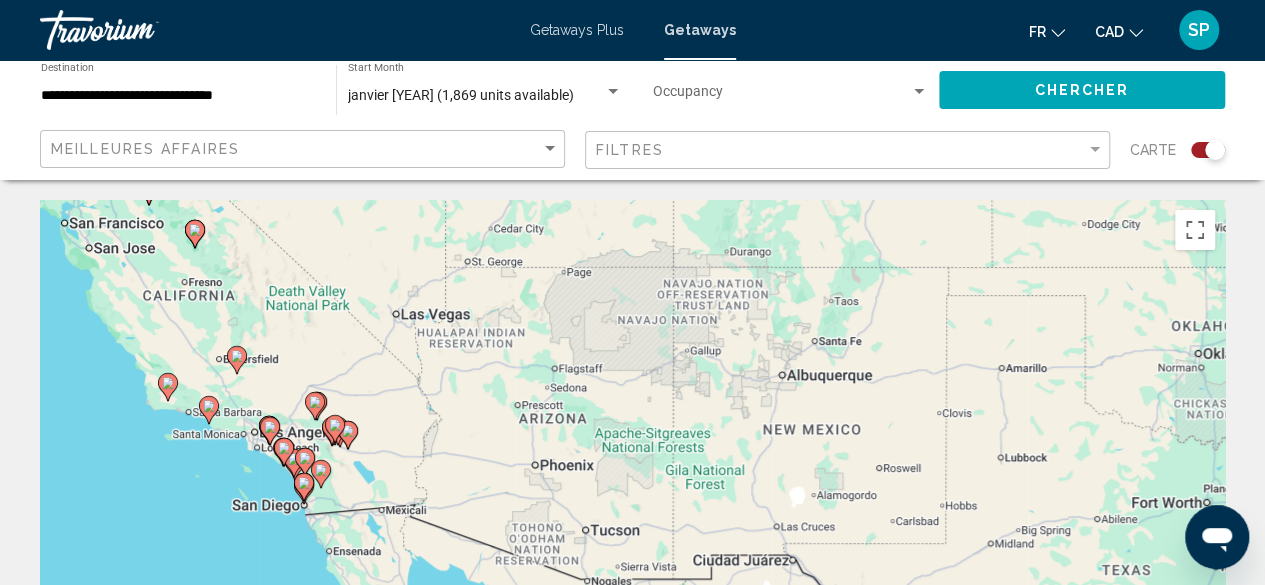 drag, startPoint x: 76, startPoint y: 461, endPoint x: 356, endPoint y: 347, distance: 302.31772 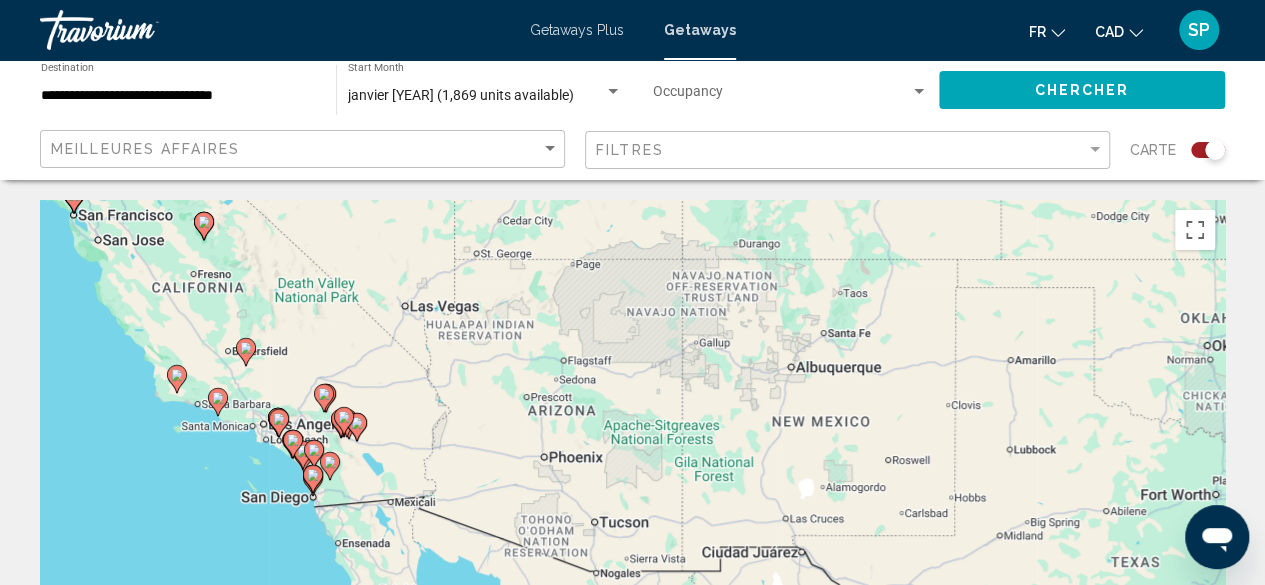 click on "To activate drag with keyboard, press Alt + Enter. Once in keyboard drag state, use the arrow keys to move the marker. To complete the drag, press the Enter key. To cancel, press Escape." at bounding box center (632, 500) 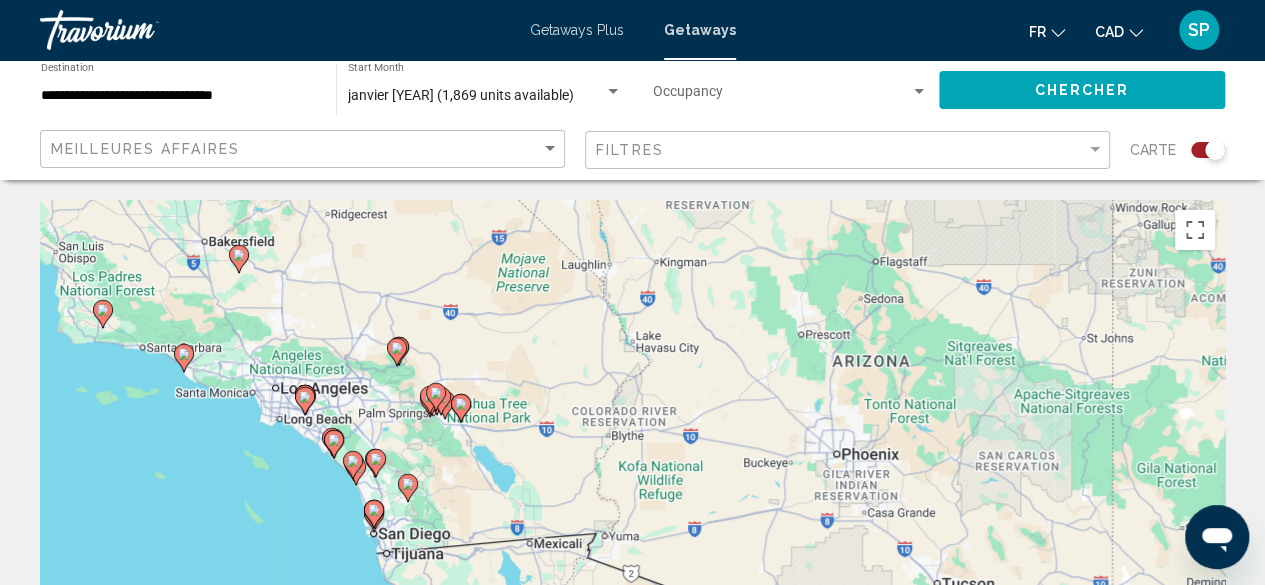 click on "To activate drag with keyboard, press Alt + Enter. Once in keyboard drag state, use the arrow keys to move the marker. To complete the drag, press the Enter key. To cancel, press Escape." at bounding box center (632, 500) 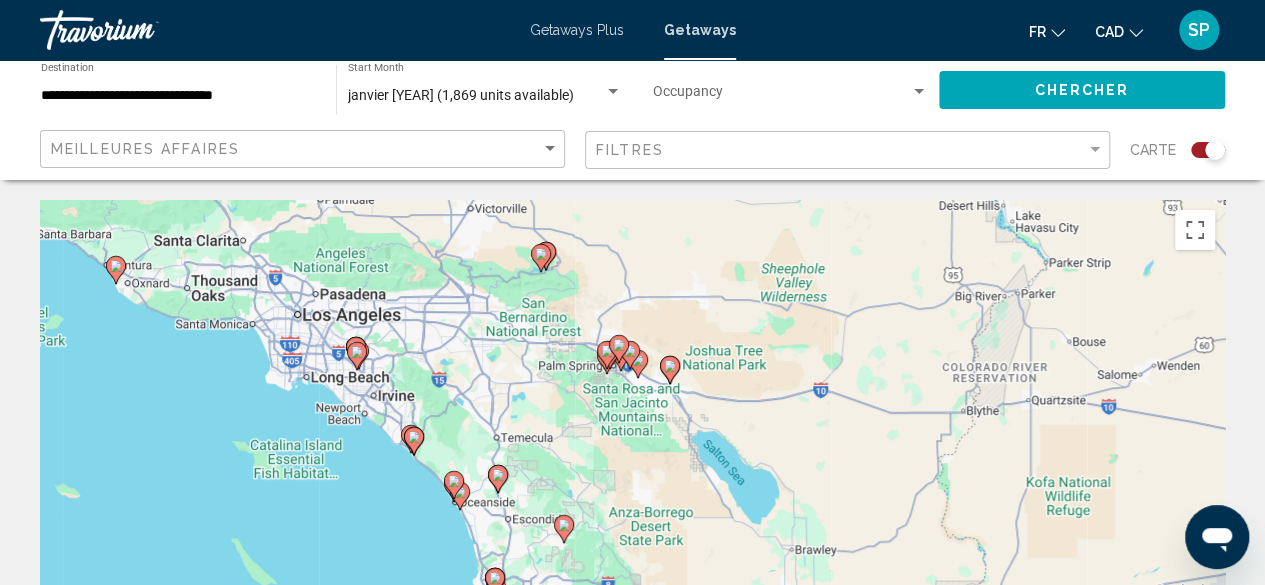 click on "To activate drag with keyboard, press Alt + Enter. Once in keyboard drag state, use the arrow keys to move the marker. To complete the drag, press the Enter key. To cancel, press Escape." at bounding box center (632, 500) 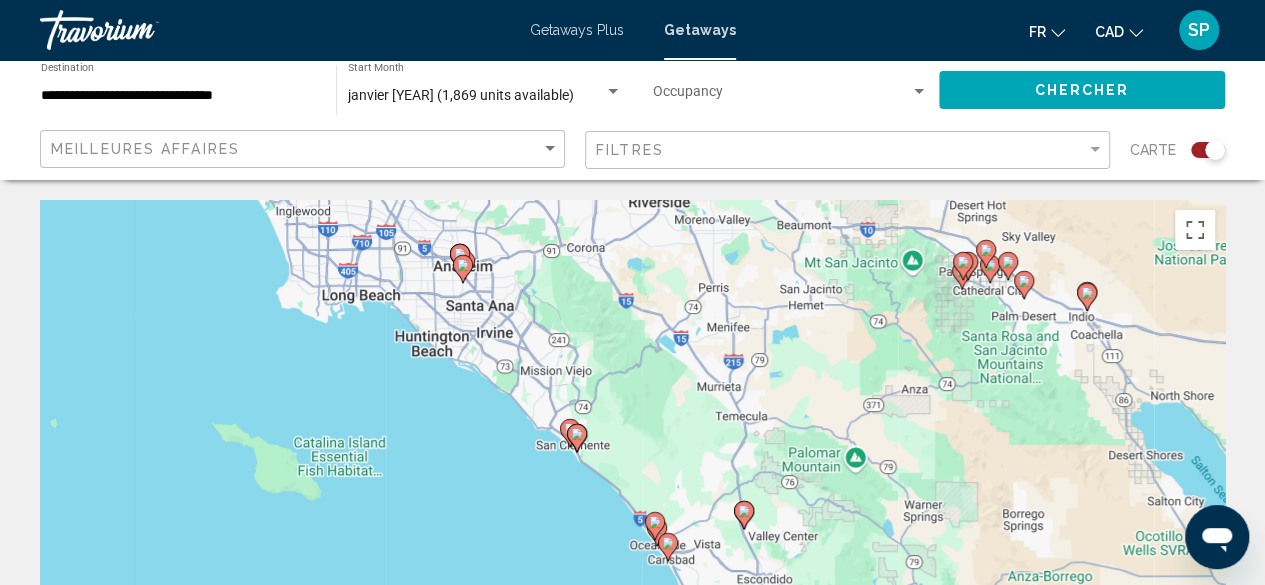 click on "To activate drag with keyboard, press Alt + Enter. Once in keyboard drag state, use the arrow keys to move the marker. To complete the drag, press the Enter key. To cancel, press Escape." at bounding box center [632, 500] 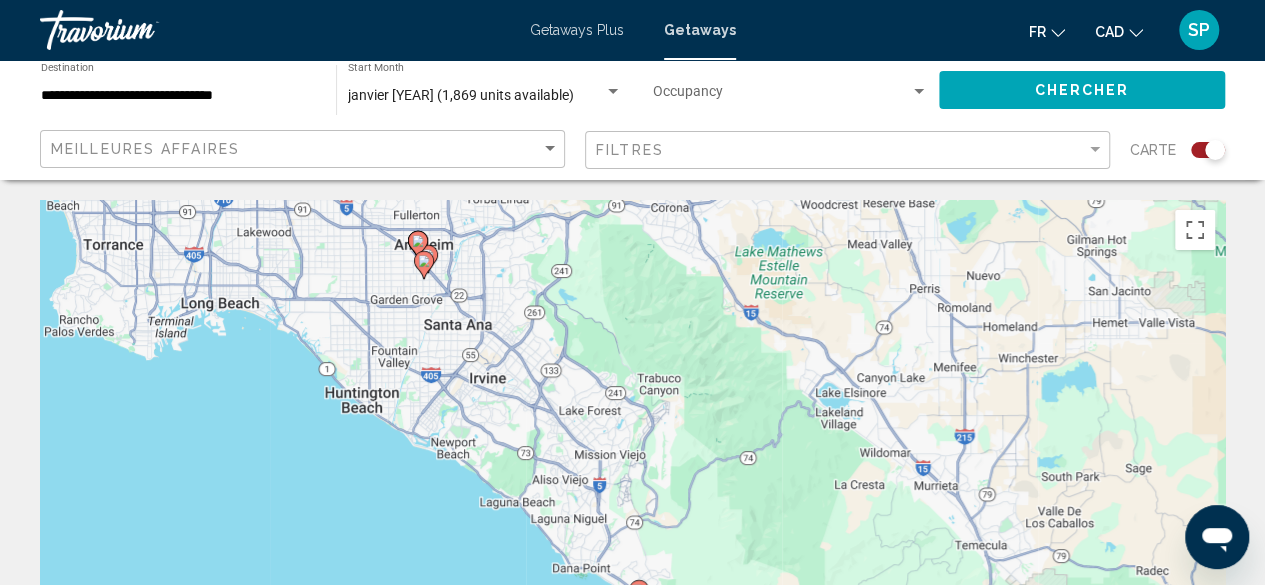 click on "To activate drag with keyboard, press Alt + Enter. Once in keyboard drag state, use the arrow keys to move the marker. To complete the drag, press the Enter key. To cancel, press Escape." at bounding box center (632, 500) 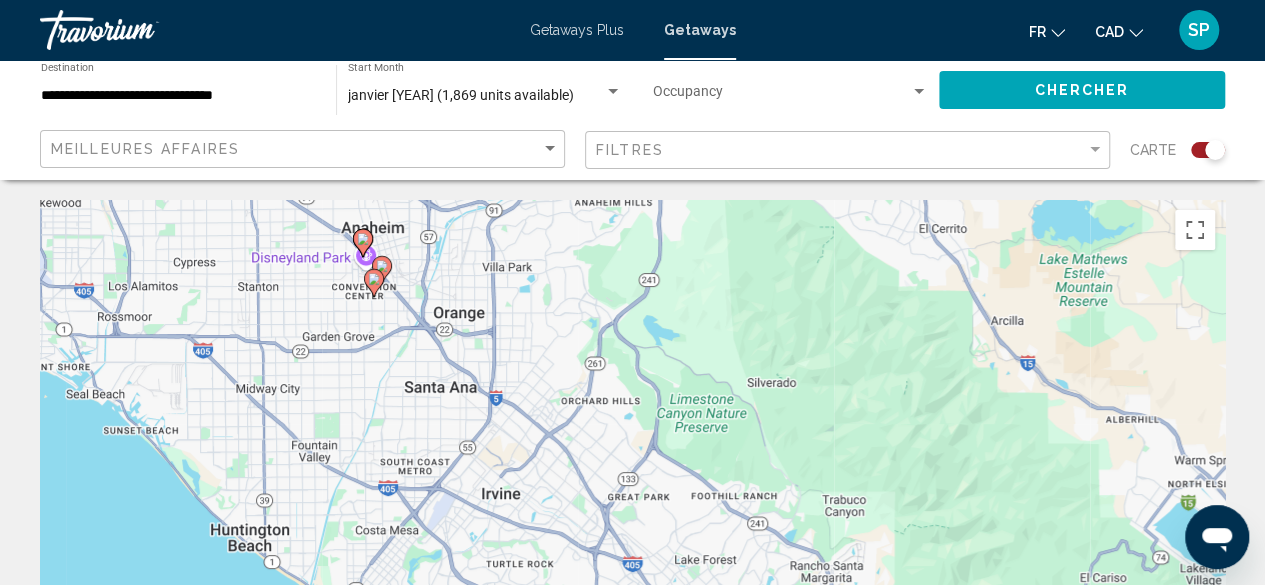click 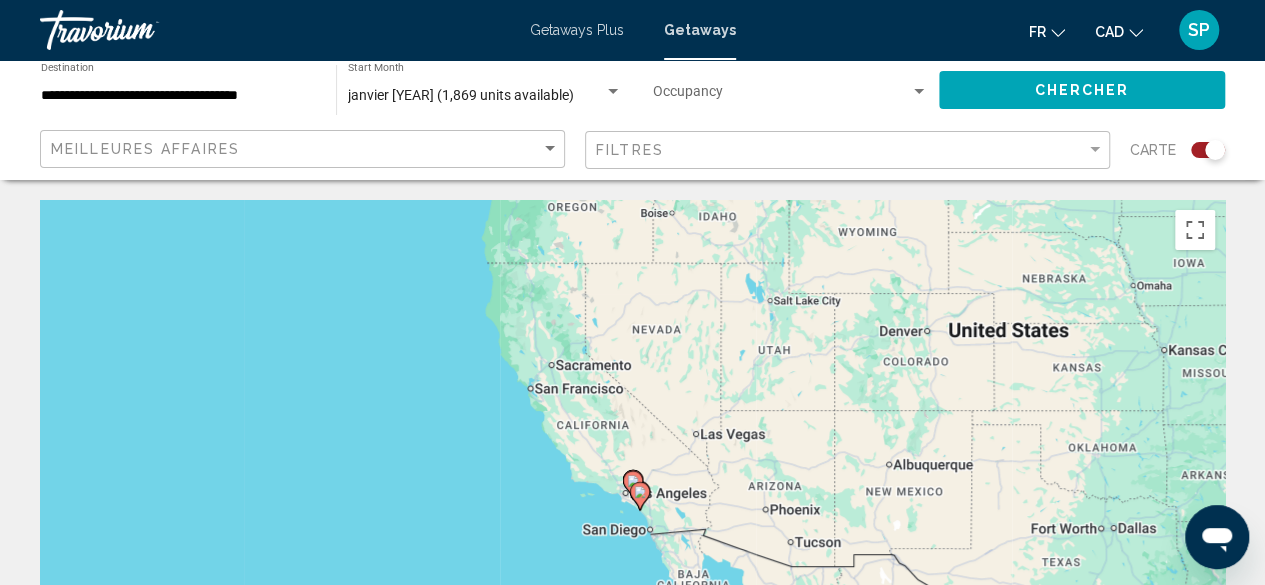 click 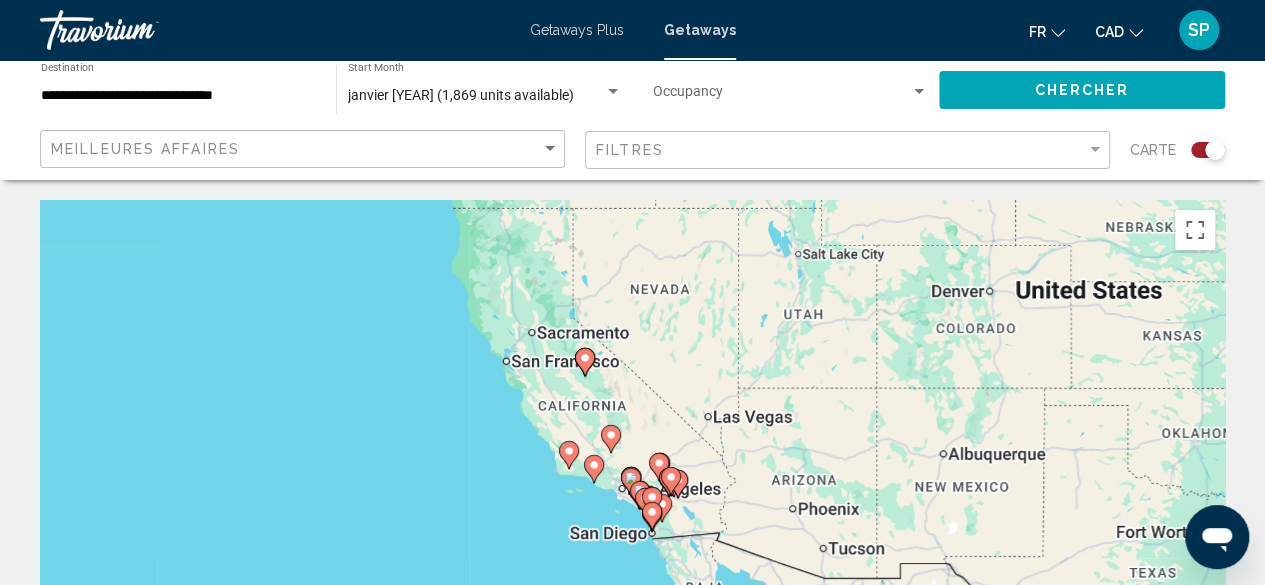 click at bounding box center [1225, 500] 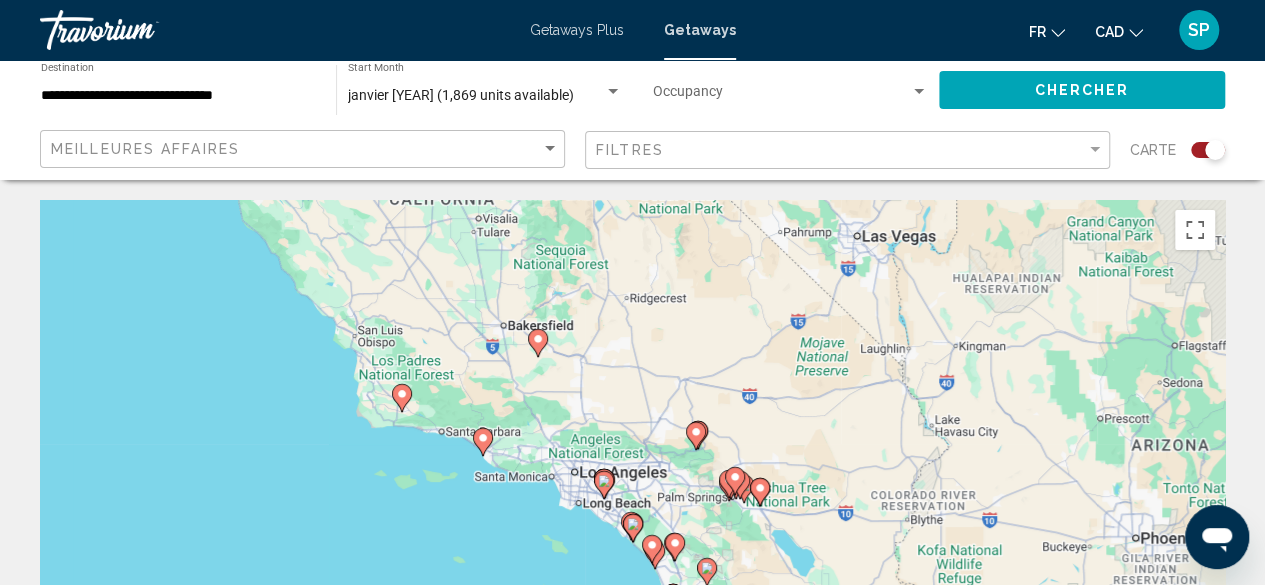 click on "To activate drag with keyboard, press Alt + Enter. Once in keyboard drag state, use the arrow keys to move the marker. To complete the drag, press the Enter key. To cancel, press Escape." at bounding box center (632, 500) 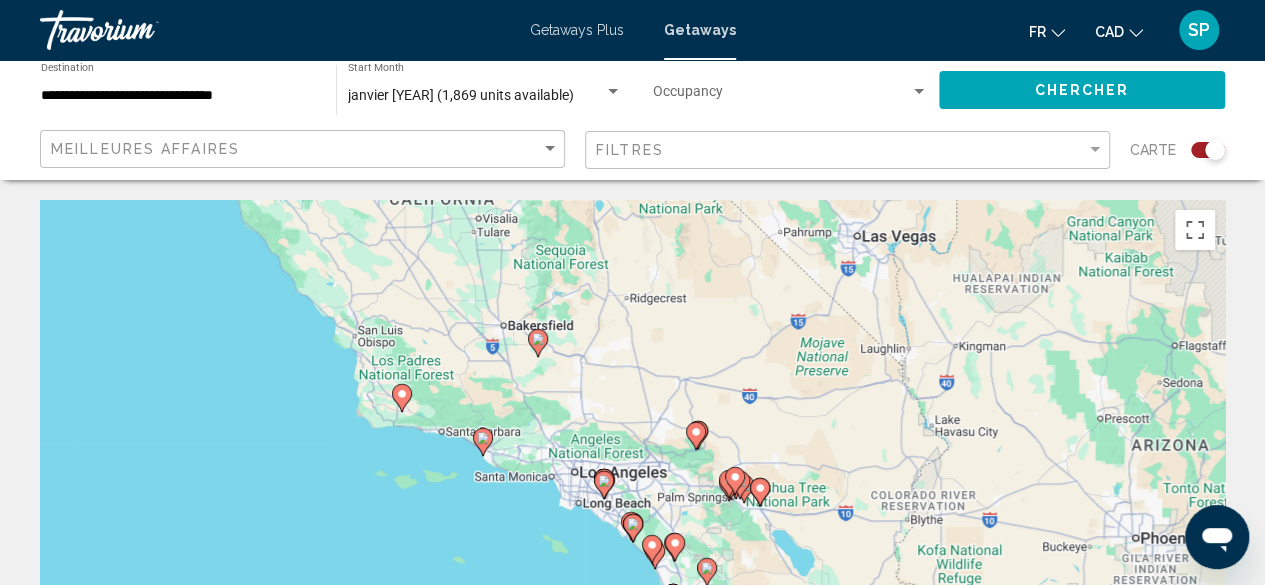 click on "To activate drag with keyboard, press Alt + Enter. Once in keyboard drag state, use the arrow keys to move the marker. To complete the drag, press the Enter key. To cancel, press Escape." at bounding box center (632, 500) 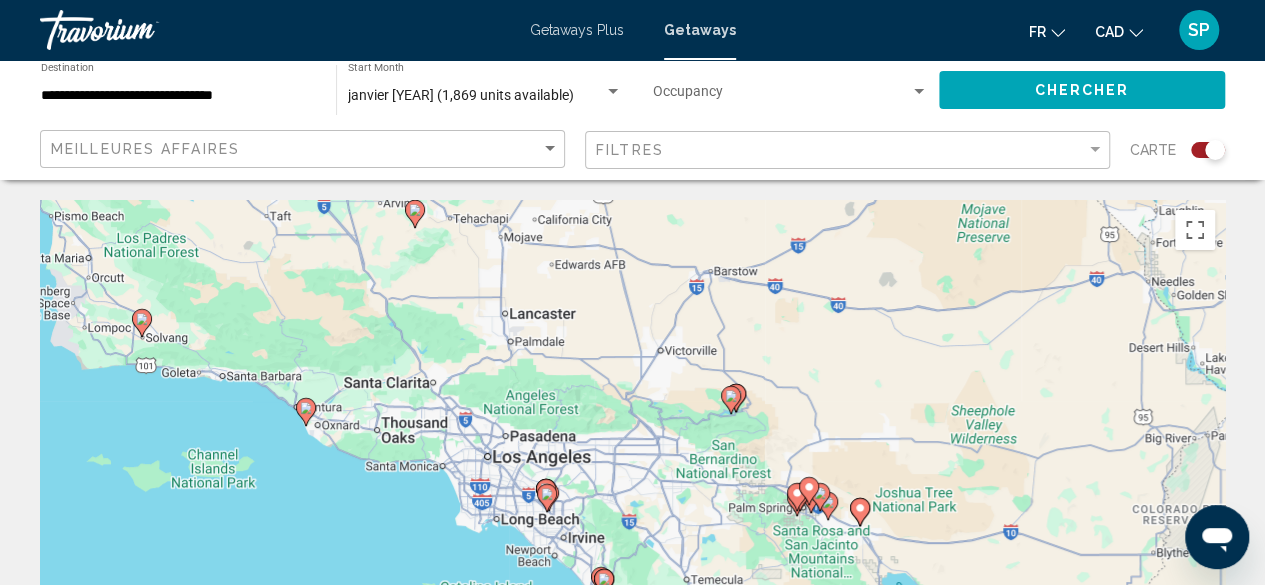 click on "To activate drag with keyboard, press Alt + Enter. Once in keyboard drag state, use the arrow keys to move the marker. To complete the drag, press the Enter key. To cancel, press Escape." at bounding box center (632, 500) 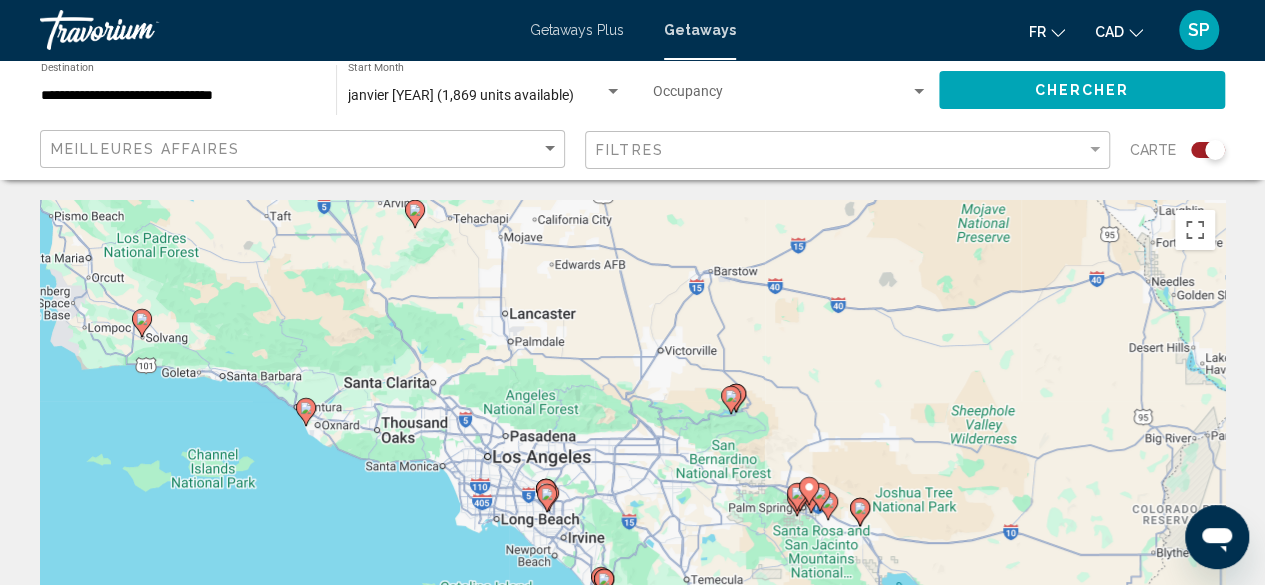 click on "To activate drag with keyboard, press Alt + Enter. Once in keyboard drag state, use the arrow keys to move the marker. To complete the drag, press the Enter key. To cancel, press Escape." at bounding box center (632, 500) 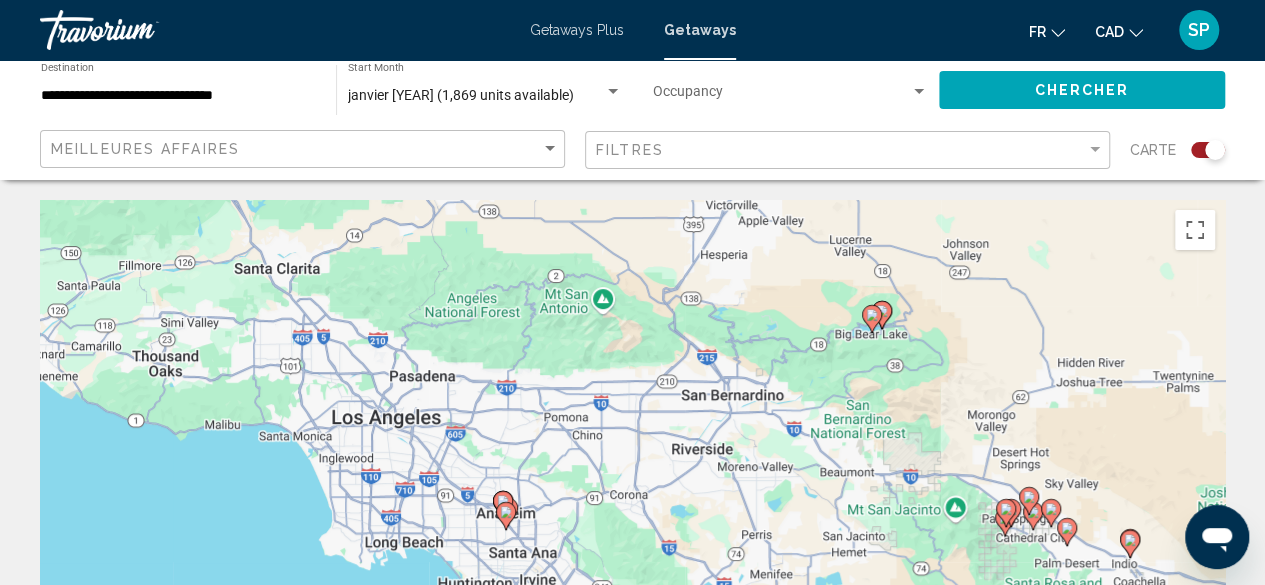 click on "To activate drag with keyboard, press Alt + Enter. Once in keyboard drag state, use the arrow keys to move the marker. To complete the drag, press the Enter key. To cancel, press Escape." at bounding box center (632, 500) 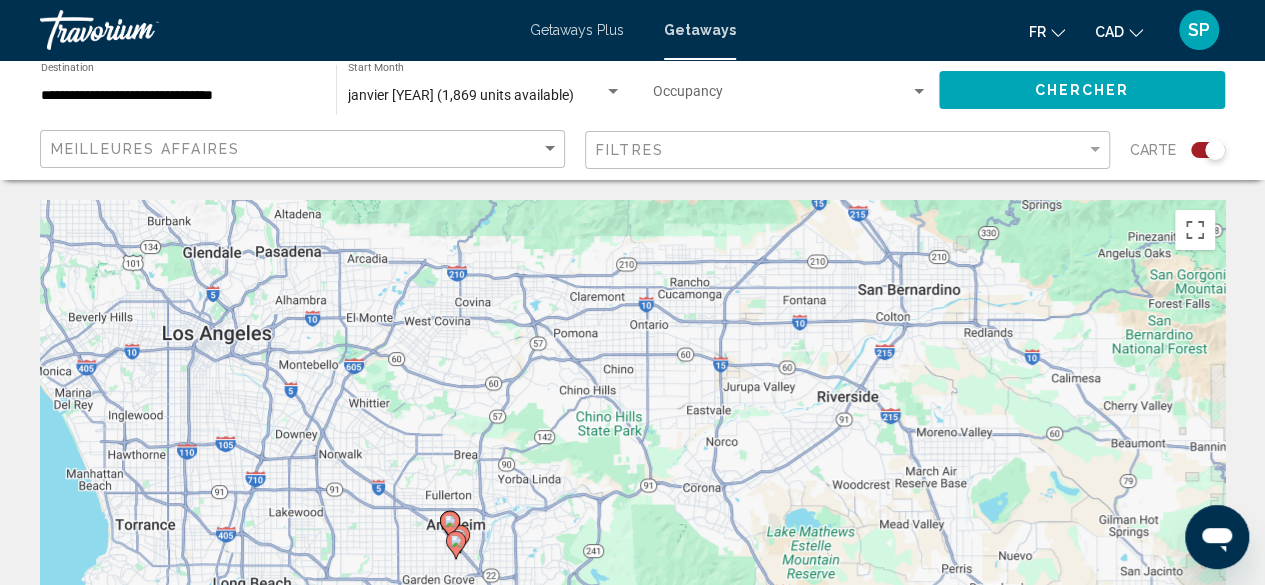 click on "To activate drag with keyboard, press Alt + Enter. Once in keyboard drag state, use the arrow keys to move the marker. To complete the drag, press the Enter key. To cancel, press Escape." at bounding box center [632, 500] 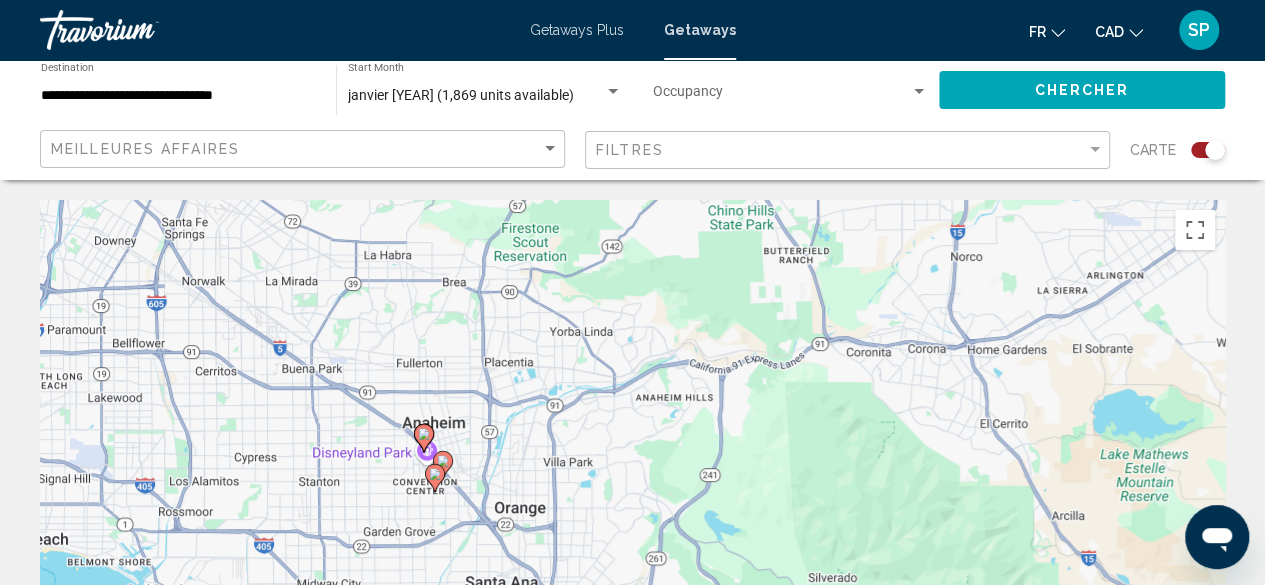 drag, startPoint x: 462, startPoint y: 523, endPoint x: 543, endPoint y: 394, distance: 152.32202 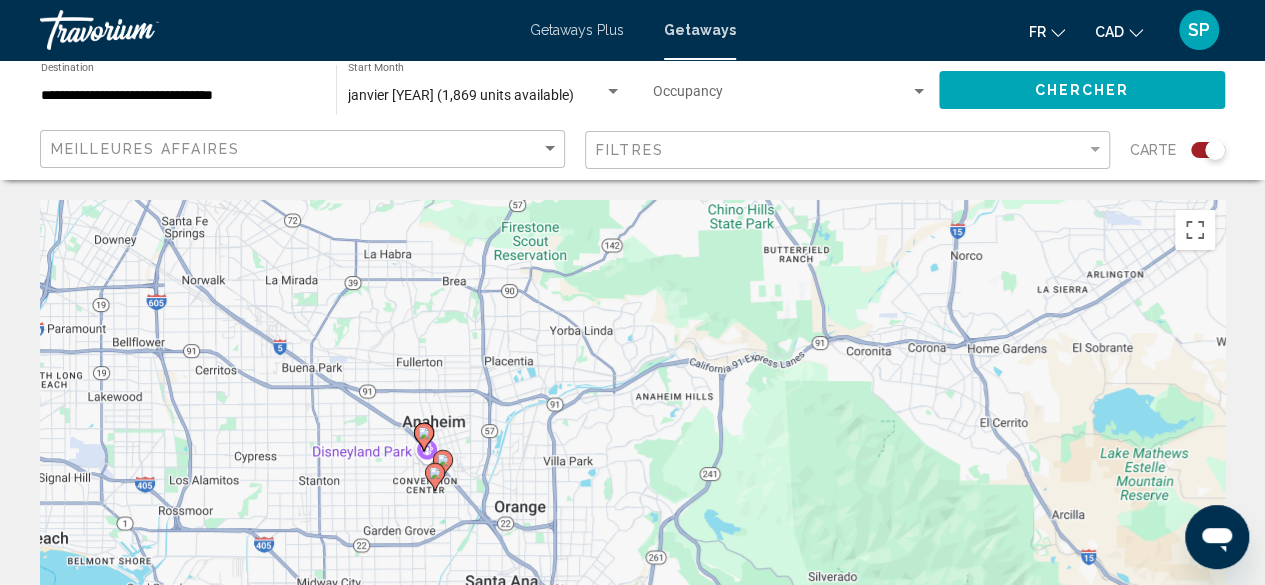 click 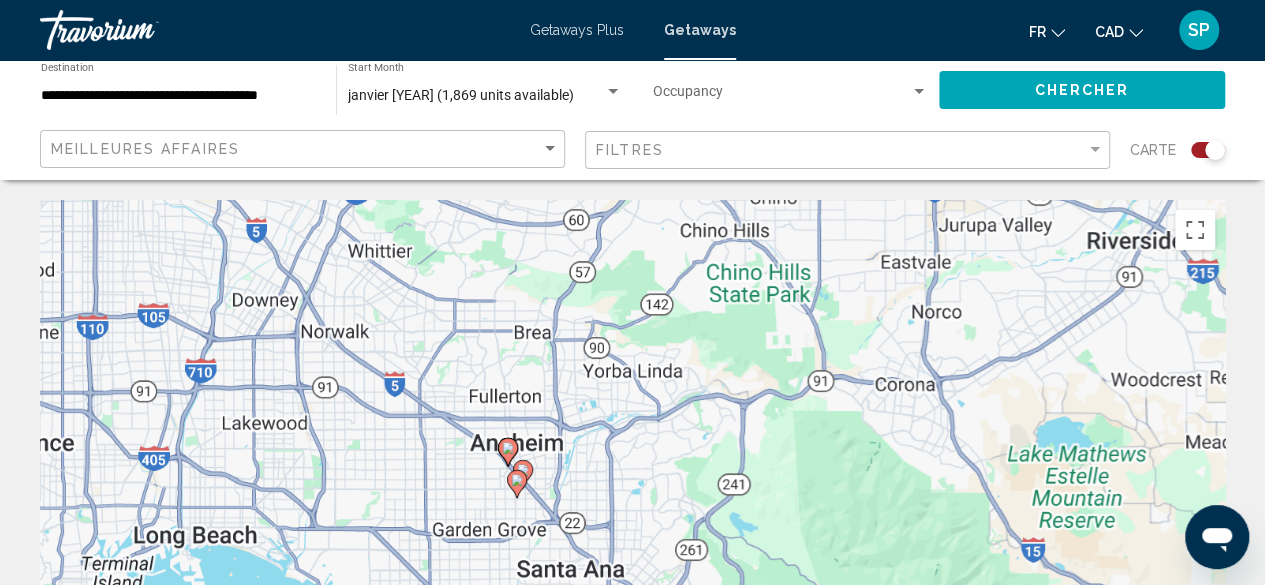 click on "To navigate, press the arrow keys.  To activate drag with keyboard, press Alt + Enter. Once in keyboard drag state, use the arrow keys to move the marker. To complete the drag, press the Enter key. To cancel, press Escape." at bounding box center [632, 500] 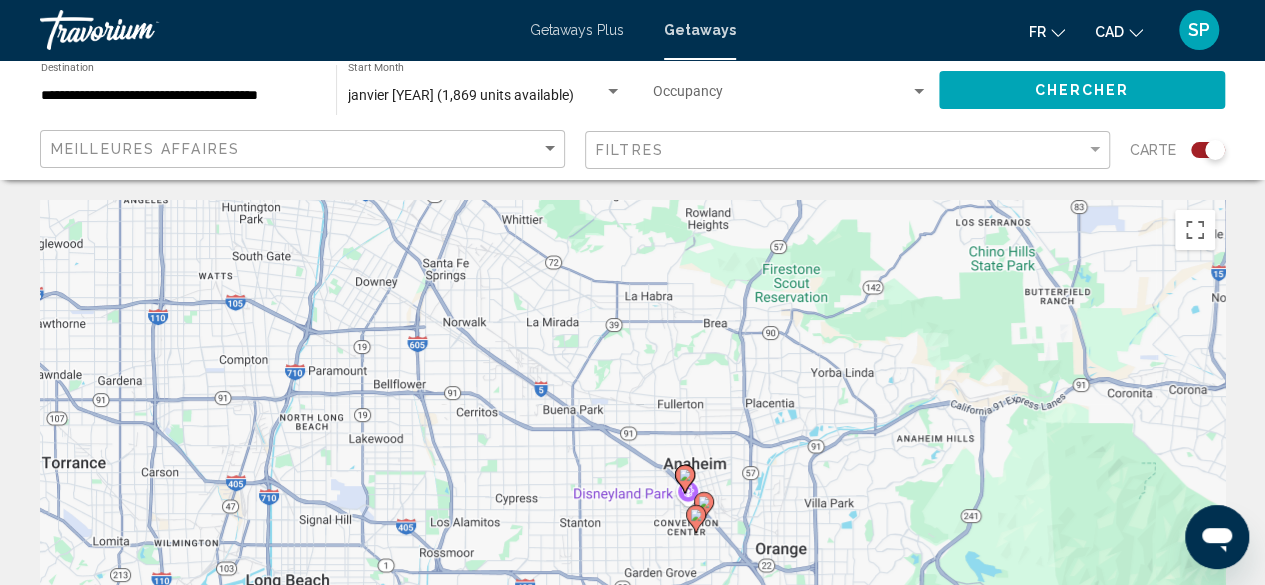 click 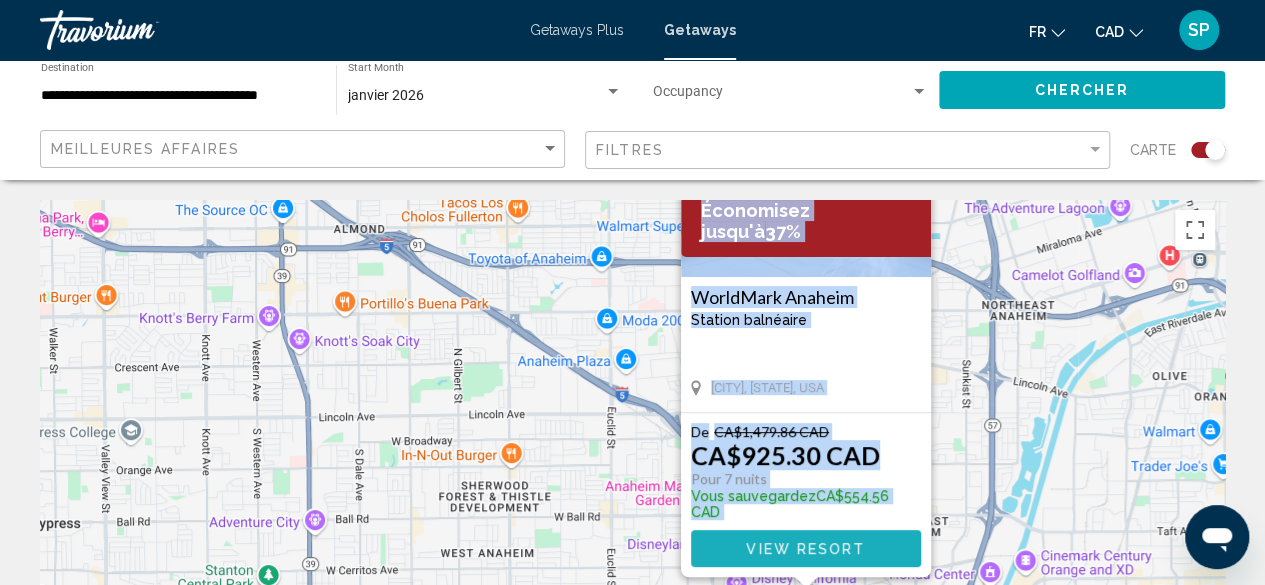 click on "View Resort" at bounding box center (805, 549) 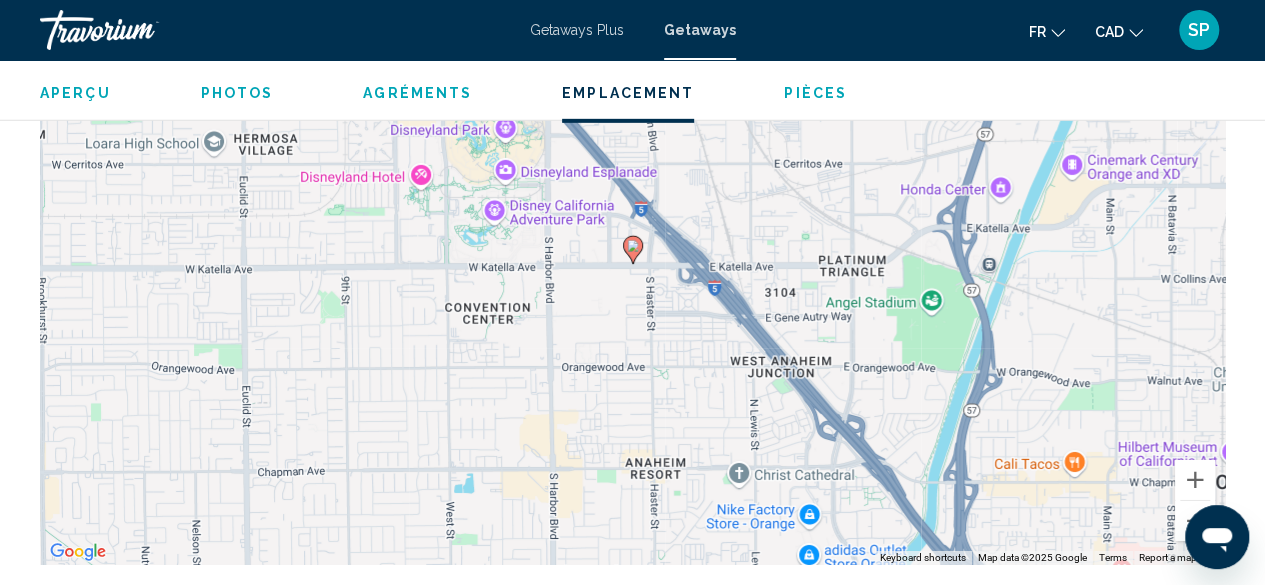 scroll, scrollTop: 3088, scrollLeft: 0, axis: vertical 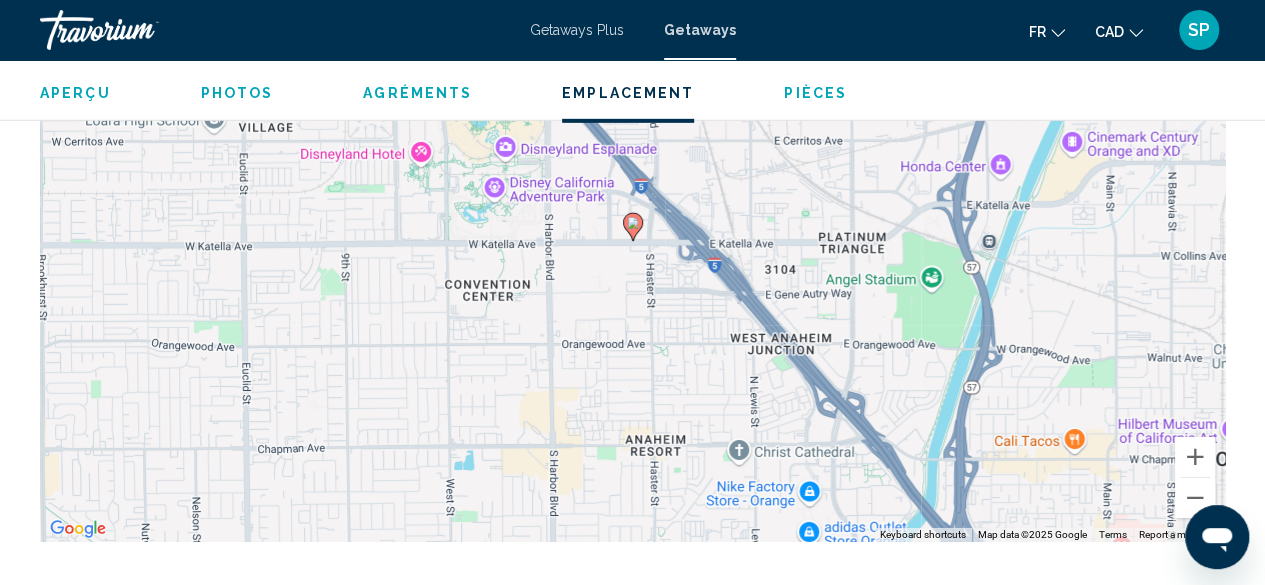 drag, startPoint x: 1263, startPoint y: 402, endPoint x: 1260, endPoint y: 471, distance: 69.065186 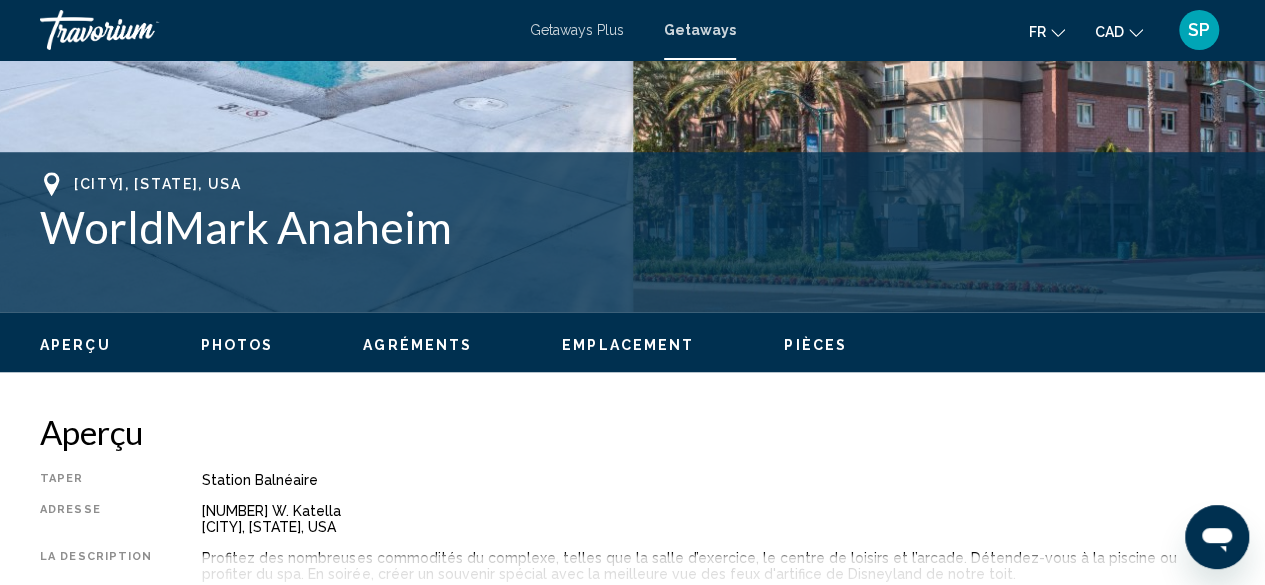 scroll, scrollTop: 710, scrollLeft: 0, axis: vertical 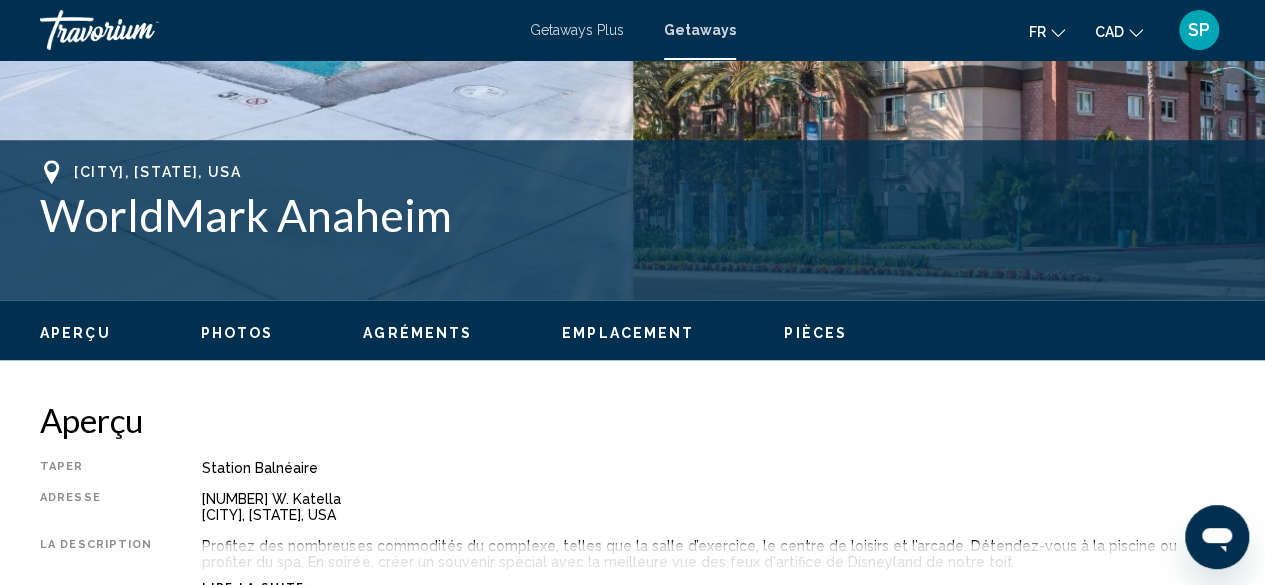 click on "Anaheim, [STATE], USA WorldMark Anaheim" at bounding box center [632, 220] 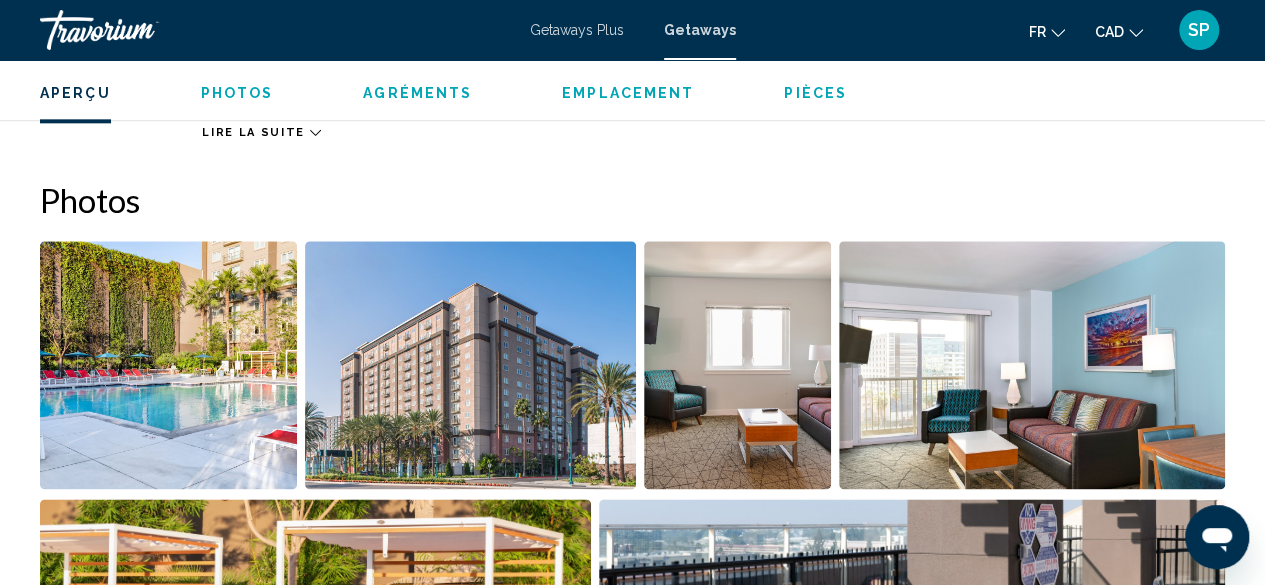 scroll, scrollTop: 1223, scrollLeft: 0, axis: vertical 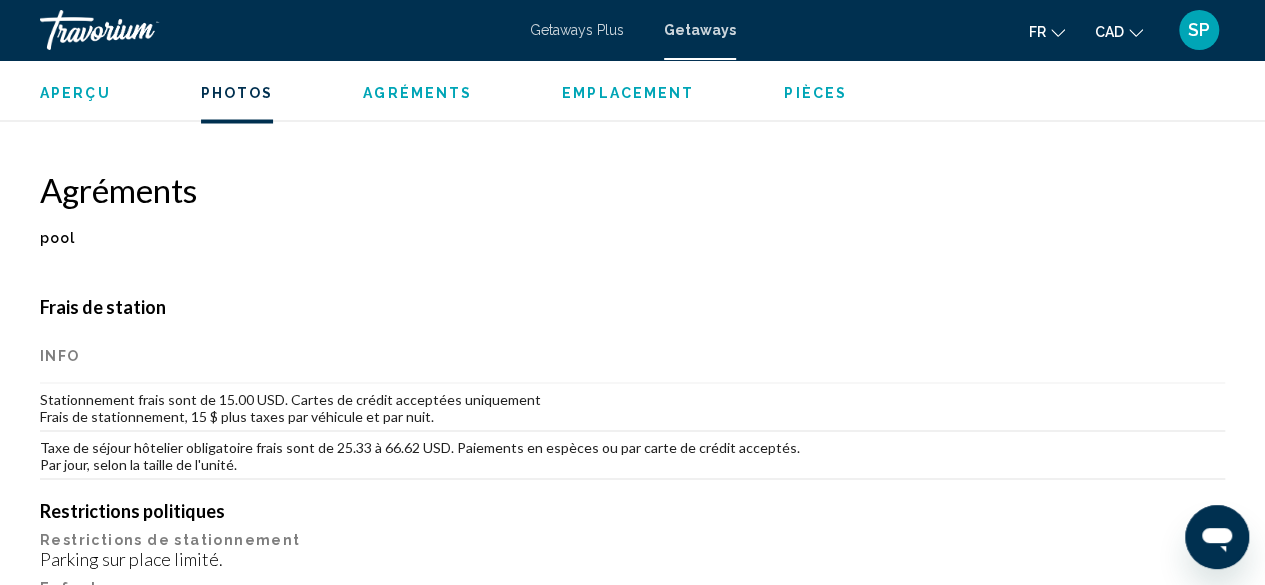 drag, startPoint x: 1261, startPoint y: 257, endPoint x: 1255, endPoint y: 277, distance: 20.880613 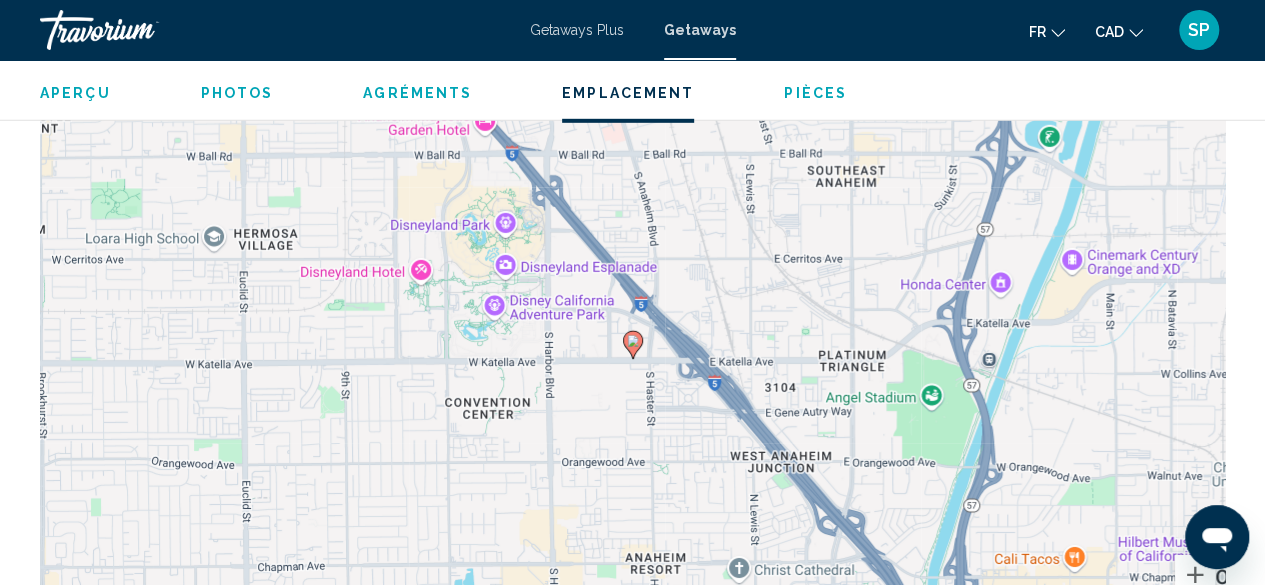 scroll, scrollTop: 2964, scrollLeft: 0, axis: vertical 